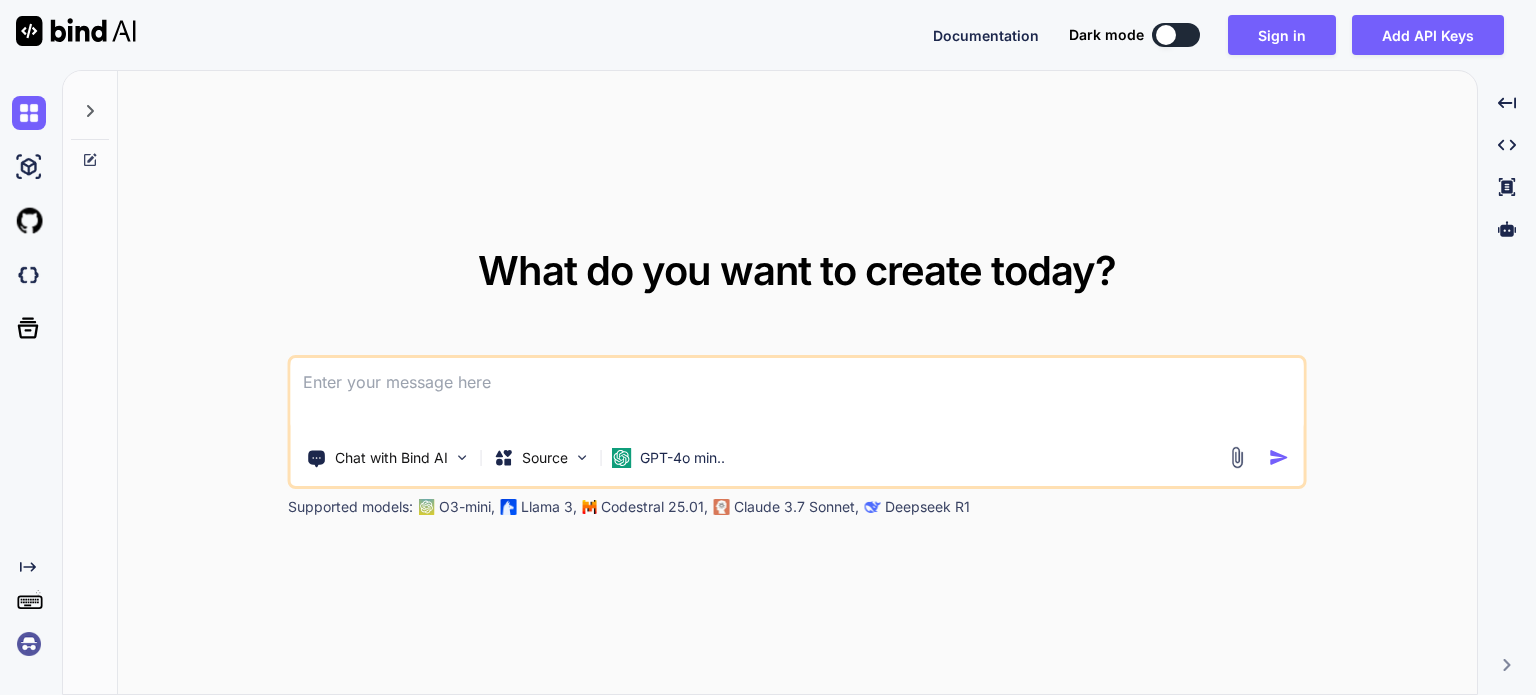 scroll, scrollTop: 0, scrollLeft: 0, axis: both 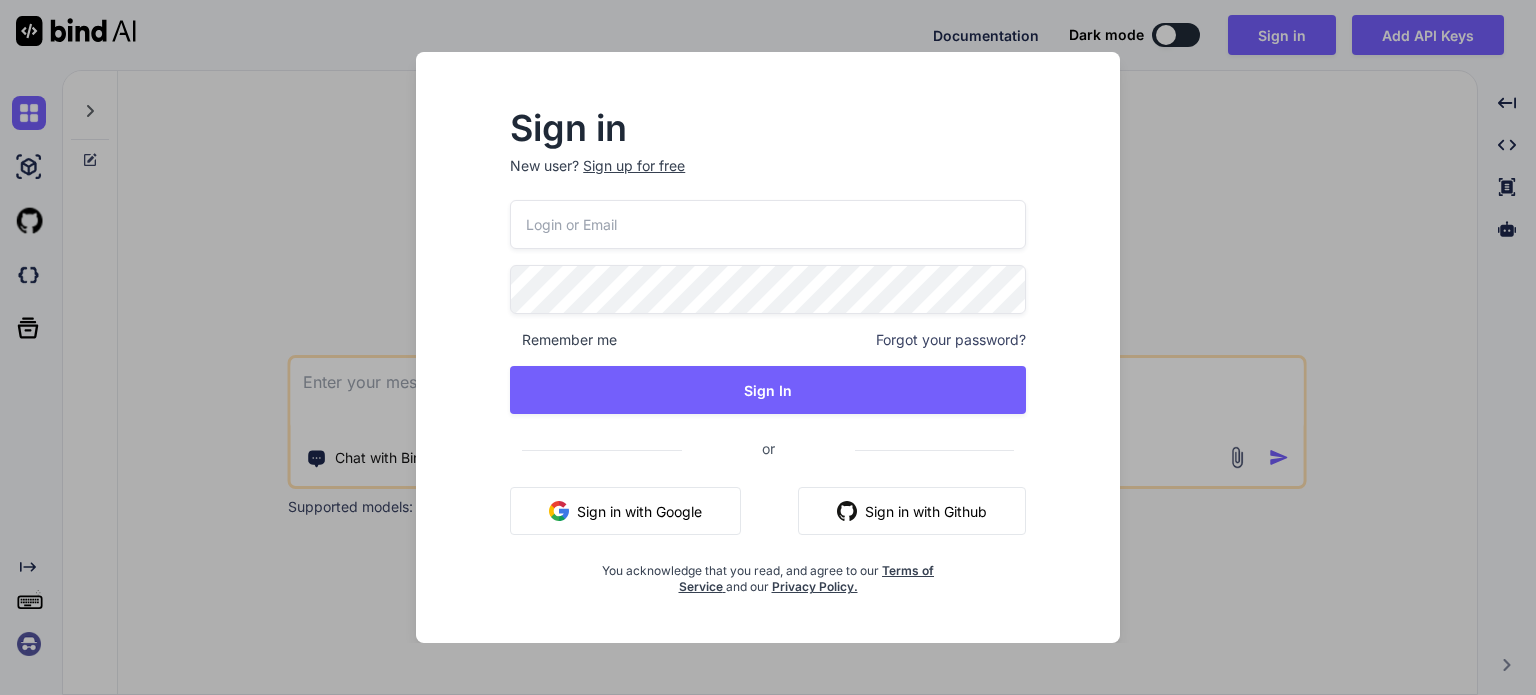 click on "Sign in with Github" at bounding box center (912, 511) 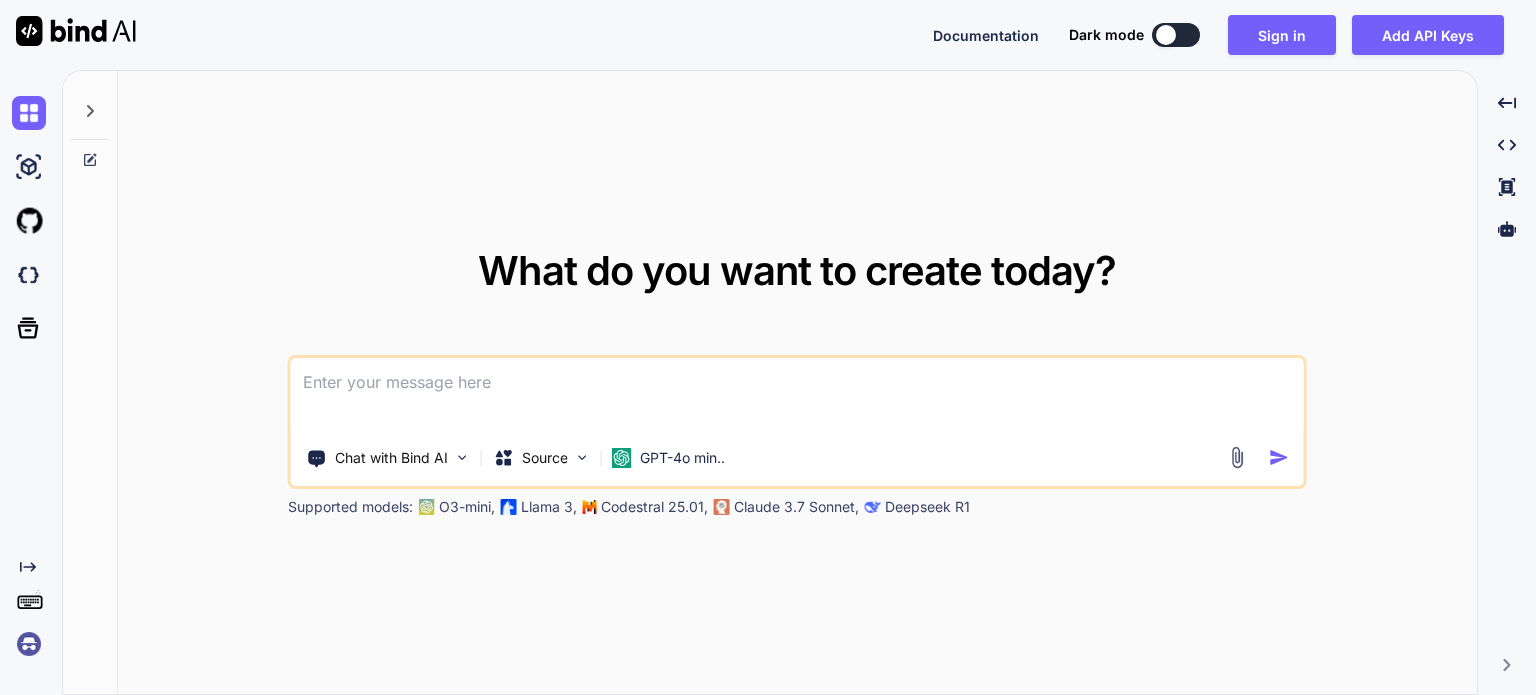 click at bounding box center [797, 395] 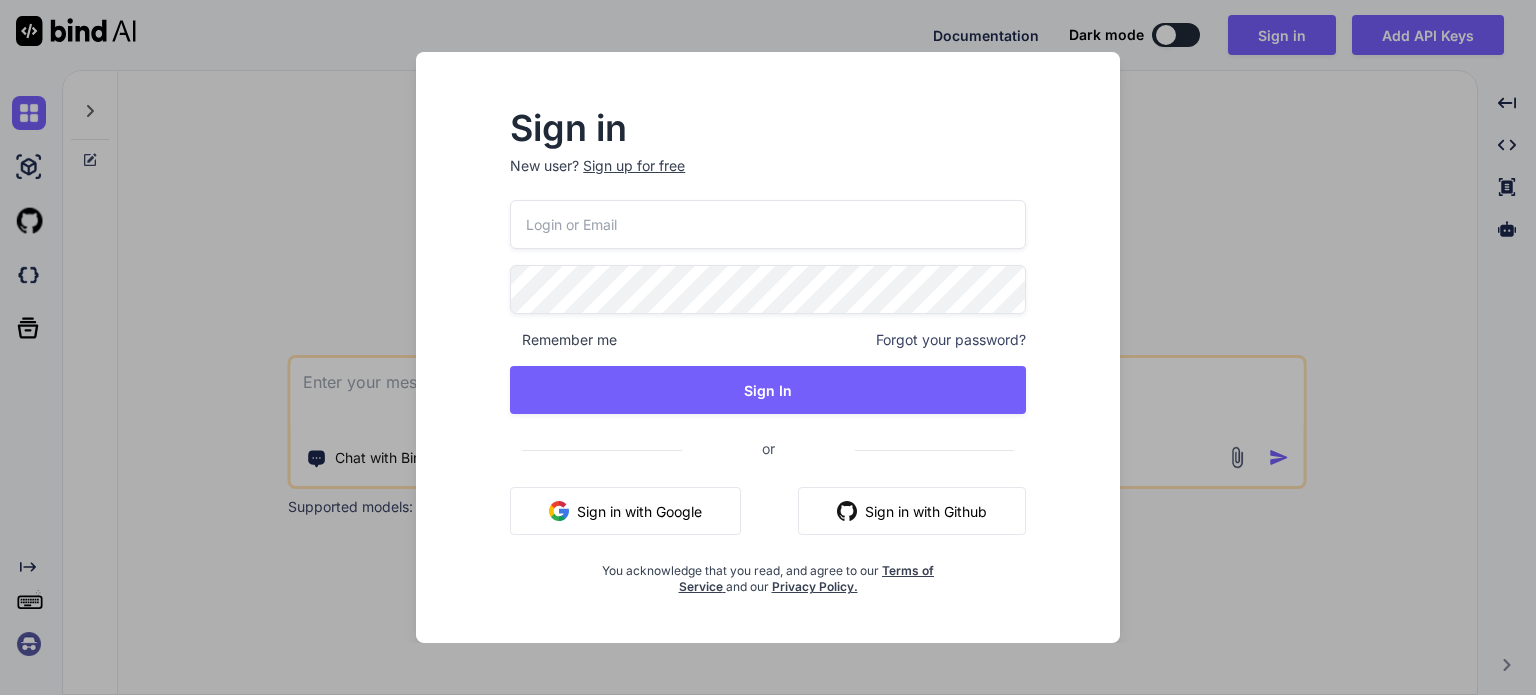 click at bounding box center (768, 224) 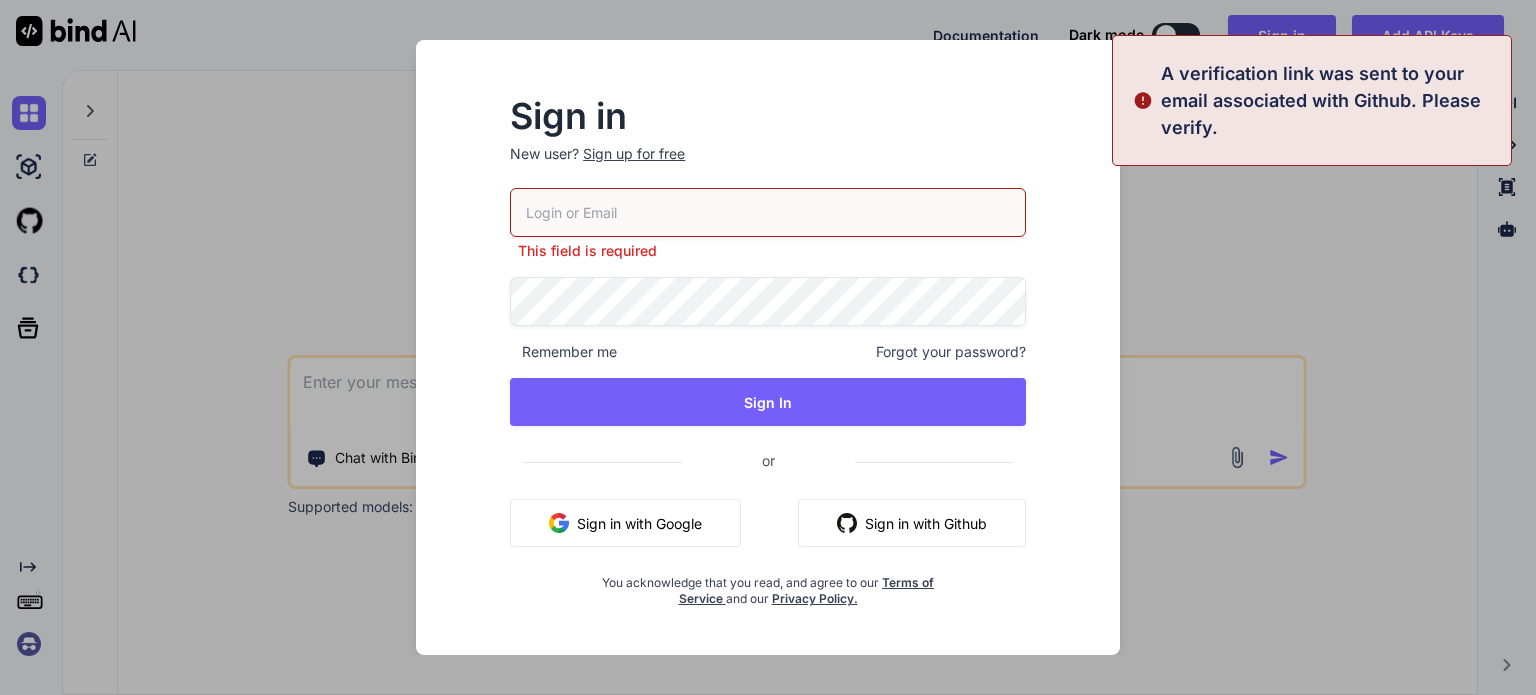 click on "Sign in with Google" at bounding box center (625, 523) 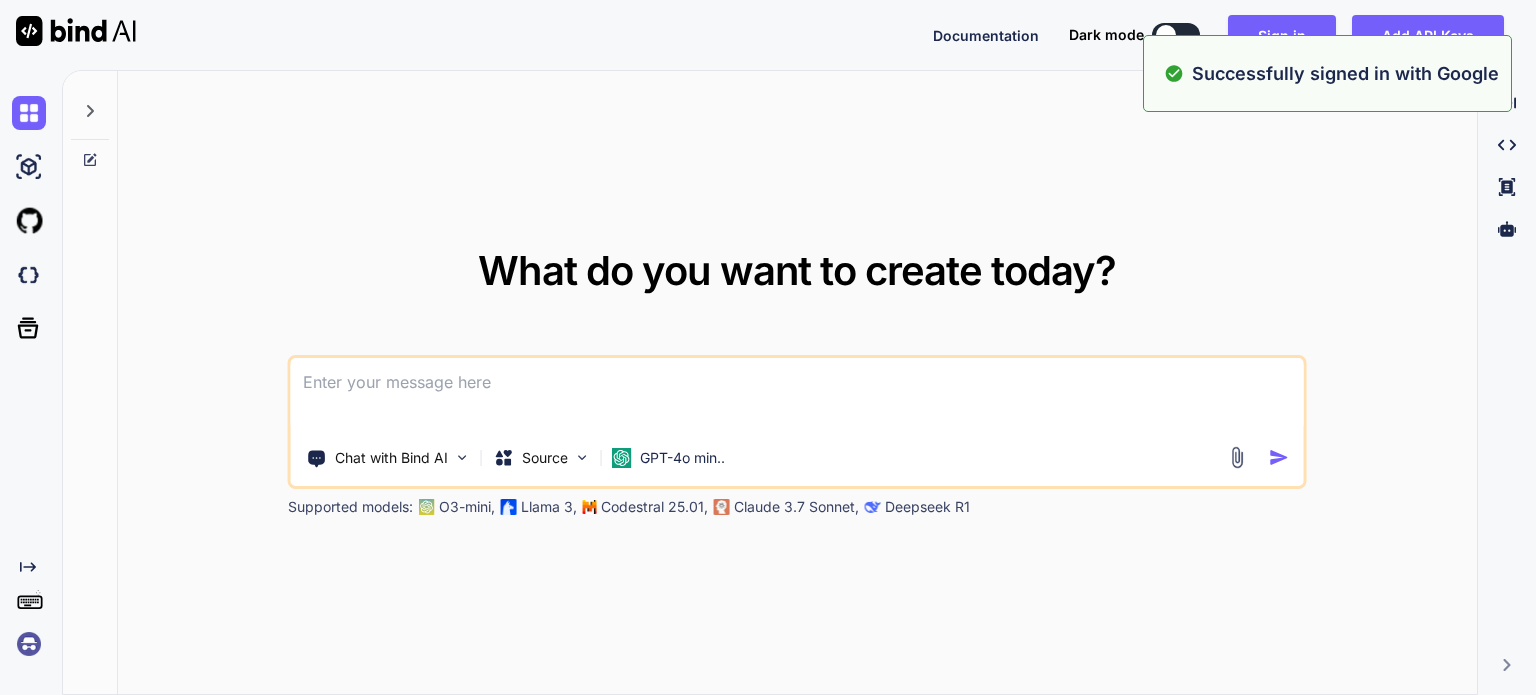 click at bounding box center (797, 395) 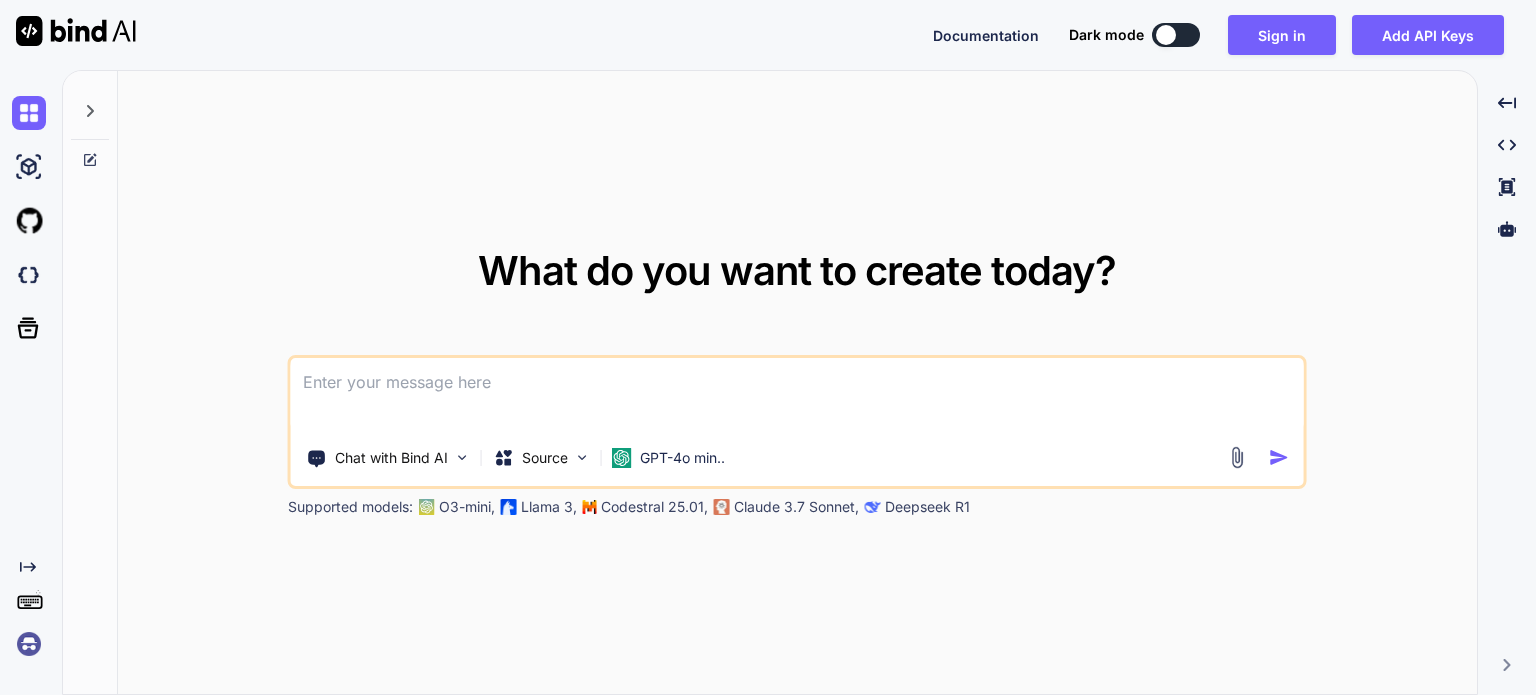 click at bounding box center [797, 395] 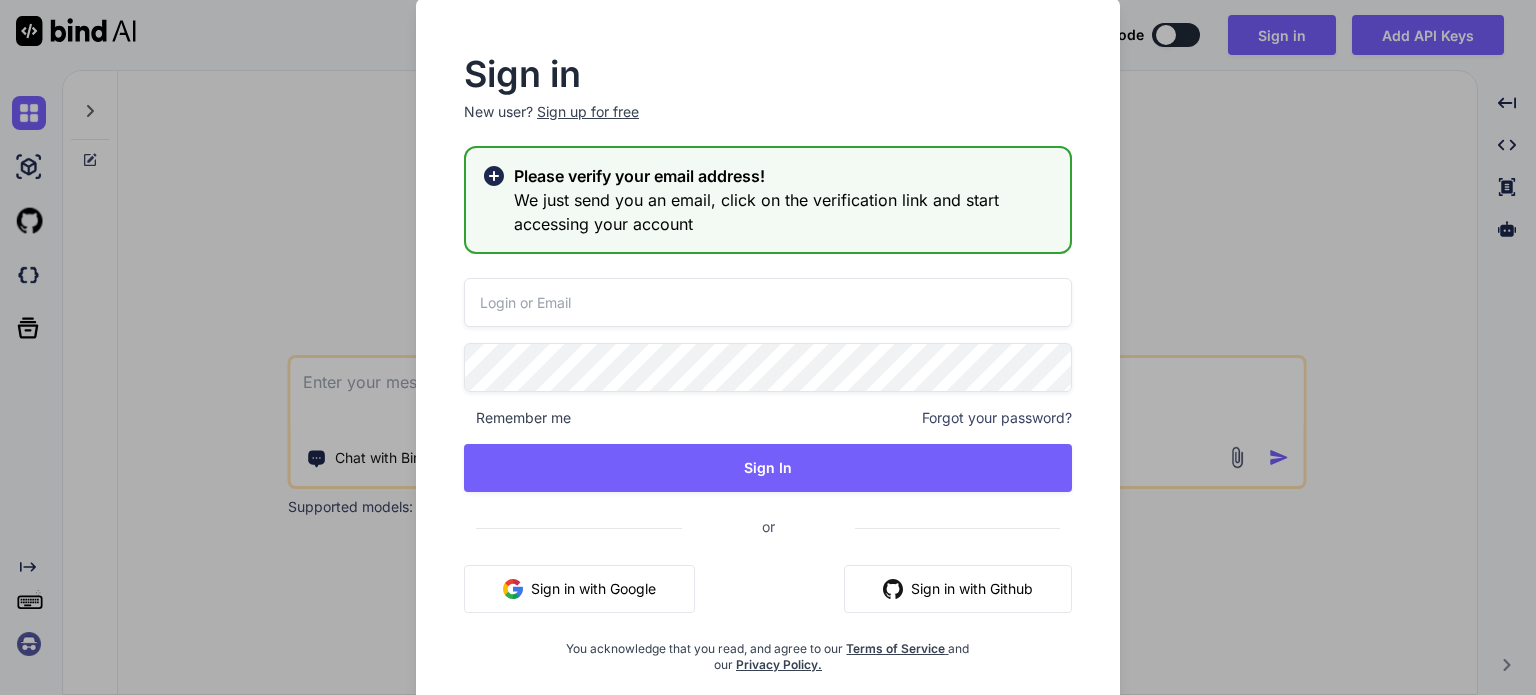 click on "Sign in with Google" at bounding box center (579, 589) 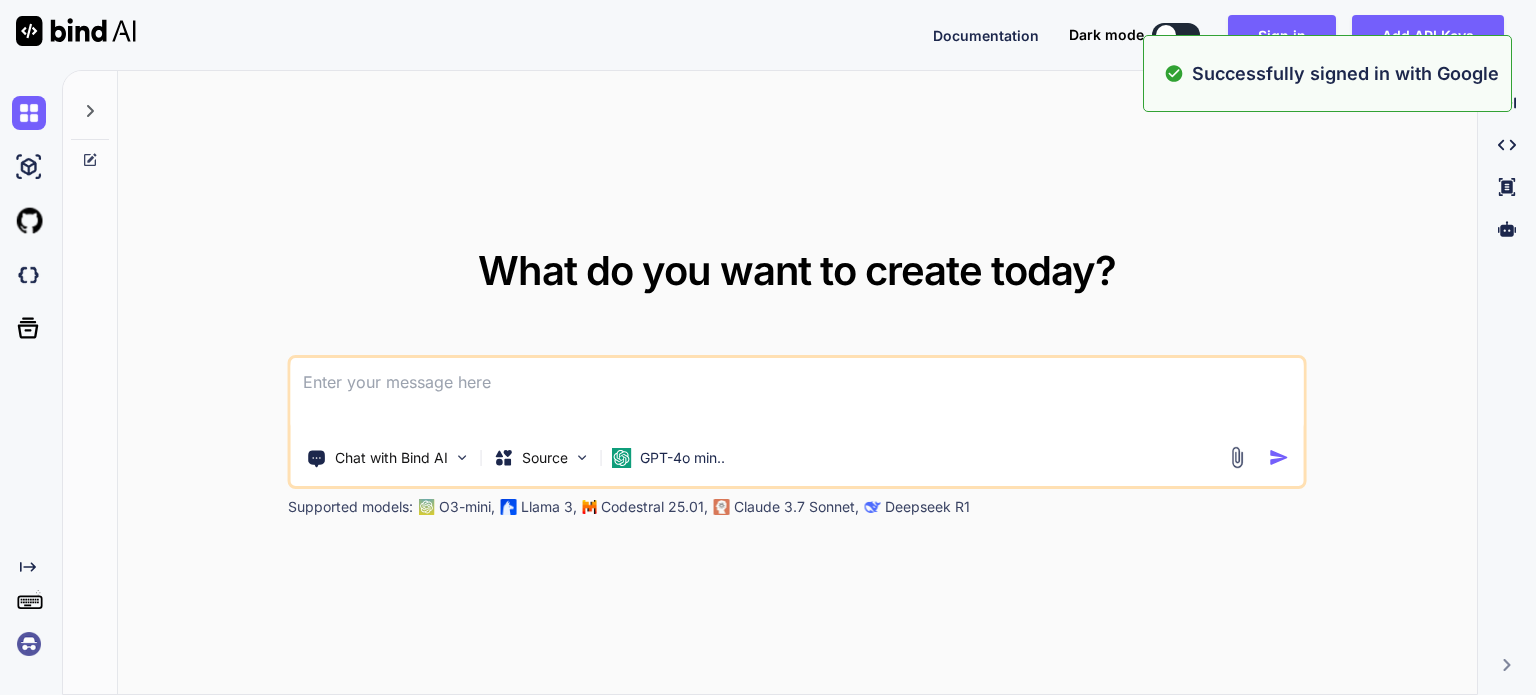 click at bounding box center [797, 395] 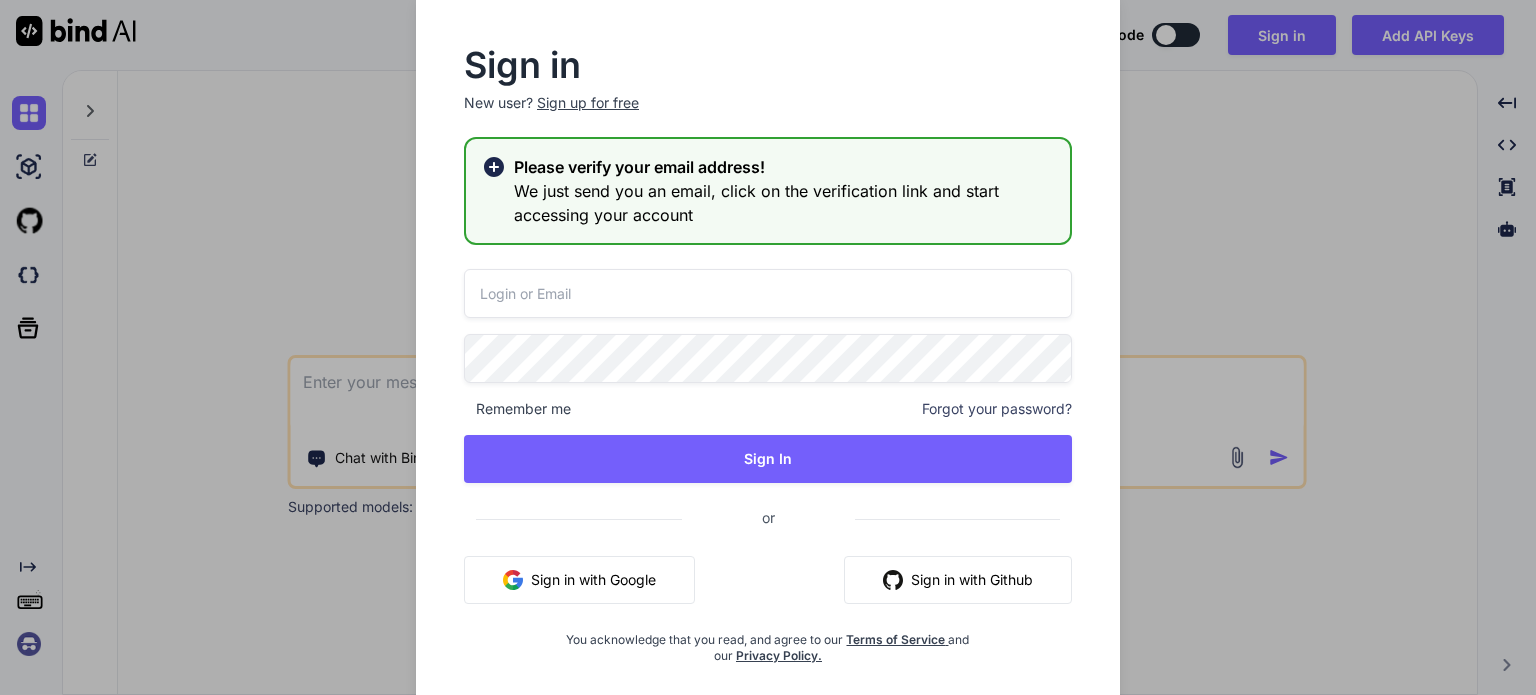 scroll, scrollTop: 22, scrollLeft: 0, axis: vertical 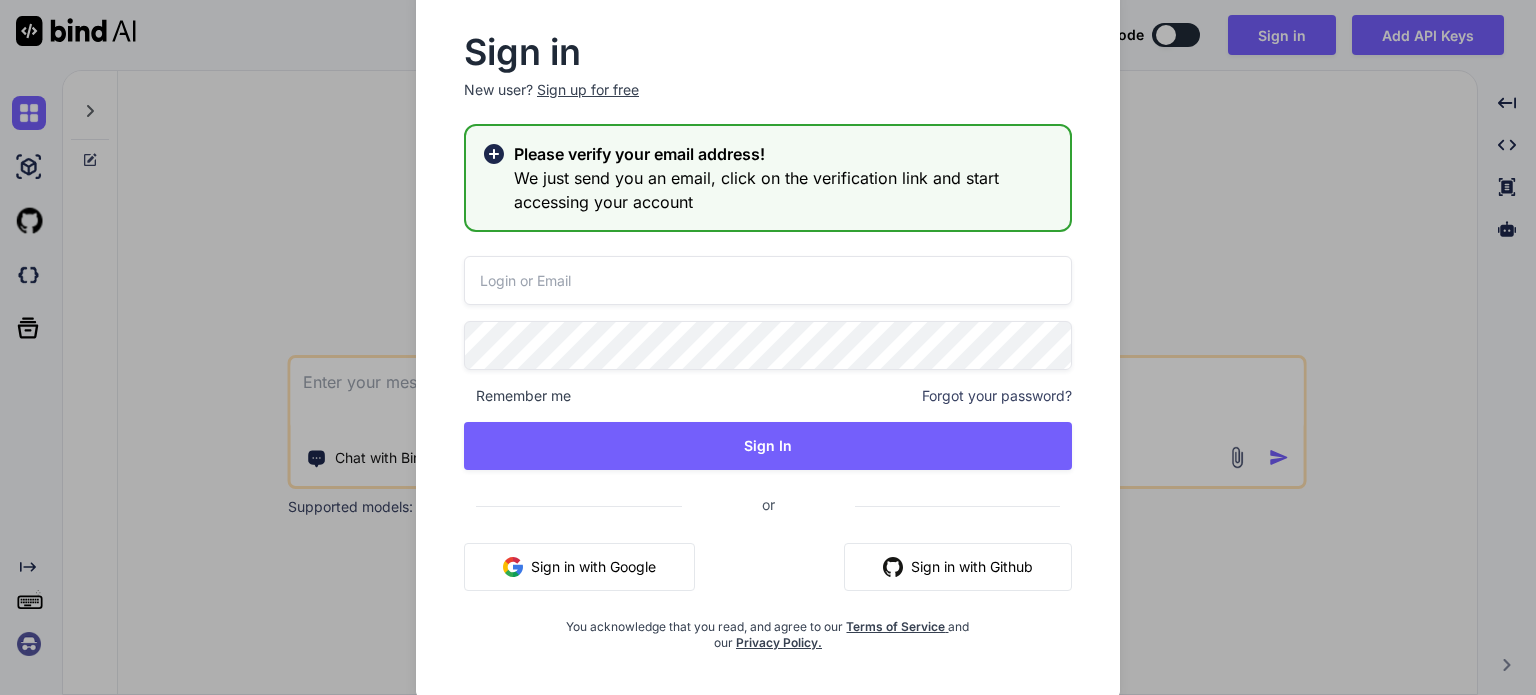 click on "Sign in with Google" at bounding box center (579, 567) 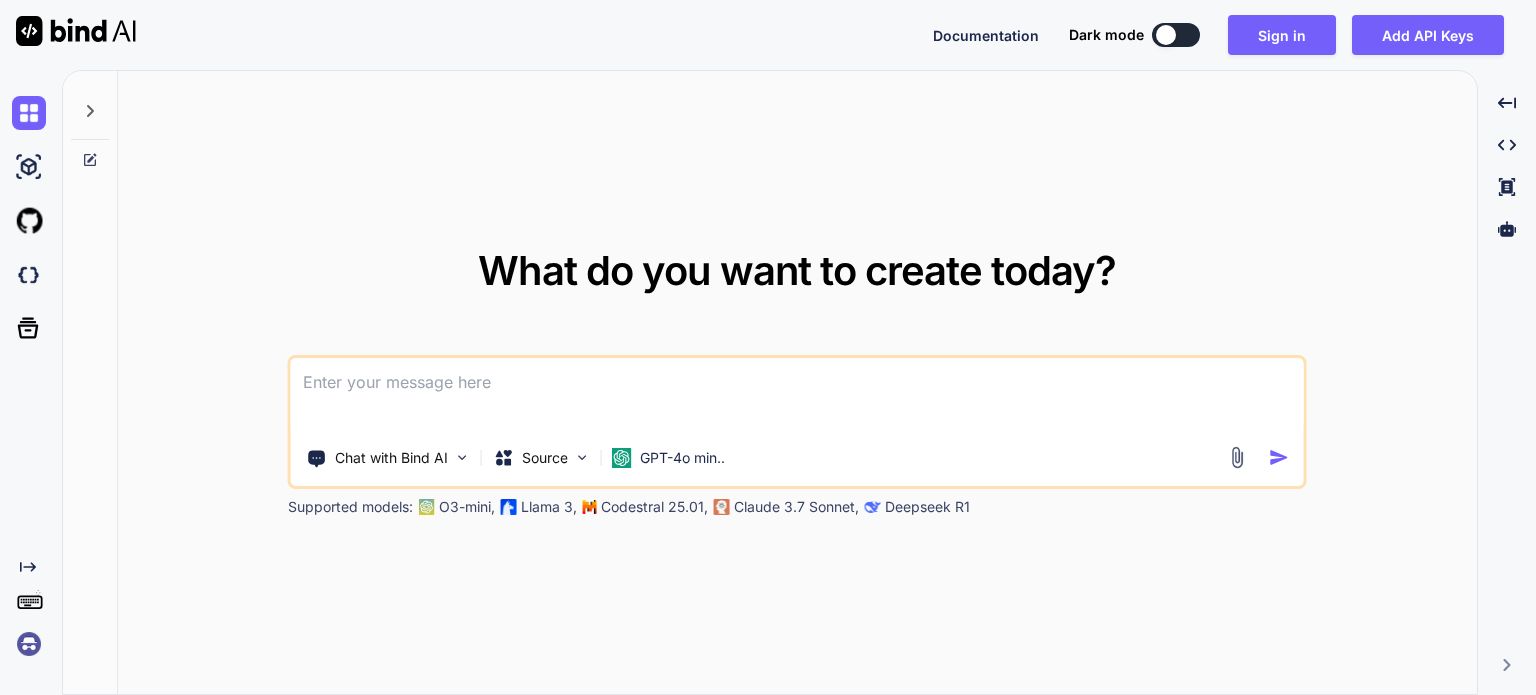 click on "What do you want to create today? Chat with Bind AI Source   GPT-4o min.. Supported models: O3-mini,   Llama 3, Codestral 25.01, Claude 3.7 Sonnet, Deepseek R1" at bounding box center (797, 383) 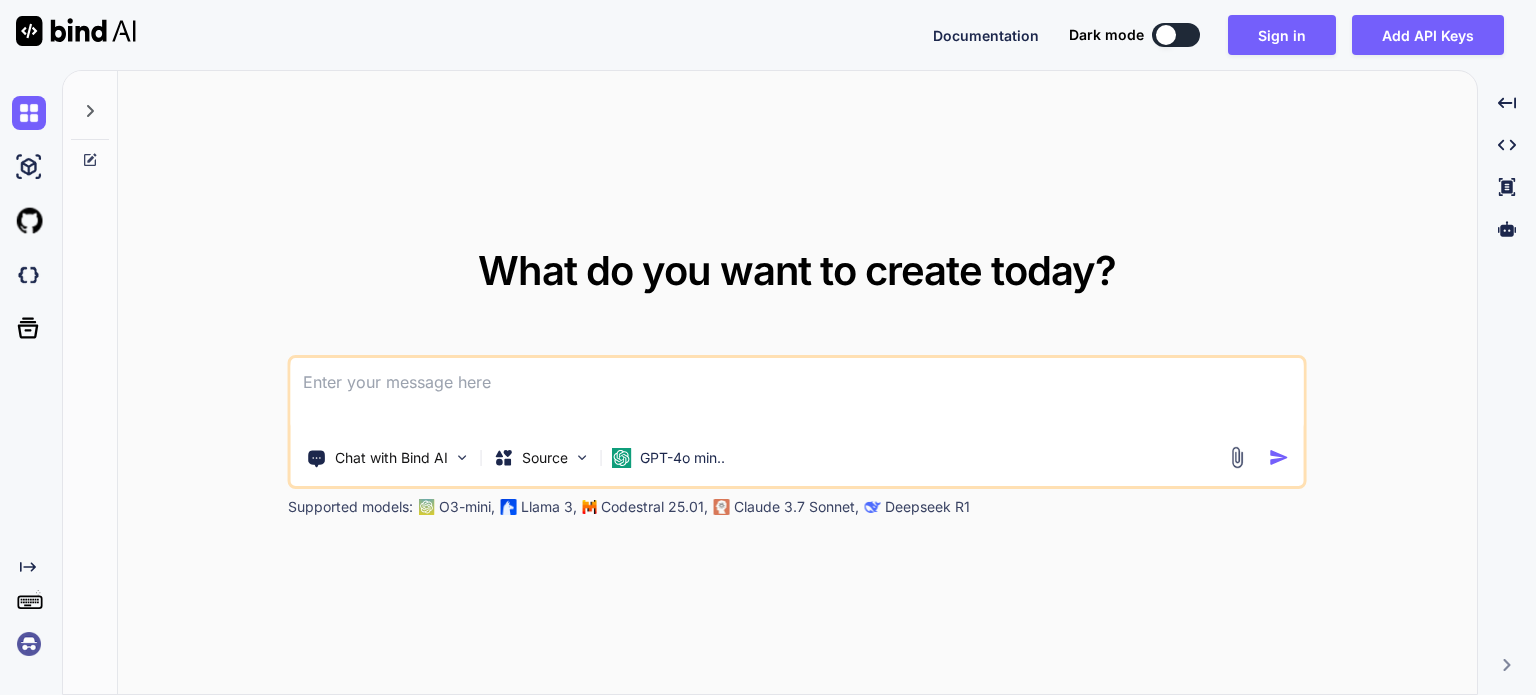 click at bounding box center (1176, 35) 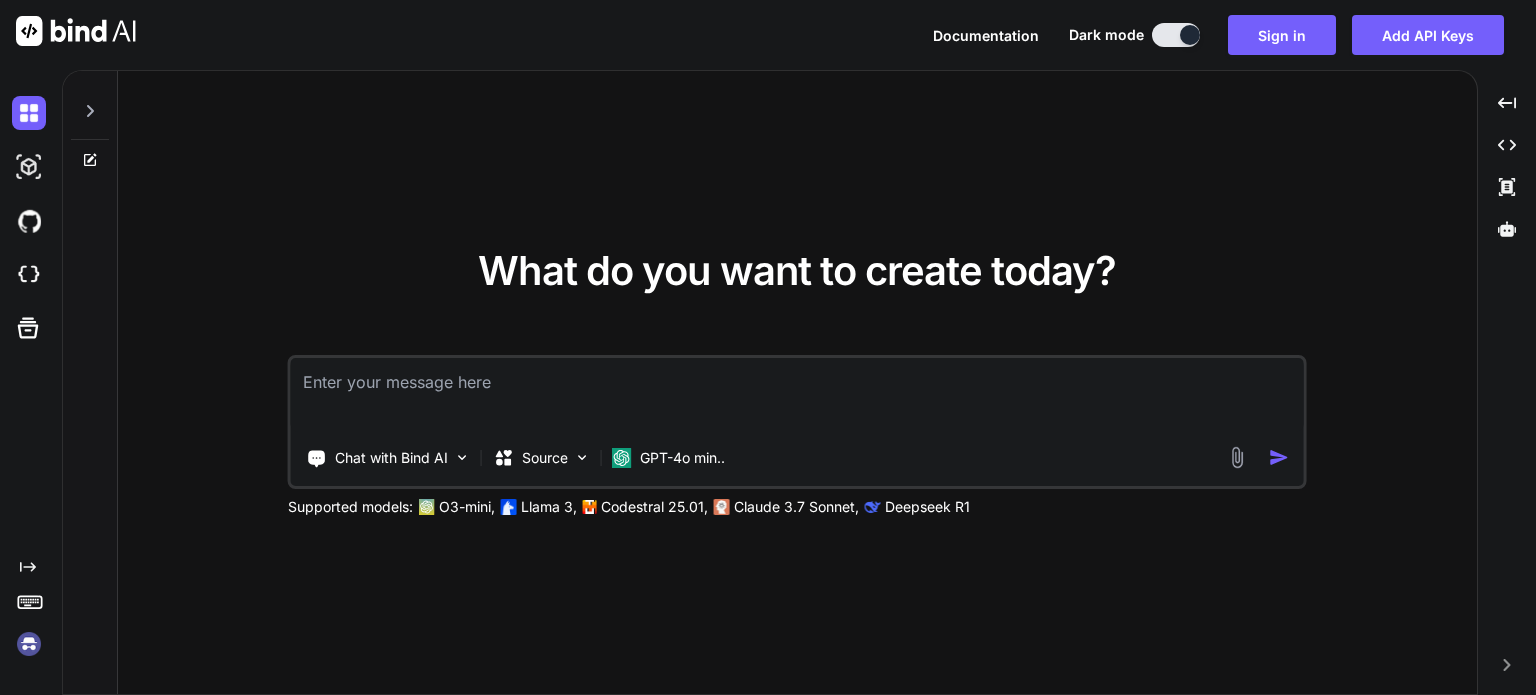 click at bounding box center (1190, 35) 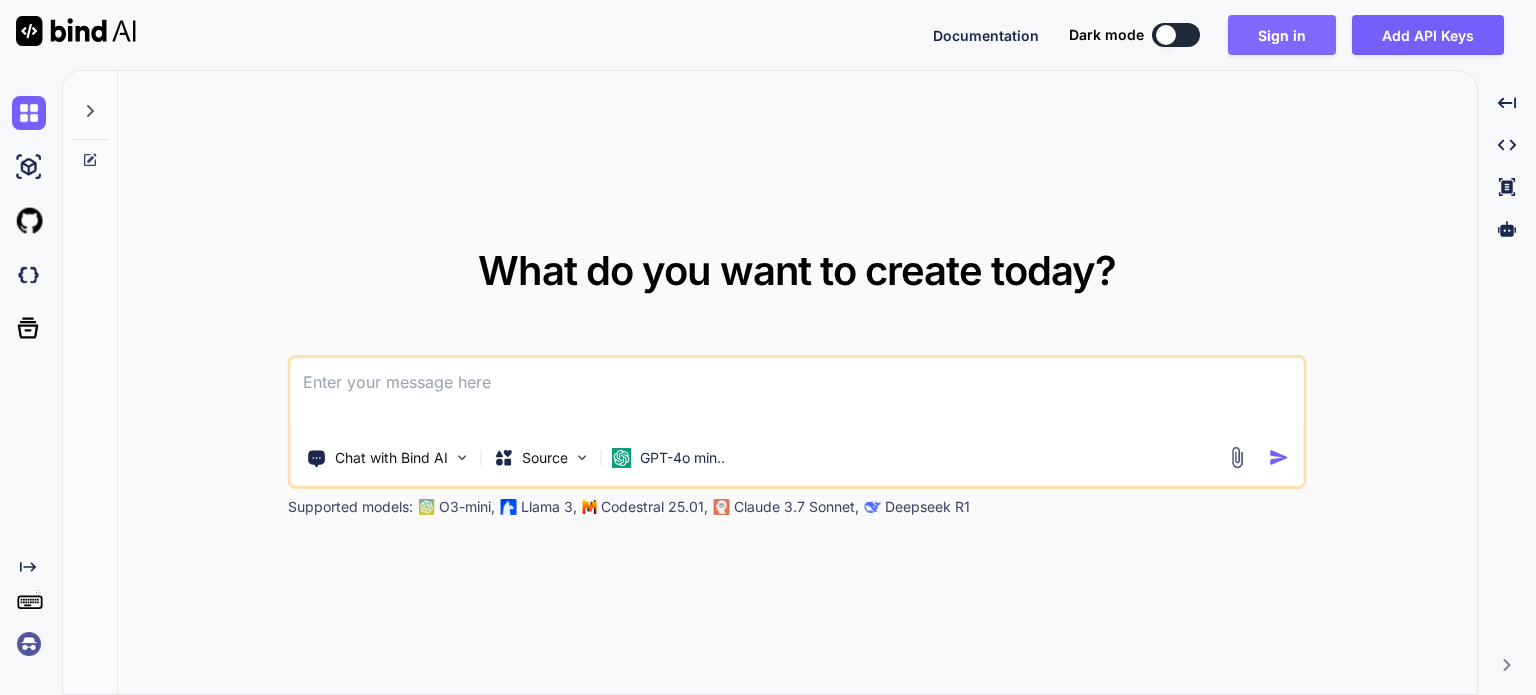 click on "Sign in" at bounding box center (1282, 35) 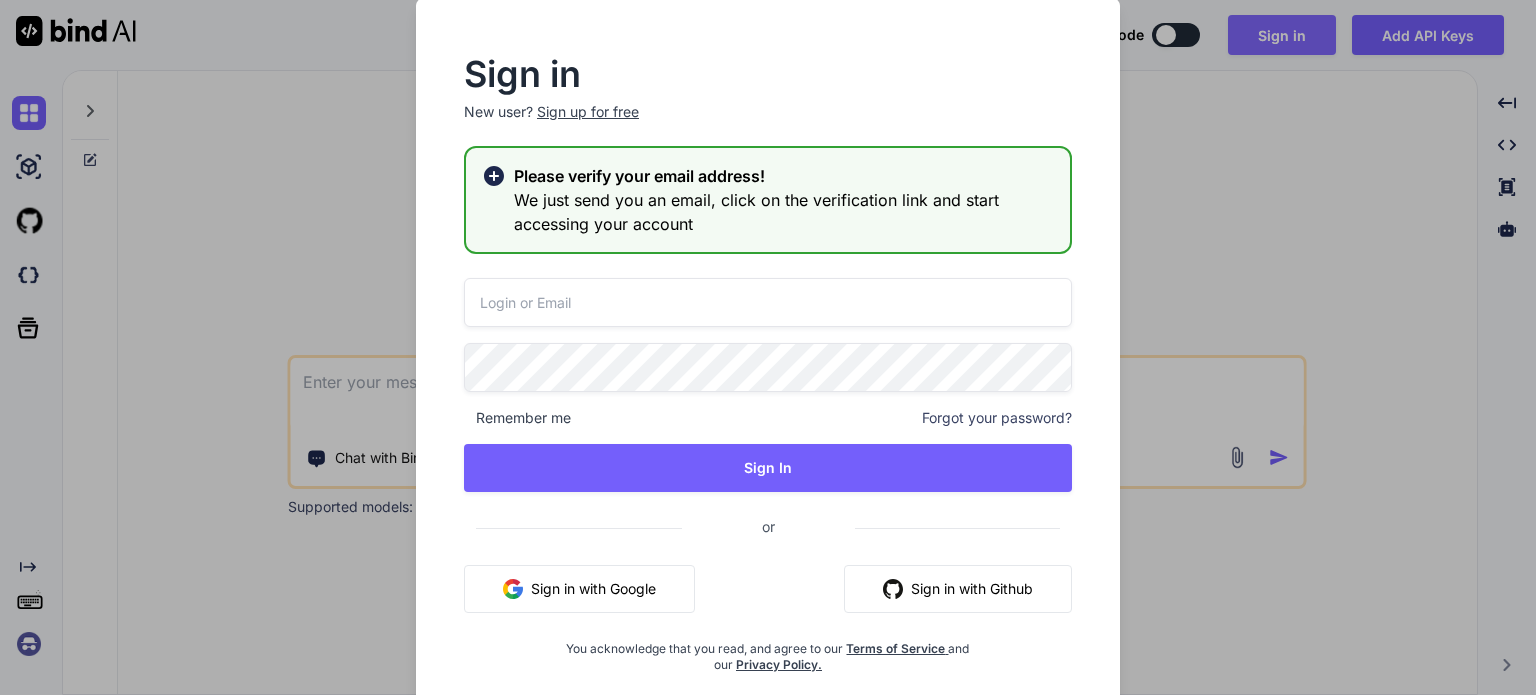 click on "Sign in New user?   Sign up for free Please verify your email address! We just send you an email, click on the verification link and start accessing your account Remember me Forgot your password? Sign In   or Sign in with Google Sign in with Github You acknowledge that you read, and agree to our   Terms of Service     and our   Privacy Policy." at bounding box center [768, 347] 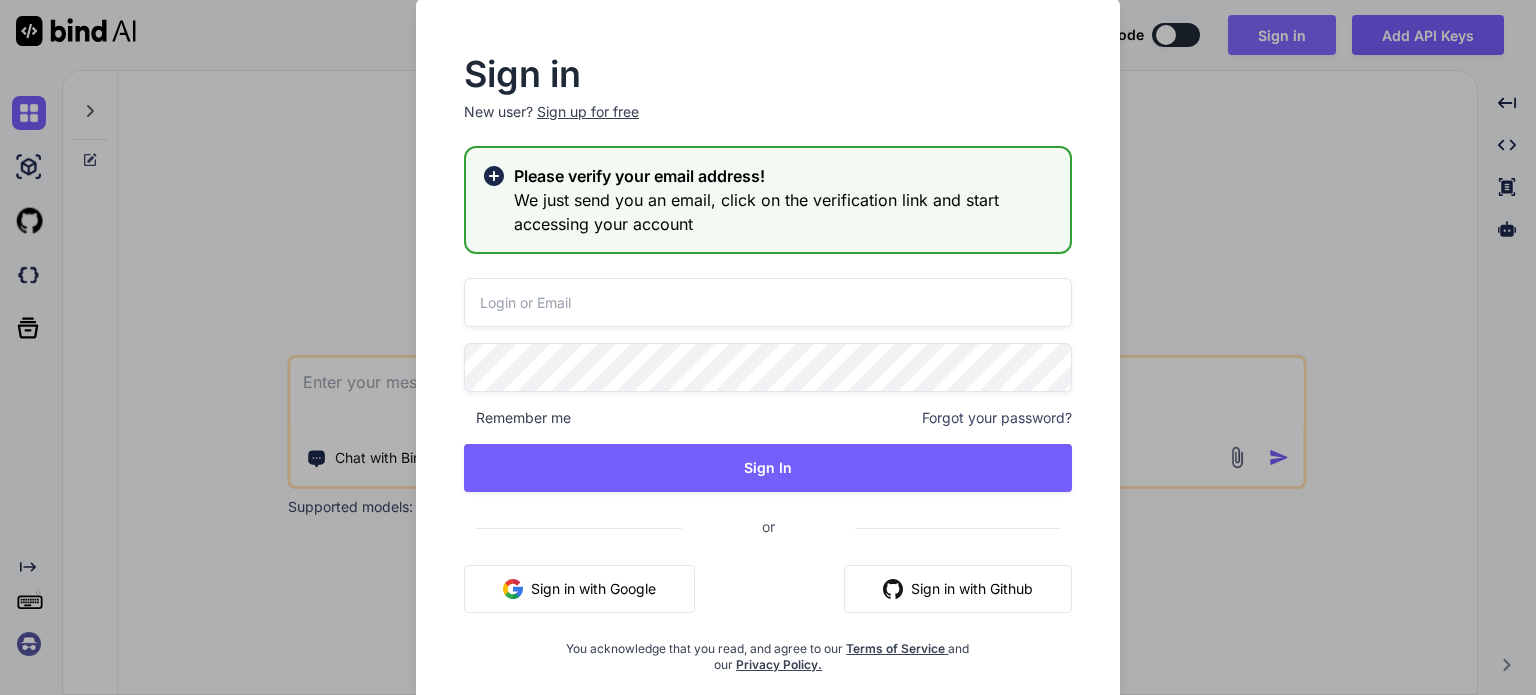 click on "Sign in" at bounding box center [1282, 35] 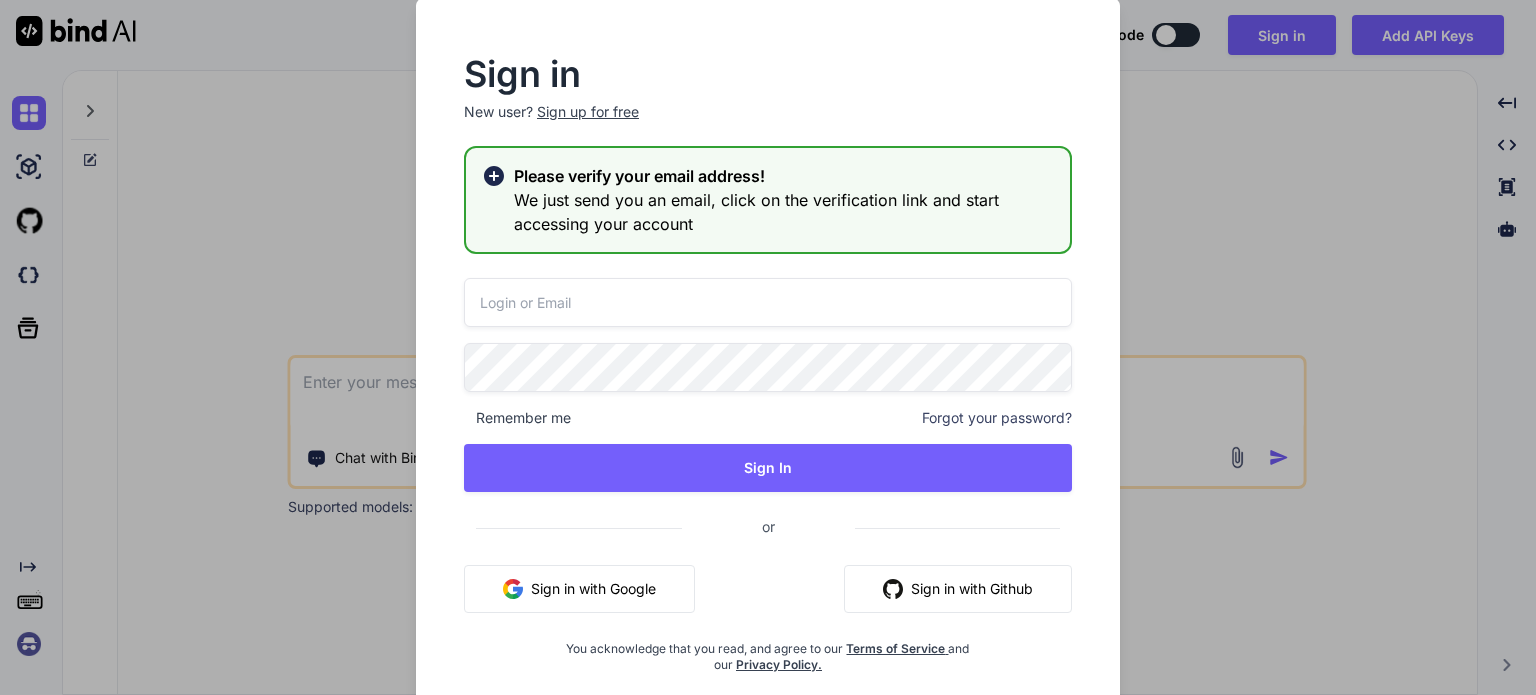 click at bounding box center (768, 302) 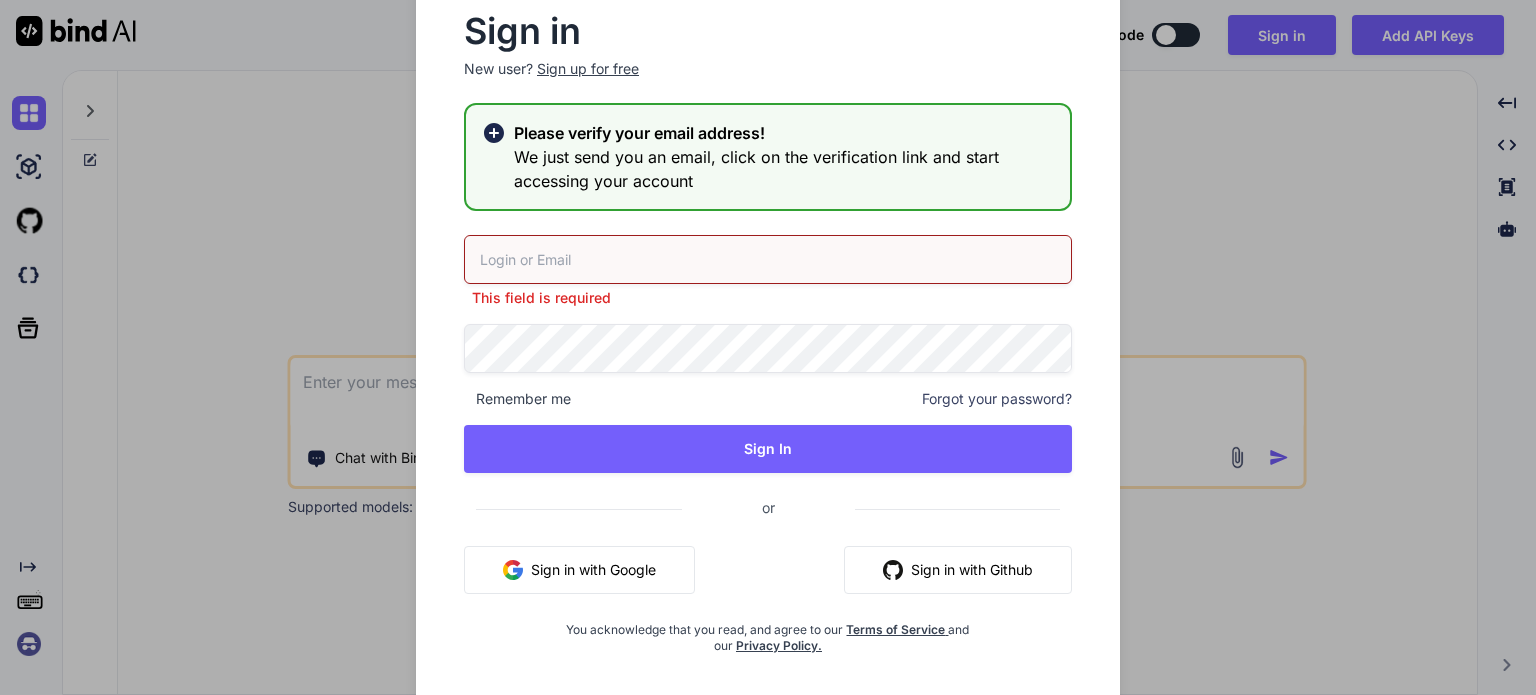 scroll, scrollTop: 46, scrollLeft: 0, axis: vertical 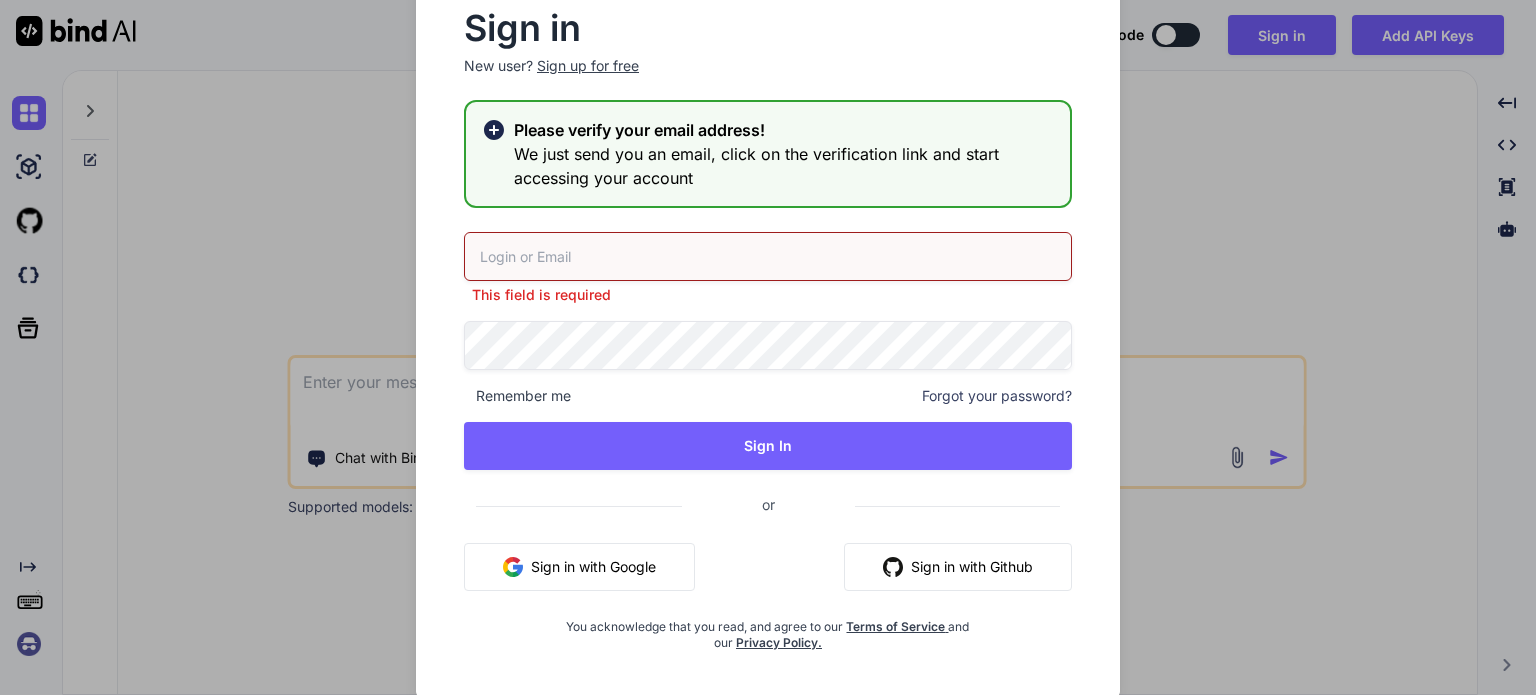 click on "Sign in New user?   Sign up for free Please verify your email address! We just send you an email, click on the verification link and start accessing your account This field is required Remember me Forgot your password? Sign In   or Sign in with Google Sign in with Github You acknowledge that you read, and agree to our   Terms of Service     and our   Privacy Policy." at bounding box center [768, 347] 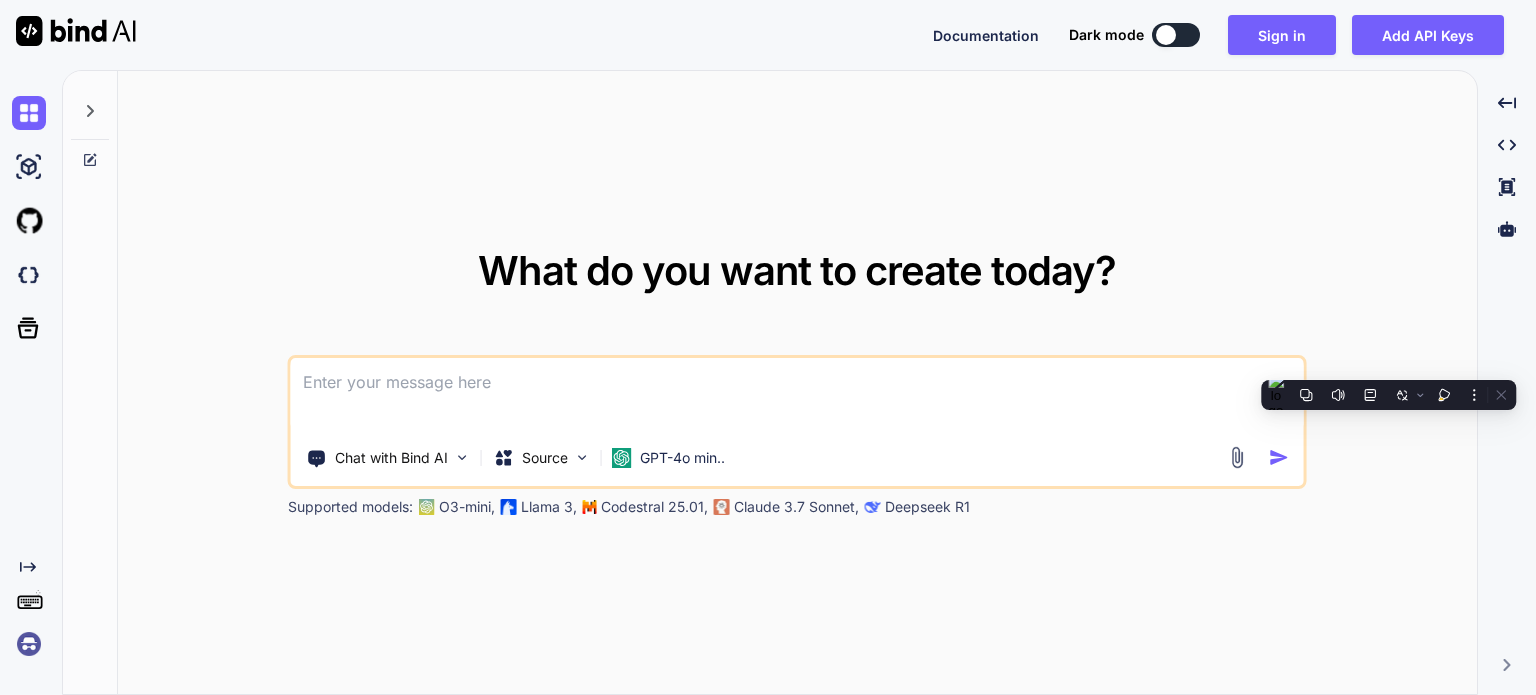 click at bounding box center (797, 395) 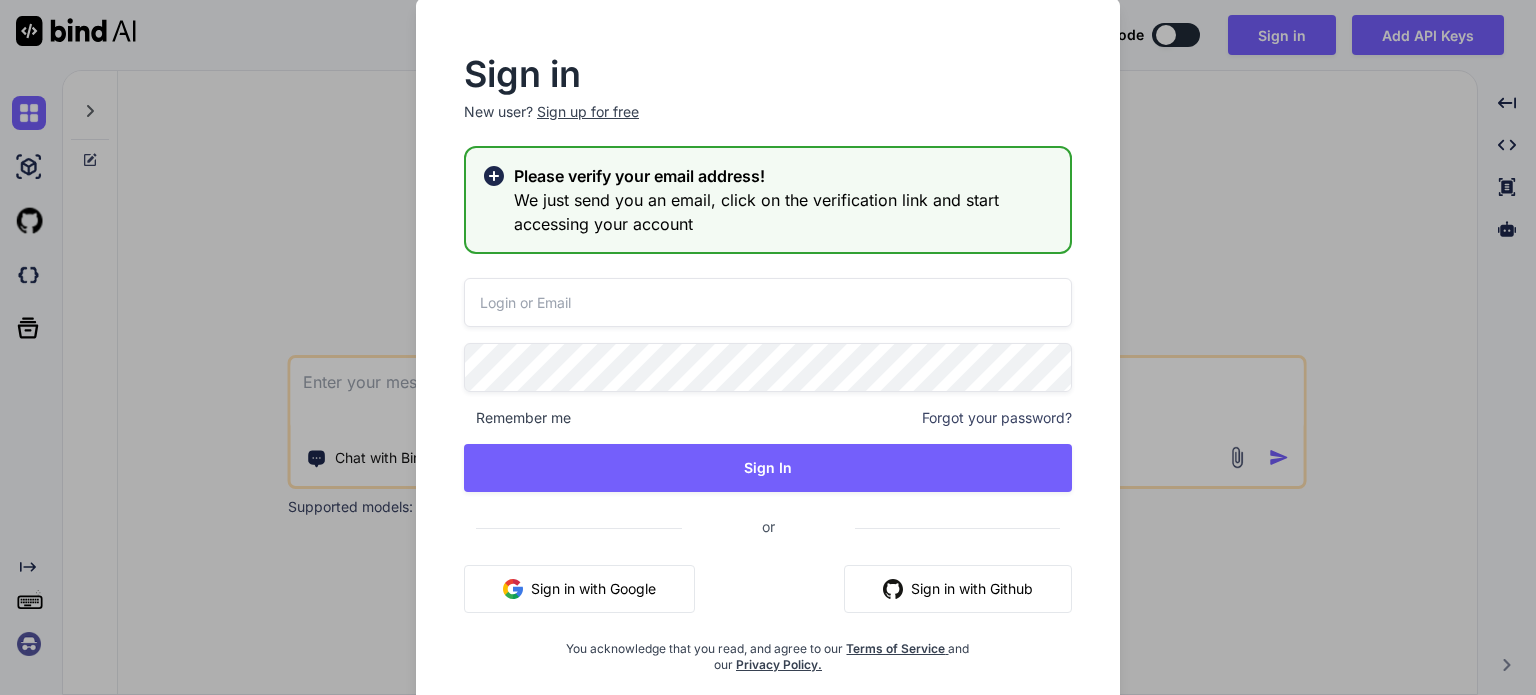 click on "Sign in with Google" at bounding box center (579, 589) 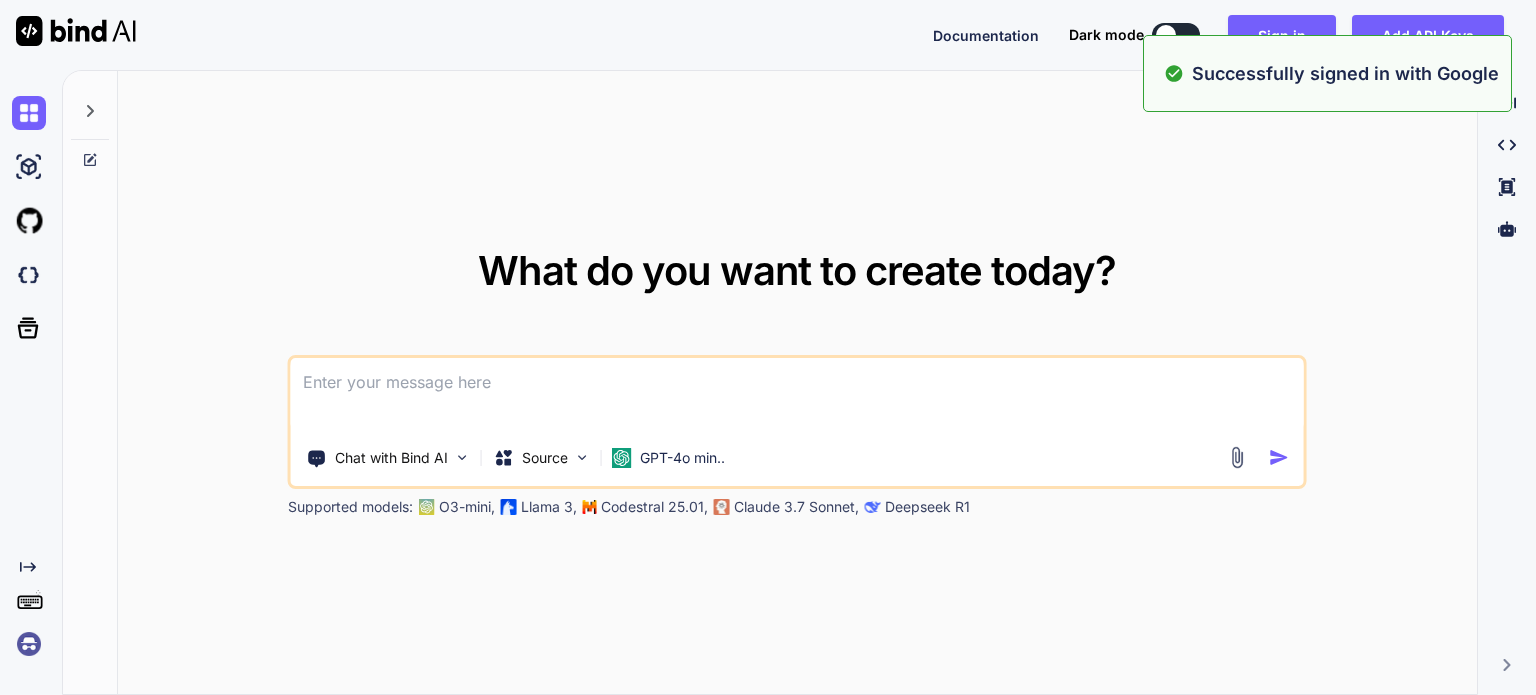 click at bounding box center [797, 395] 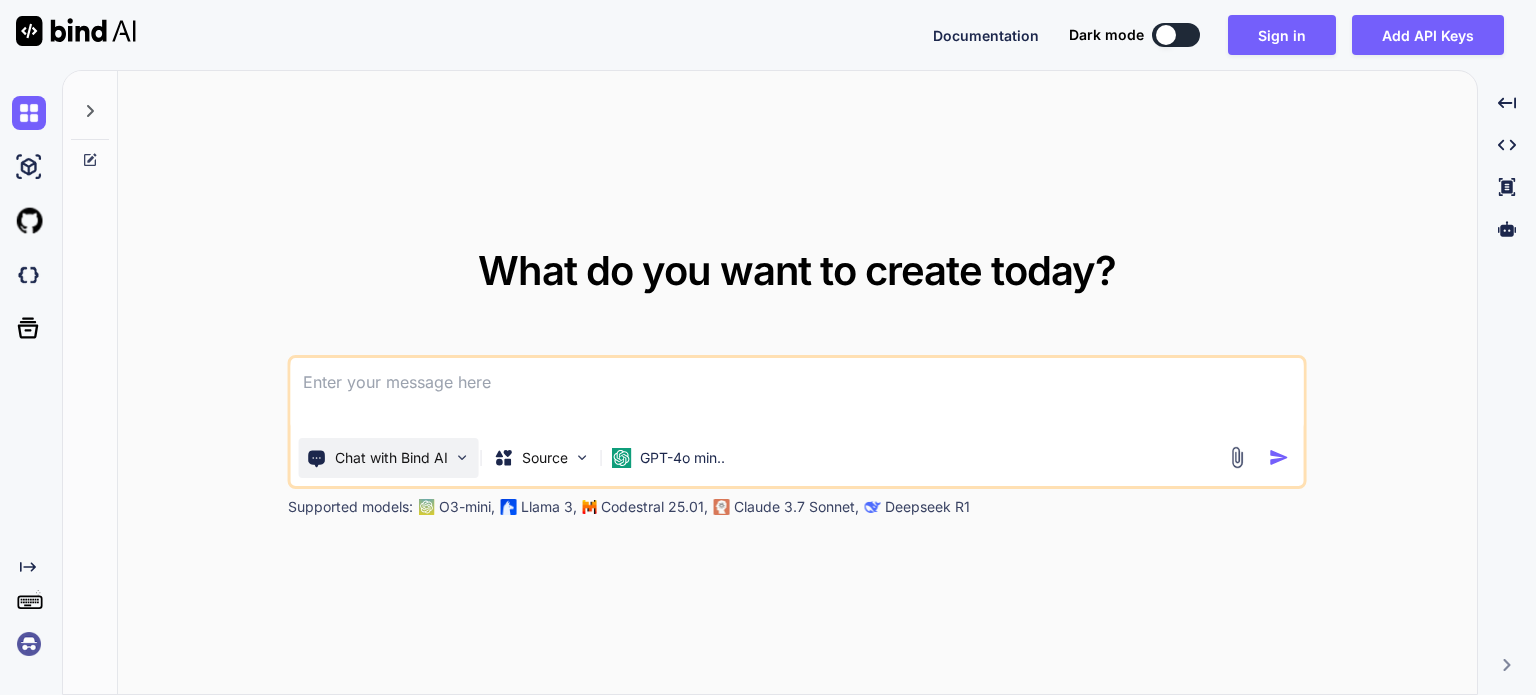 click at bounding box center (462, 457) 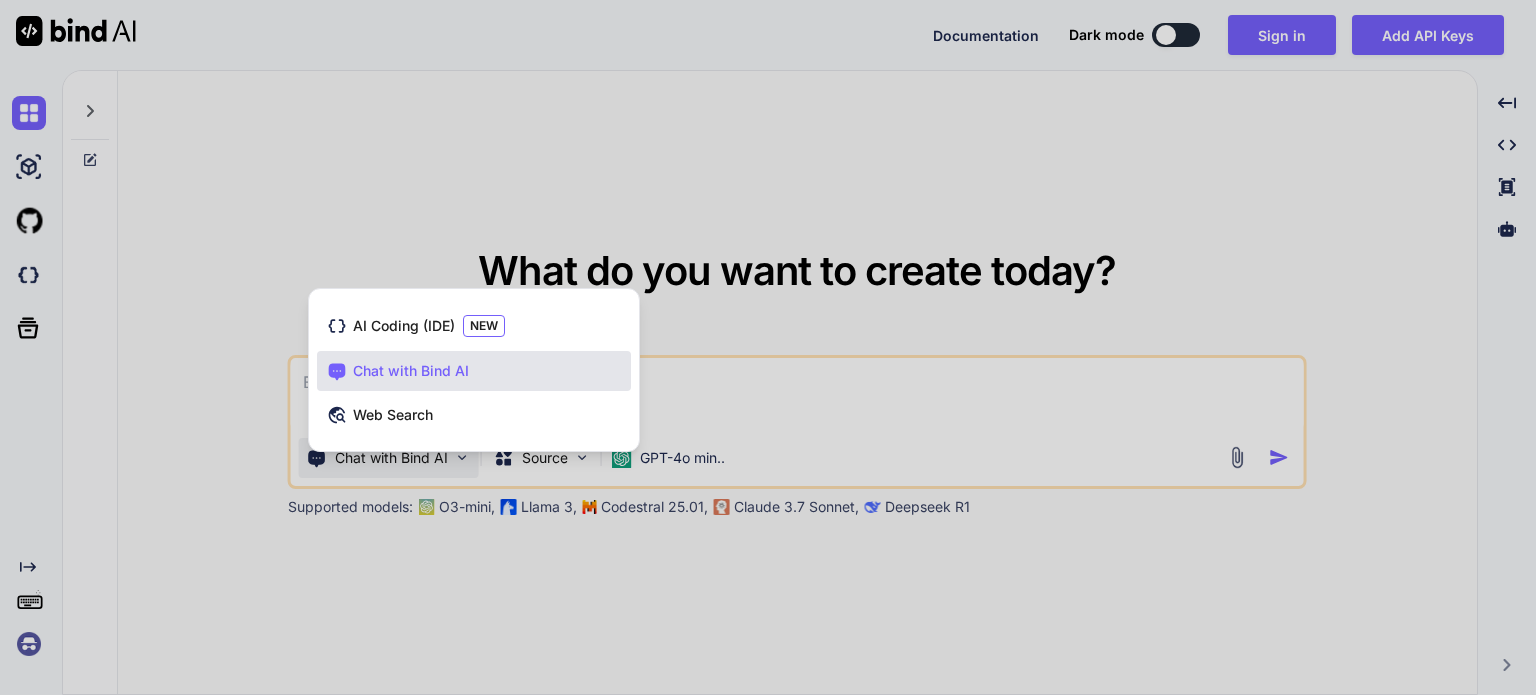 click at bounding box center (768, 347) 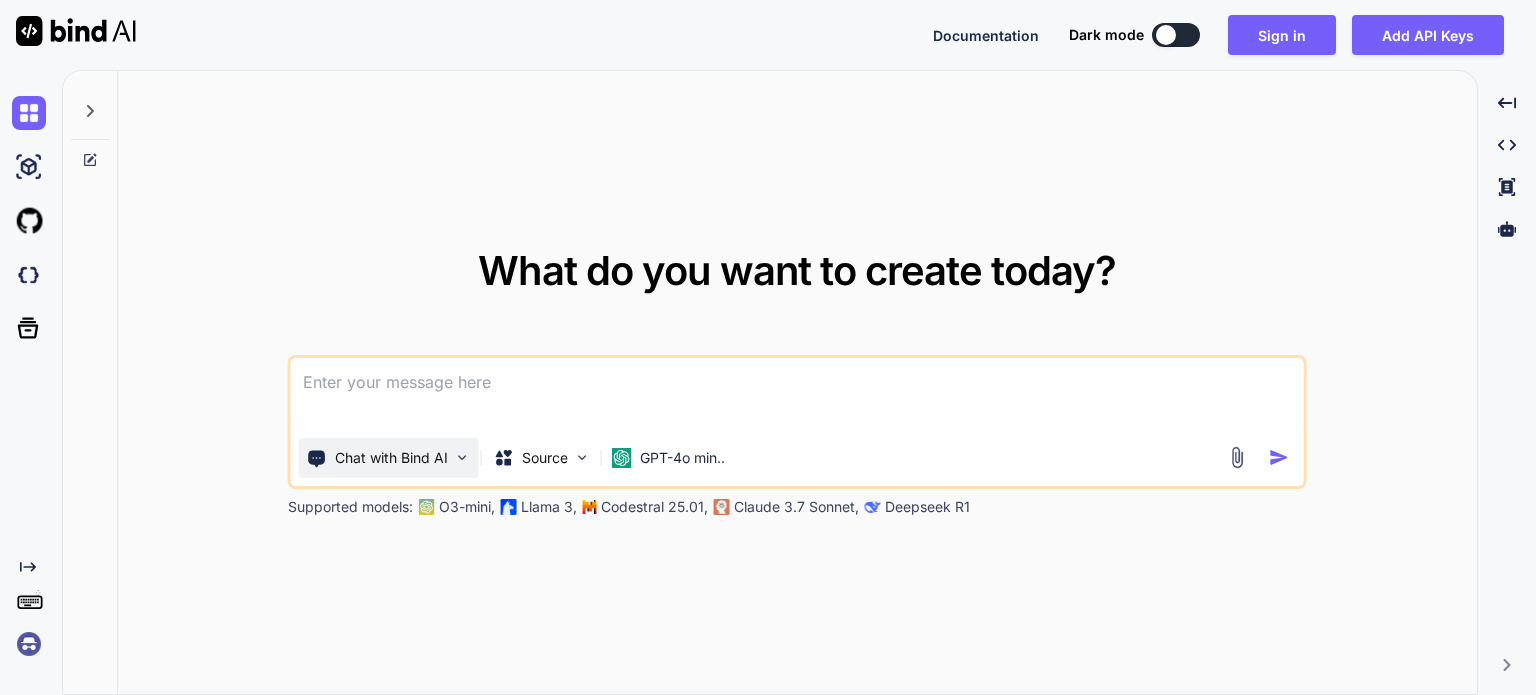 click at bounding box center (462, 457) 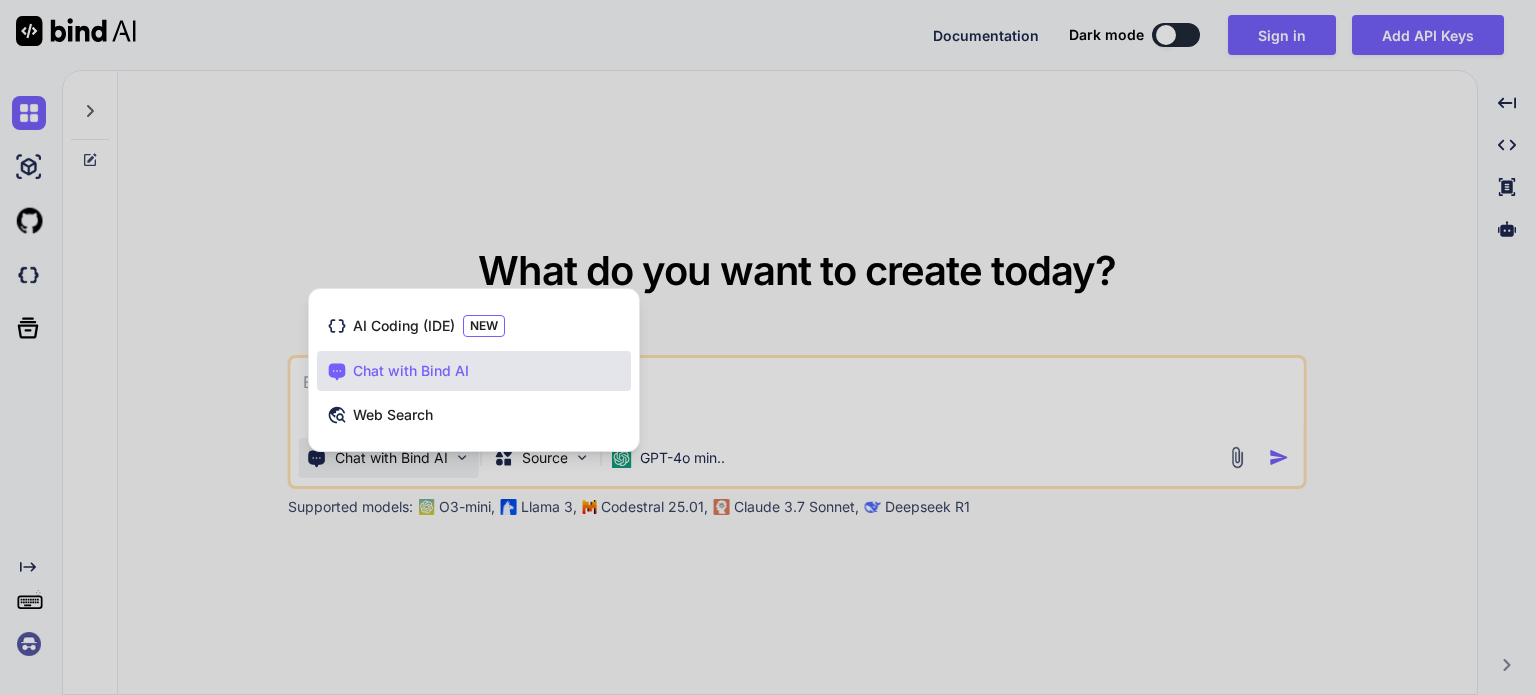 click at bounding box center [768, 347] 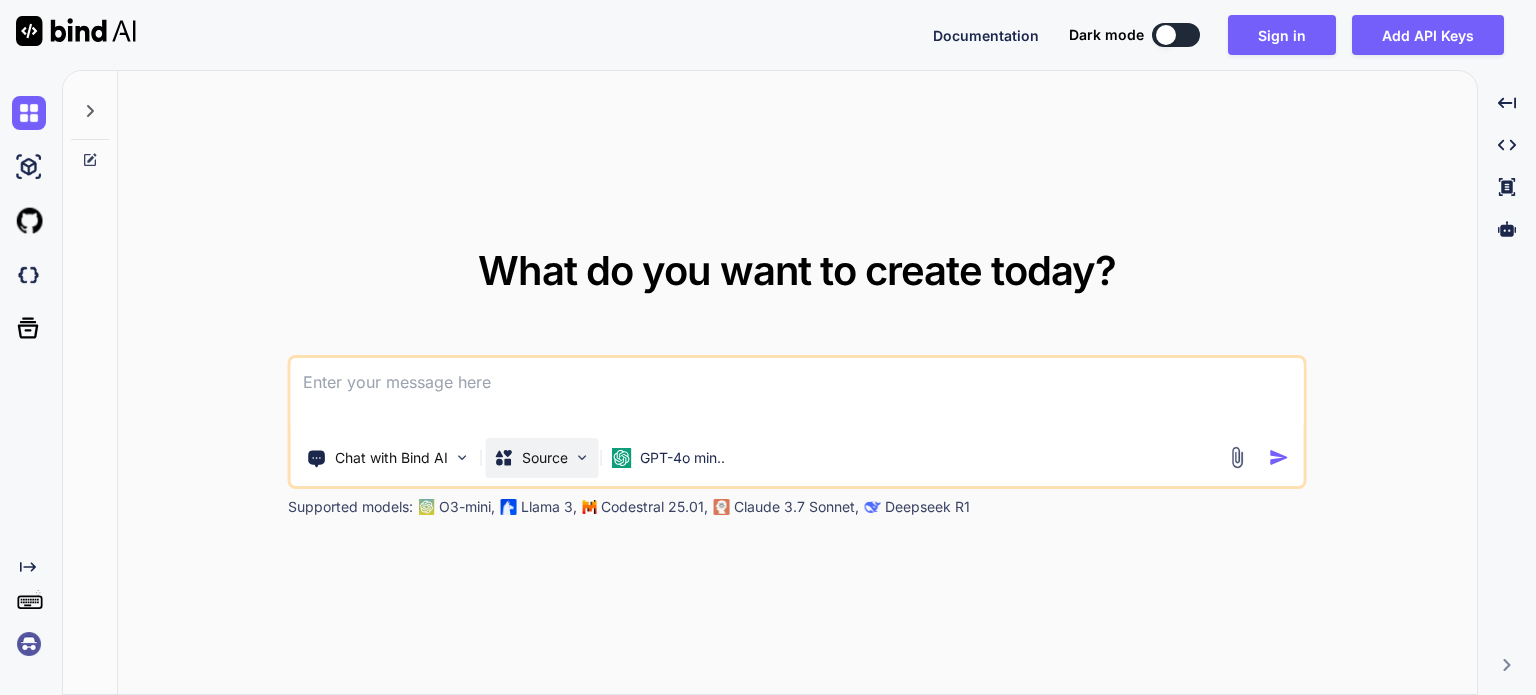 click at bounding box center (582, 457) 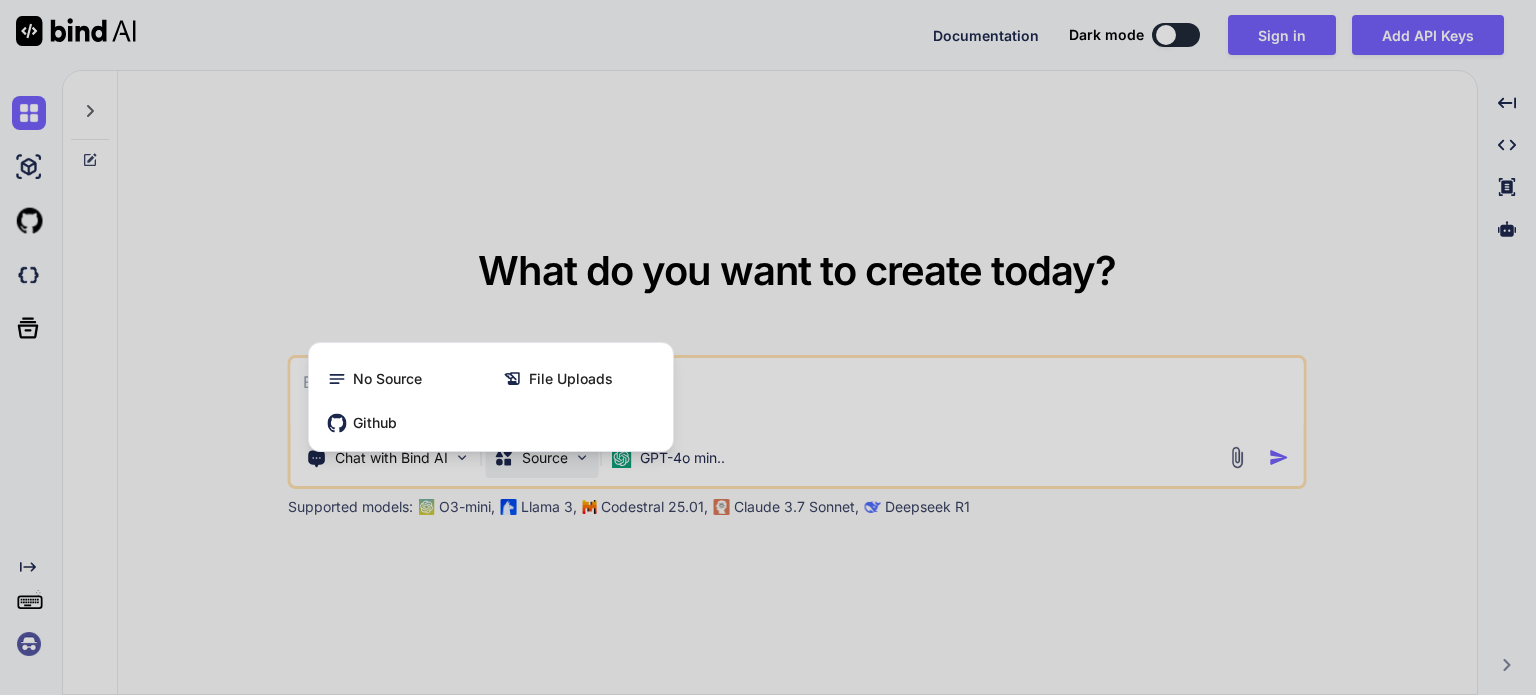click at bounding box center [768, 347] 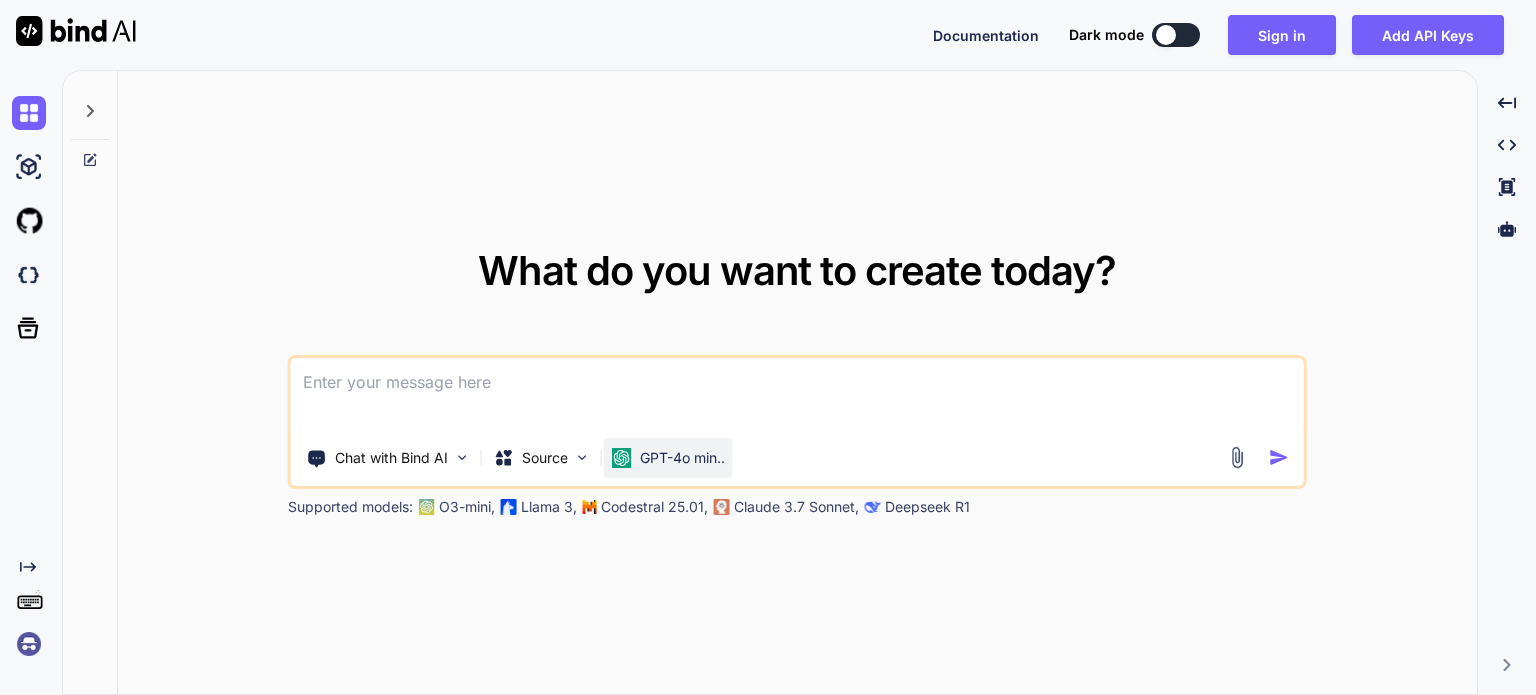 click on "GPT-4o min.." at bounding box center [682, 458] 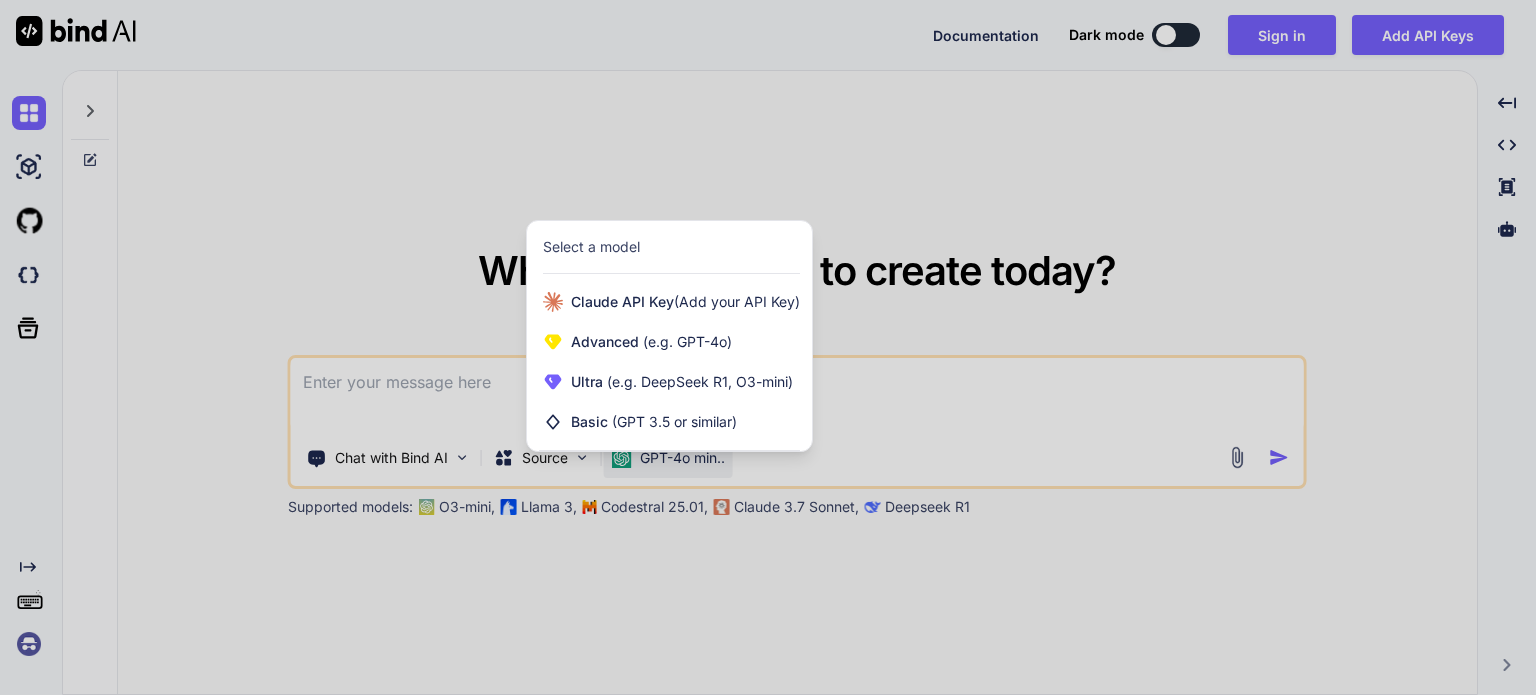 click at bounding box center (768, 347) 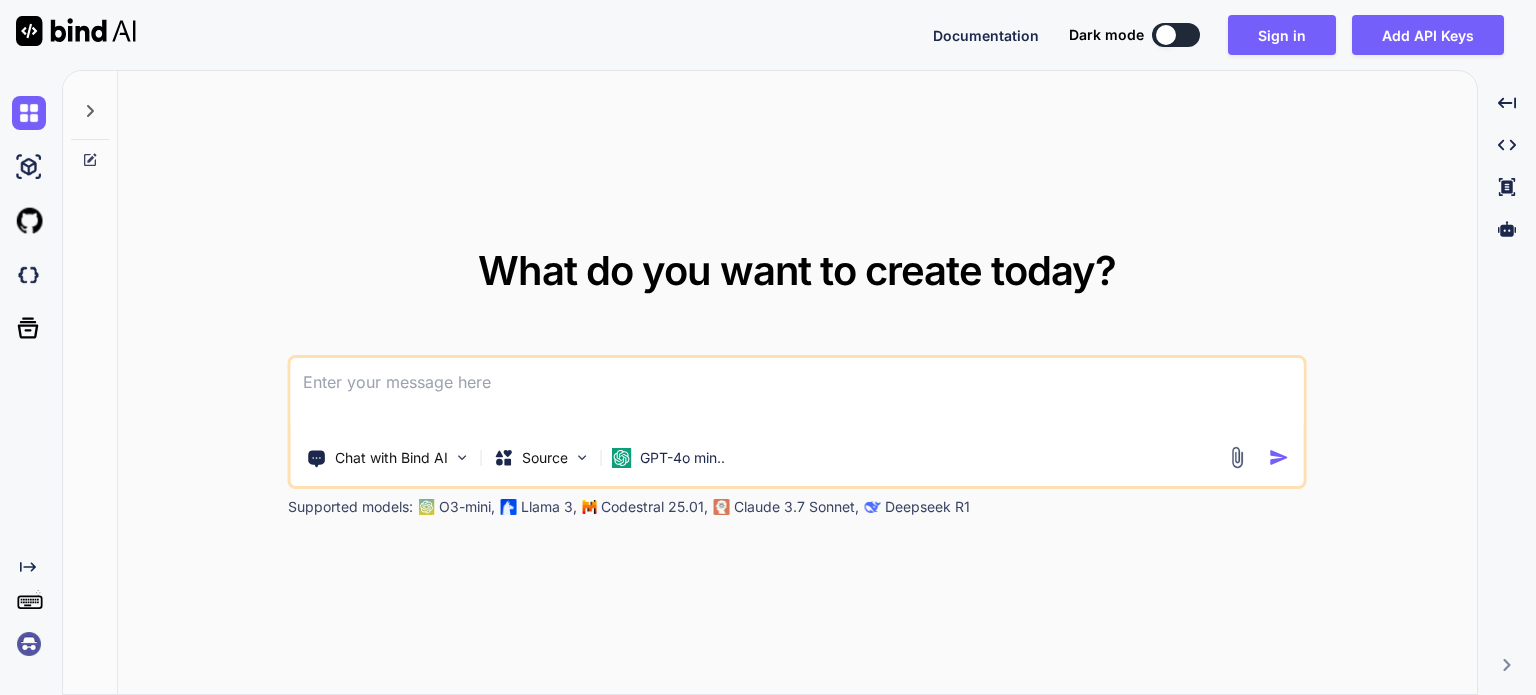 click at bounding box center [797, 395] 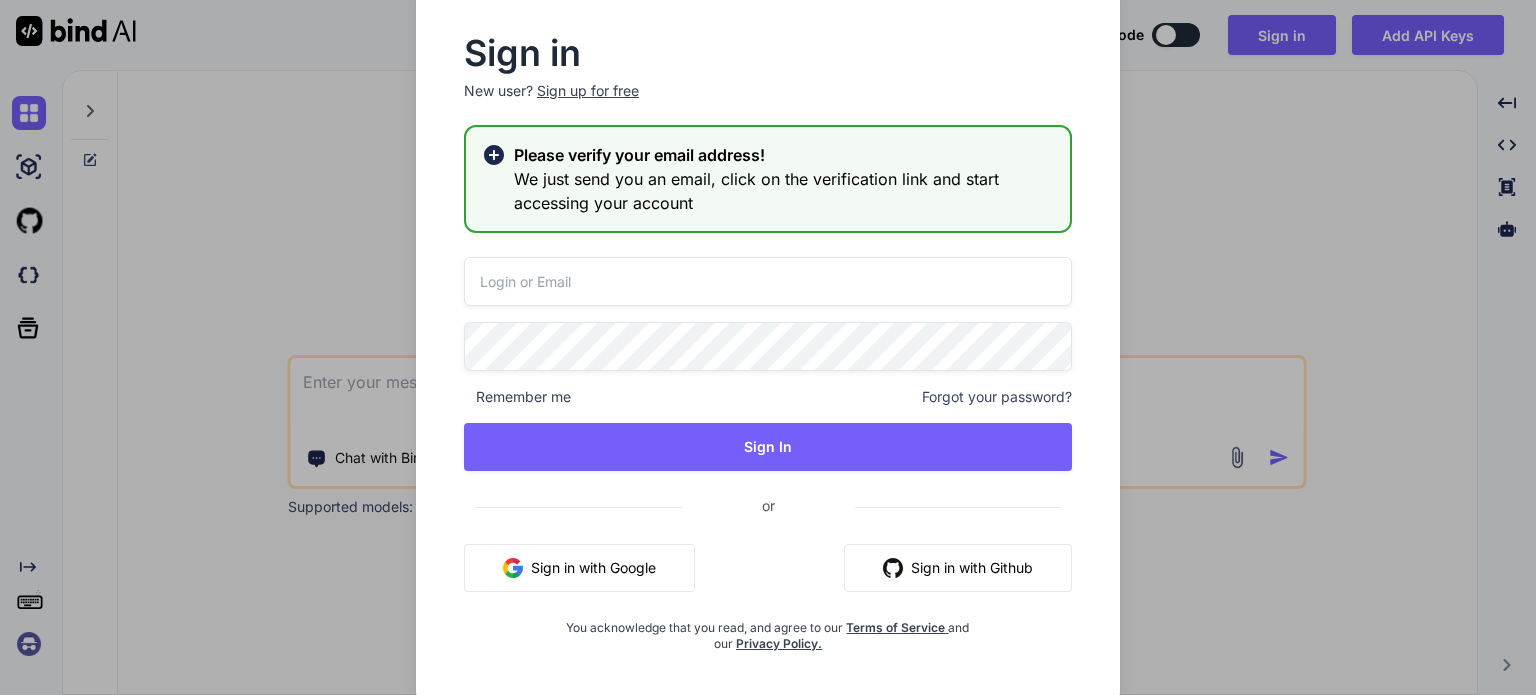 scroll, scrollTop: 22, scrollLeft: 0, axis: vertical 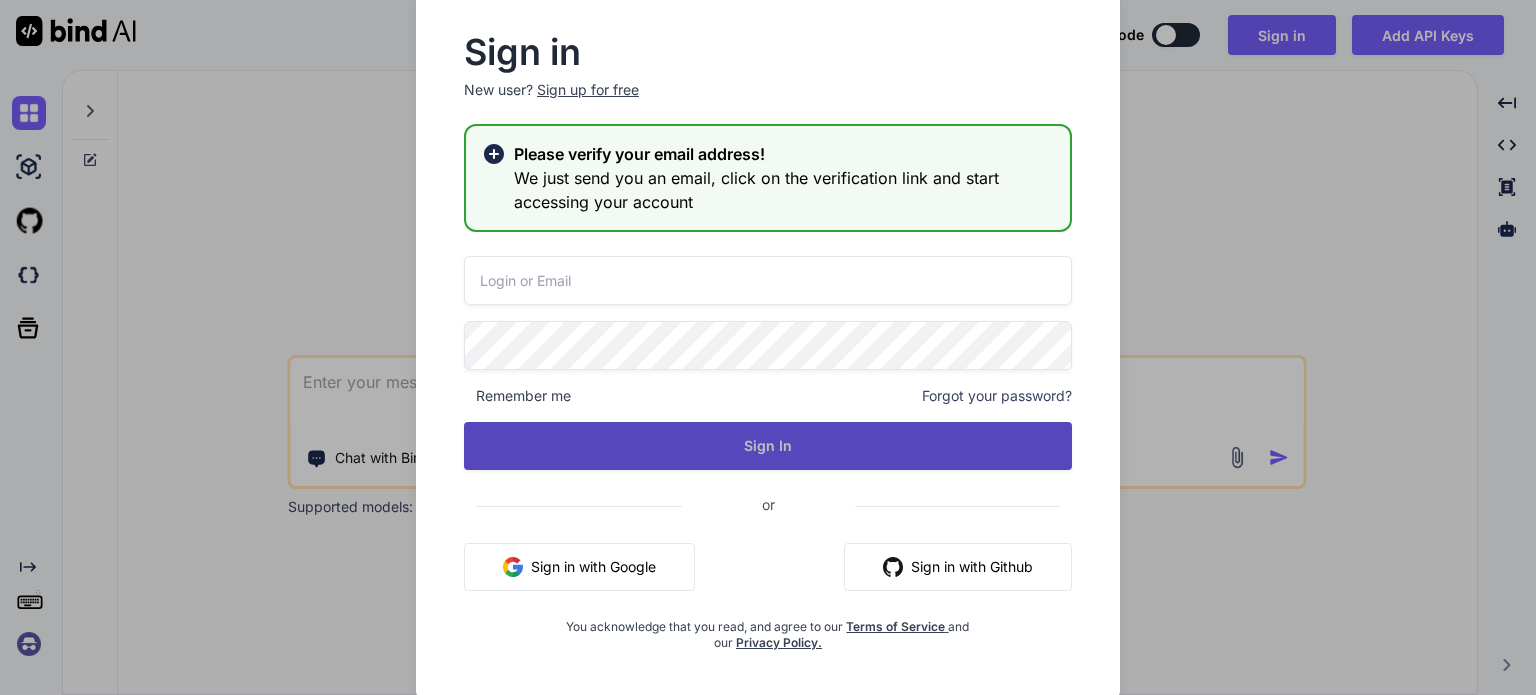 click on "Sign In" at bounding box center [768, 446] 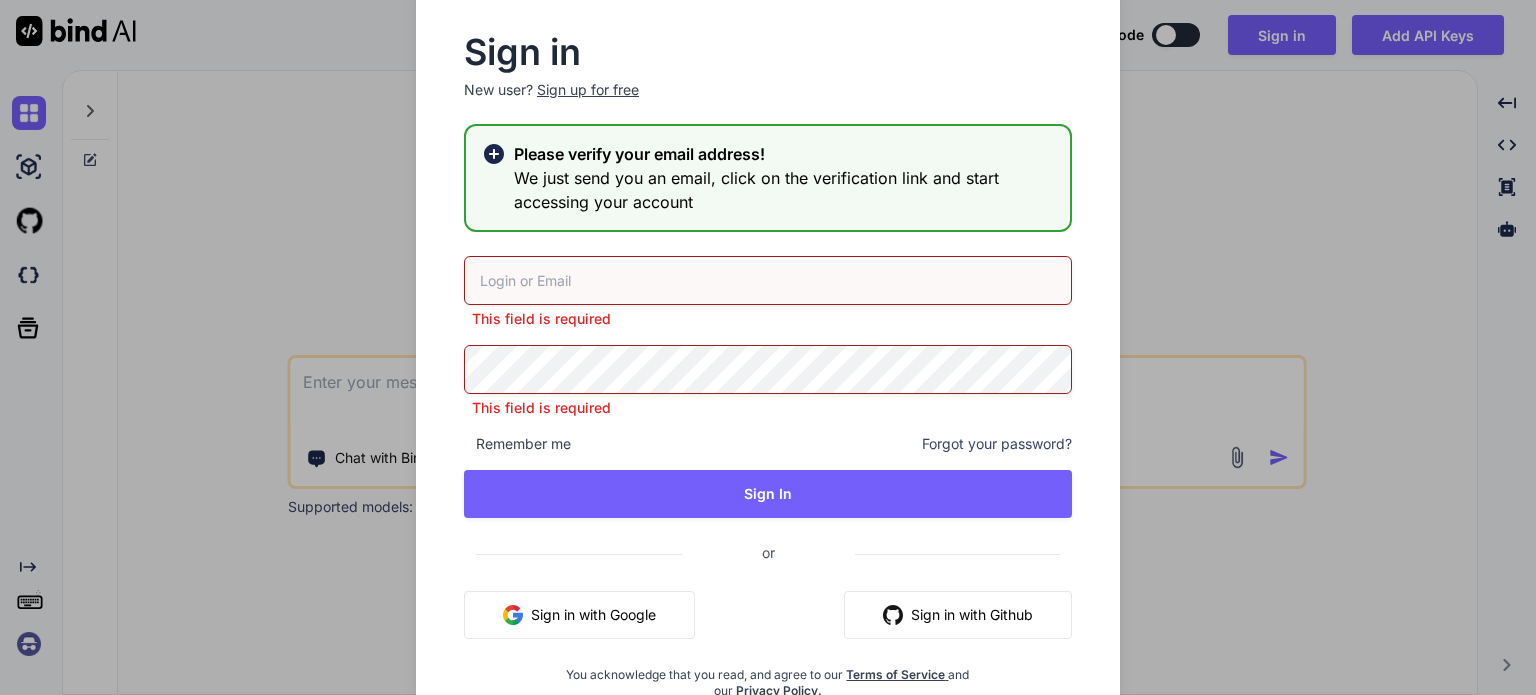 click on "Sign up for free" at bounding box center (588, 90) 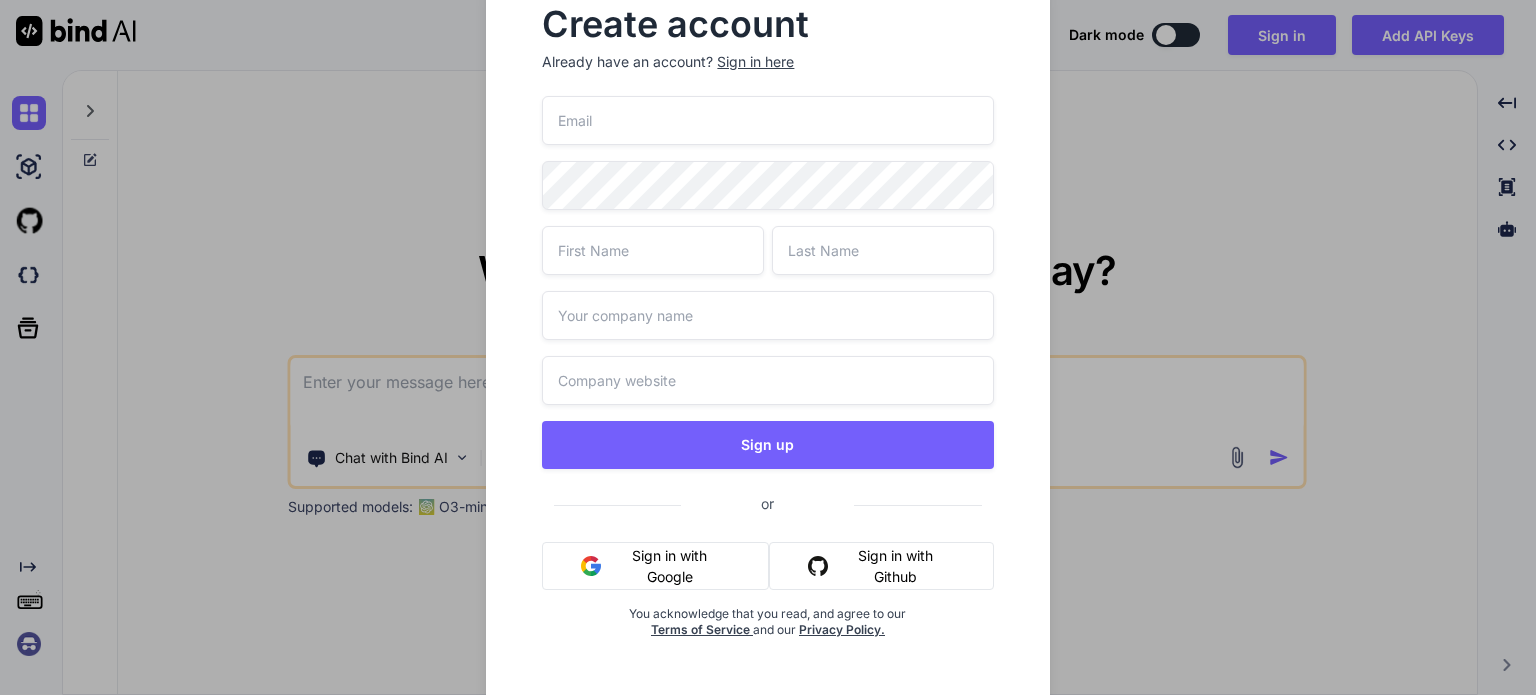 click at bounding box center (767, 120) 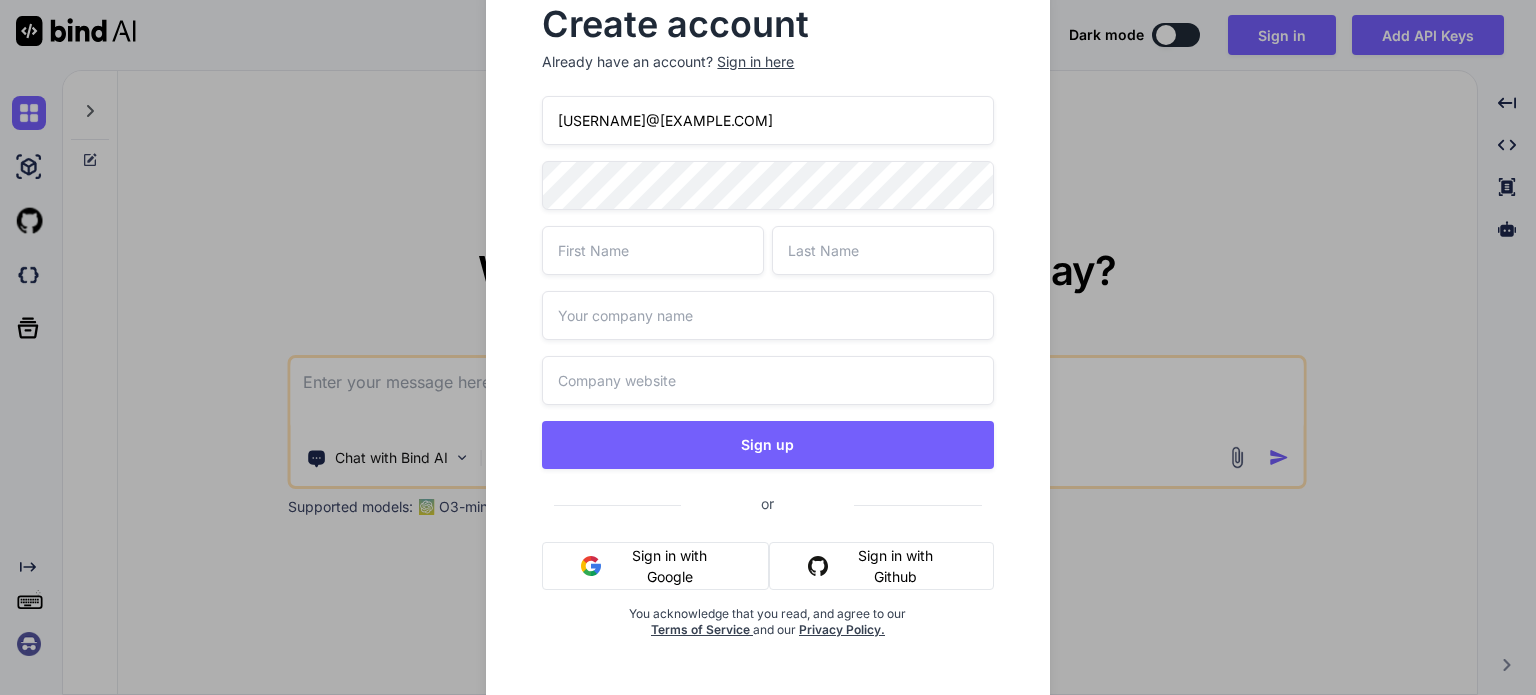 type on "shady" 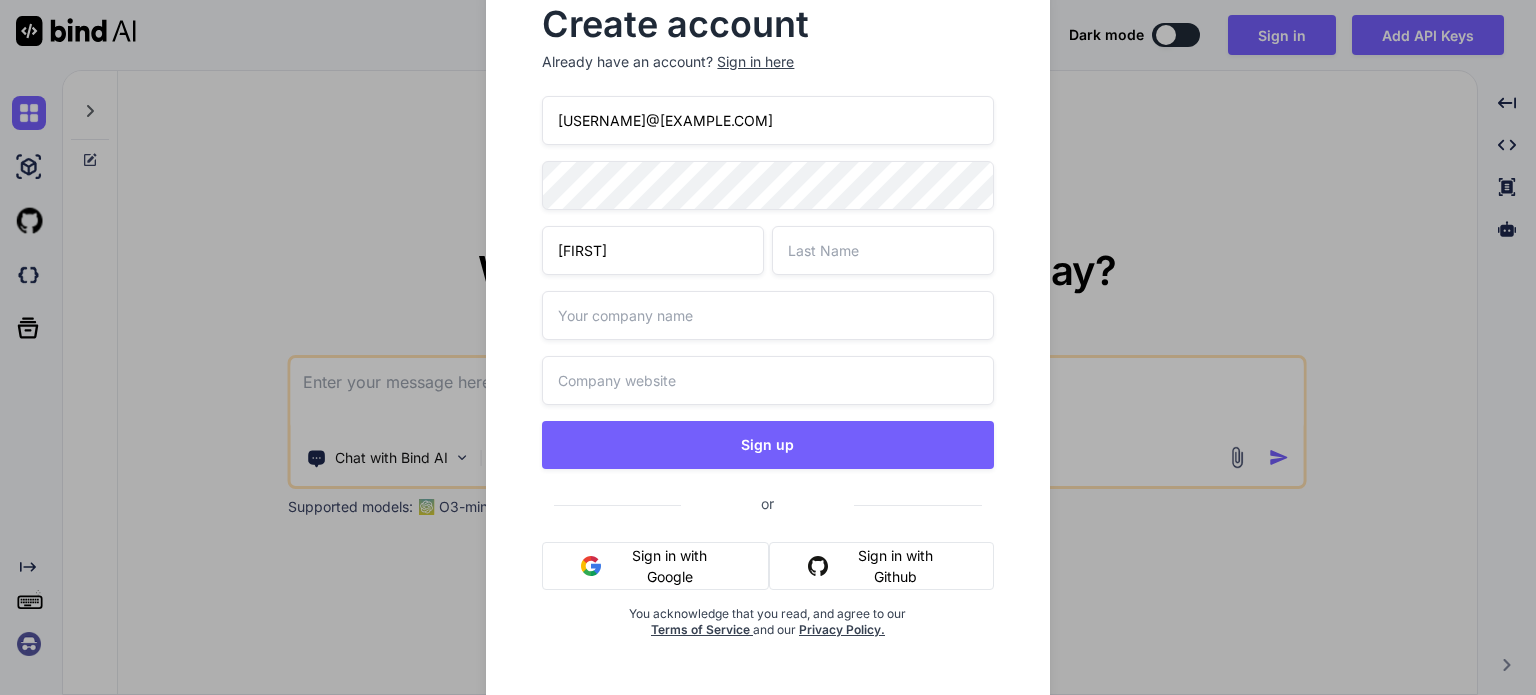type on "khalifa" 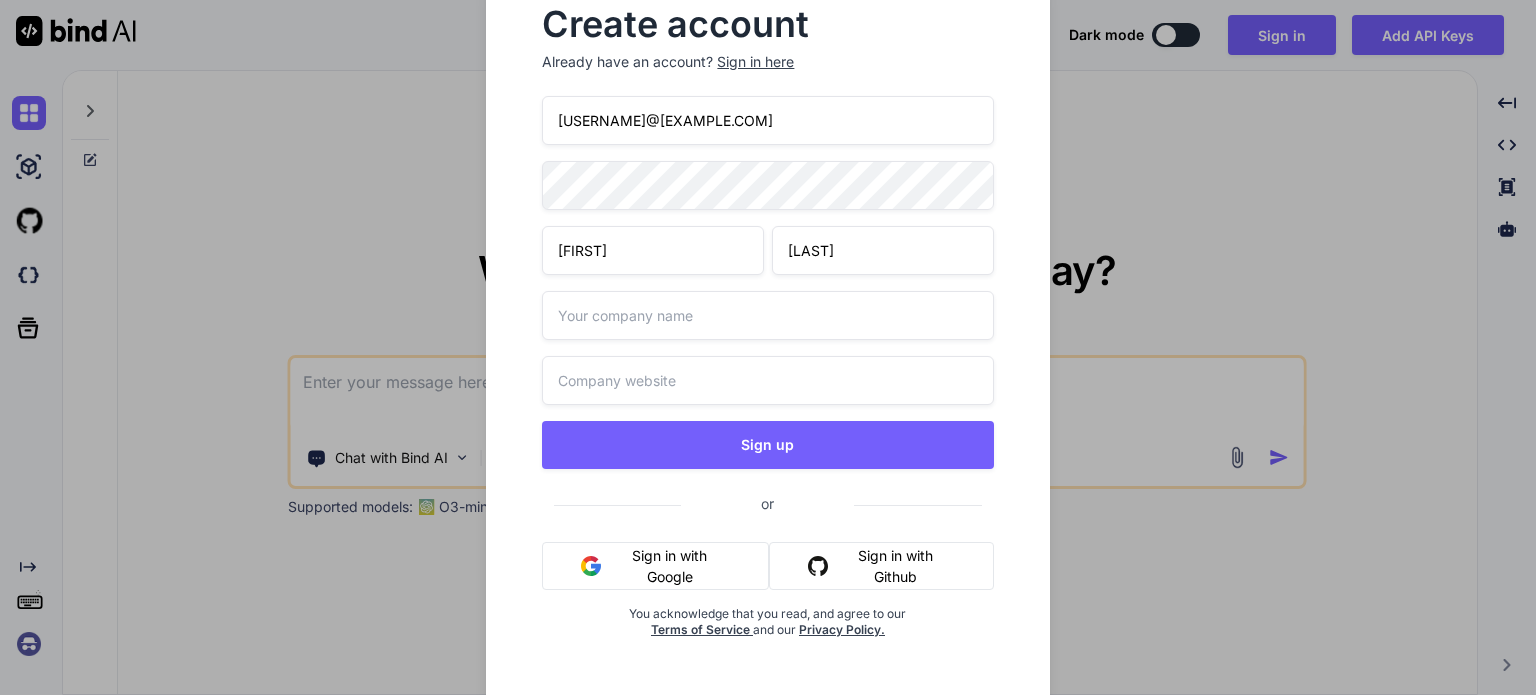type on "no" 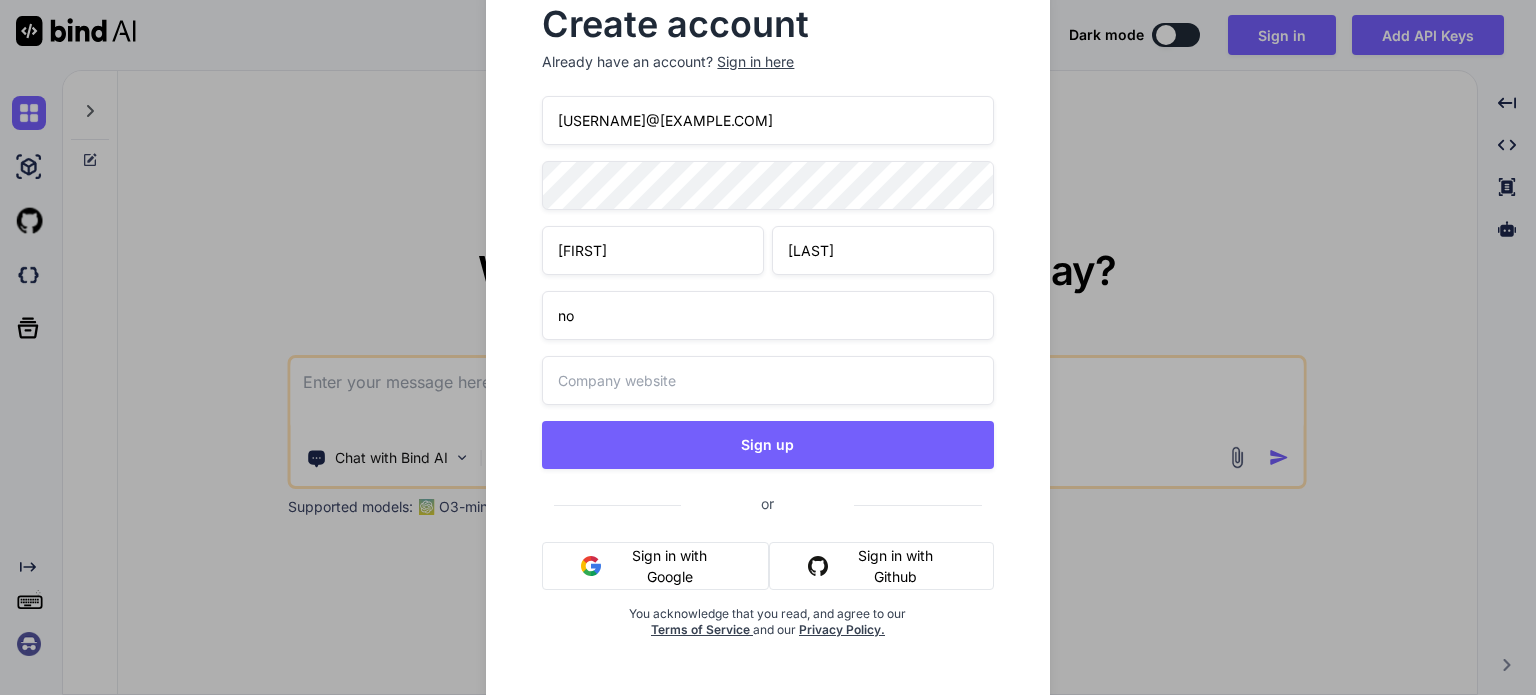 type on "no" 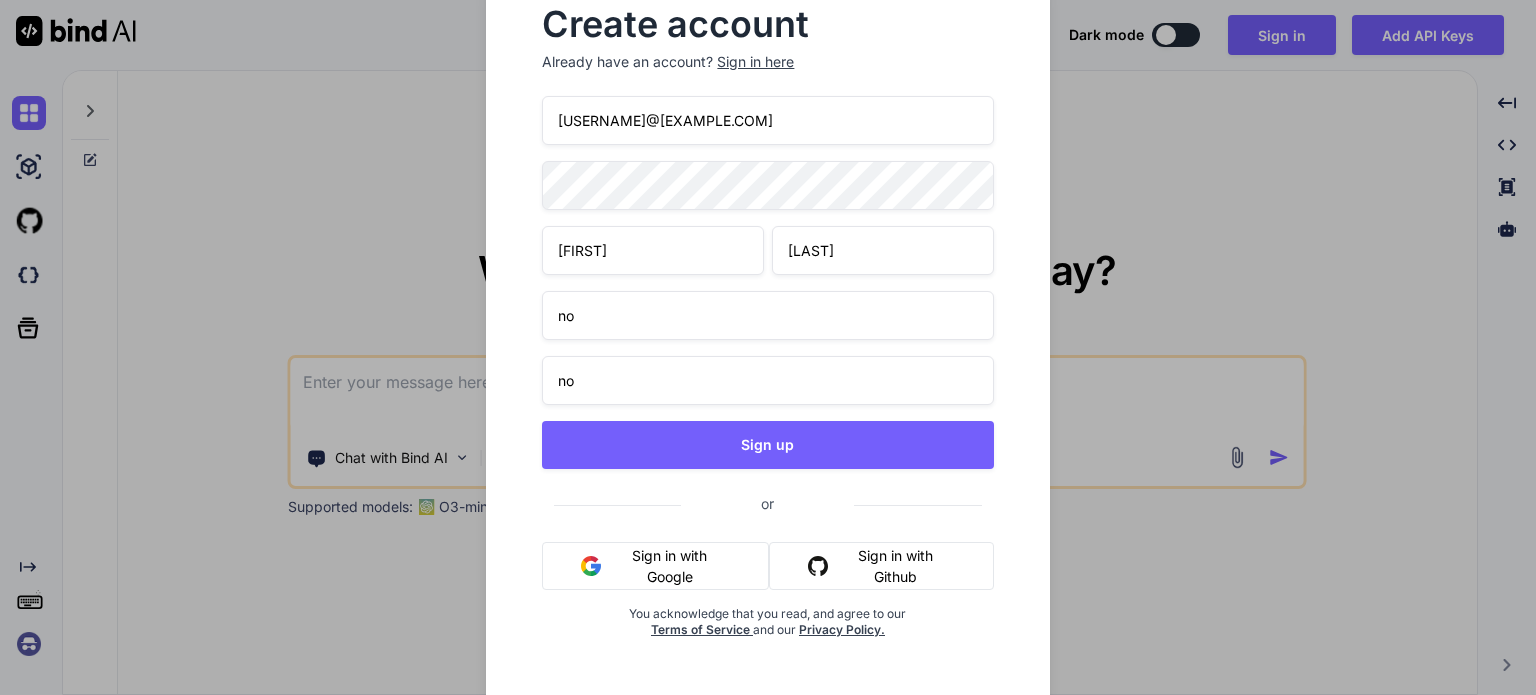 click on "shadykh86@gmail.com" at bounding box center [767, 120] 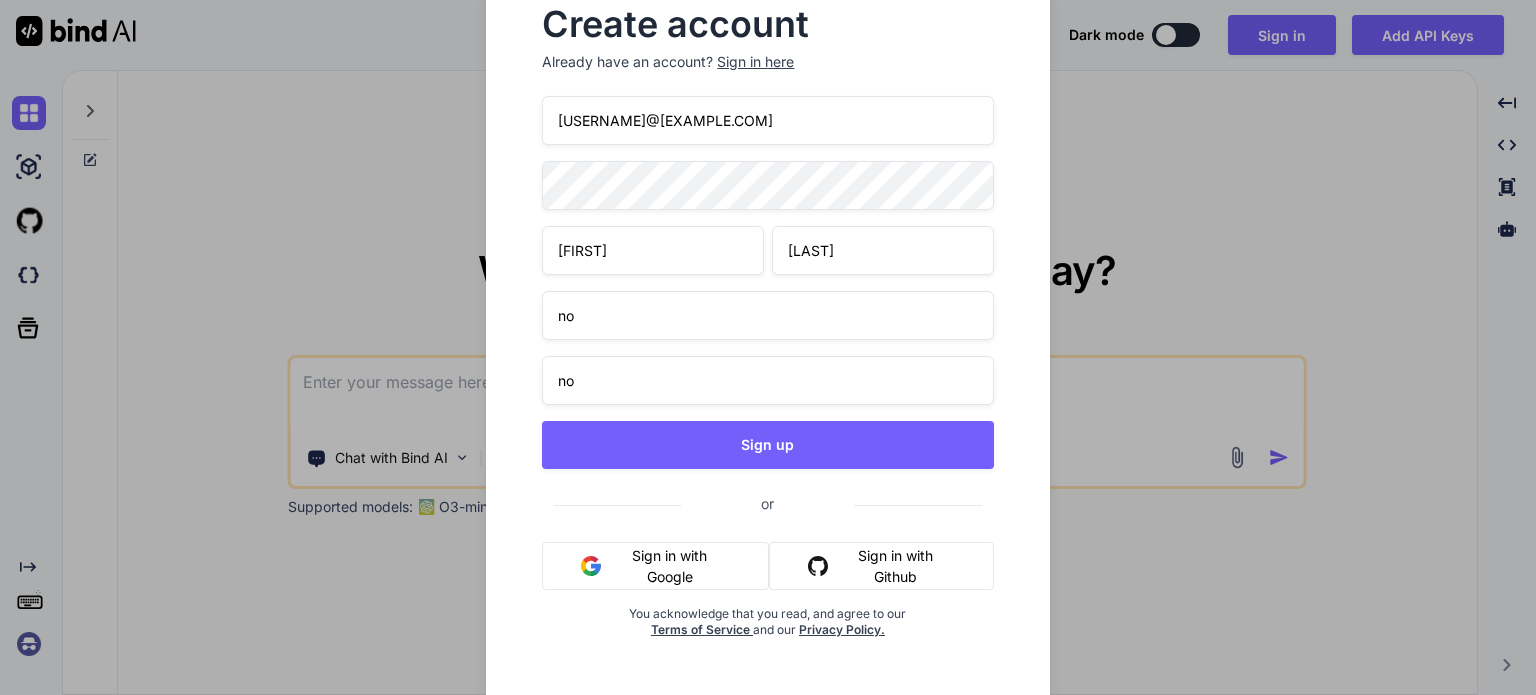 click on "shadykh86@gmail.com" at bounding box center [767, 120] 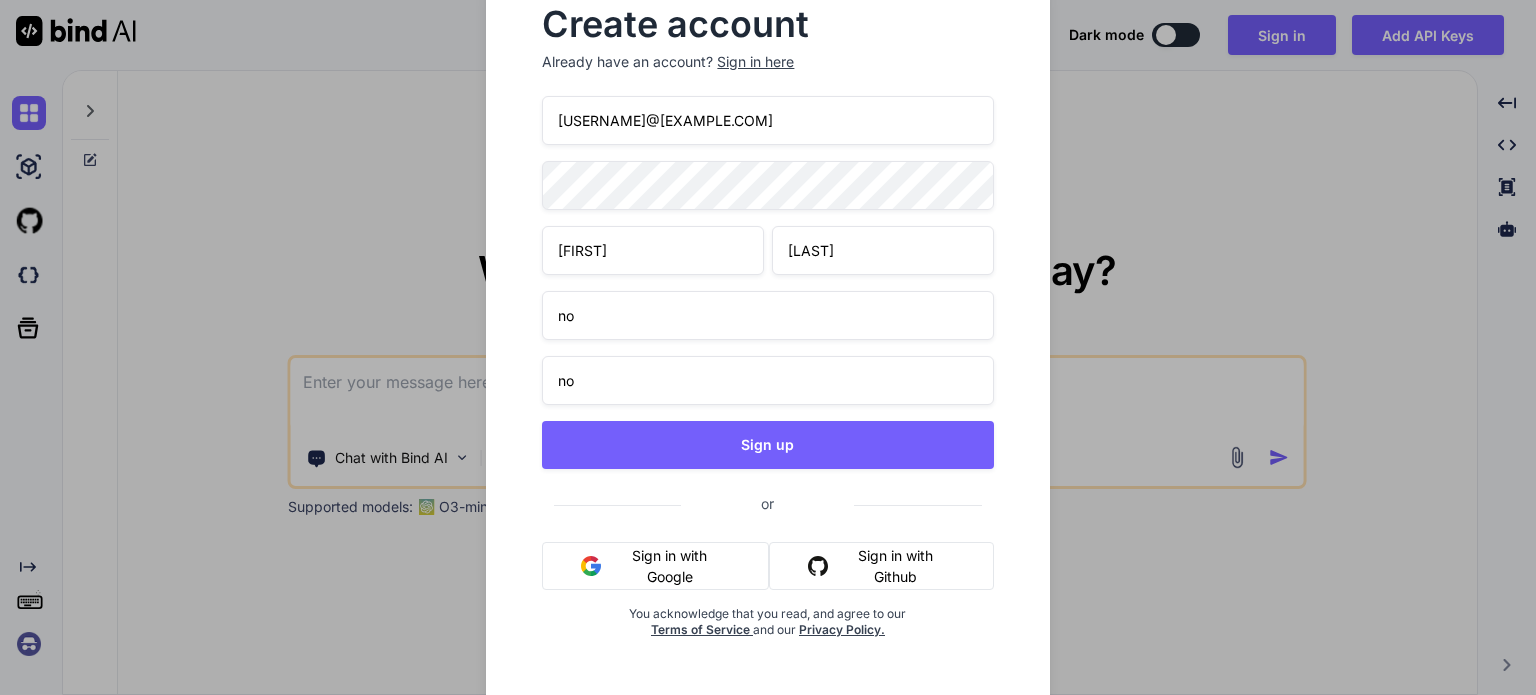 click on "shadykh86@gmail.com" at bounding box center (767, 120) 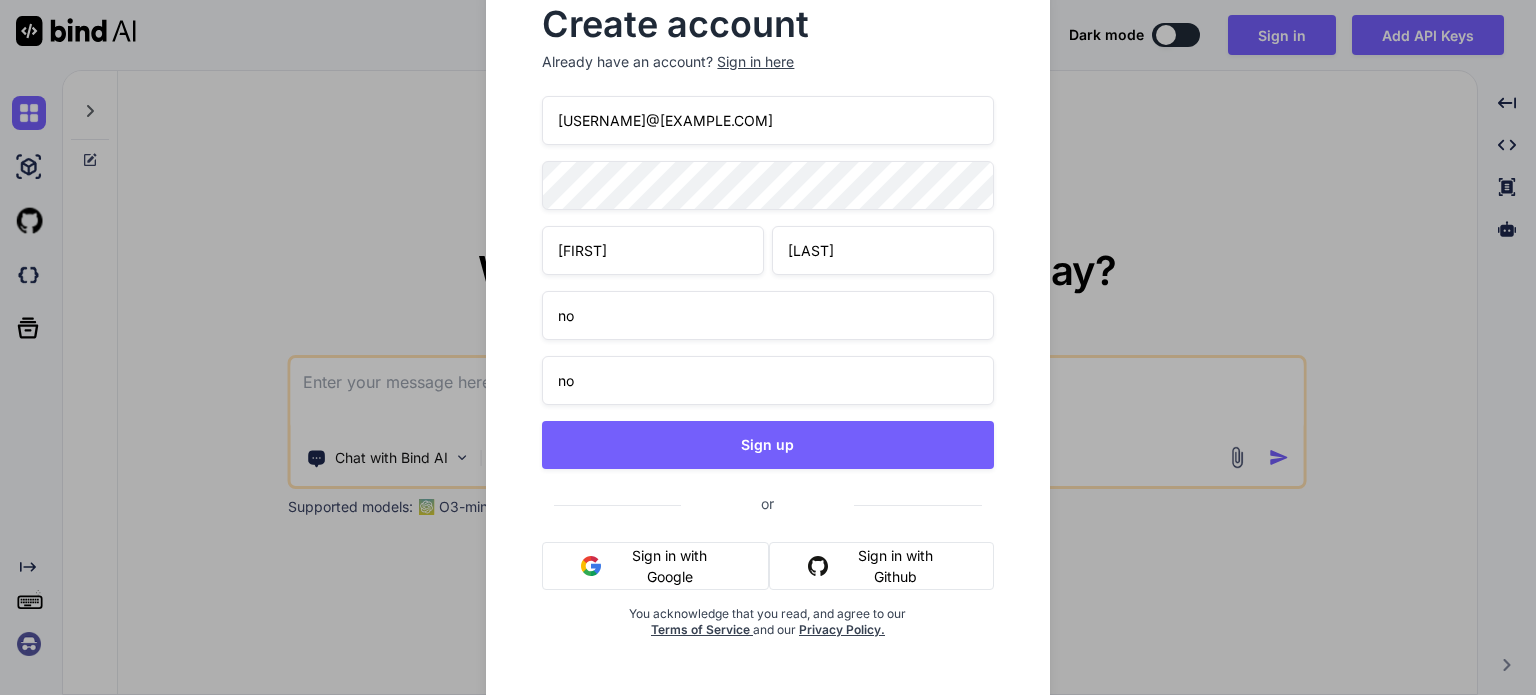 click on "shadykh86@gmail.com" at bounding box center [767, 120] 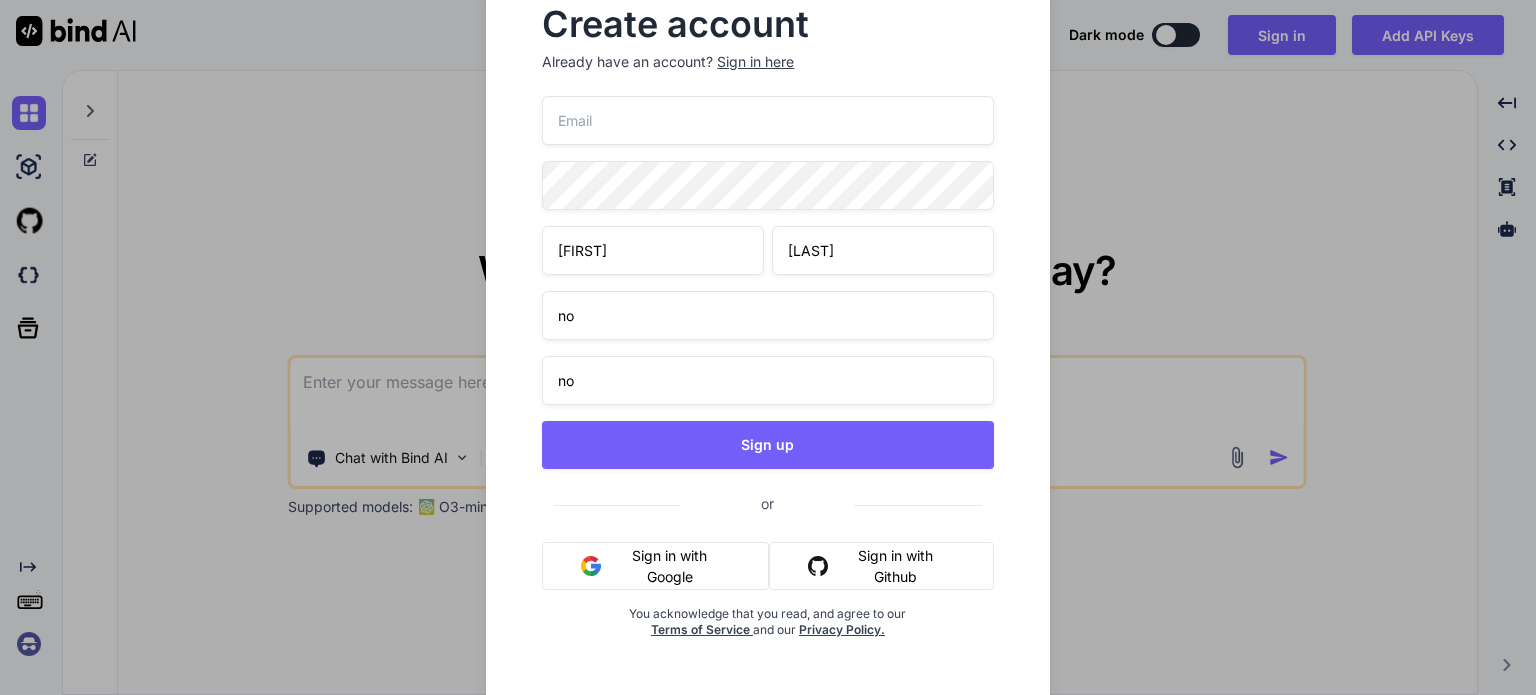 paste on "shadykh86@gmail.com" 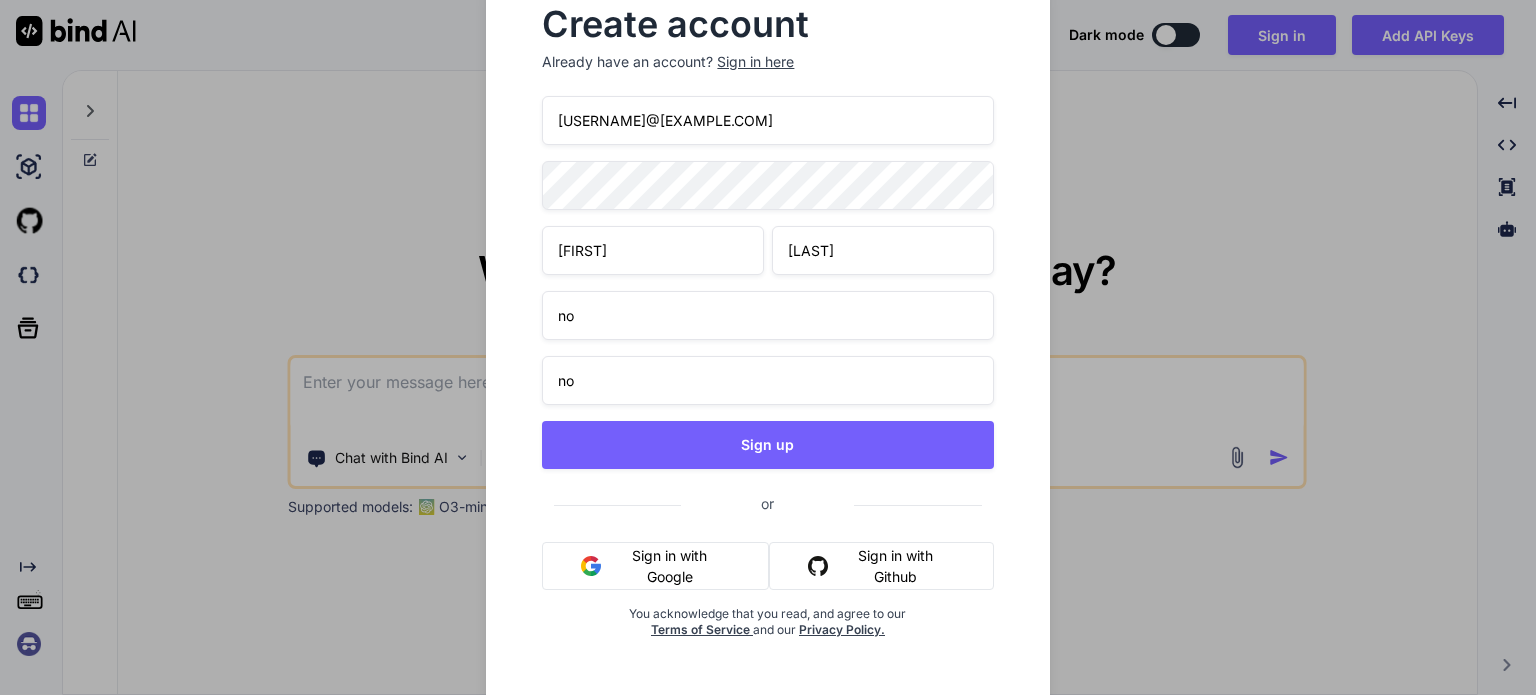 click on "Create account Already have an account?   Sign in here shadykh86@gmail.com shady khalifa no no Sign up   or Sign in with Google Sign in with Github You acknowledge that you read, and agree to our   Terms of Service     and our   Privacy Policy." at bounding box center [767, 339] 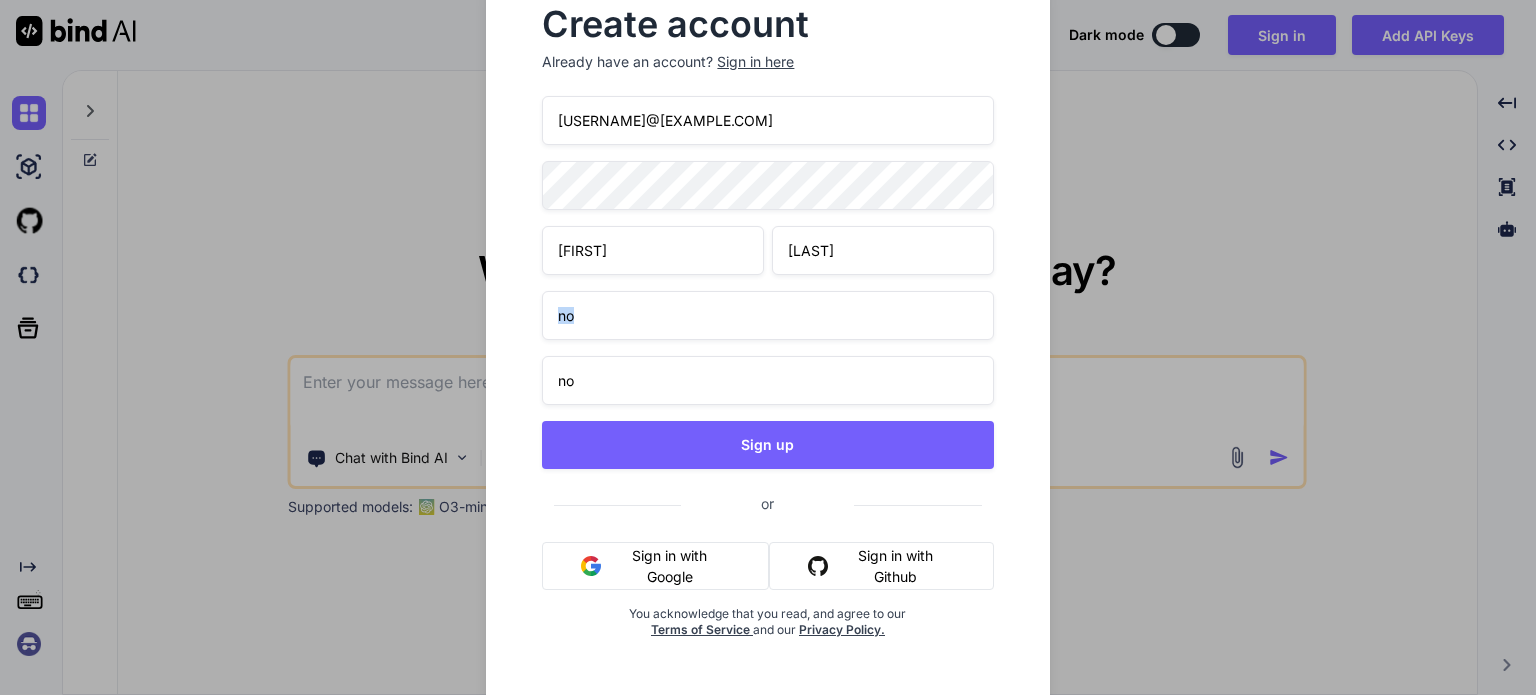 click on "Create account Already have an account?   Sign in here shadykh86@gmail.com shady khalifa no no Sign up   or Sign in with Google Sign in with Github You acknowledge that you read, and agree to our   Terms of Service     and our   Privacy Policy." at bounding box center (767, 339) 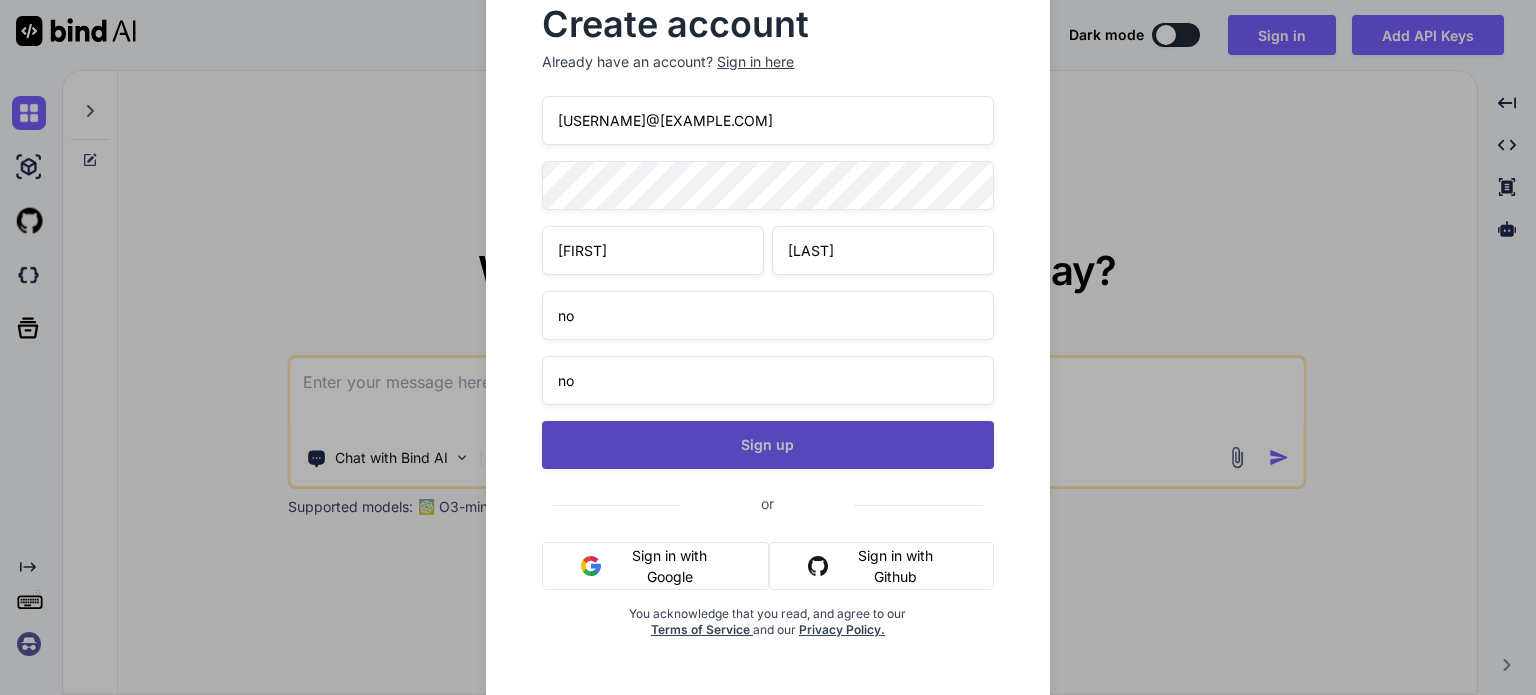 click on "Sign up" at bounding box center [767, 445] 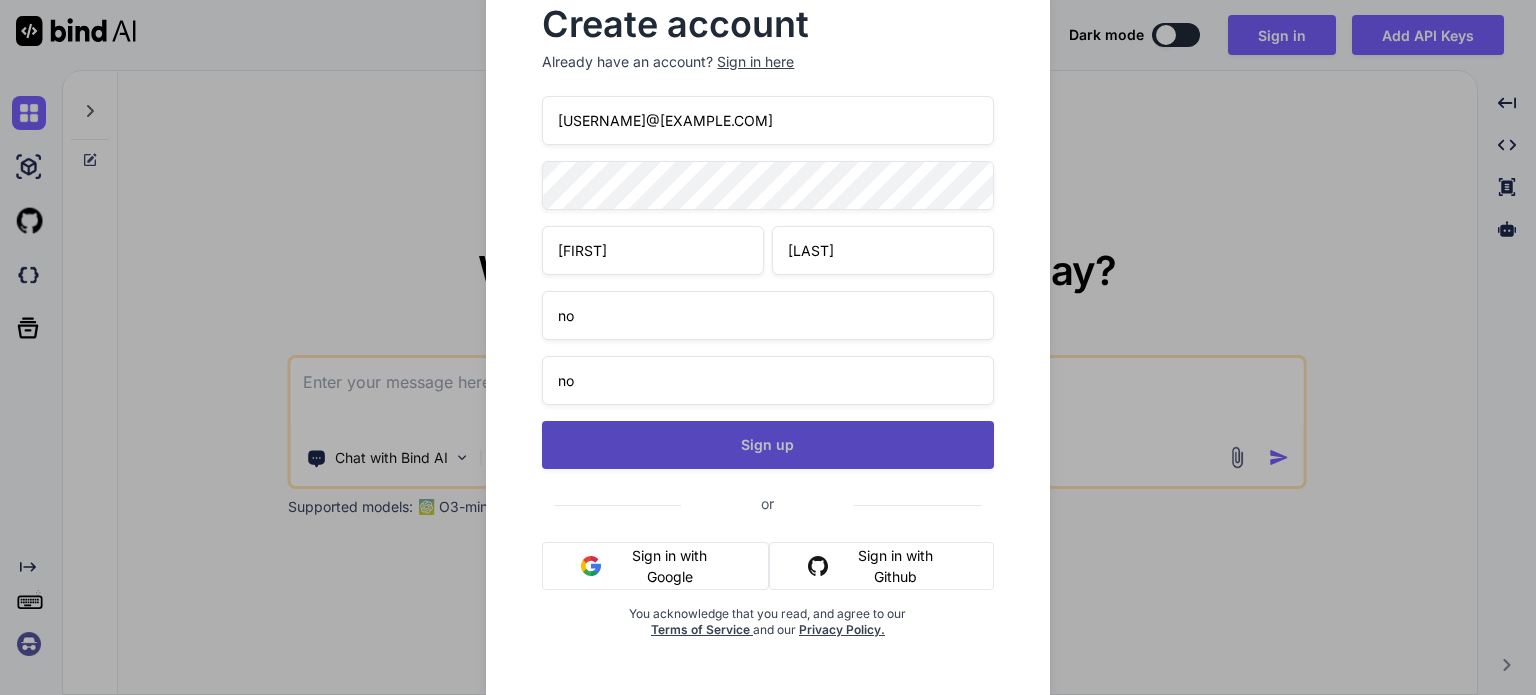 click on "Sign up" at bounding box center [767, 445] 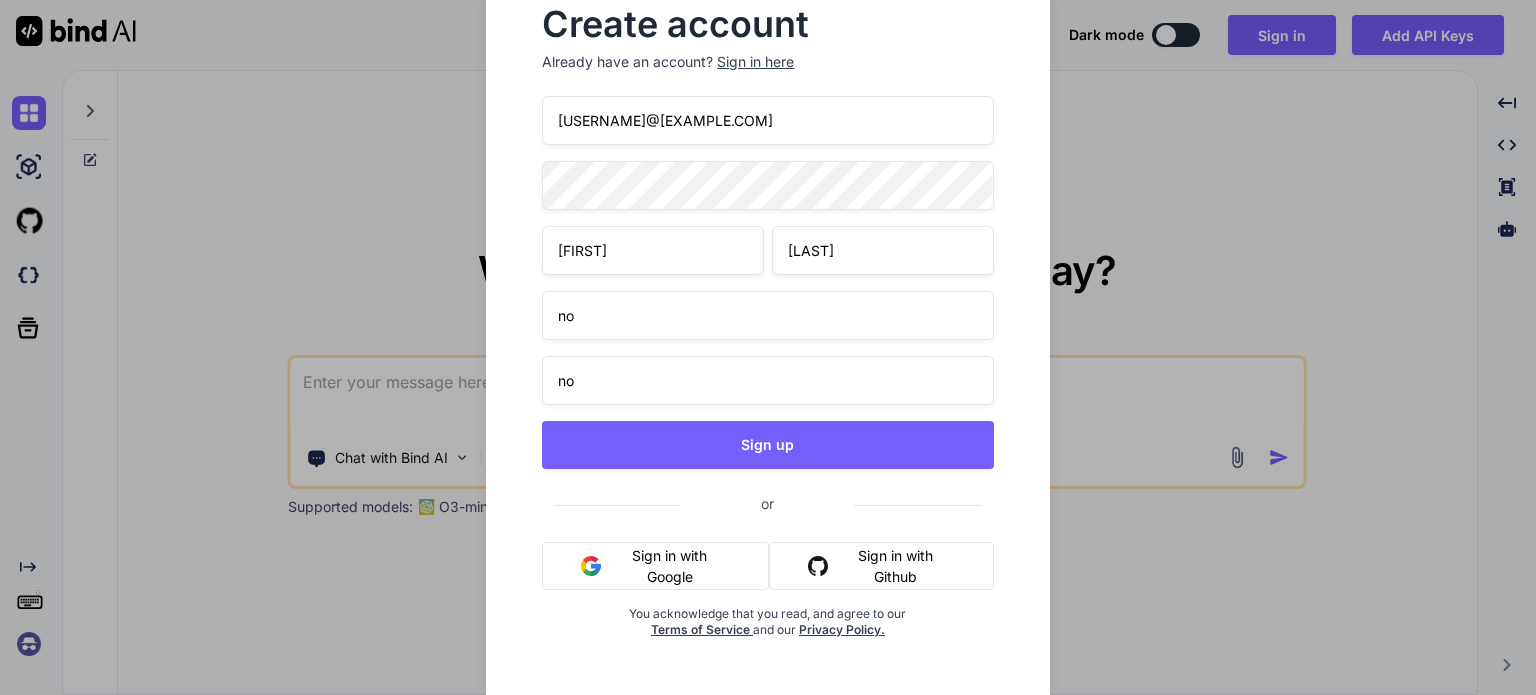 click on "shadykh86@gmail.com" at bounding box center (767, 120) 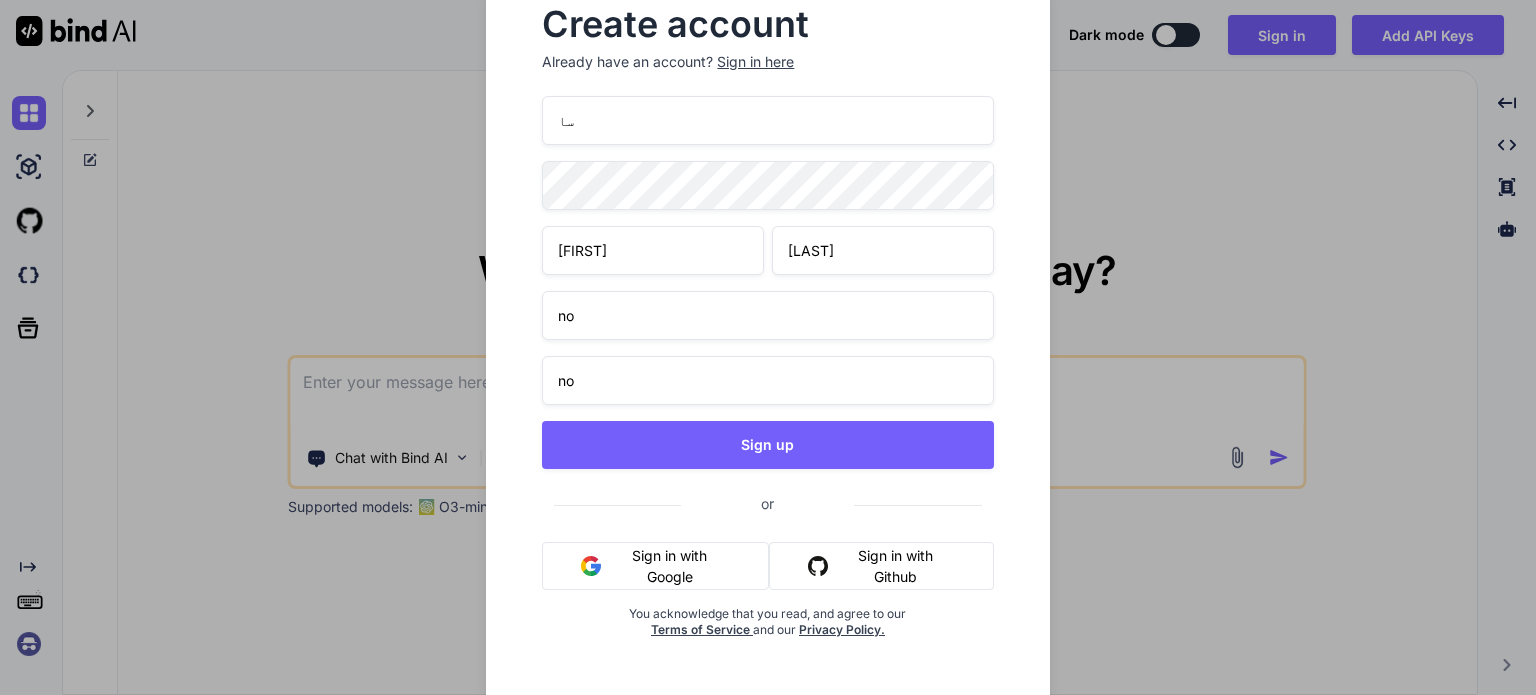type on "س" 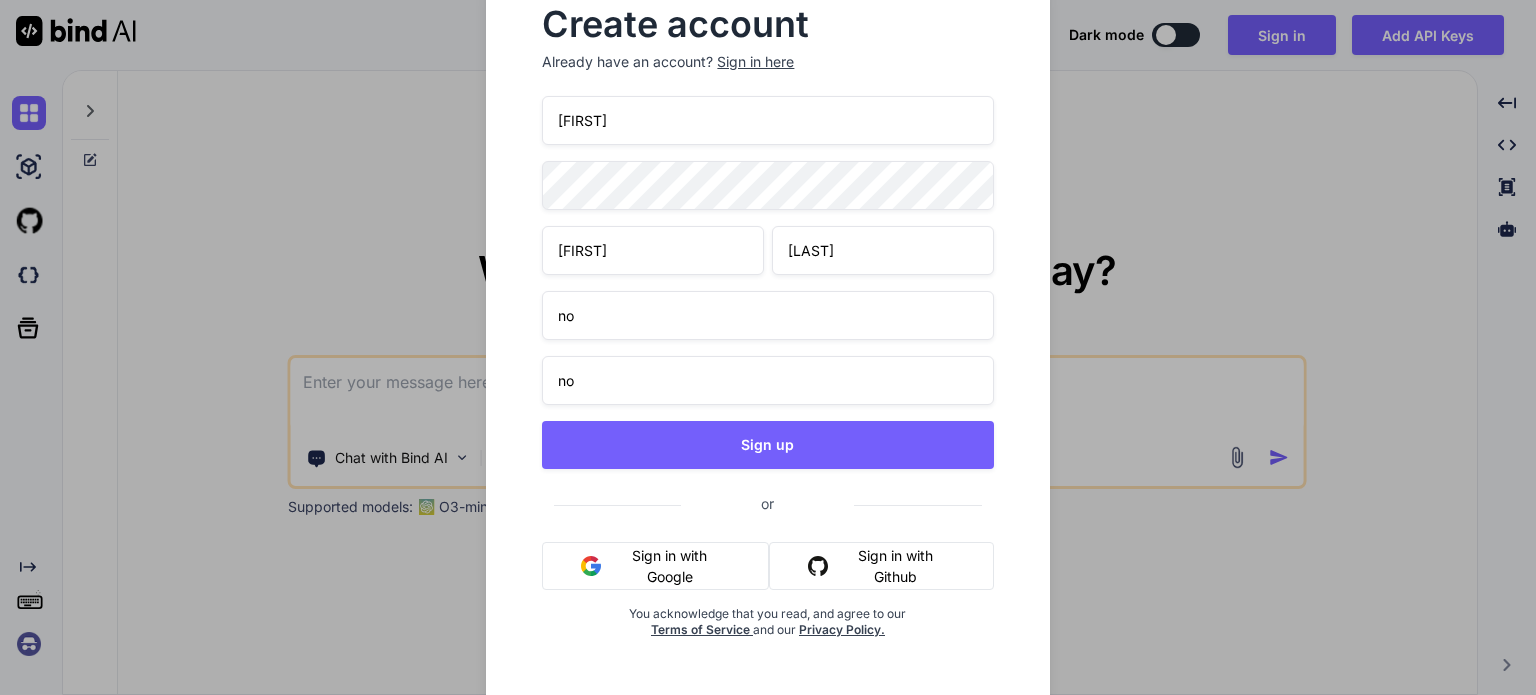 type on "shadykhalifa.dotnetdev@example.com" 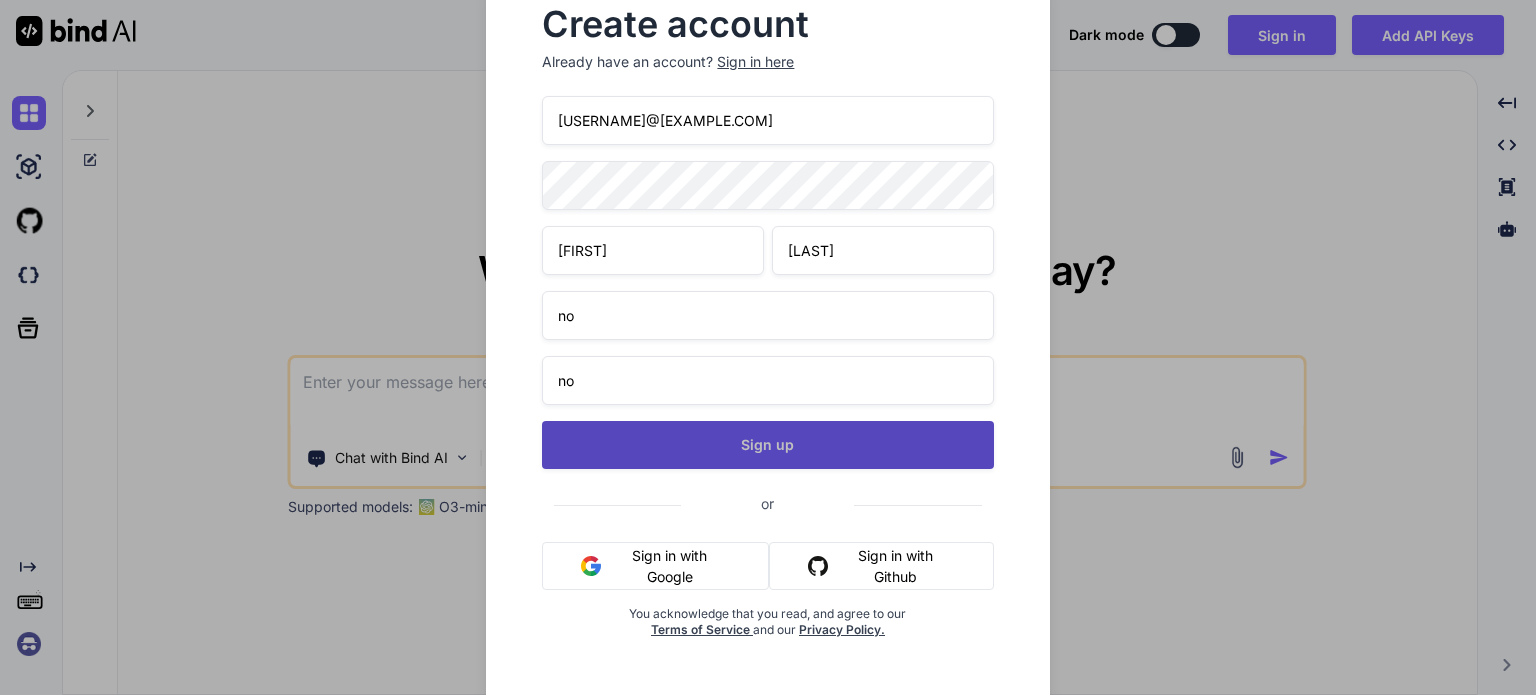click on "Sign up" at bounding box center [767, 445] 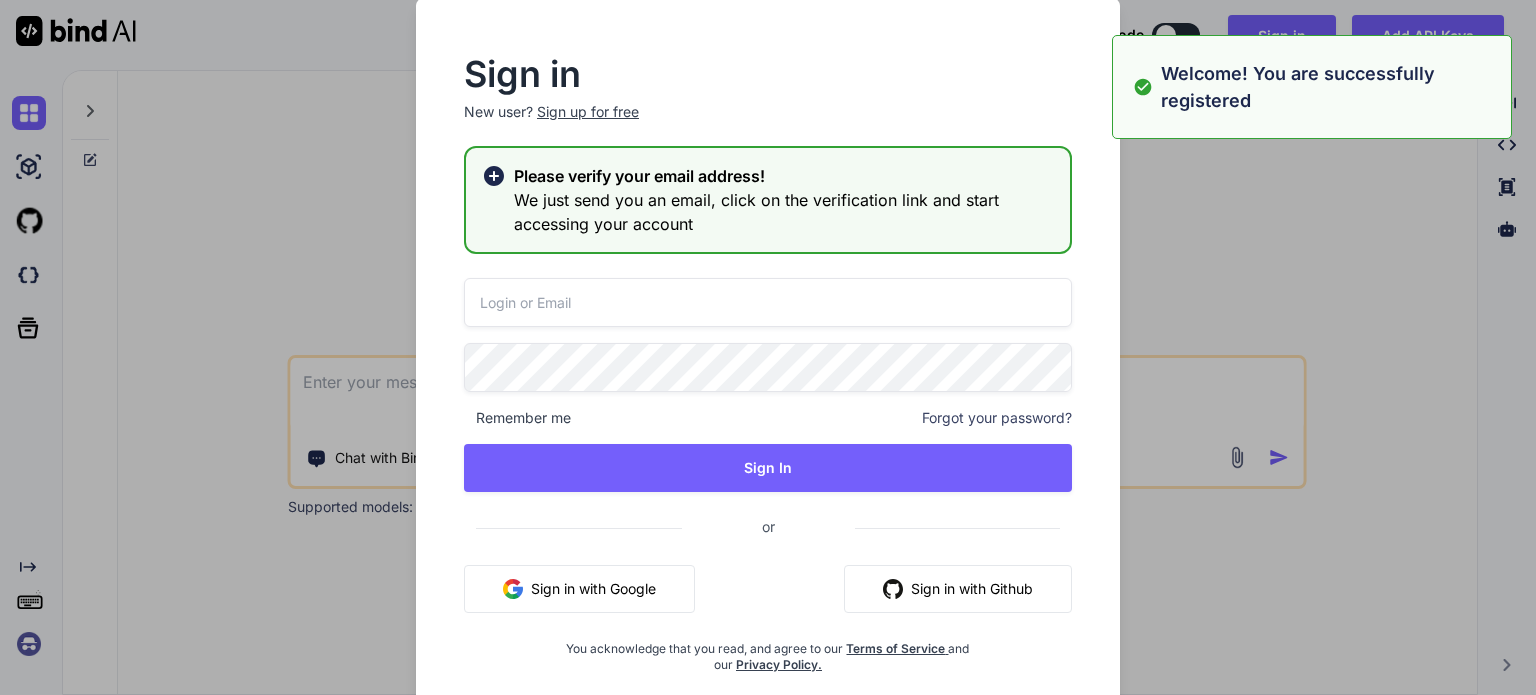 type on "shadykhalifa.dotnetdev@example.com" 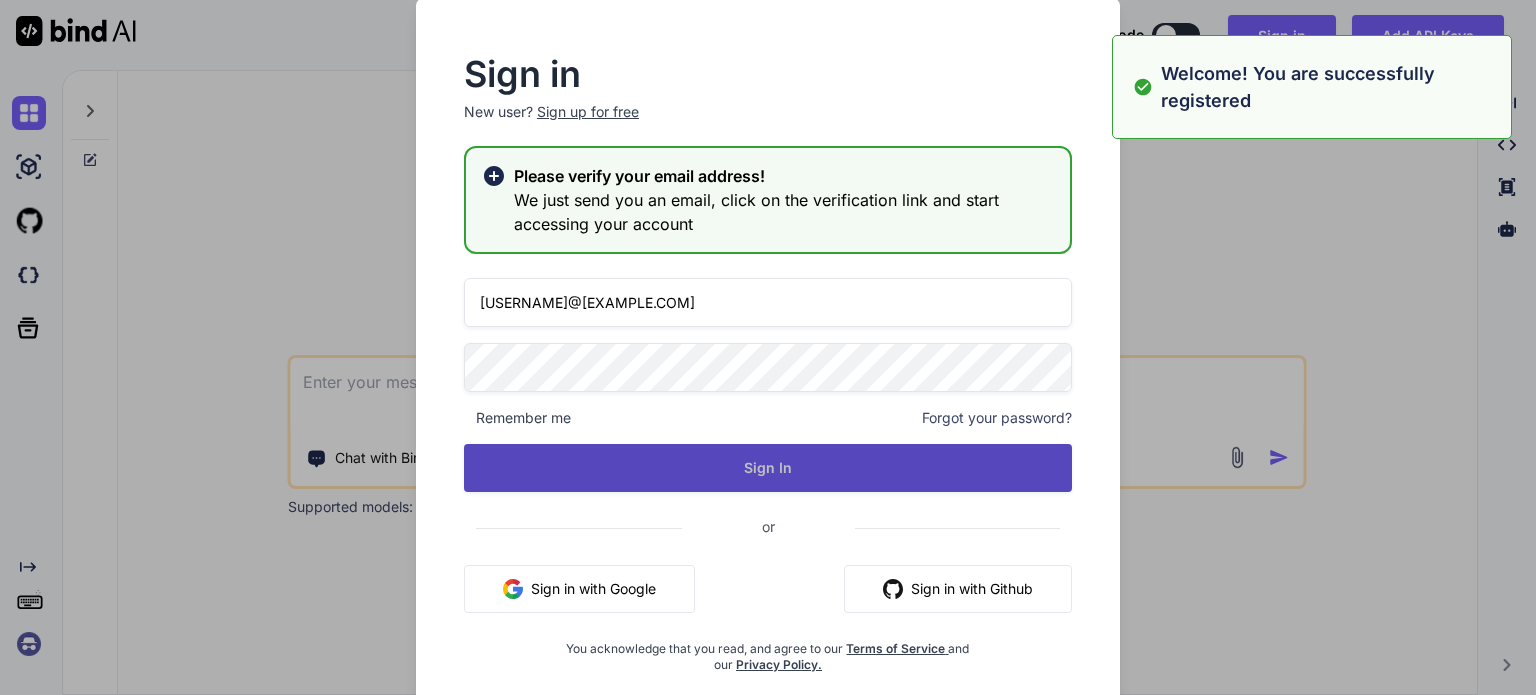 click on "Sign In" at bounding box center [768, 468] 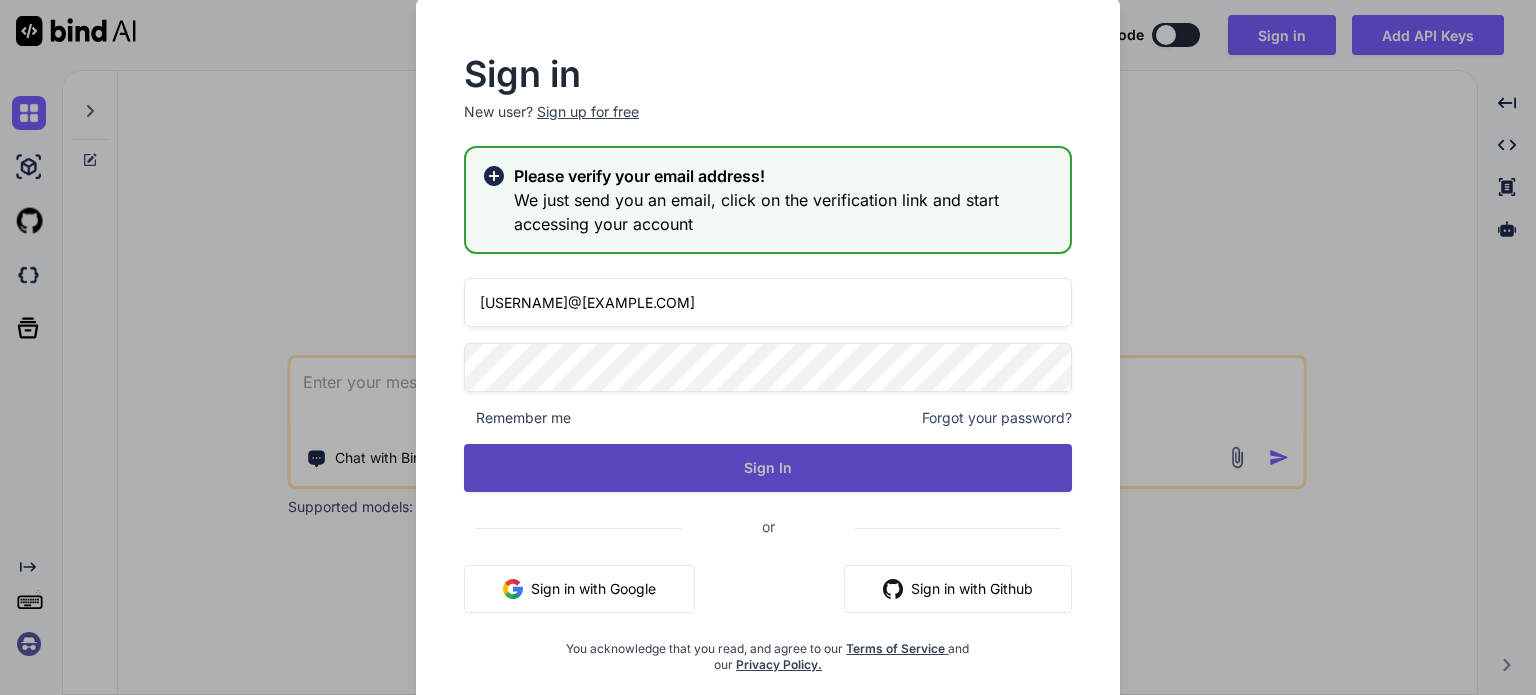 click on "Sign In" at bounding box center (768, 468) 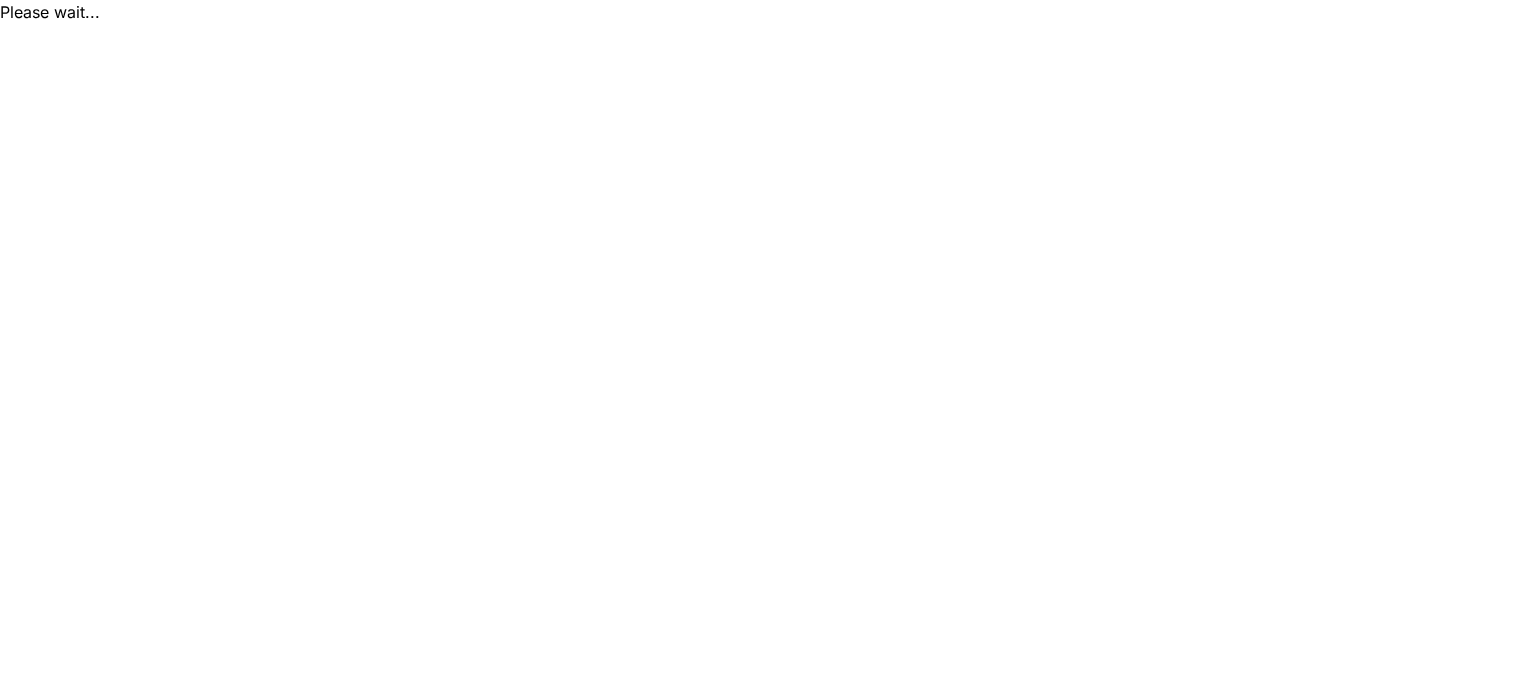scroll, scrollTop: 0, scrollLeft: 0, axis: both 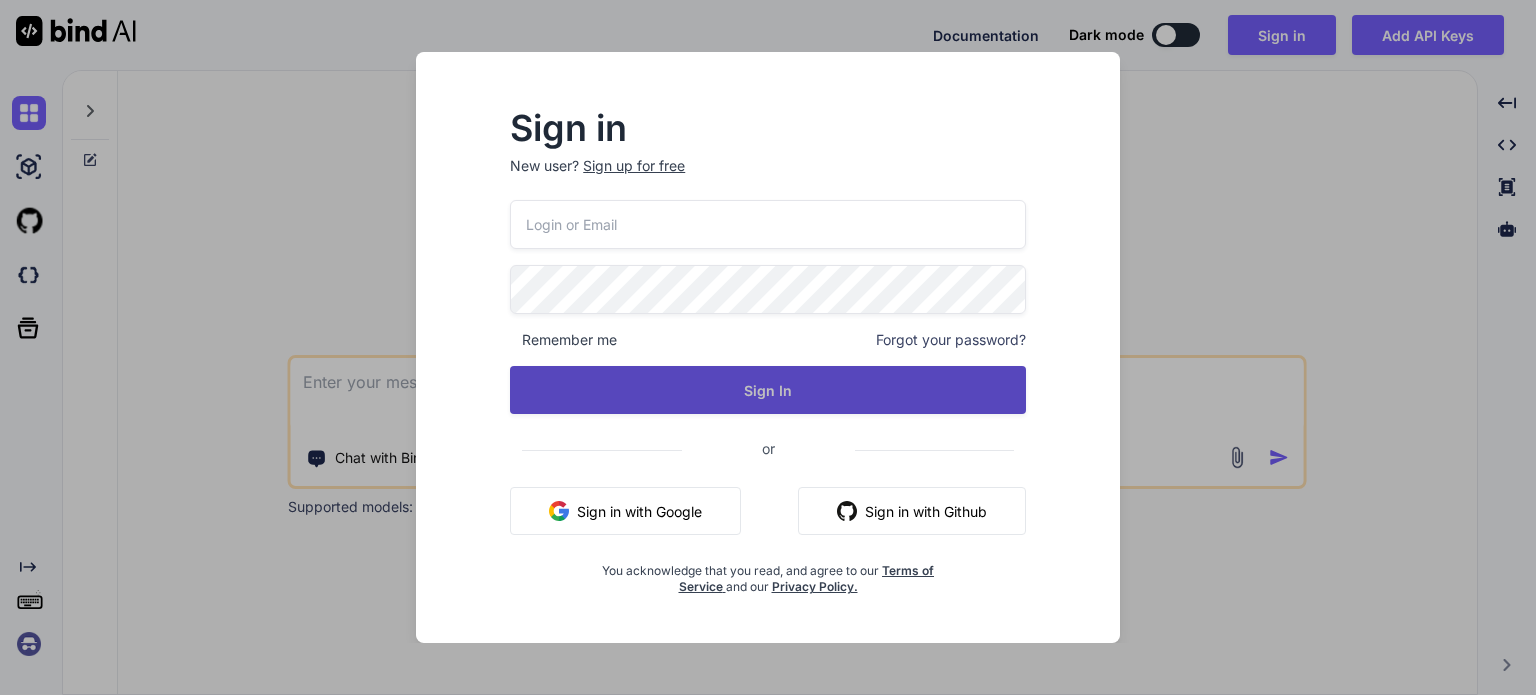 type on "shadykhalifa.dotnetdev@example.com" 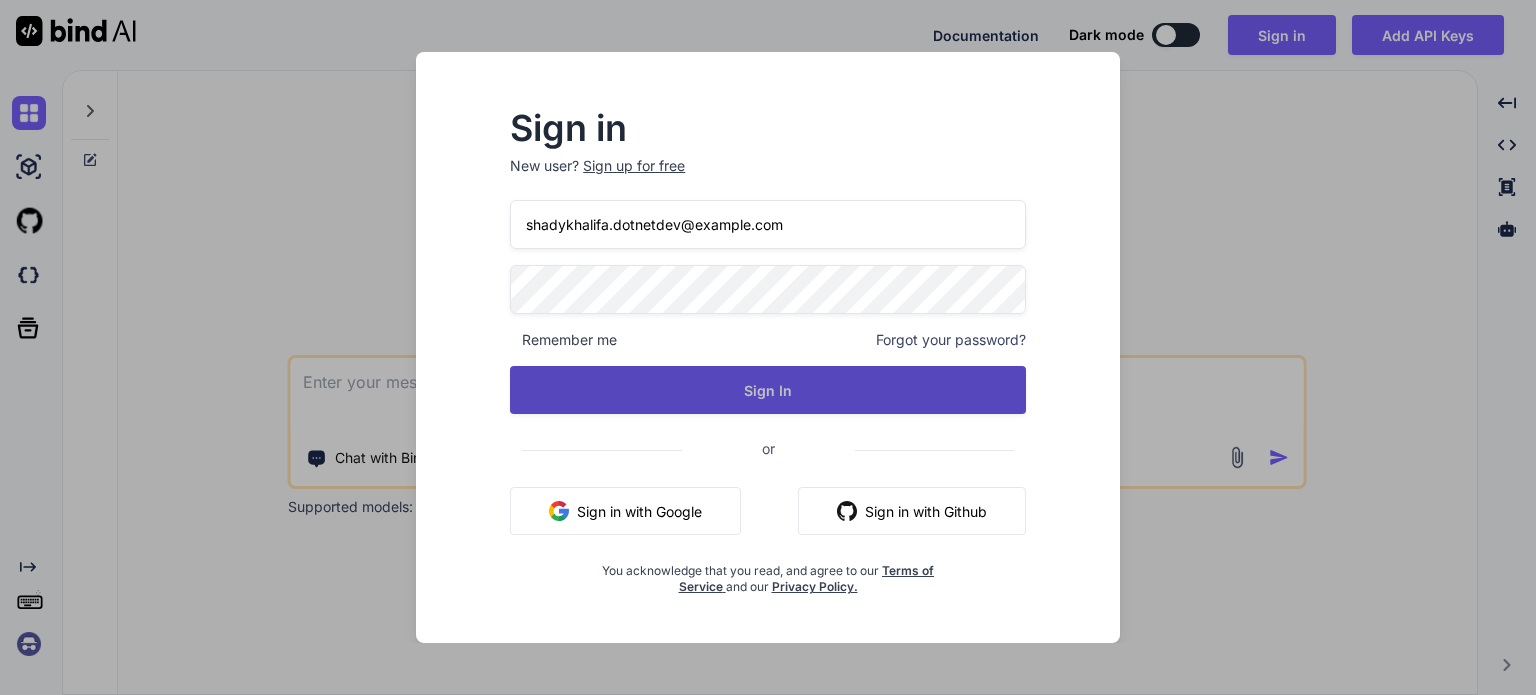 click on "Sign In" at bounding box center (768, 390) 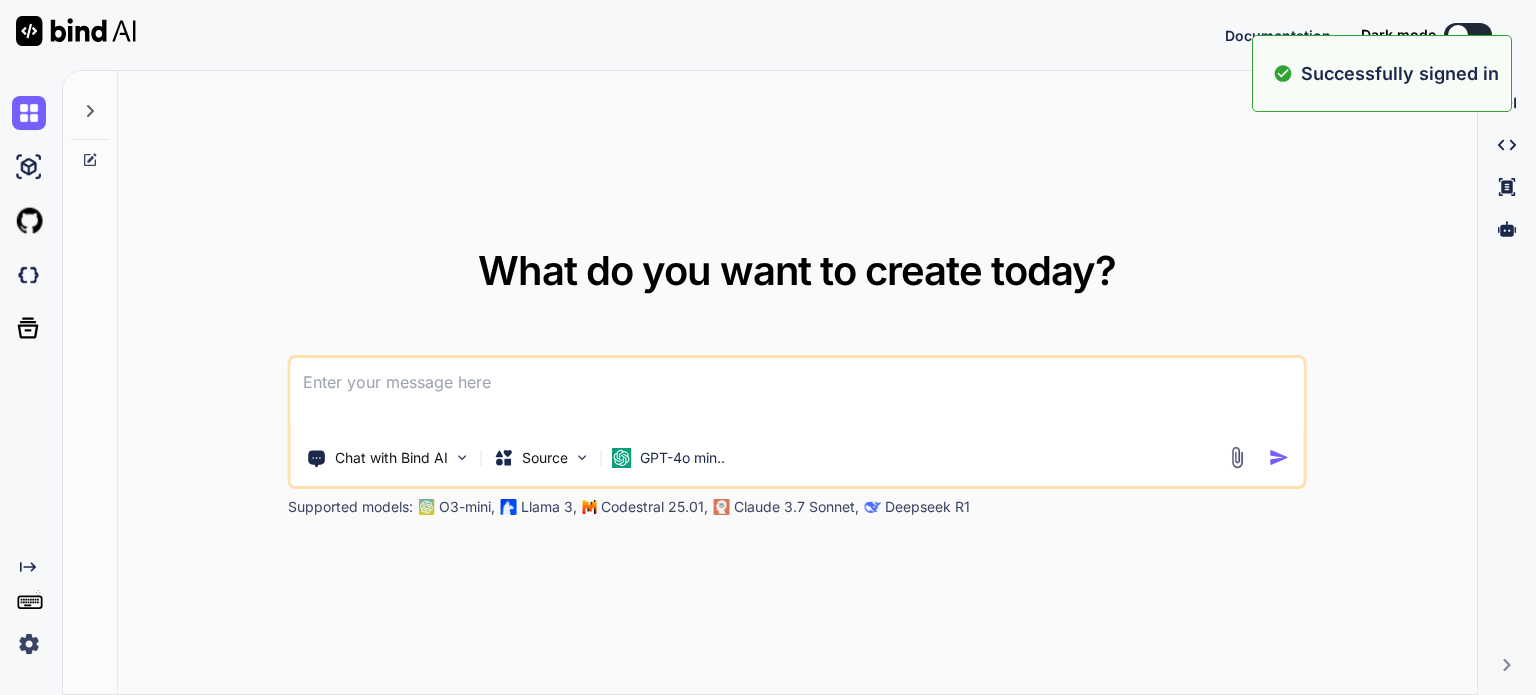 click on "What do you want to create today? Chat with Bind AI Source   GPT-4o min.. Supported models: O3-mini,   Llama 3, Codestral 25.01, Claude 3.7 Sonnet, Deepseek R1" at bounding box center (797, 383) 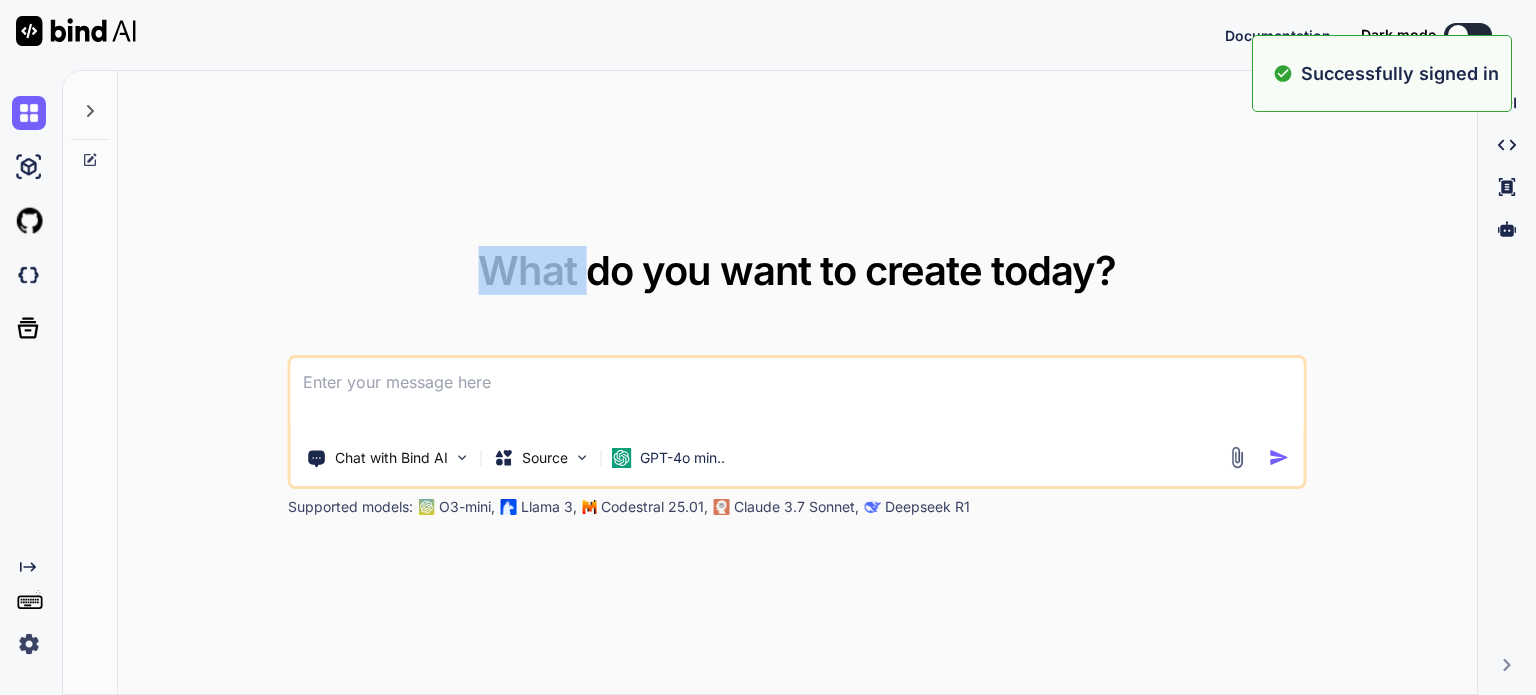 click on "What do you want to create today? Chat with Bind AI Source   GPT-4o min.. Supported models: O3-mini,   Llama 3, Codestral 25.01, Claude 3.7 Sonnet, Deepseek R1" at bounding box center (797, 383) 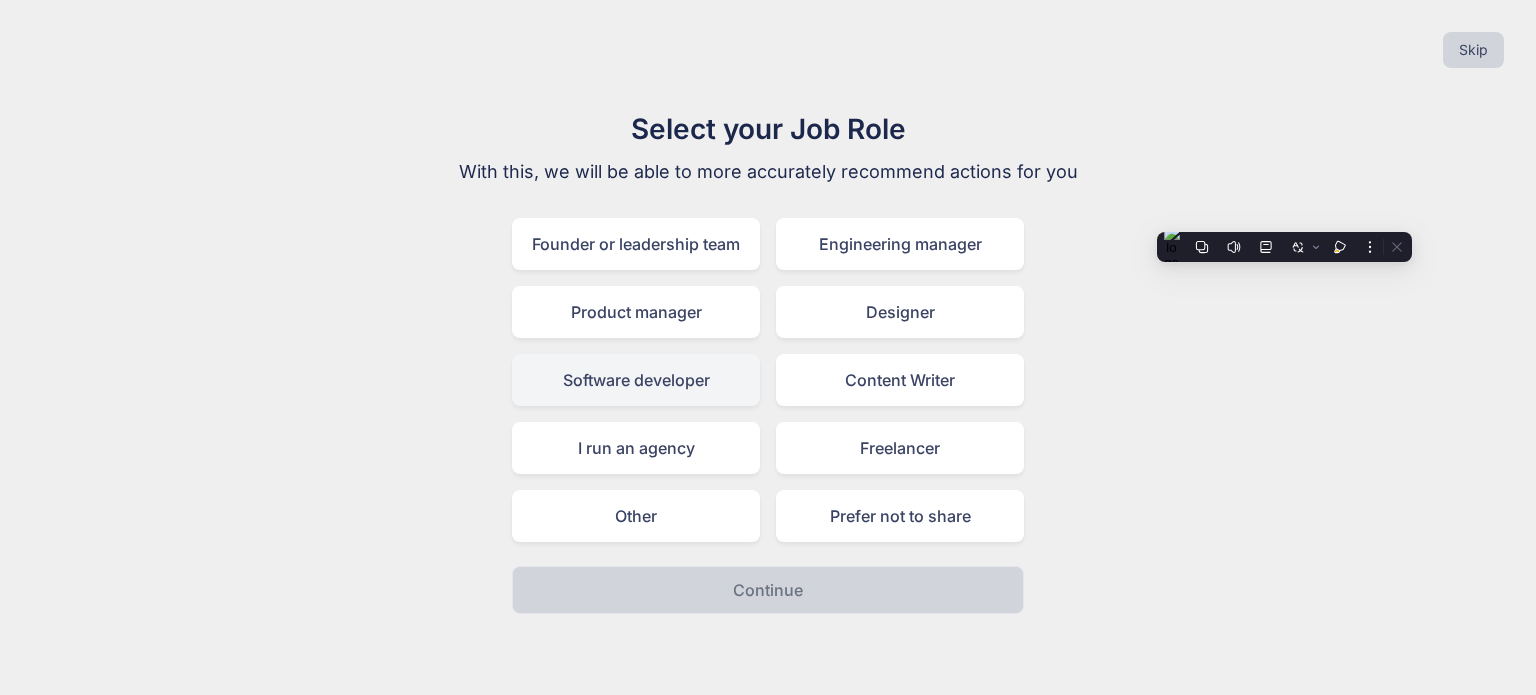 click on "Software developer" at bounding box center [636, 380] 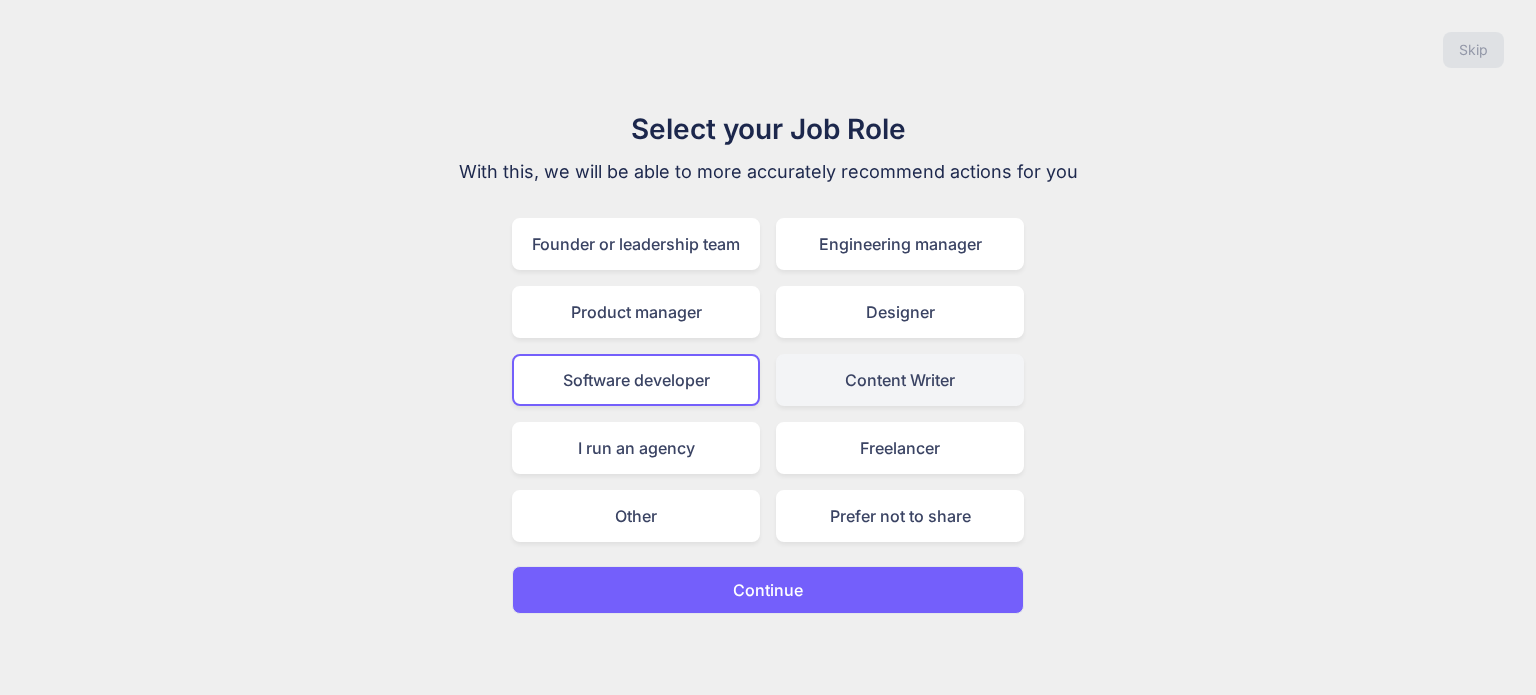click on "Content Writer" at bounding box center [900, 380] 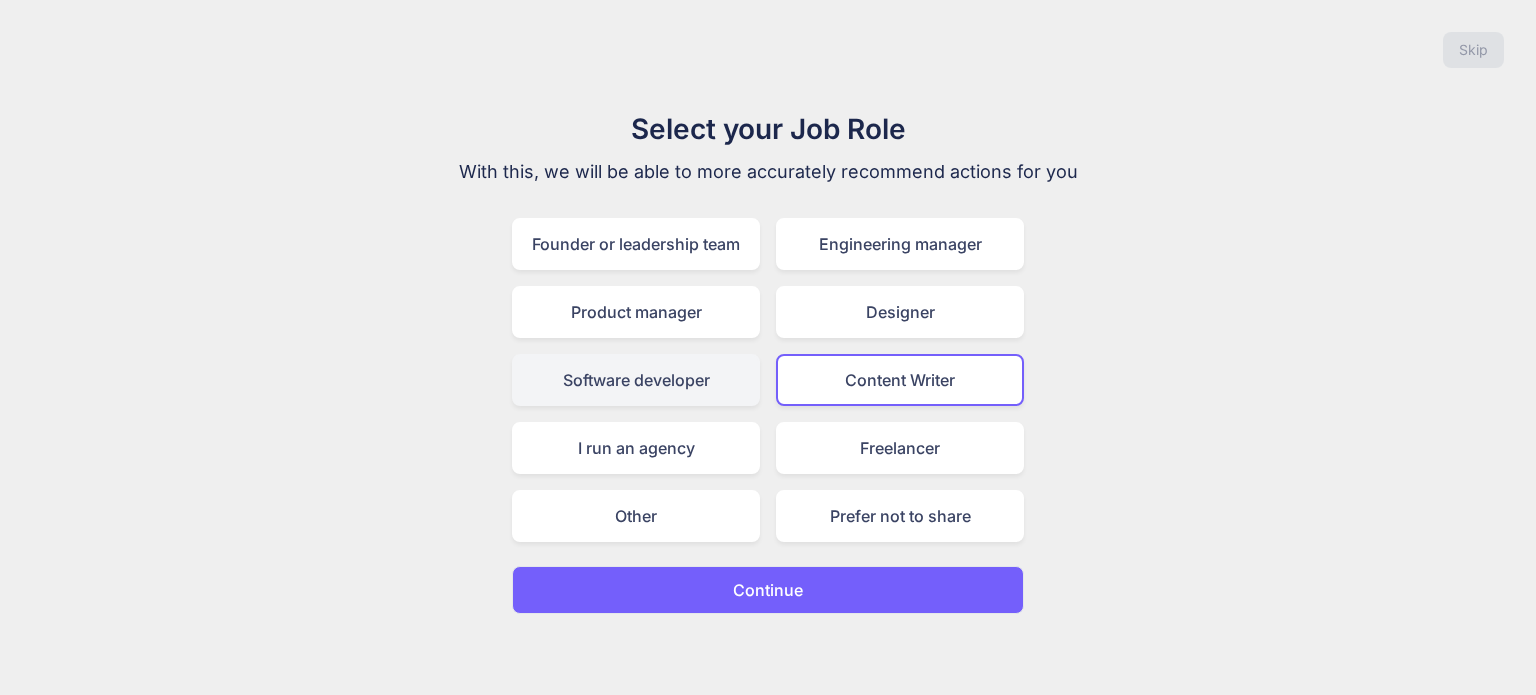 click on "Software developer" at bounding box center [636, 380] 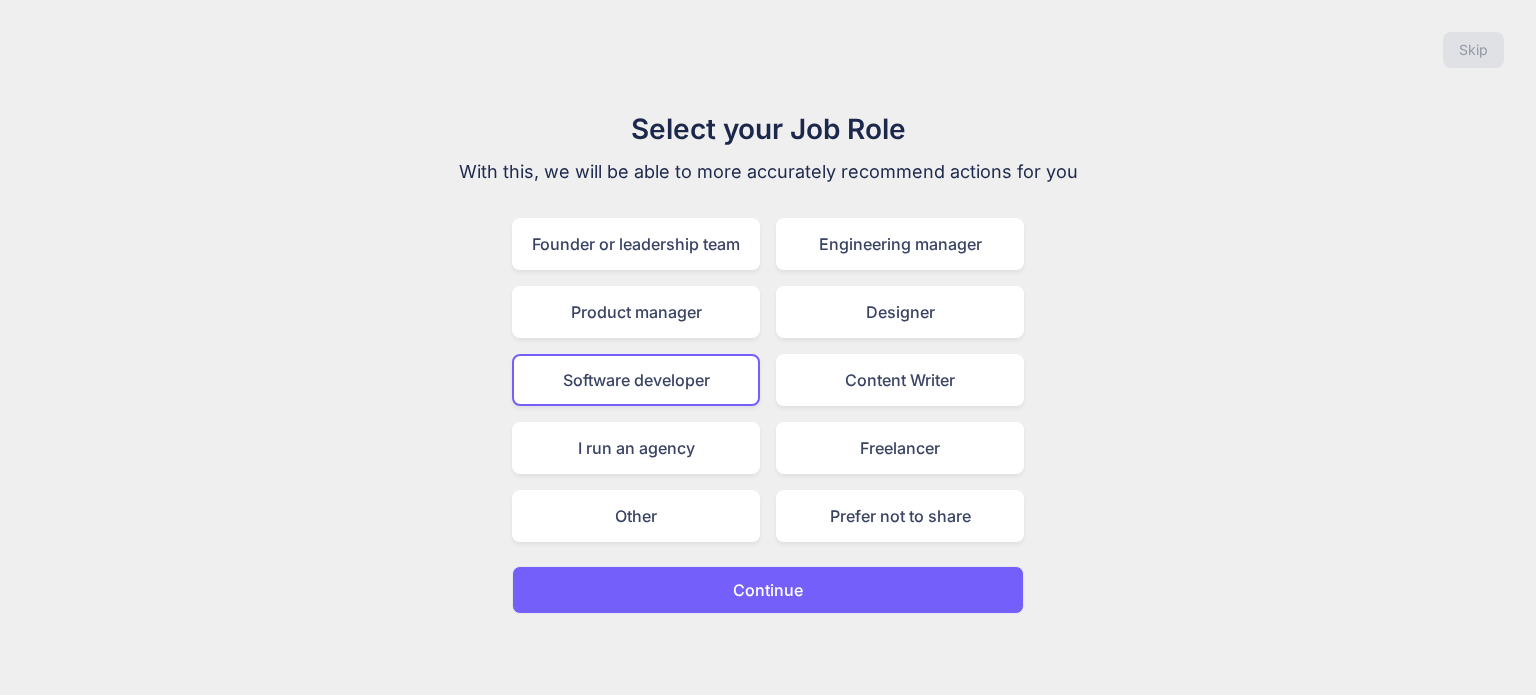 click on "Continue" at bounding box center [768, 590] 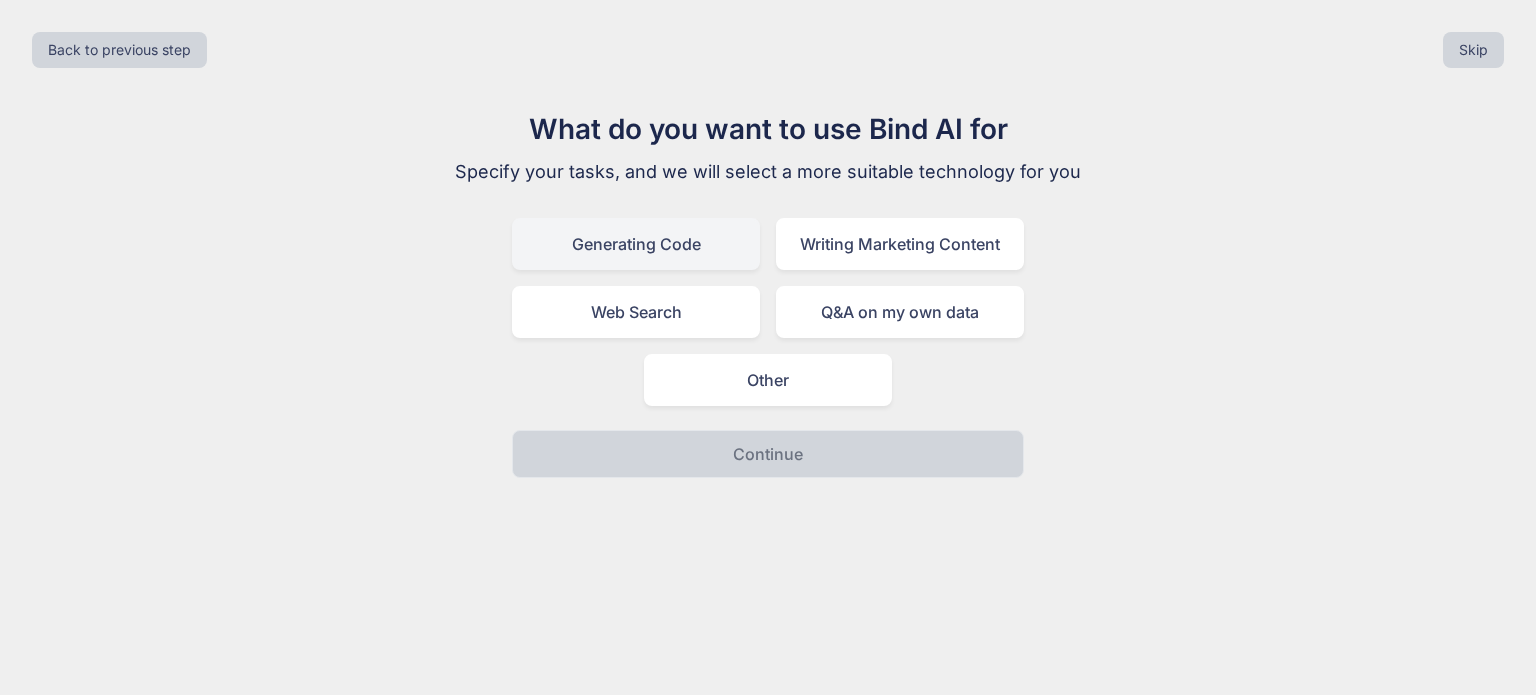 click on "Generating Code" at bounding box center [636, 244] 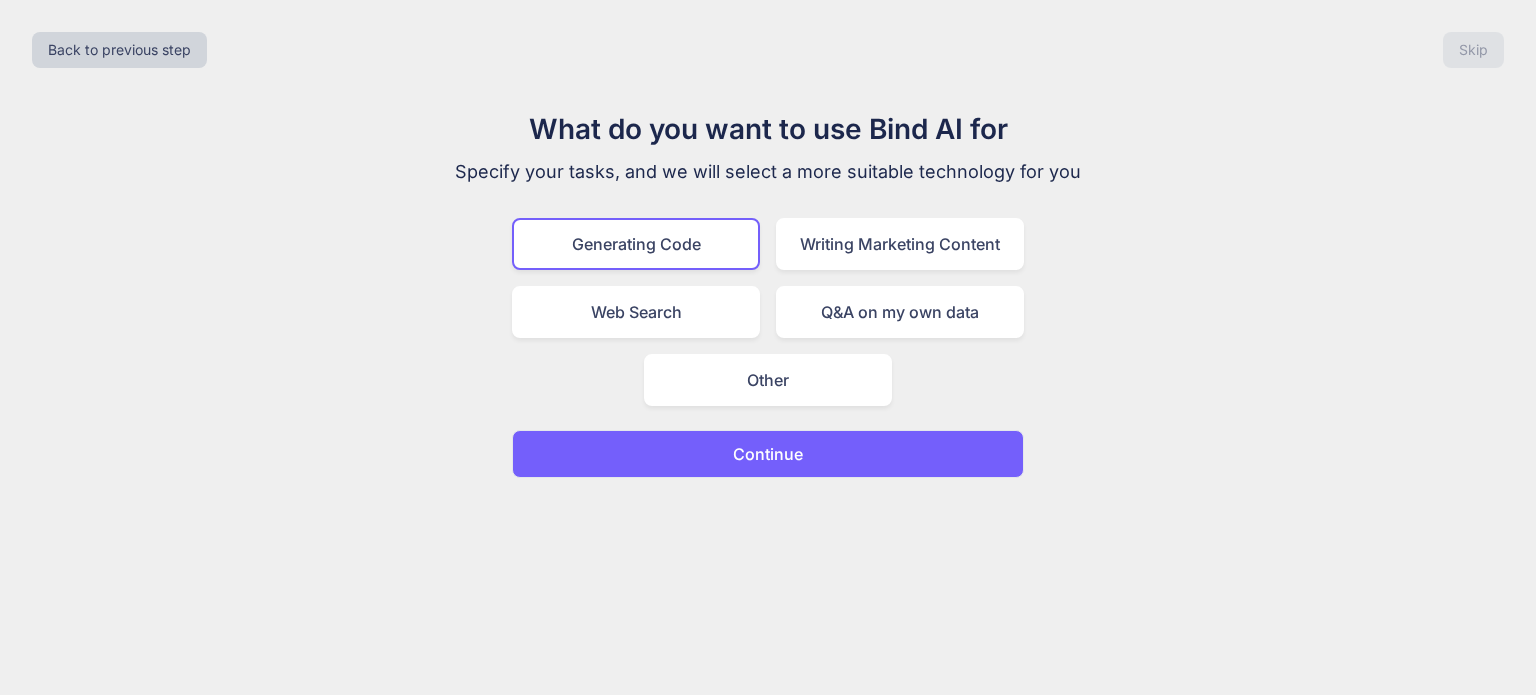 click on "Continue" at bounding box center [768, 454] 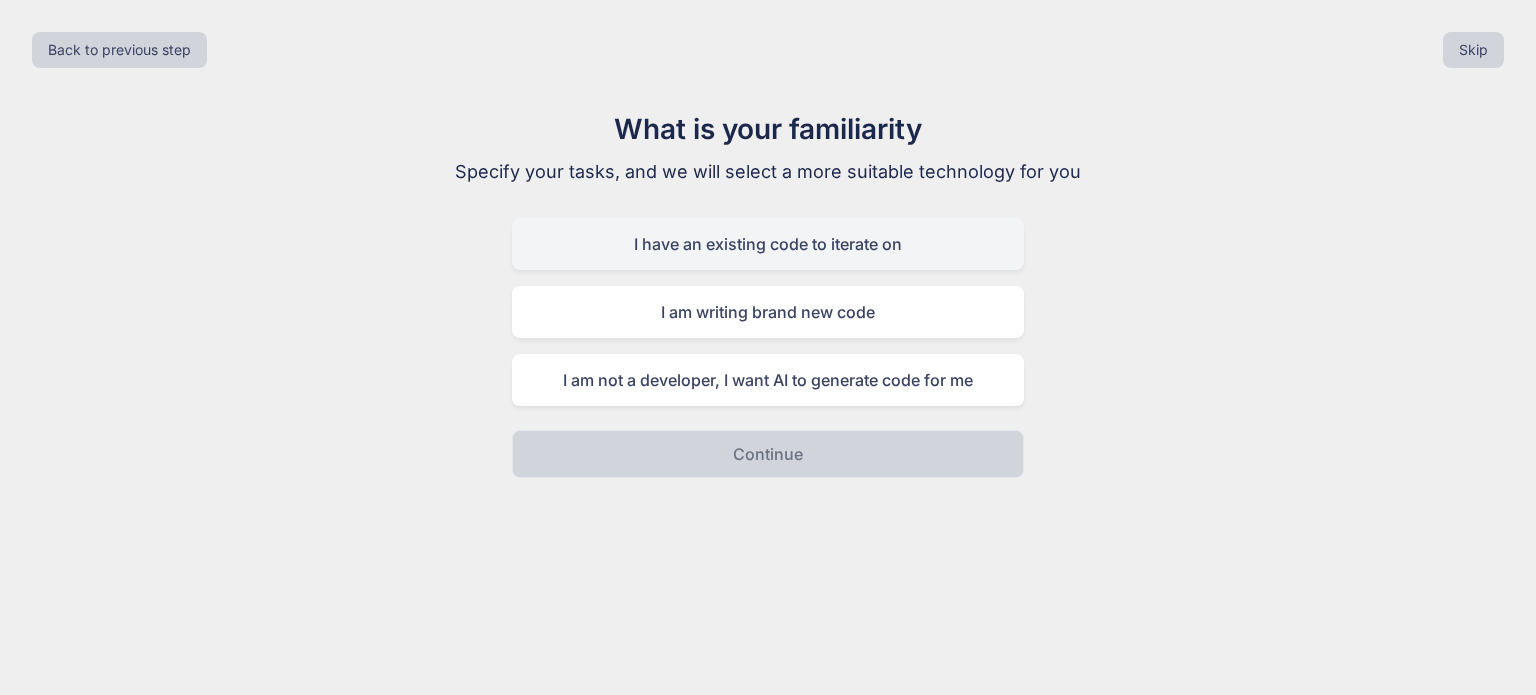 click on "I have an existing code to iterate on" at bounding box center [768, 244] 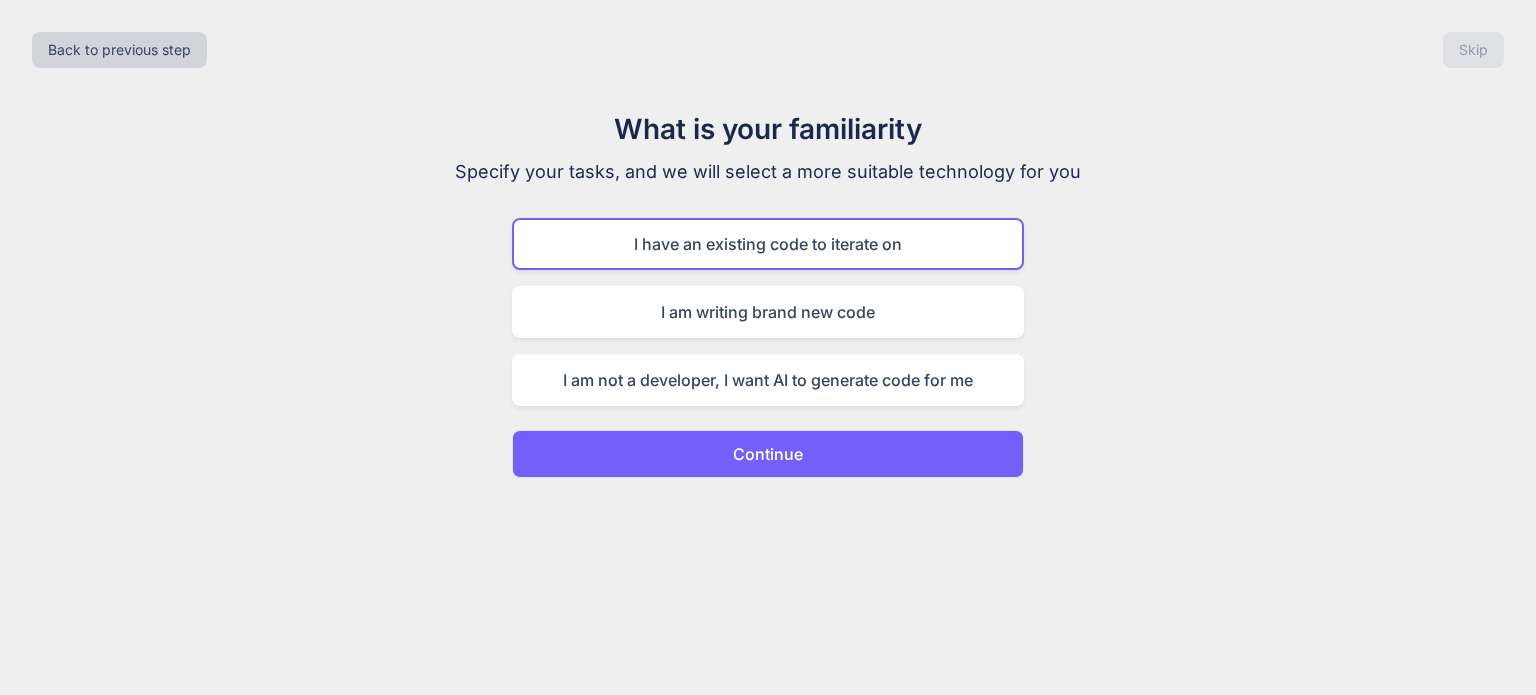 click on "Continue" at bounding box center (768, 454) 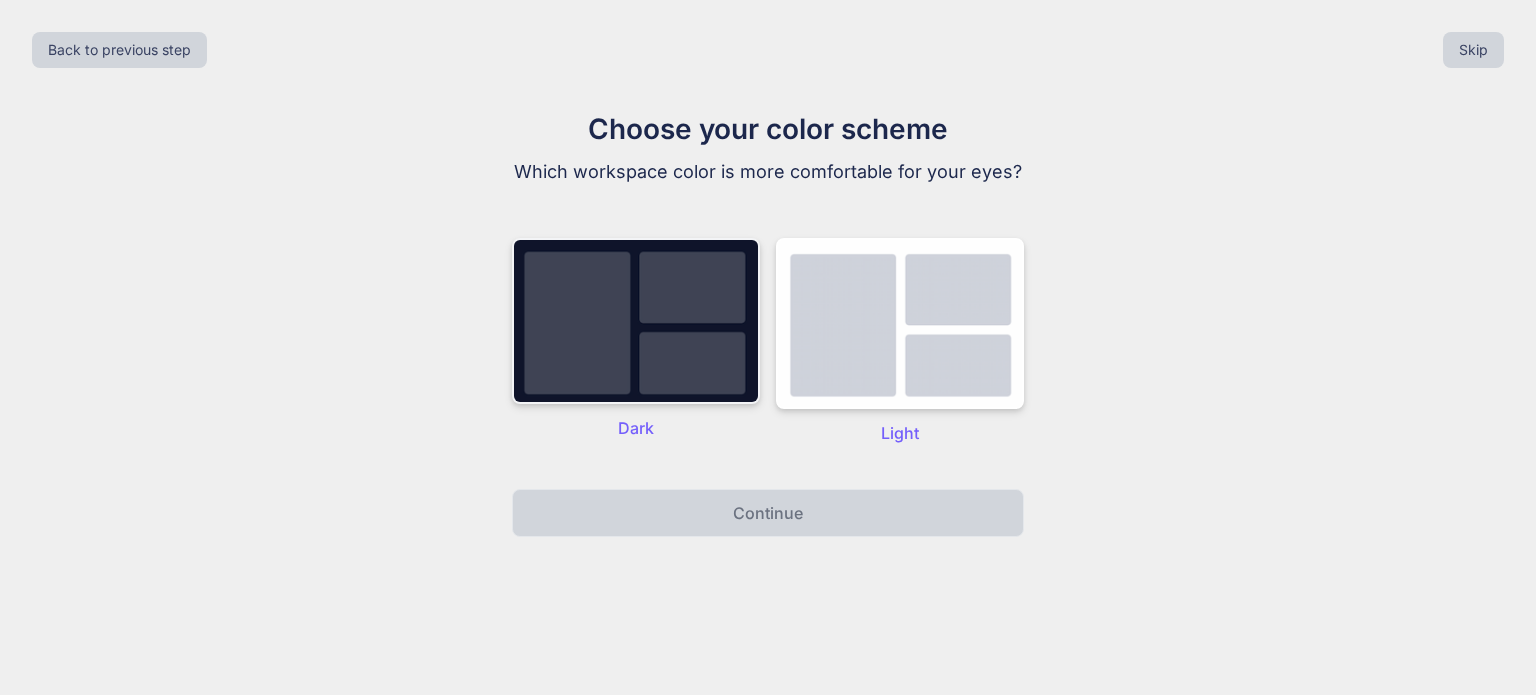 click at bounding box center (636, 321) 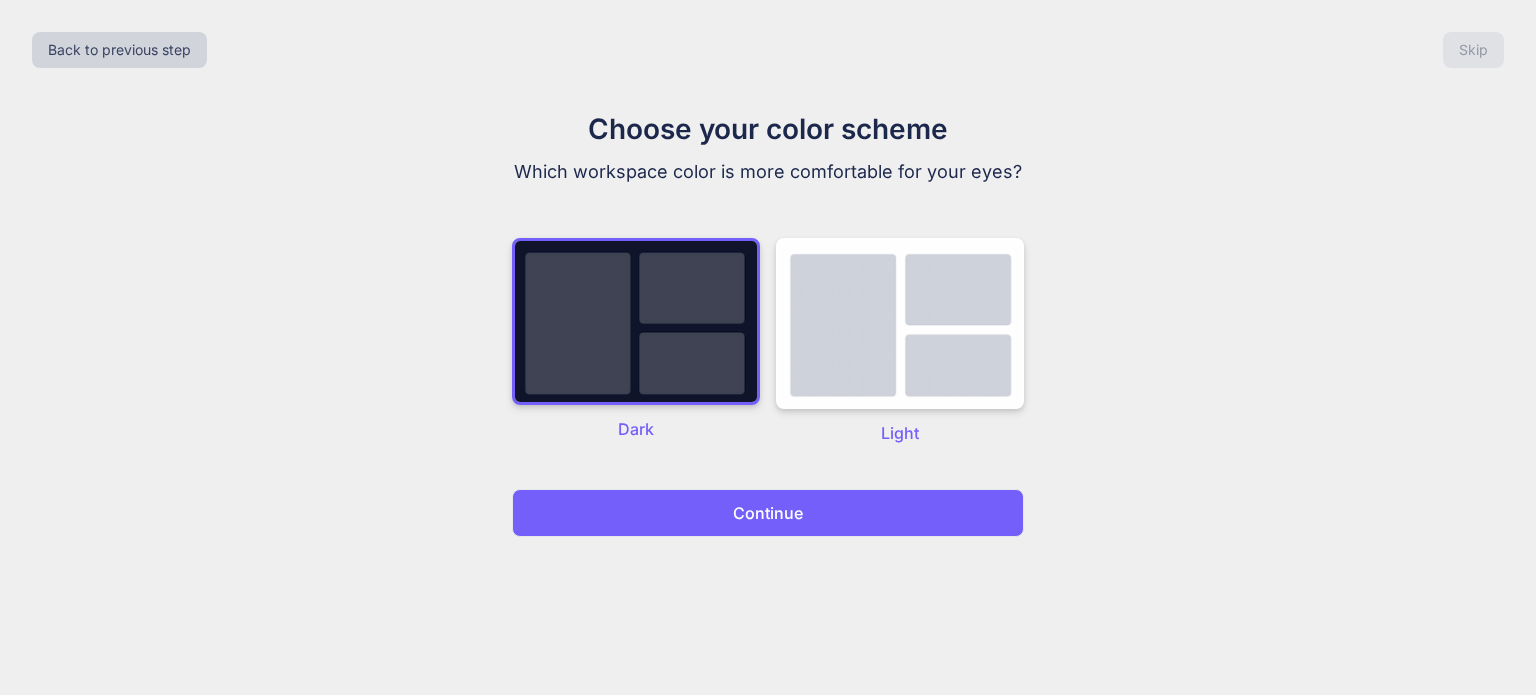 click on "Continue" at bounding box center (768, 513) 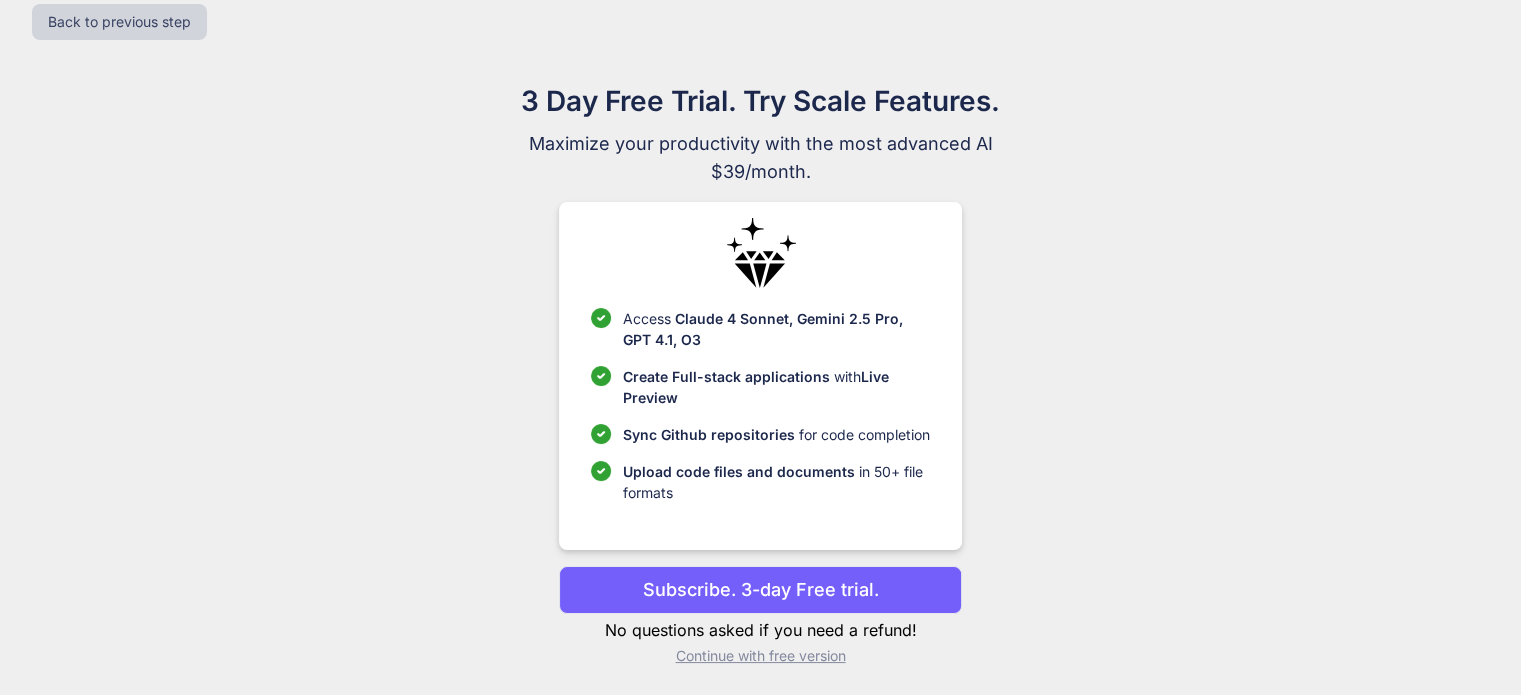 scroll, scrollTop: 30, scrollLeft: 0, axis: vertical 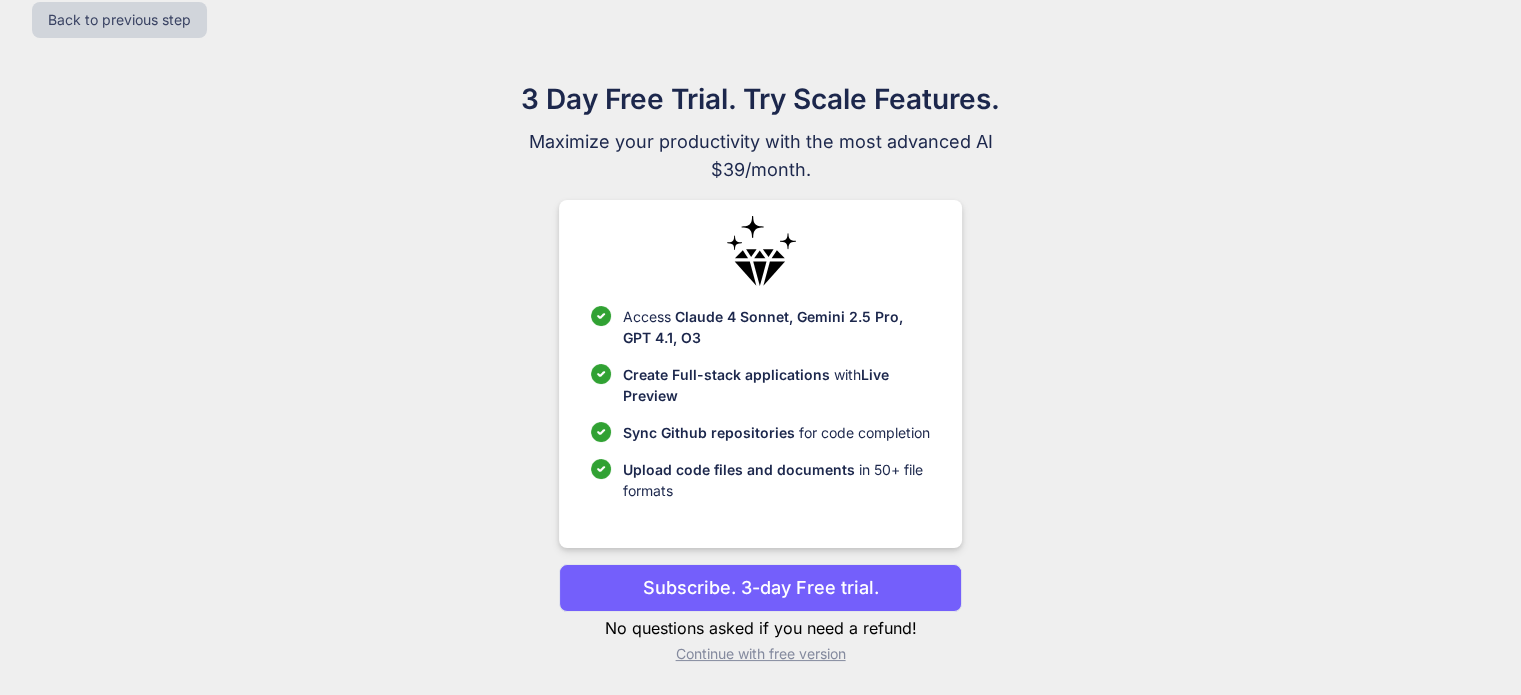 click on "Continue with free version" at bounding box center (760, 654) 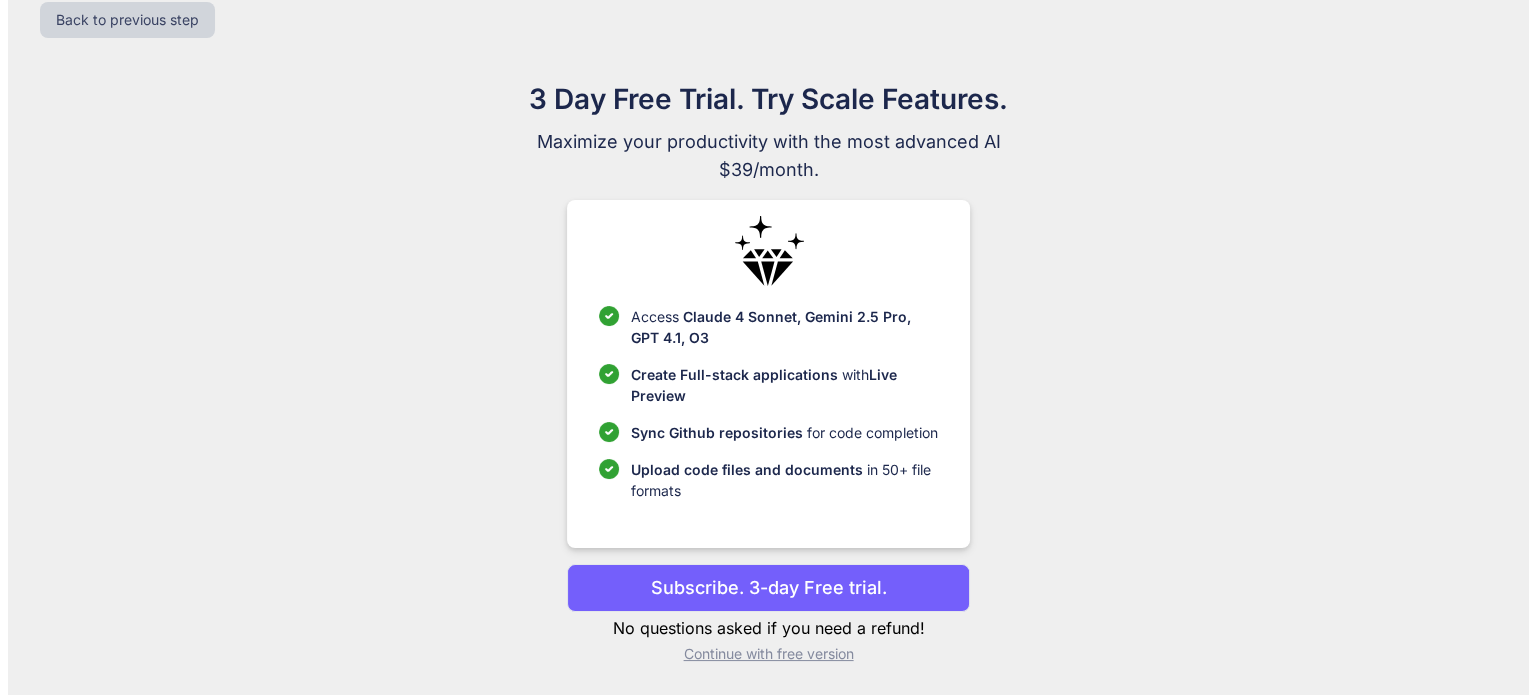scroll, scrollTop: 0, scrollLeft: 0, axis: both 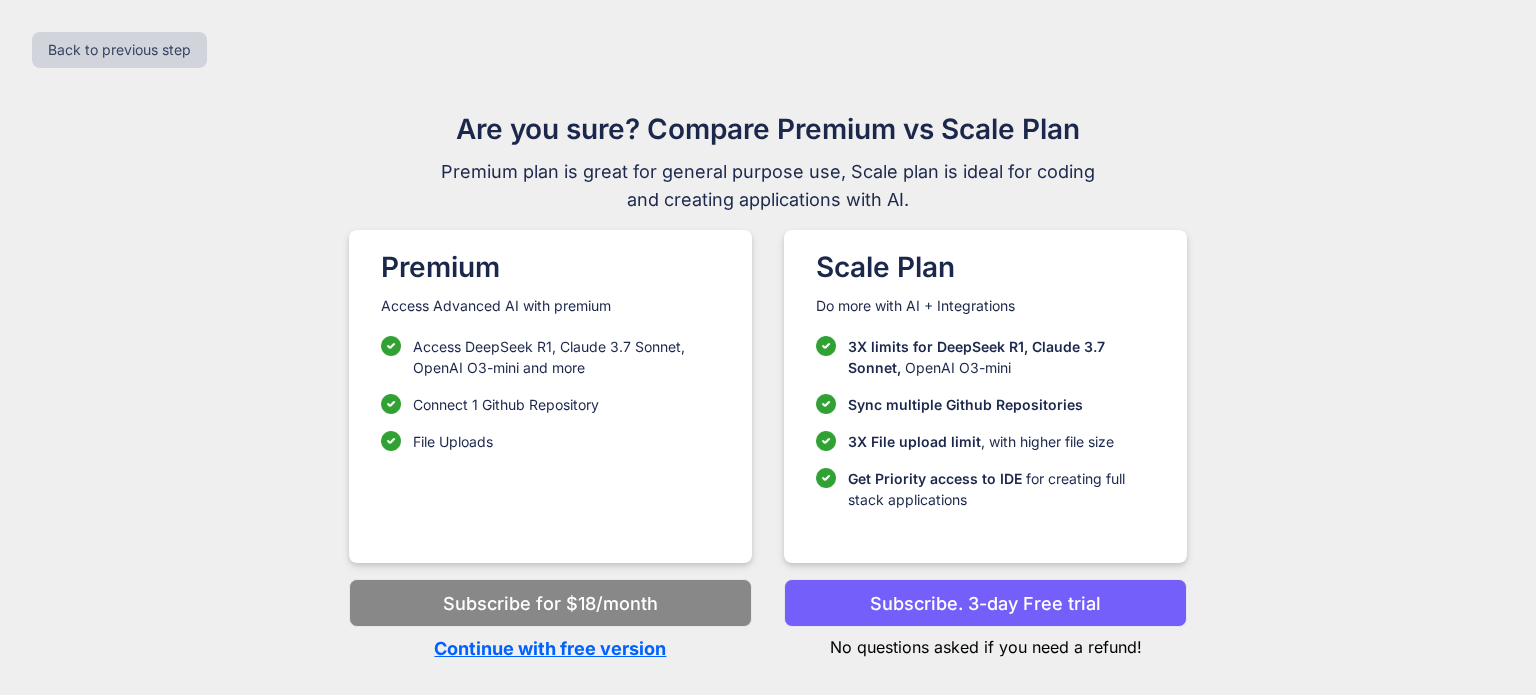 click on "Continue with free version" at bounding box center (550, 648) 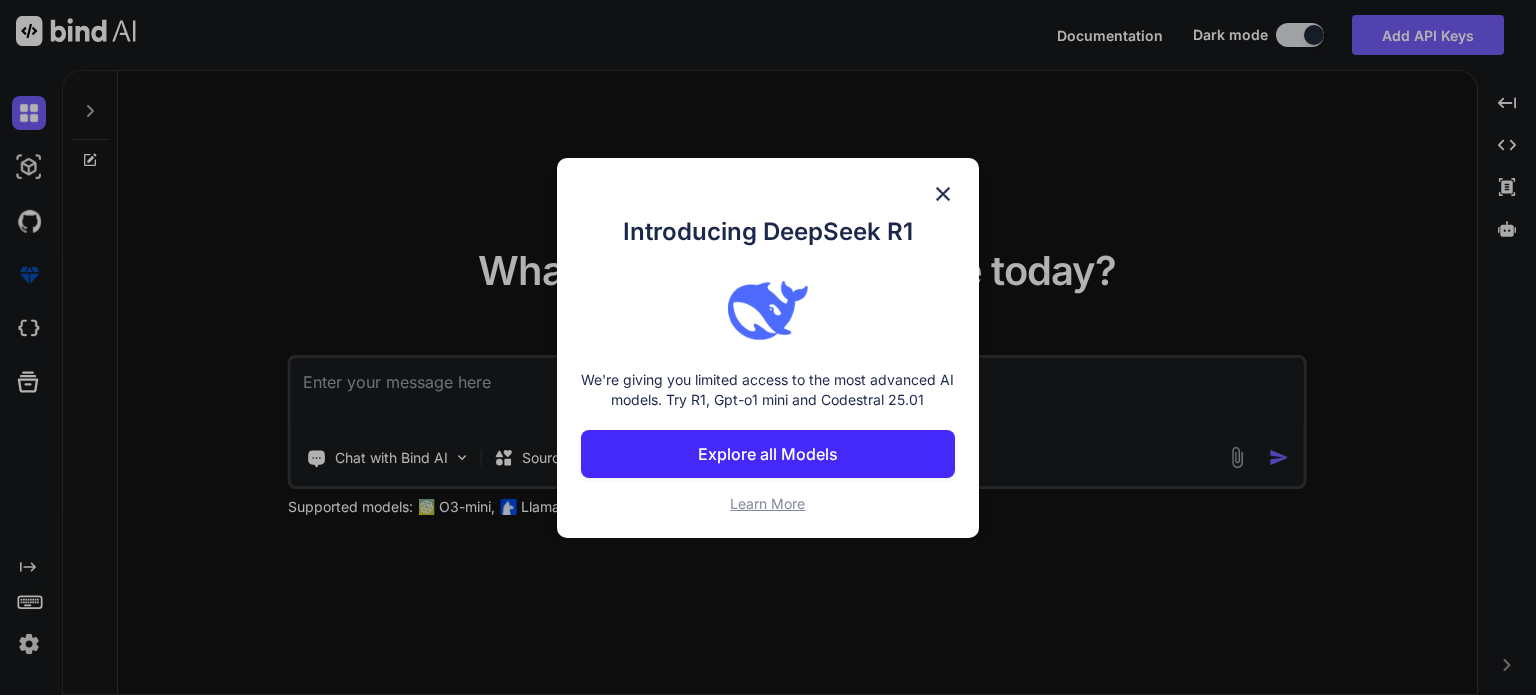 click at bounding box center (943, 194) 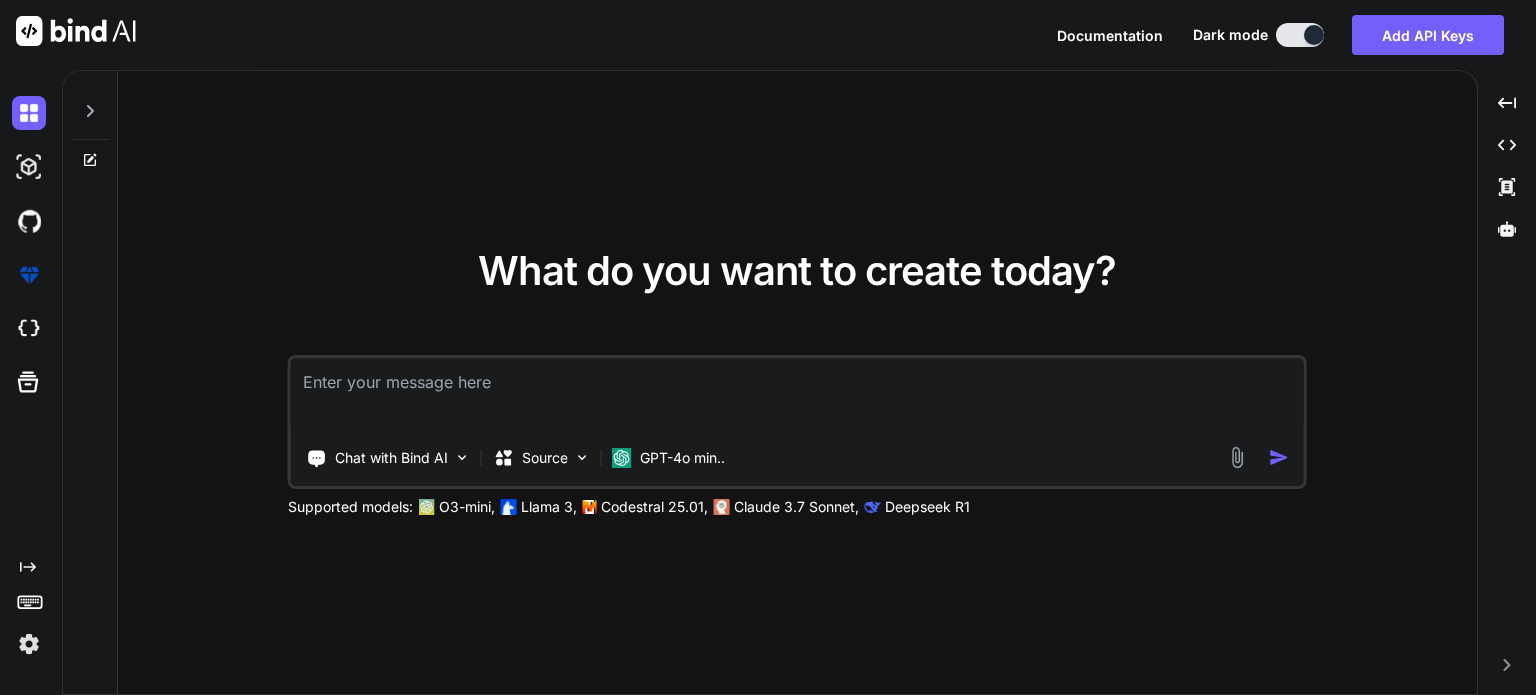 drag, startPoint x: 707, startPoint y: 399, endPoint x: 698, endPoint y: 393, distance: 10.816654 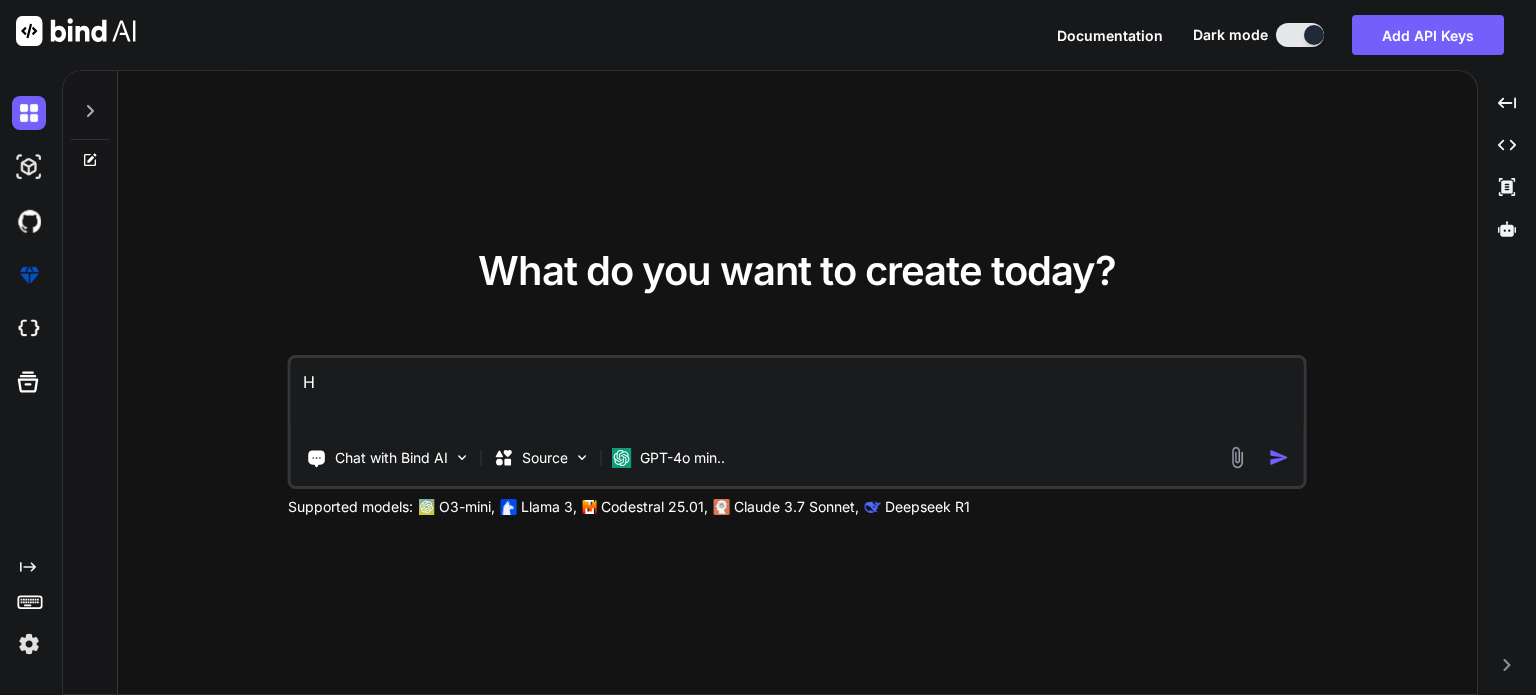 type on "Hi" 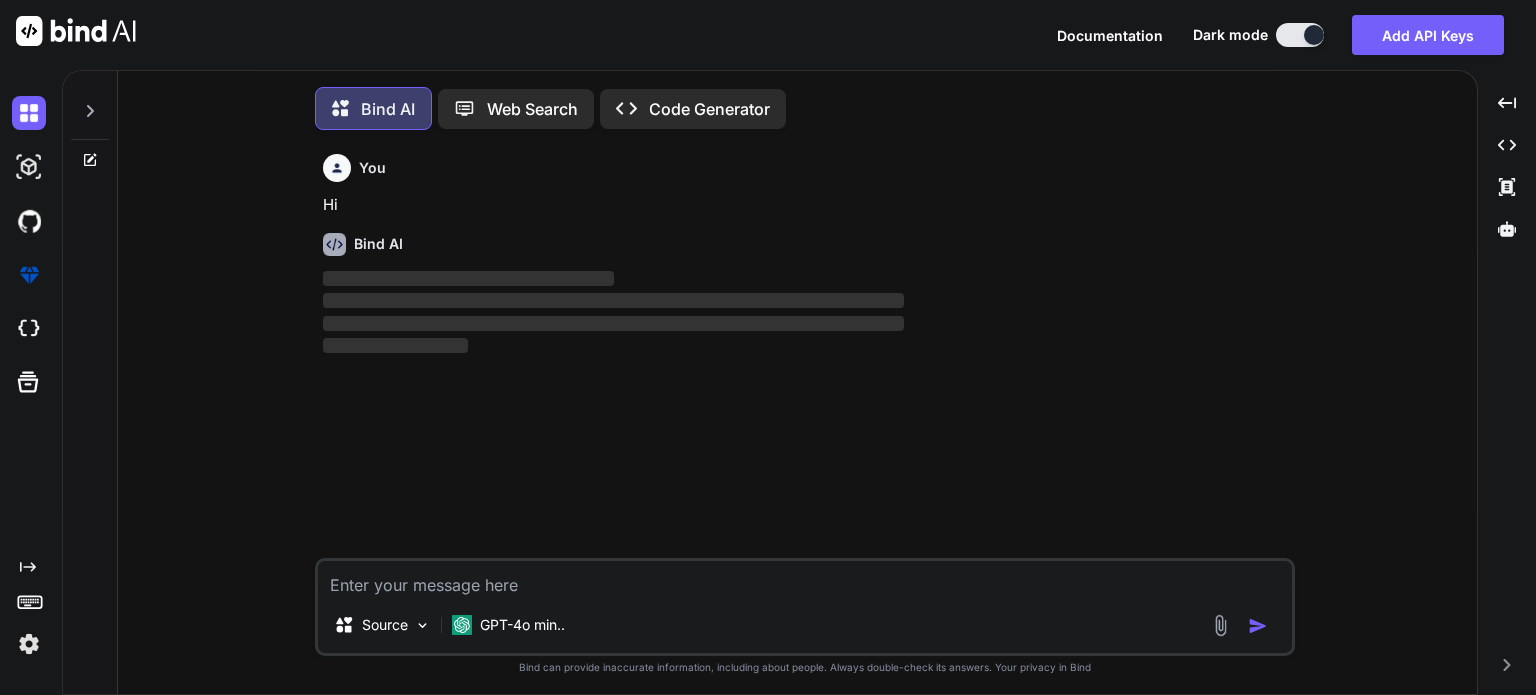scroll, scrollTop: 8, scrollLeft: 0, axis: vertical 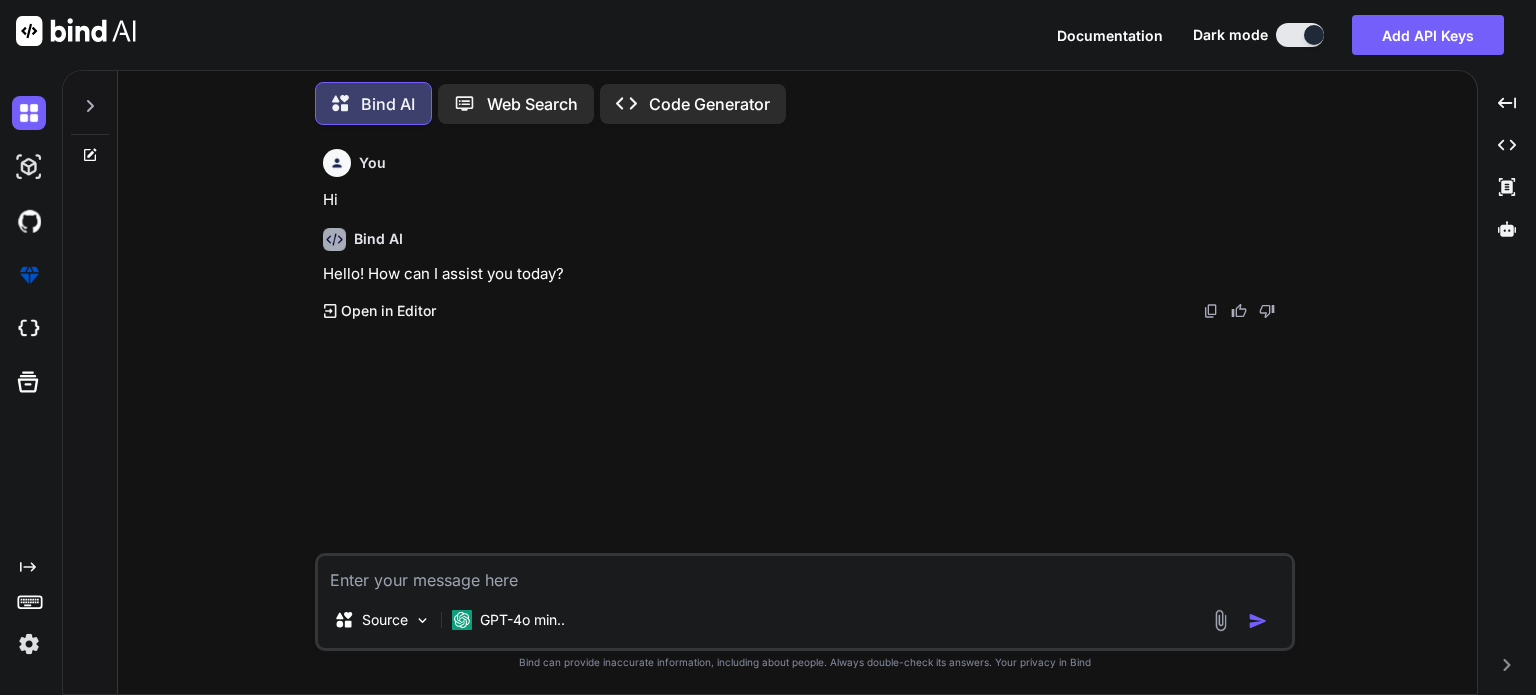 click on "Hello! How can I assist you today?" at bounding box center (807, 274) 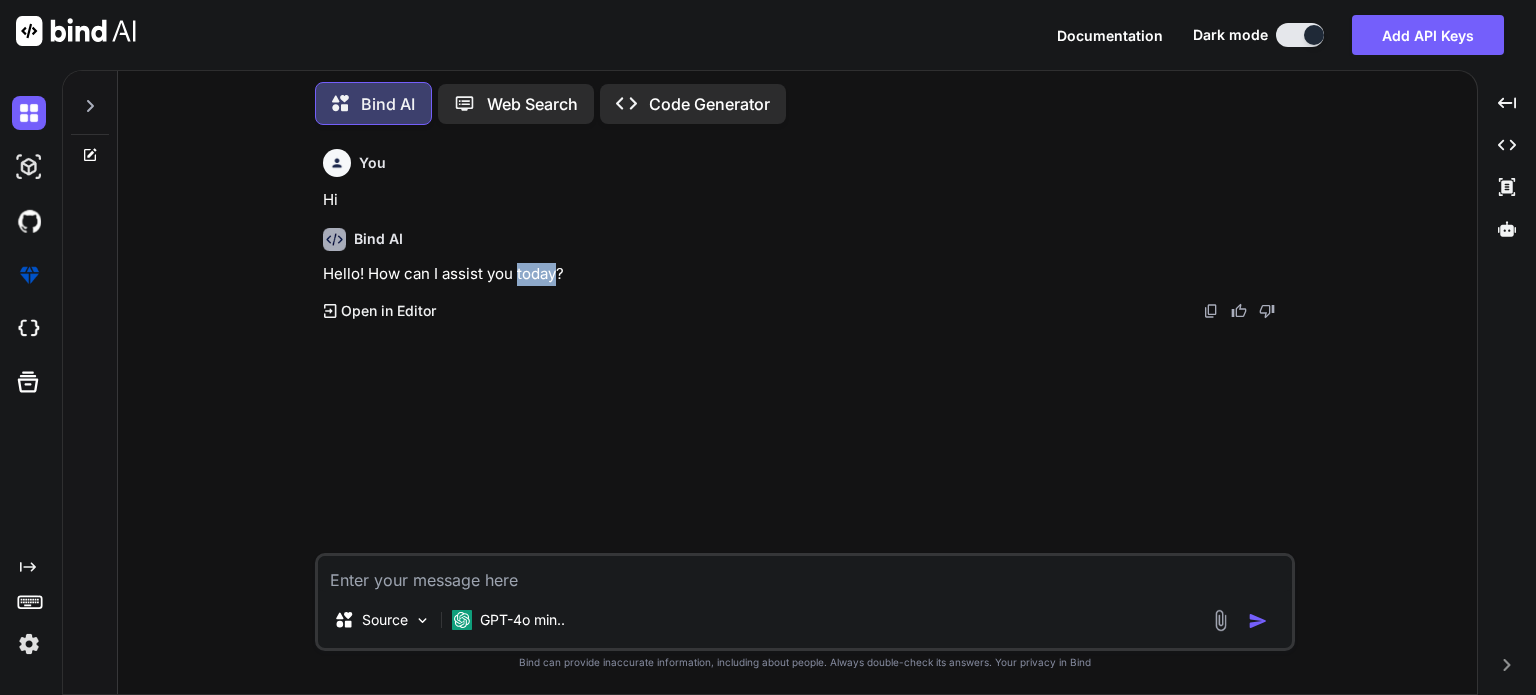 click on "Hello! How can I assist you today?" at bounding box center (807, 274) 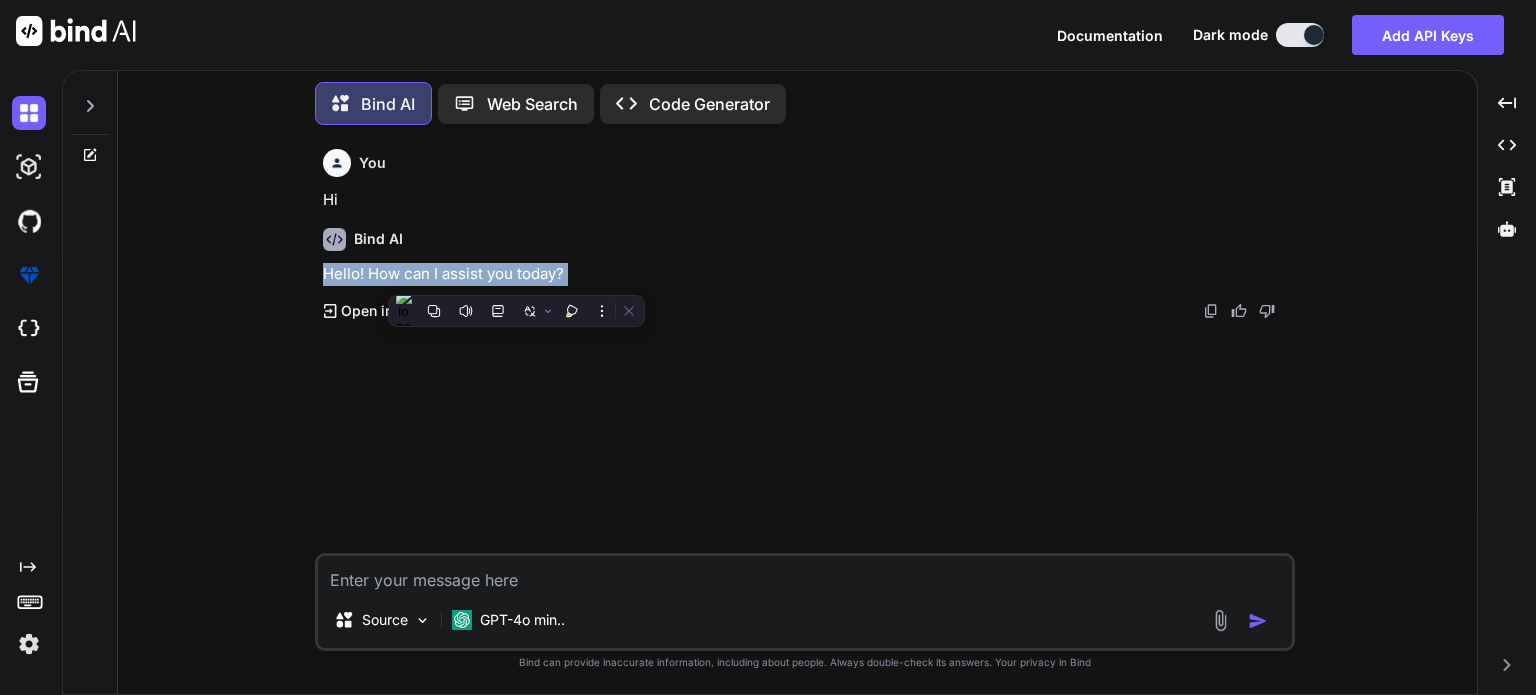click on "Hello! How can I assist you today?" at bounding box center [807, 274] 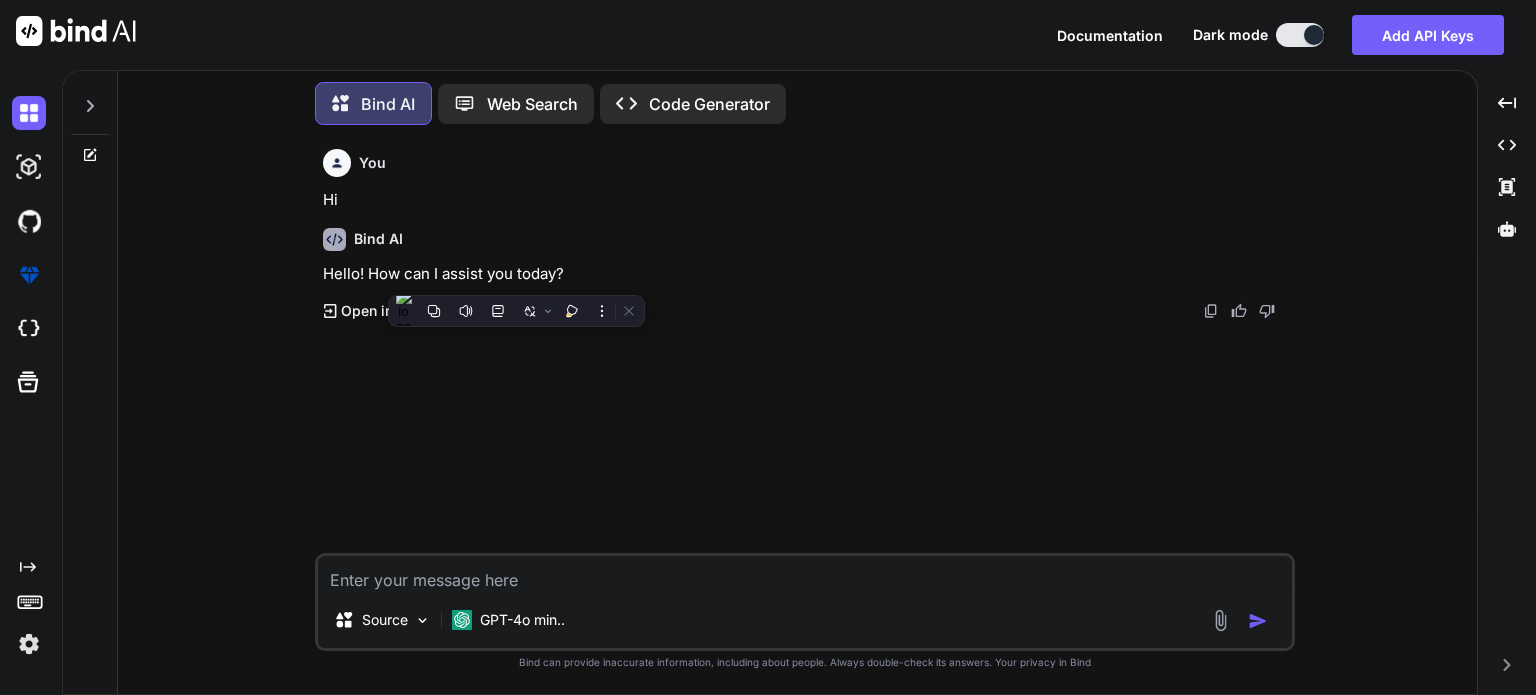 click on "Bind AI Hello! How can I assist you today? Created with Pixso. Open in Editor" at bounding box center (807, 267) 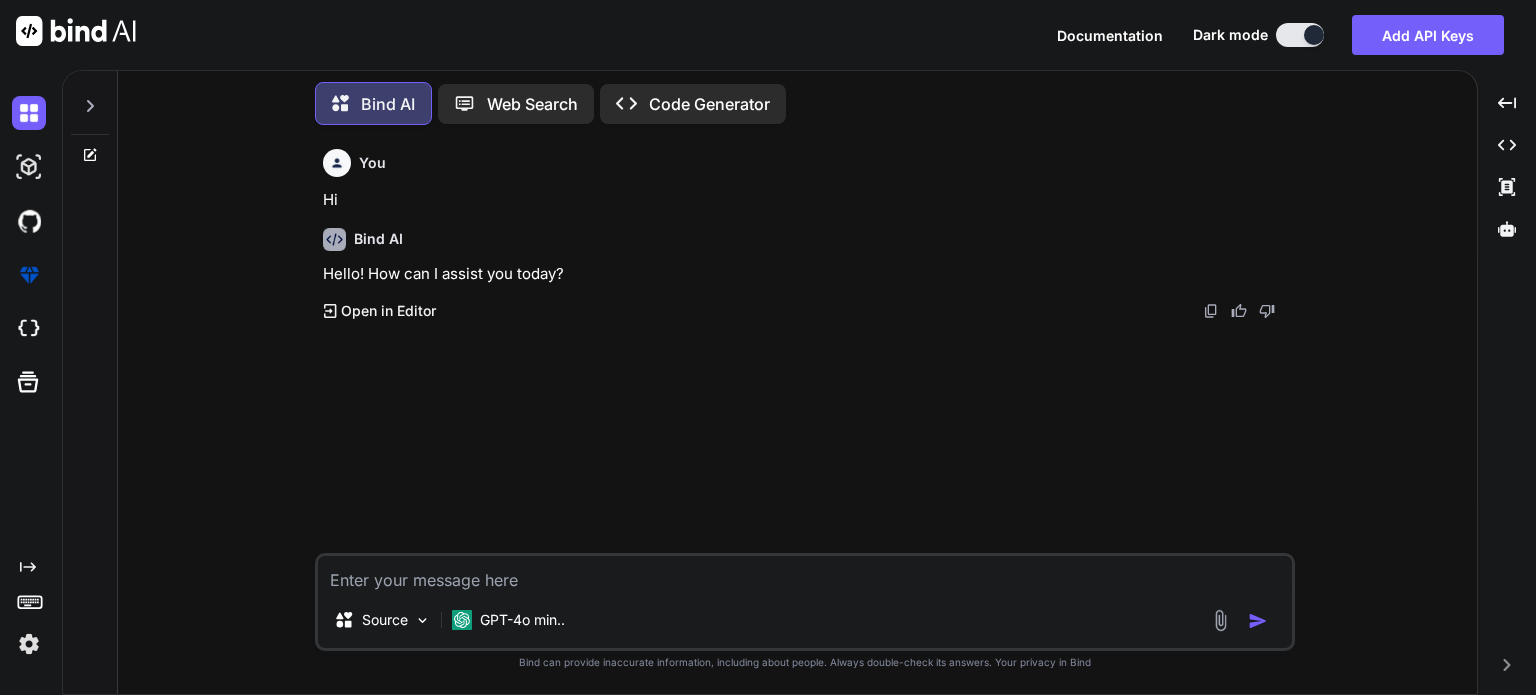 click at bounding box center (1300, 35) 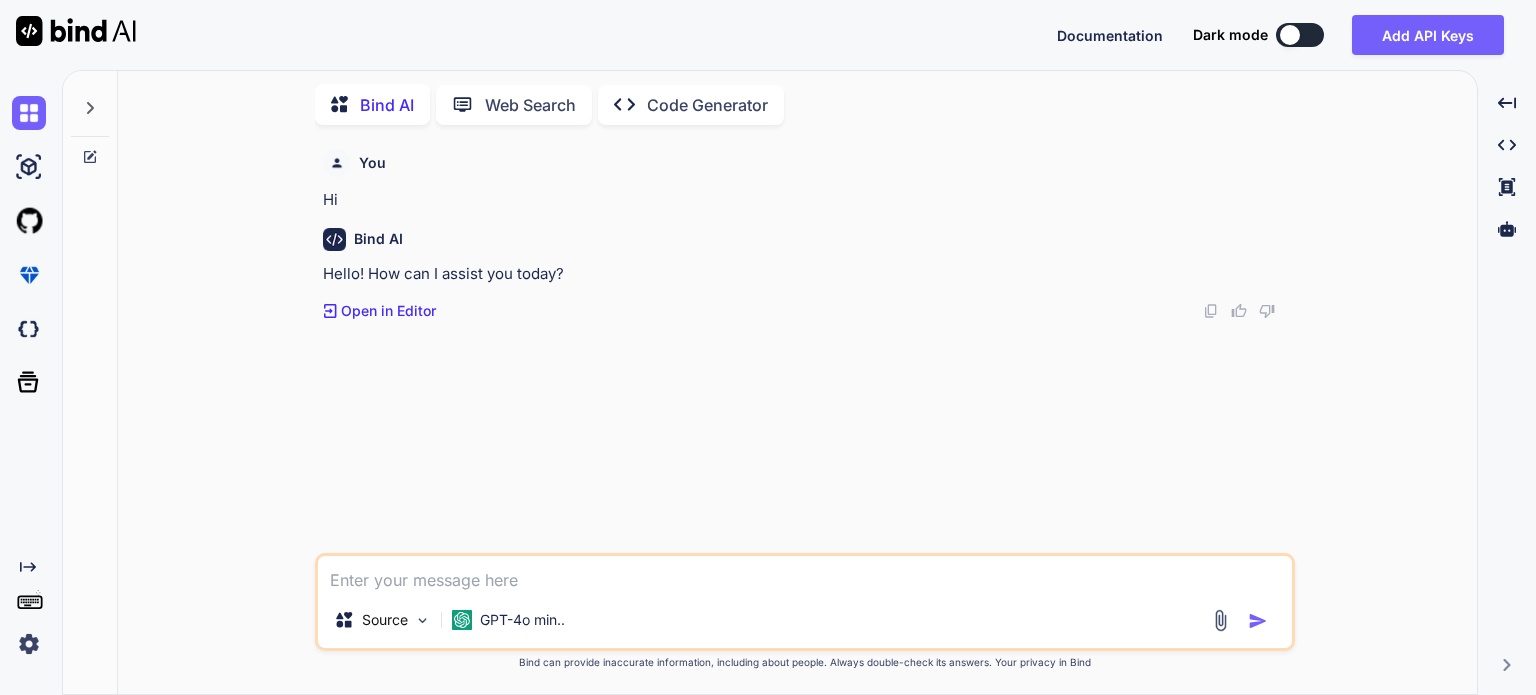 scroll, scrollTop: 7, scrollLeft: 0, axis: vertical 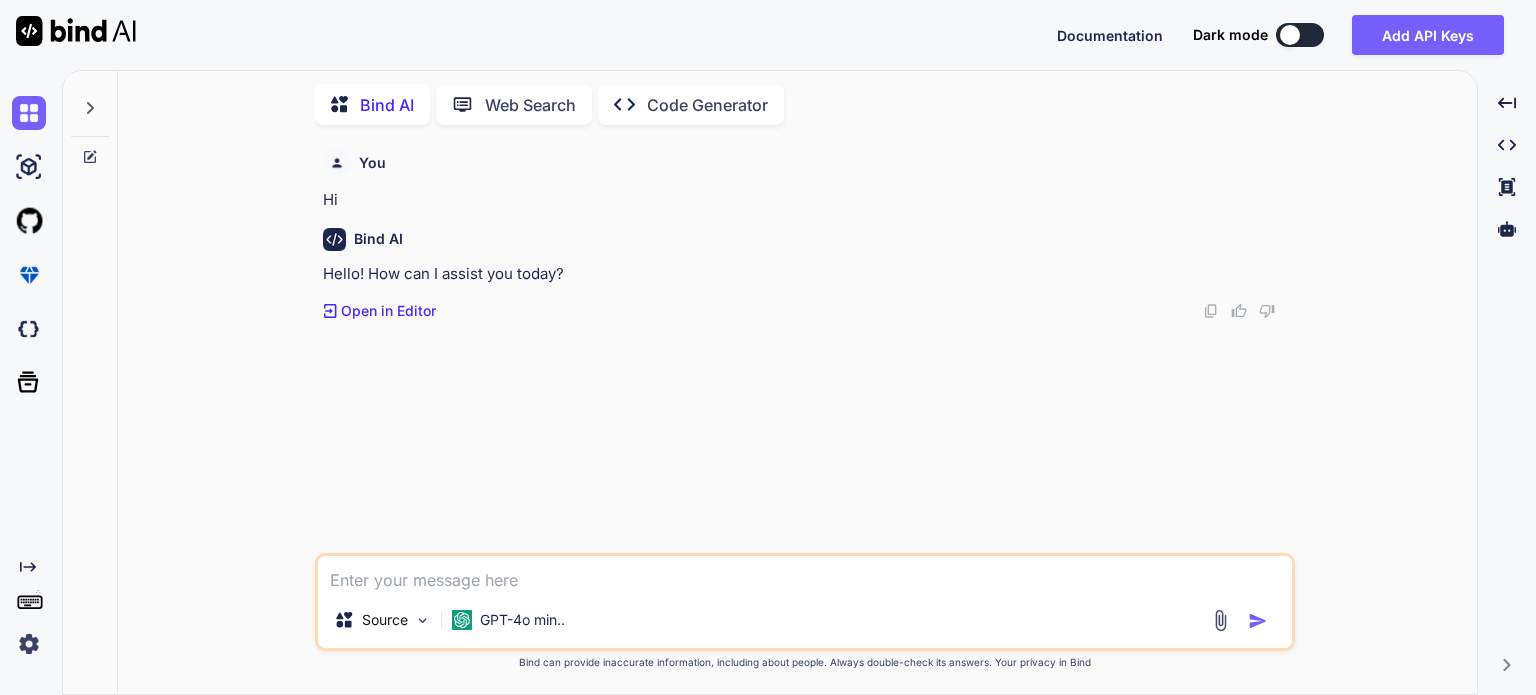 click at bounding box center (1290, 35) 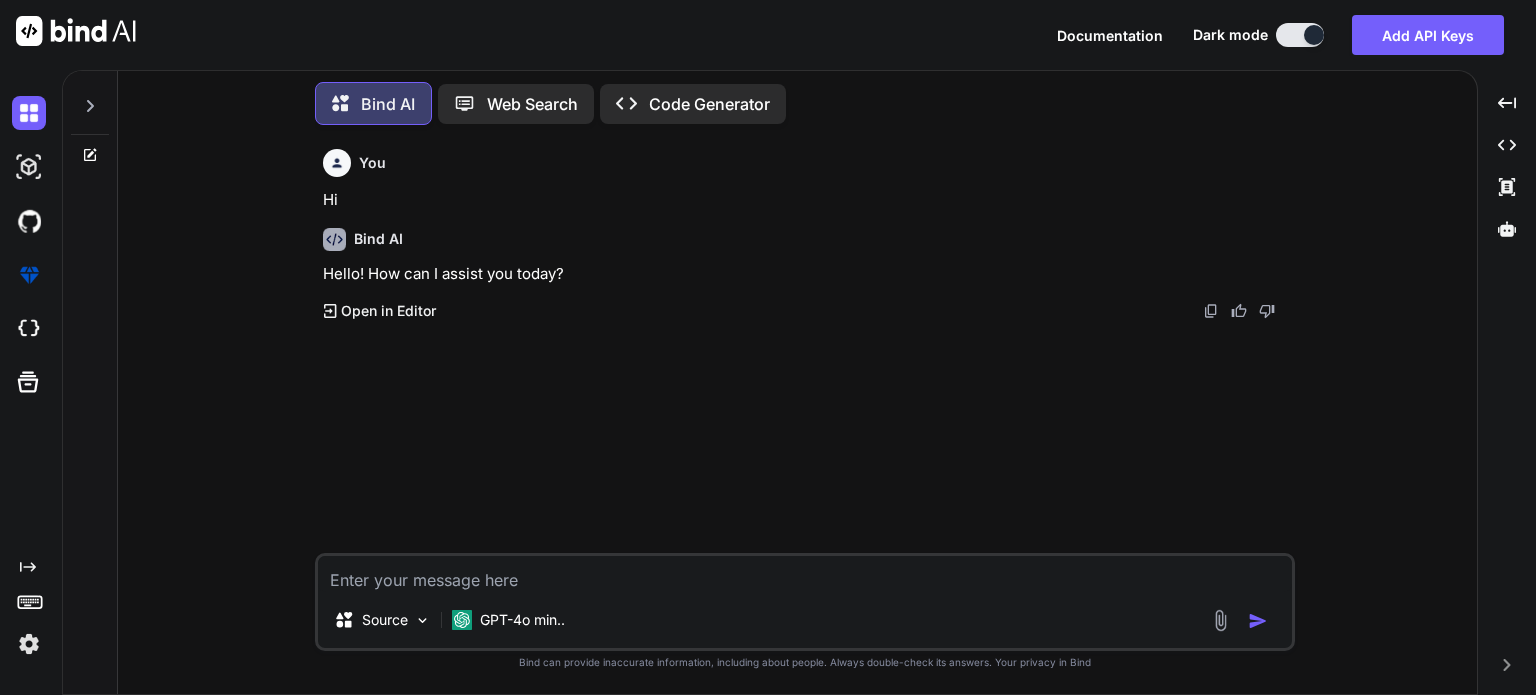 type 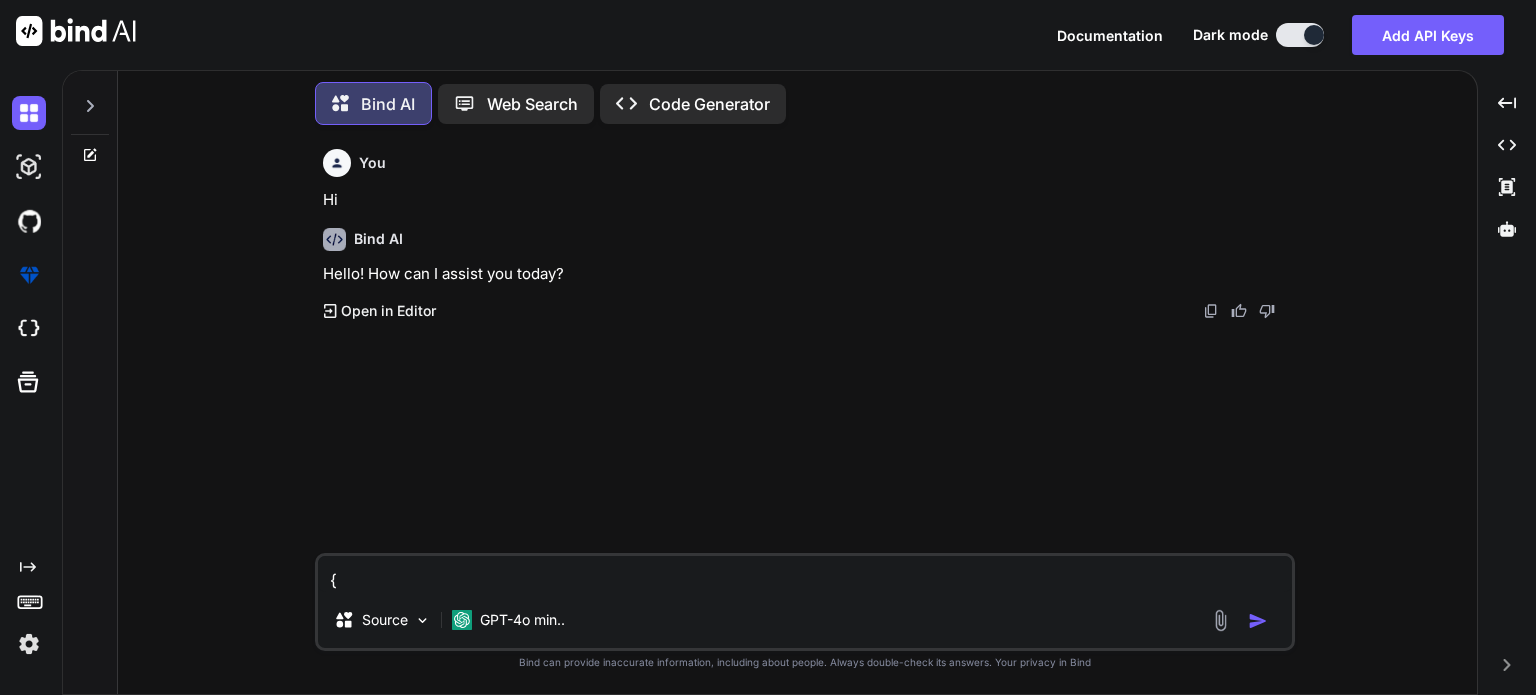 scroll, scrollTop: 122, scrollLeft: 0, axis: vertical 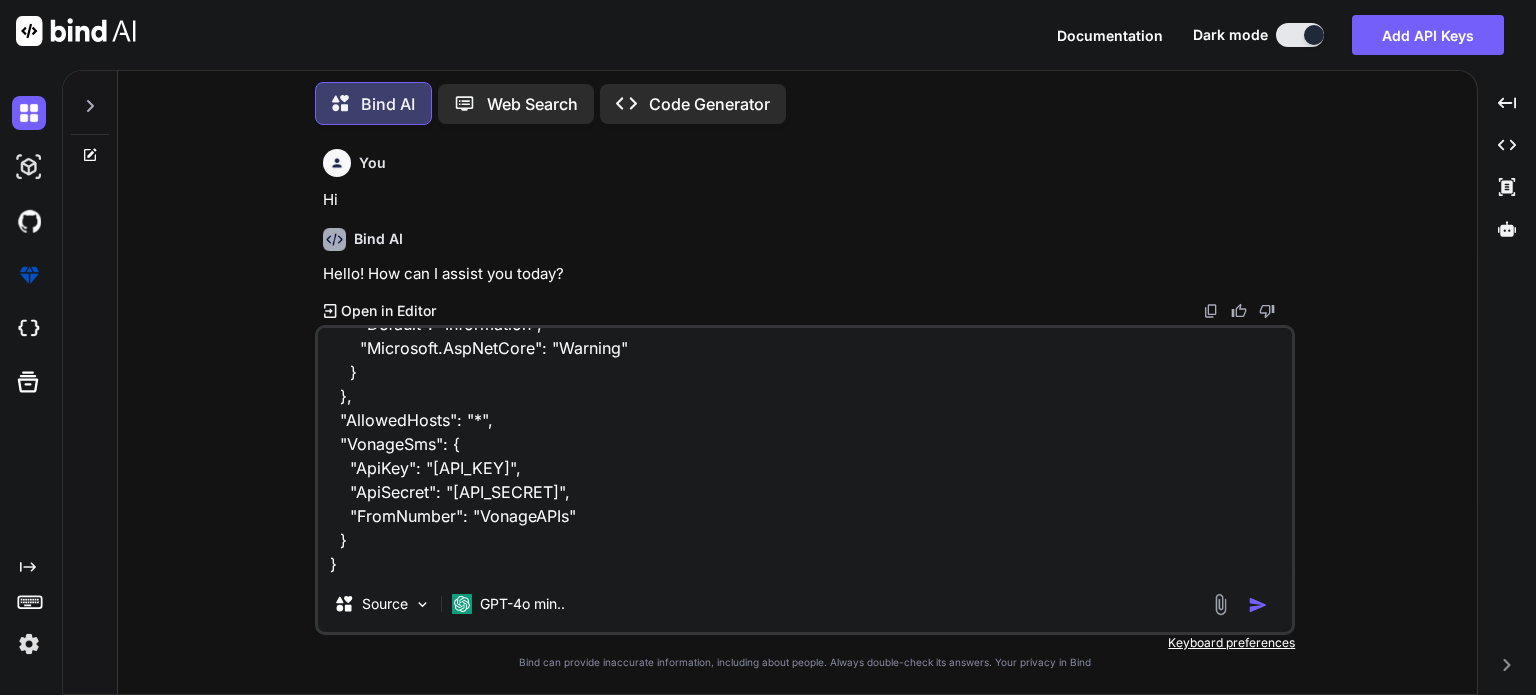 paste on "using Vonage.Request;
using Vonage;
namespace SendSMSAPI.Services;
public class VonageSmsService : IVonageSmsService
{
private readonly VonageClient _client;
private readonly string _fromNumber;
public VonageSmsService(IConfiguration configuration)
{
var options = new SmsOptions();
configuration.GetSection("VonageSms").Bind(options);
var credentials = Credentials.FromApiKeyAndSecret(
options.ApiKey,
options.ApiSecret
);
_client = new VonageClient(credentials);
_fromNumber = options.FromNumber;
}
public async Task<SmsResult> SendSmsAsync(string toNumber, string message)
{
try
{
var response = await _client.SmsClient.SendAnSmsAsync(new Vonage.Messaging.SendSmsRequest
{
To = toNumber,
From = _fromNumber,
Text = message
});
var responseMessage = response.Messages.FirstOrDefault();
if..." 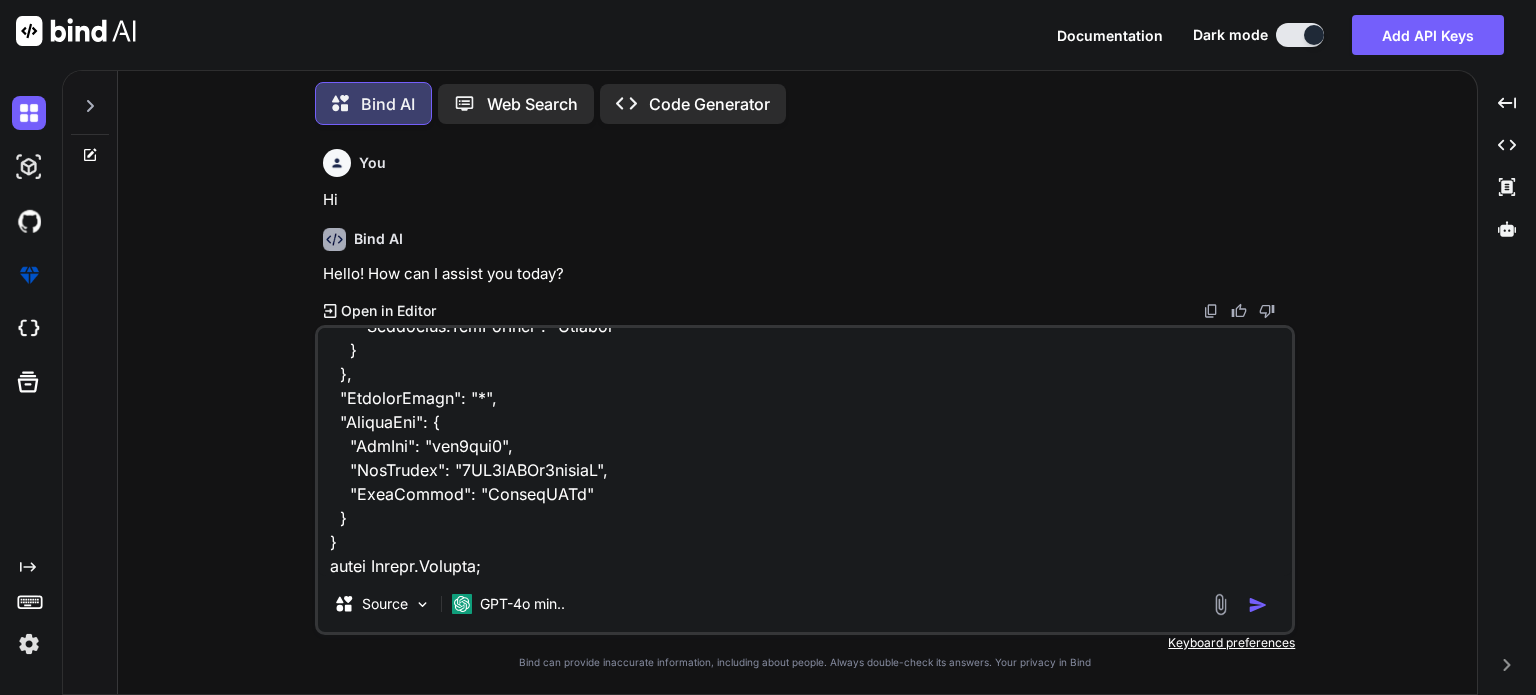 scroll, scrollTop: 1610, scrollLeft: 0, axis: vertical 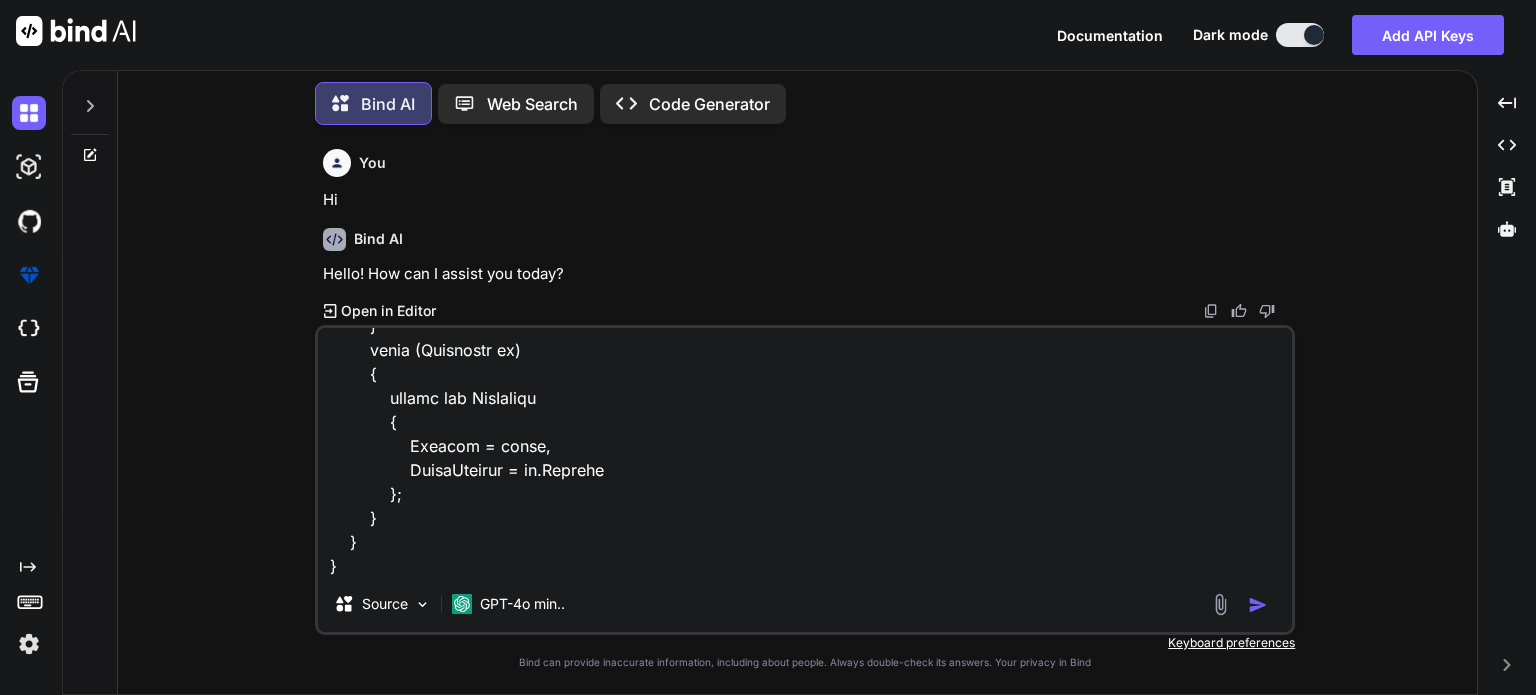 paste on "using Microsoft.AspNetCore.Http;
using Microsoft.AspNetCore.Mvc;
using SendSMSAPI.Services;
using Vonage.Messages.Sms;
namespace SendSMSAPI.Controllers;
[Route("api/[controller]")]
[ApiController]
public class SmsController : ControllerBase
{
private readonly IVonageSmsService _smsService;
public SmsController(IVonageSmsService smsService)
{
_smsService = smsService;
}
[HttpPost("send")]
public async Task<IActionResult> SendSms([FromBody] SMSRequest request)
{
if (string.IsNullOrEmpty(request.PhoneNumber) || string.IsNullOrEmpty(request.Message))
{
return BadRequest("Phone number and message are required");
}
var result = await _smsService.SendSmsAsync(request.PhoneNumber, request.Message);
if (result.Success)
{
return Ok(
{
success = true,
messageId = result.MessageId
});
}
else
{
return StatusCode(50..." 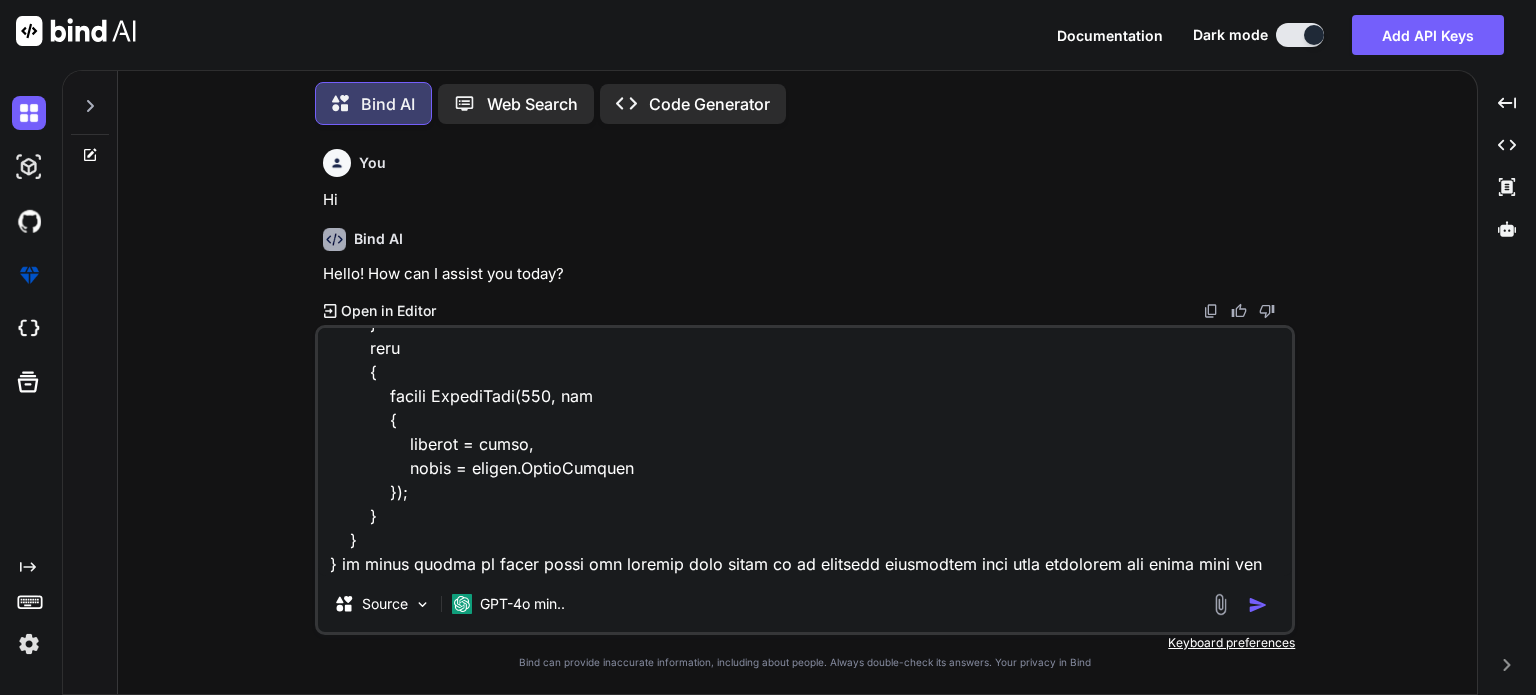 scroll, scrollTop: 2690, scrollLeft: 0, axis: vertical 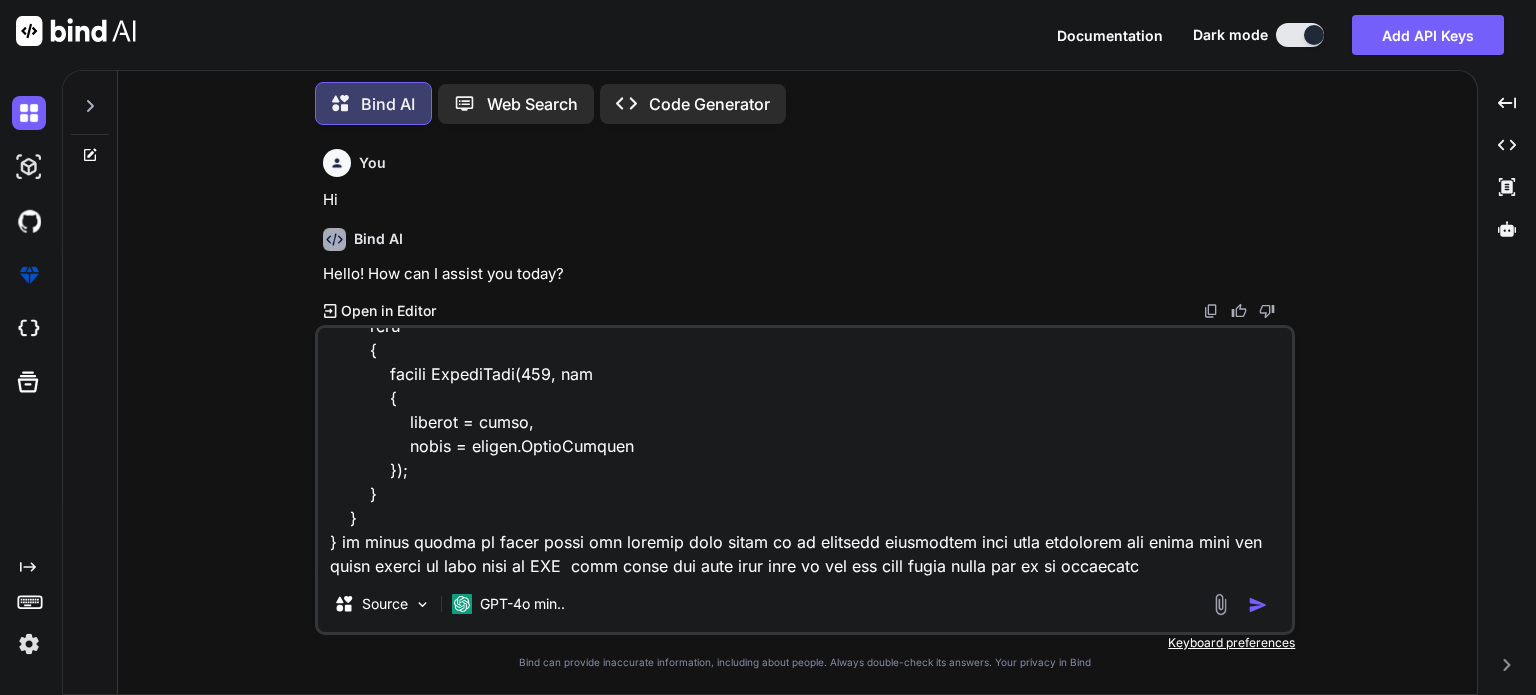 type on "{
"Logging": {
"LogLevel": {
"Default": "Information",
"Microsoft.AspNetCore": "Warning"
}
},
"AllowedHosts": "*",
"VonageSms": {
"ApiKey": "bde7abf9",
"ApiSecret": "5GE7eAAXk9sronqK",
"FromNumber": "VonageAPIs"
}
}
using Vonage.Request;
using Vonage;
namespace SendSMSAPI.Services;
public class VonageSmsService : IVonageSmsService
{
private readonly VonageClient _client;
private readonly string _fromNumber;
public VonageSmsService(IConfiguration configuration)
{
var options = new SmsOptions();
configuration.GetSection("VonageSms").Bind(options);
var credentials = Credentials.FromApiKeyAndSecret(
options.ApiKey,
options.ApiSecret
);
_client = new VonageClient(credentials);
_fromNumber = options.FromNumber;
}
public async Task<SmsResult> SendSmsAsync(string toNumber, string message)
{
try
{
var response = await _client.SmsClient.SendAnS..." 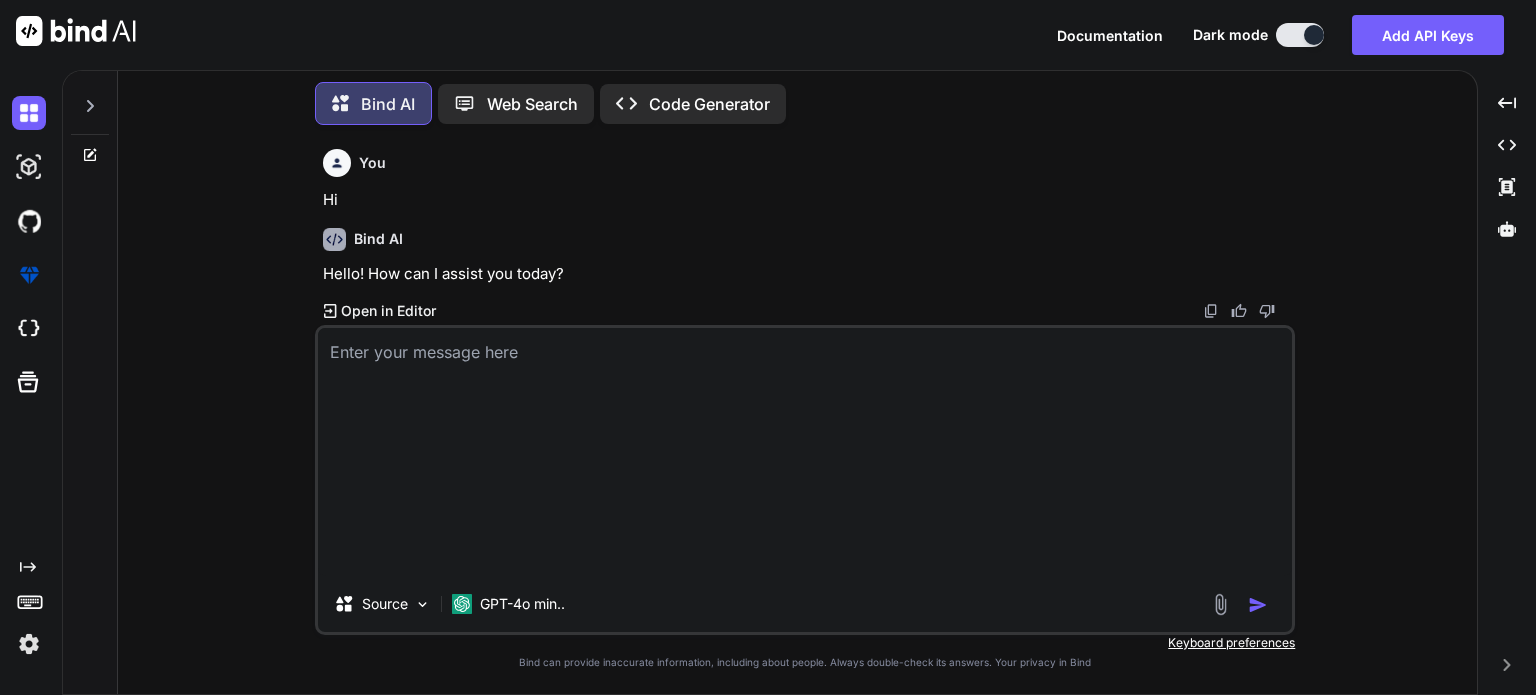scroll, scrollTop: 0, scrollLeft: 0, axis: both 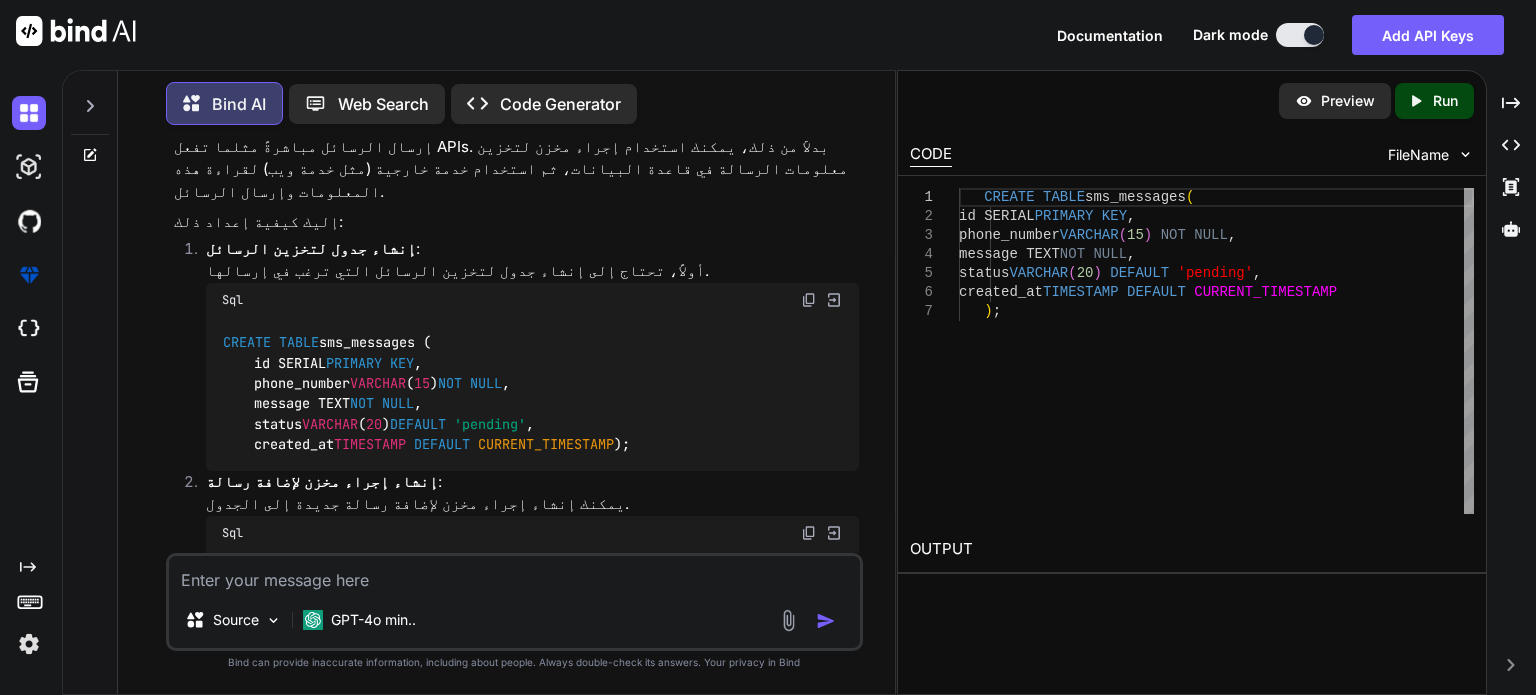 click on "إنشاء جدول لتخزين الرسائل" at bounding box center (311, 248) 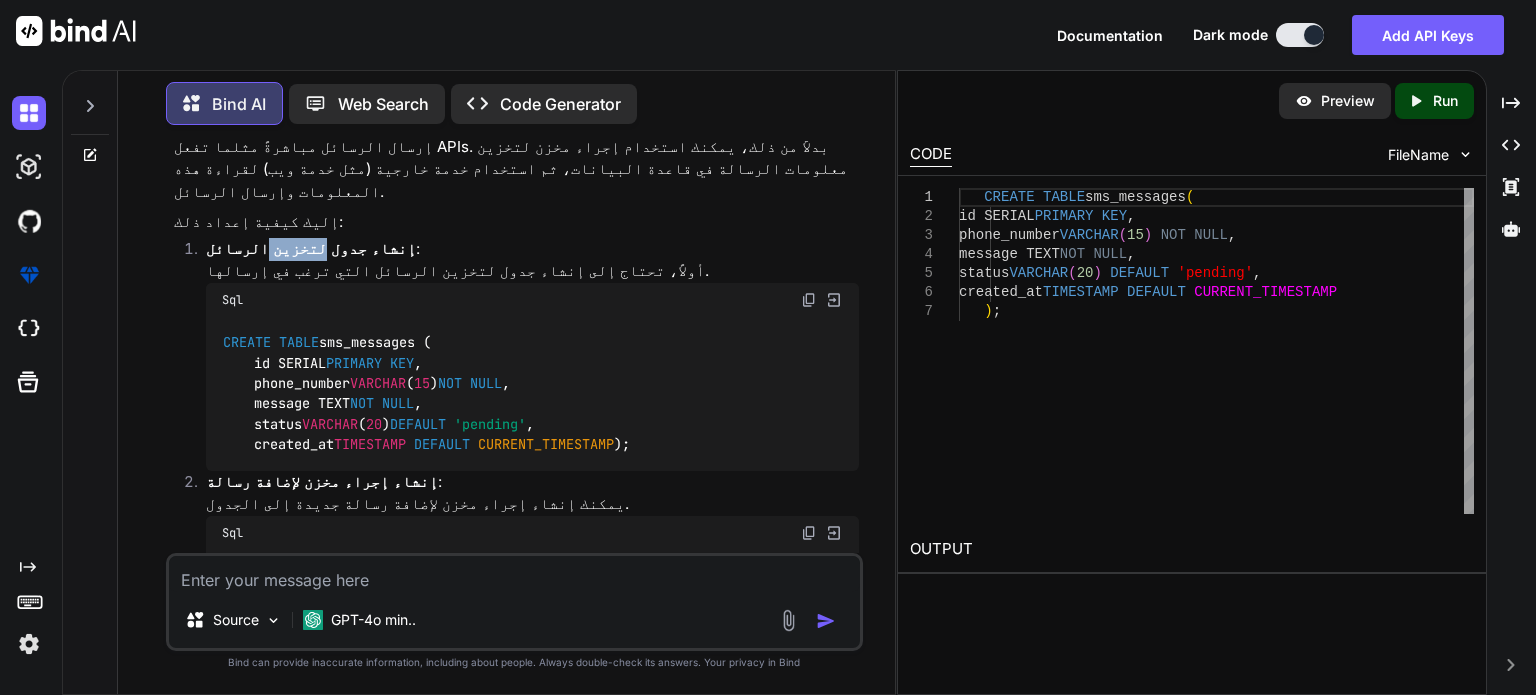 drag, startPoint x: 278, startPoint y: 249, endPoint x: 244, endPoint y: 243, distance: 34.525352 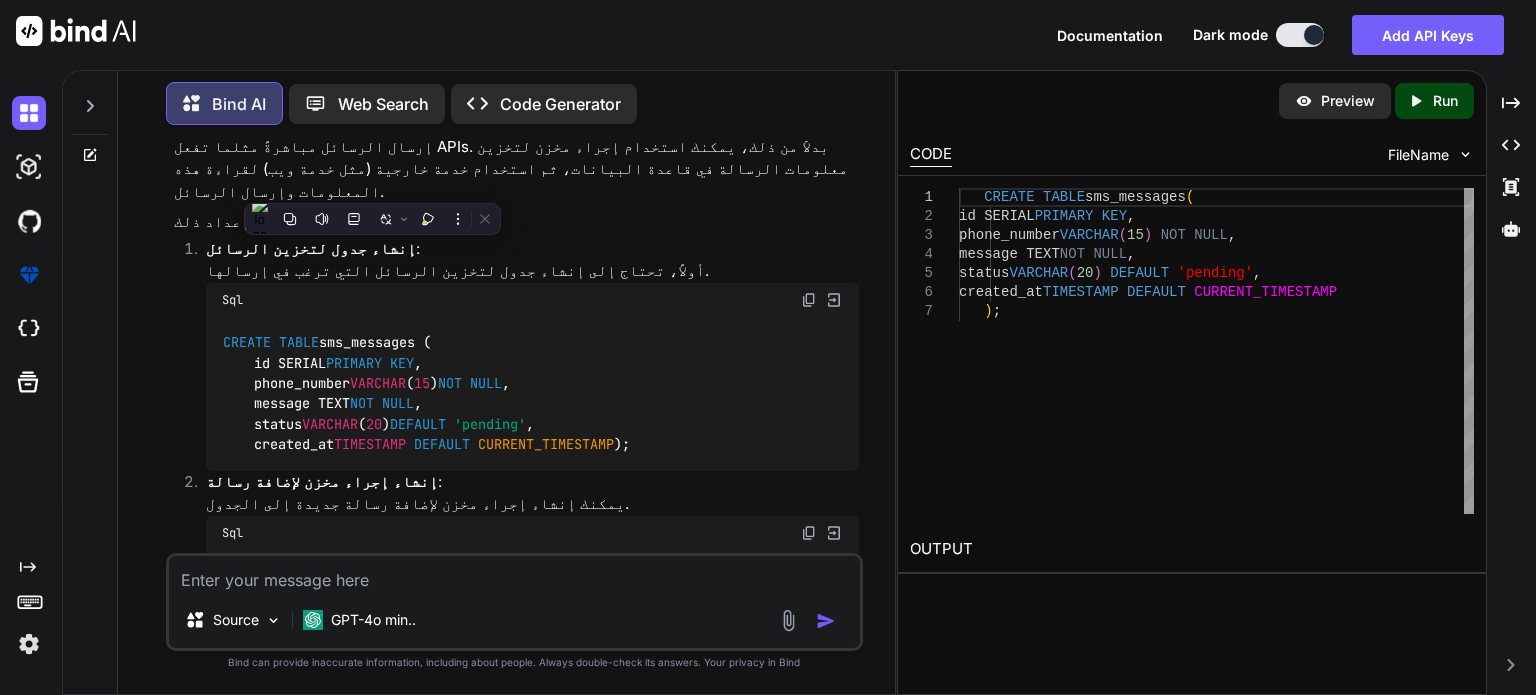 click on "إنشاء جدول لتخزين الرسائل :
أولاً، تحتاج إلى إنشاء جدول لتخزين الرسائل التي ترغب في إرسالها." at bounding box center [532, 260] 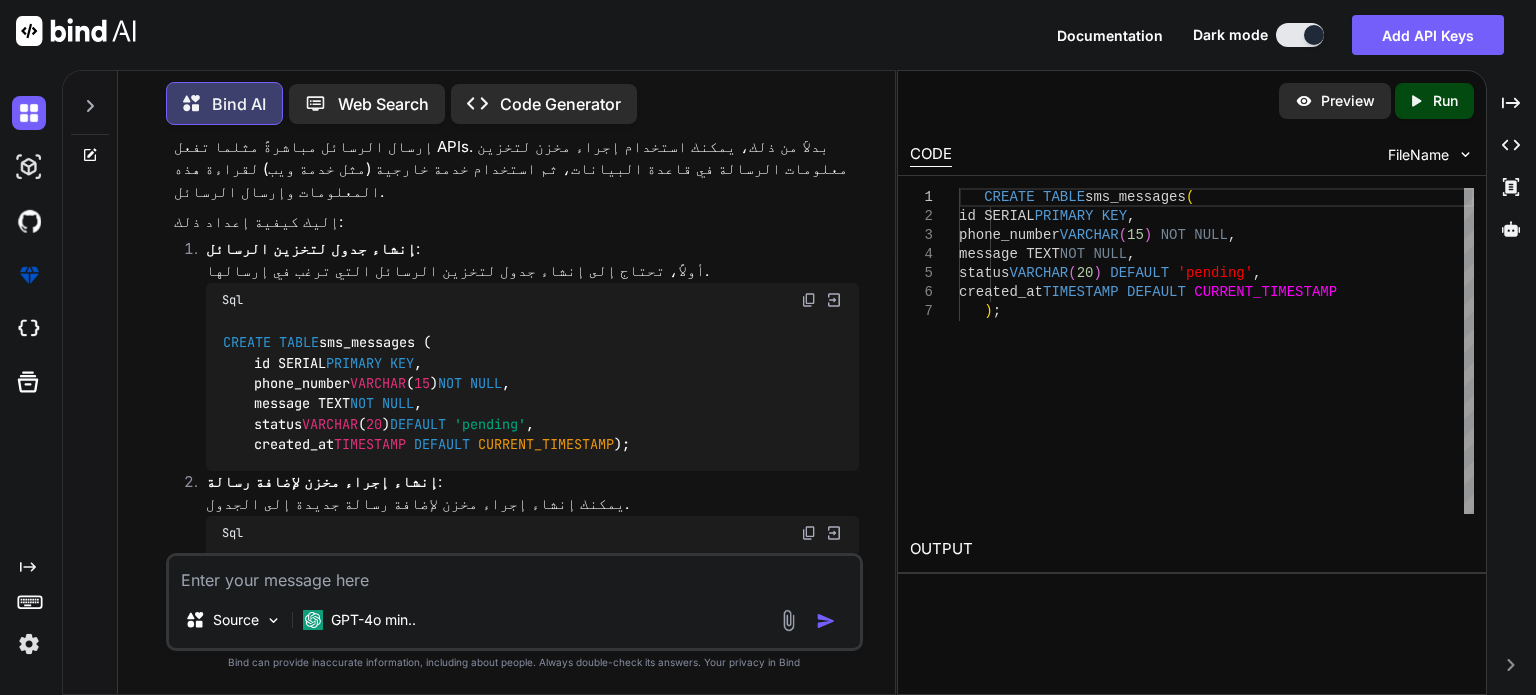 click on "إنشاء جدول لتخزين الرسائل :
أولاً، تحتاج إلى إنشاء جدول لتخزين الرسائل التي ترغب في إرسالها." at bounding box center (532, 260) 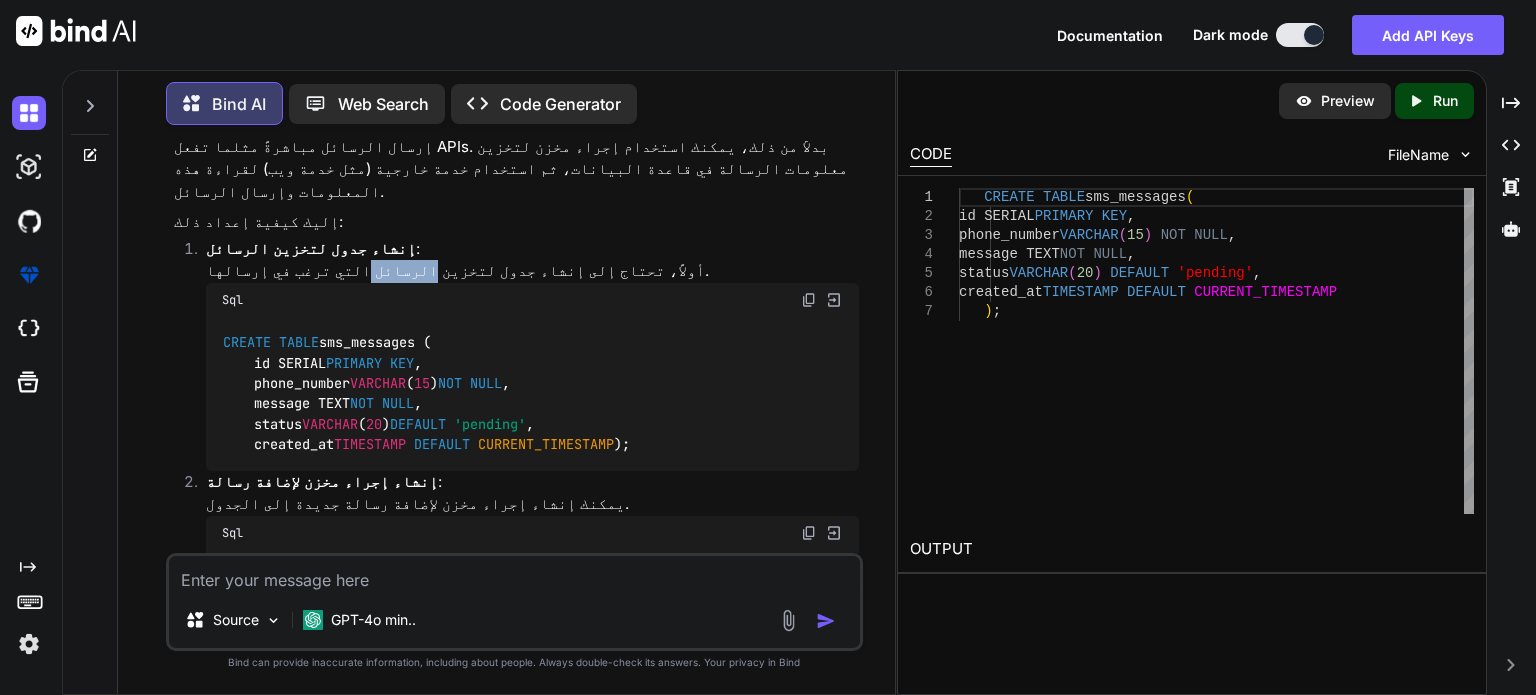 click on "إنشاء جدول لتخزين الرسائل :
أولاً، تحتاج إلى إنشاء جدول لتخزين الرسائل التي ترغب في إرسالها." at bounding box center [532, 260] 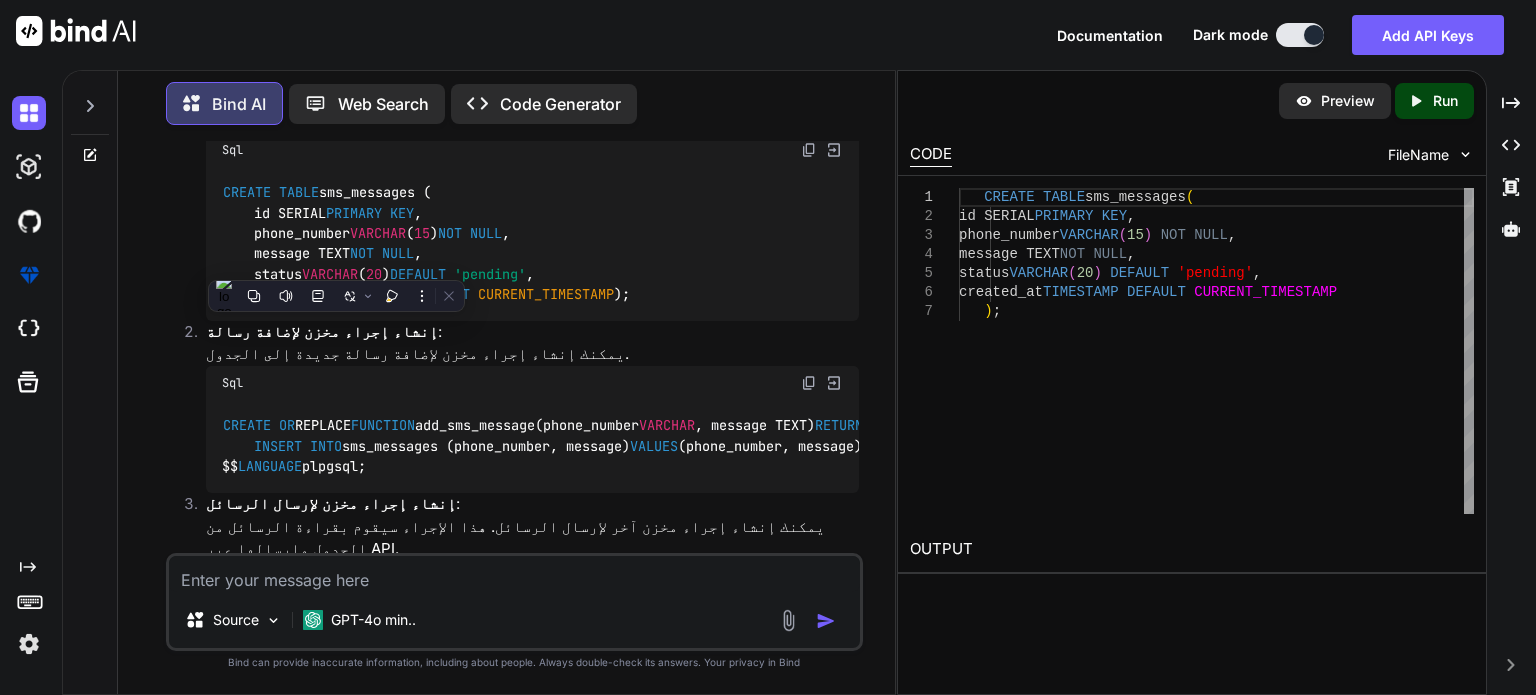 scroll, scrollTop: 1182, scrollLeft: 0, axis: vertical 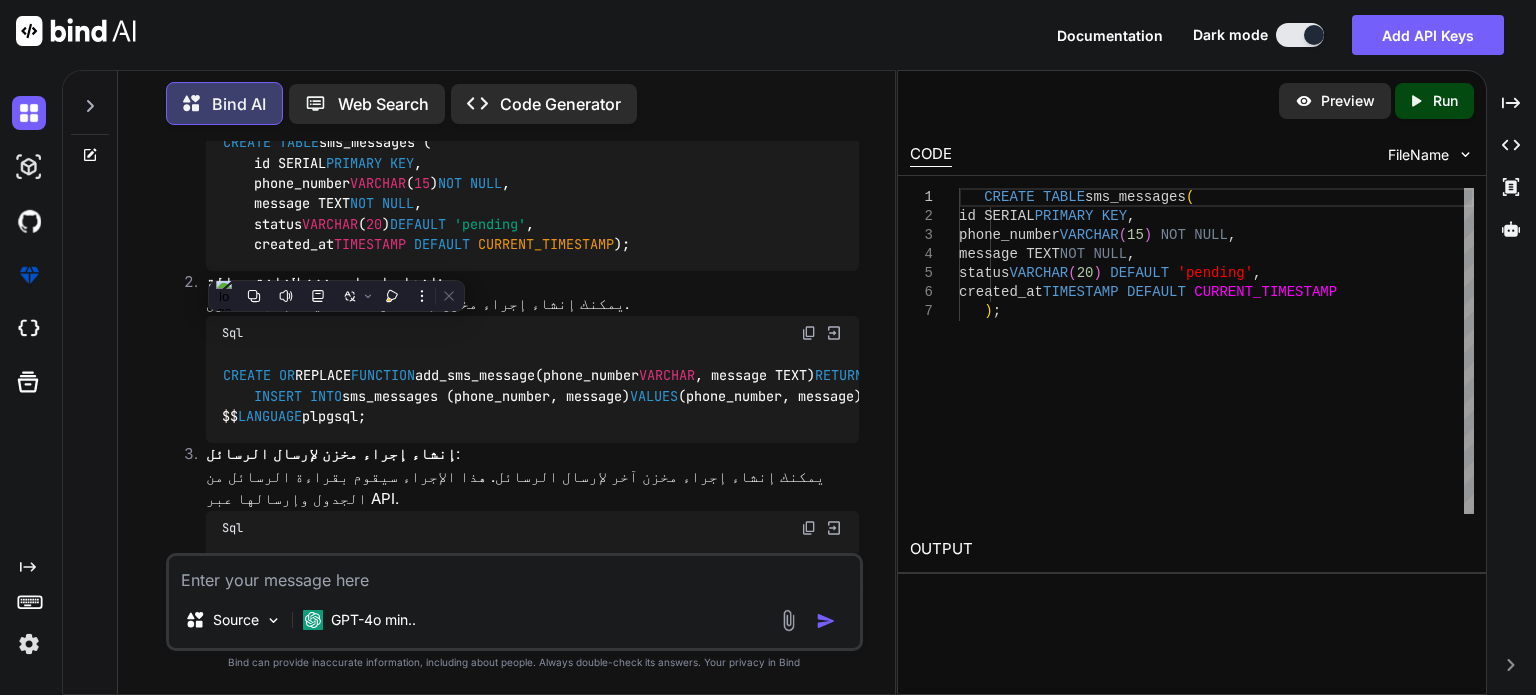 click on "CREATE TABLE  sms_messages (
id SERIAL  PRIMARY KEY ,
phone_number  VARCHAR ( 15 )  NOT NULL ,
message TEXT  NOT NULL ,
status  VARCHAR ( 20 )  DEFAULT   'pending' ,
created_at  TIMESTAMP   DEFAULT   CURRENT_TIMESTAMP
);" at bounding box center [532, 194] 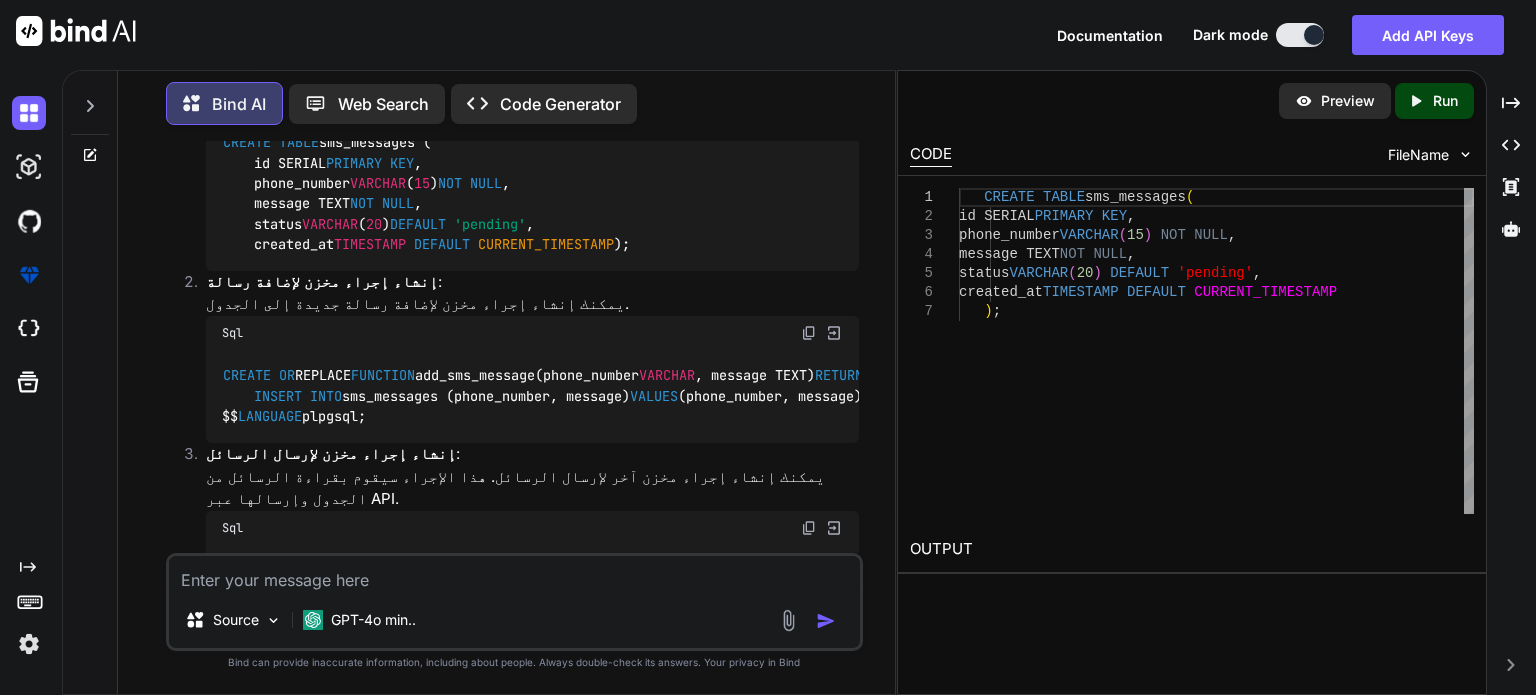 click on "CREATE TABLE  sms_messages (
id SERIAL  PRIMARY KEY ,
phone_number  VARCHAR ( 15 )  NOT NULL ,
message TEXT  NOT NULL ,
status  VARCHAR ( 20 )  DEFAULT   'pending' ,
created_at  TIMESTAMP   DEFAULT   CURRENT_TIMESTAMP
);" at bounding box center (532, 194) 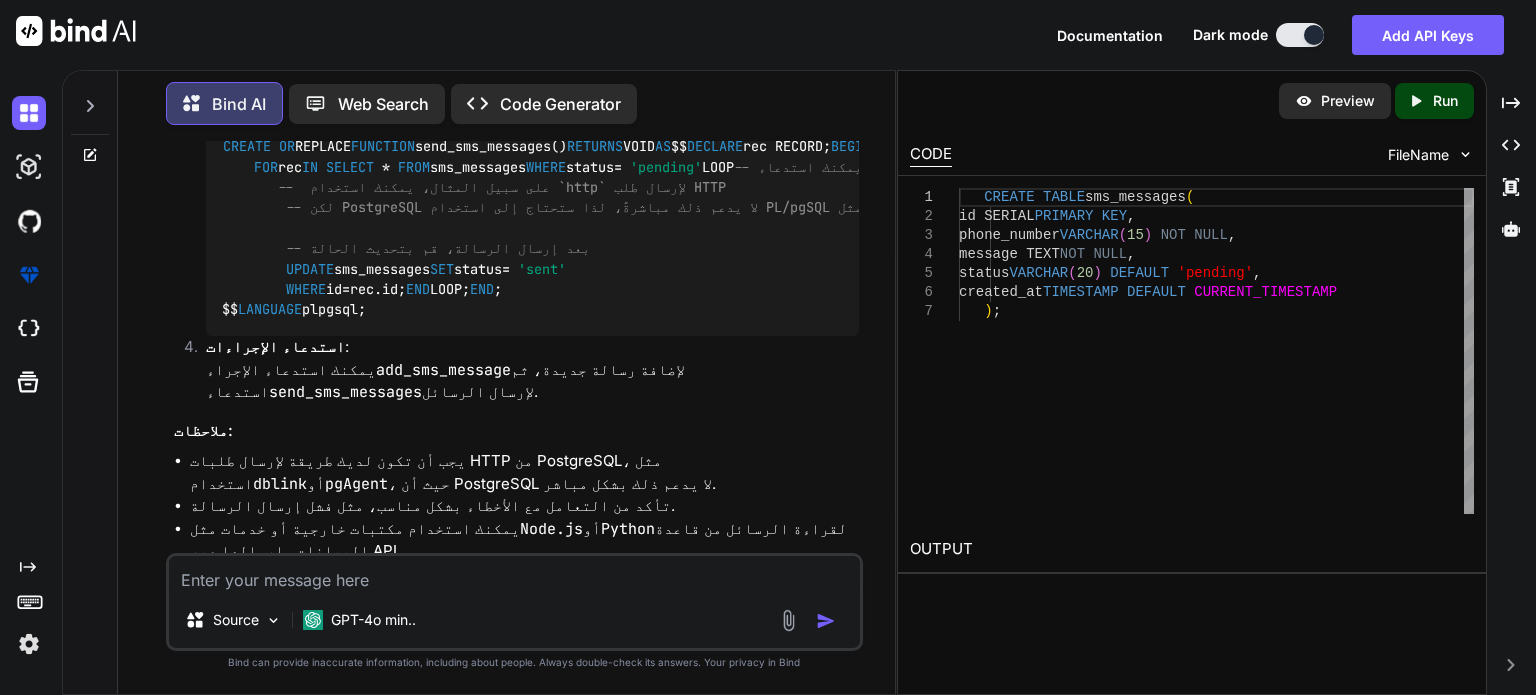 scroll, scrollTop: 1607, scrollLeft: 0, axis: vertical 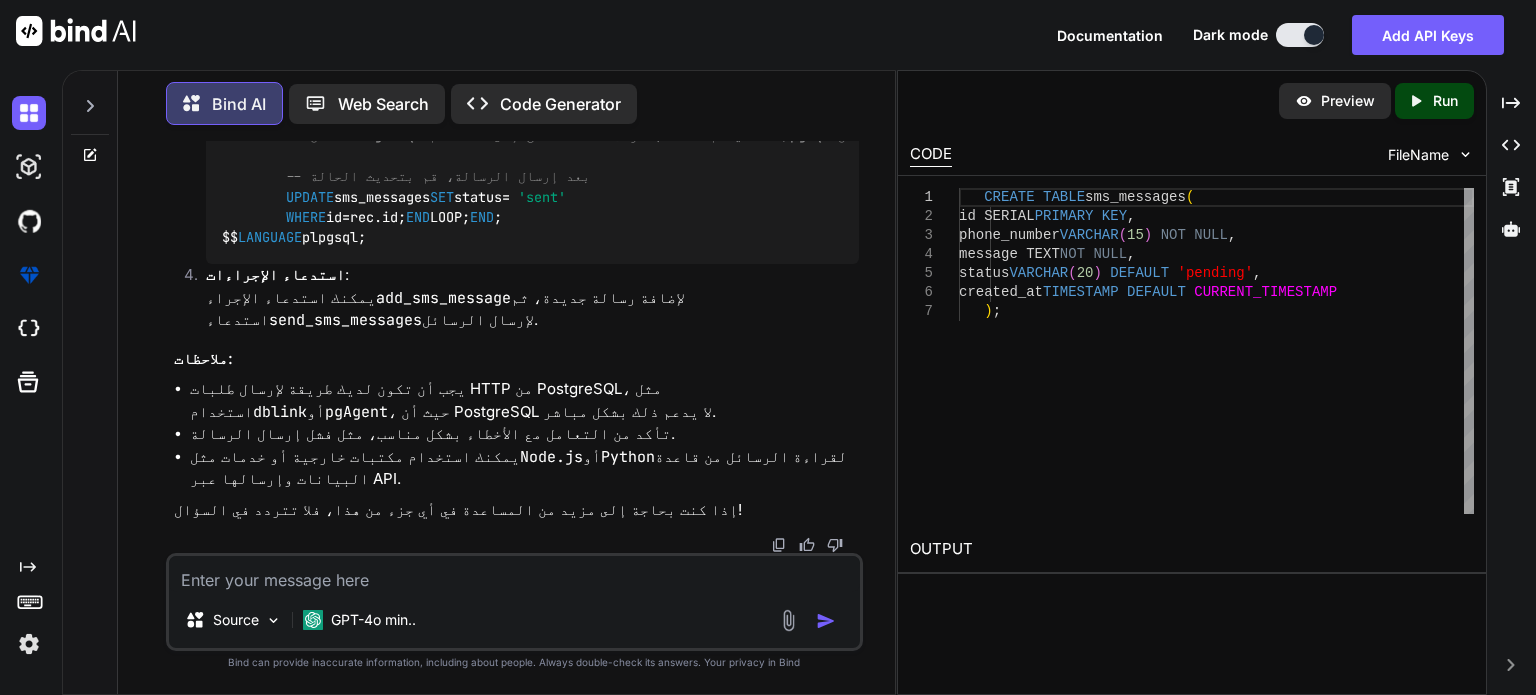 click on "dblink" at bounding box center (280, 412) 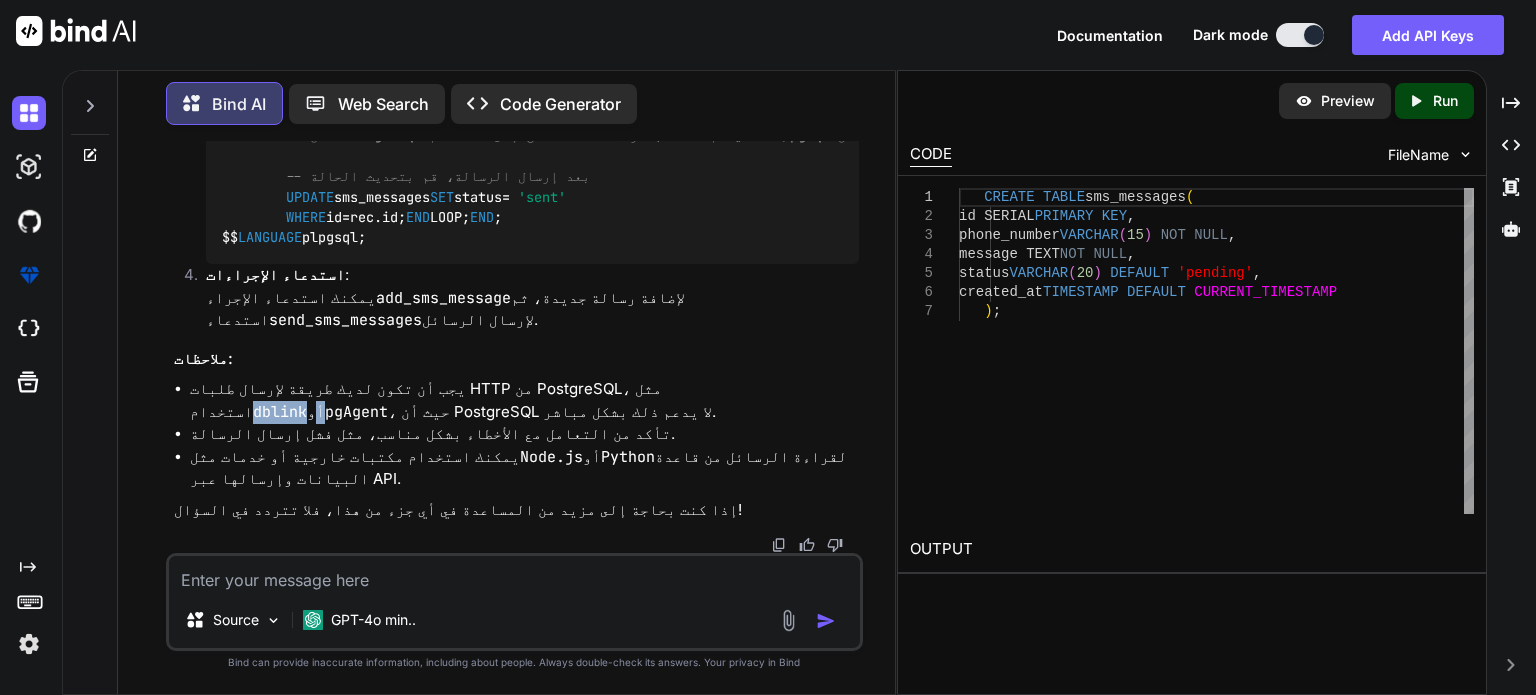 click on "dblink" at bounding box center [280, 412] 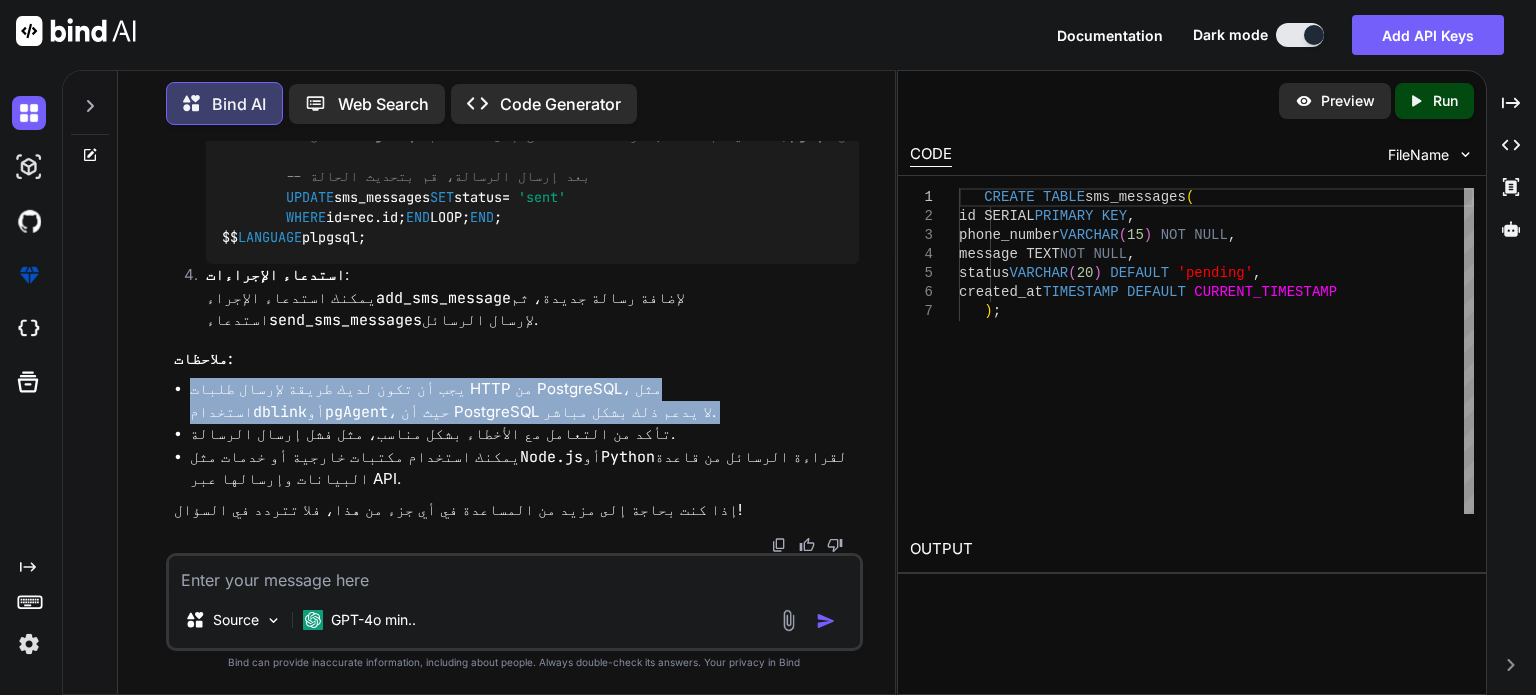 click on "dblink" at bounding box center [280, 412] 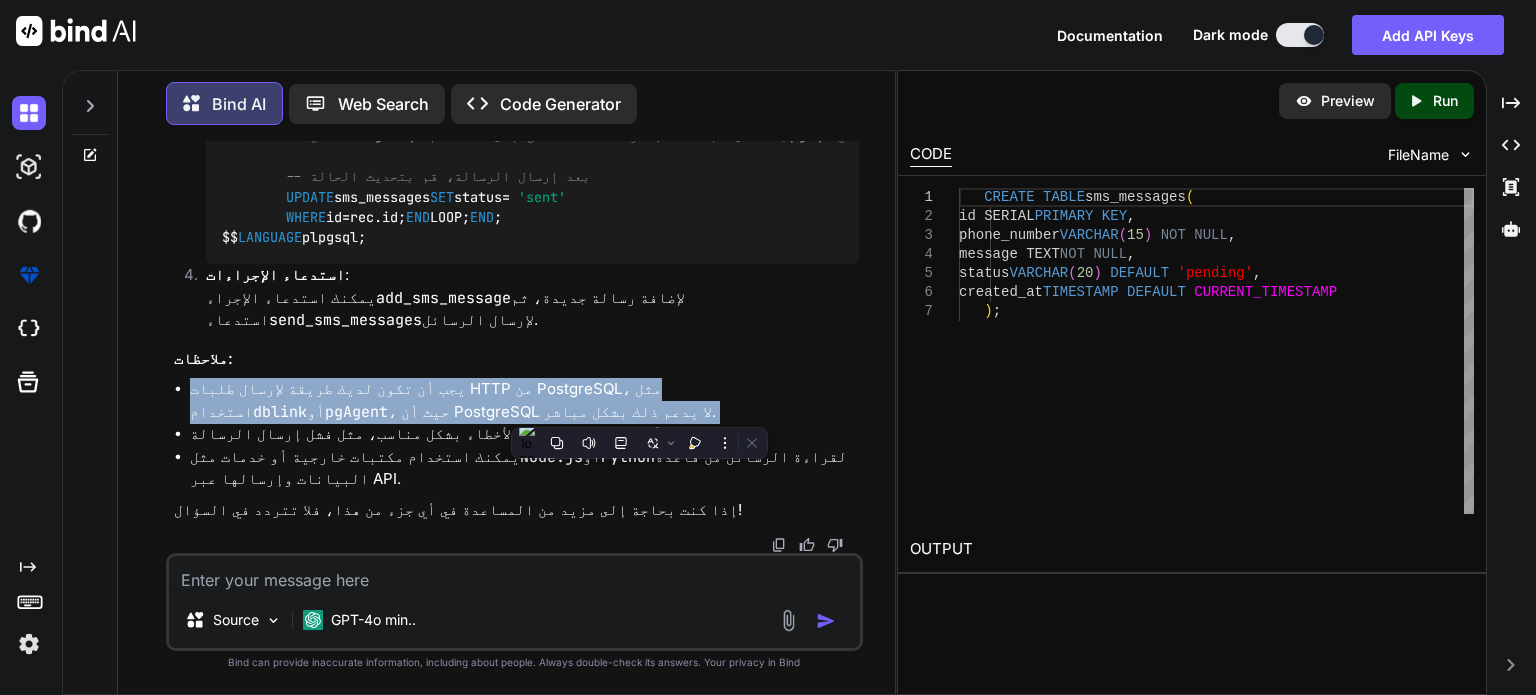 copy on "يجب أن تكون لديك طريقة لإرسال طلبات HTTP من PostgreSQL، مثل استخدام  dblink  أو  pgAgent ، حيث أن PostgreSQL لا يدعم ذلك بشكل مباشر." 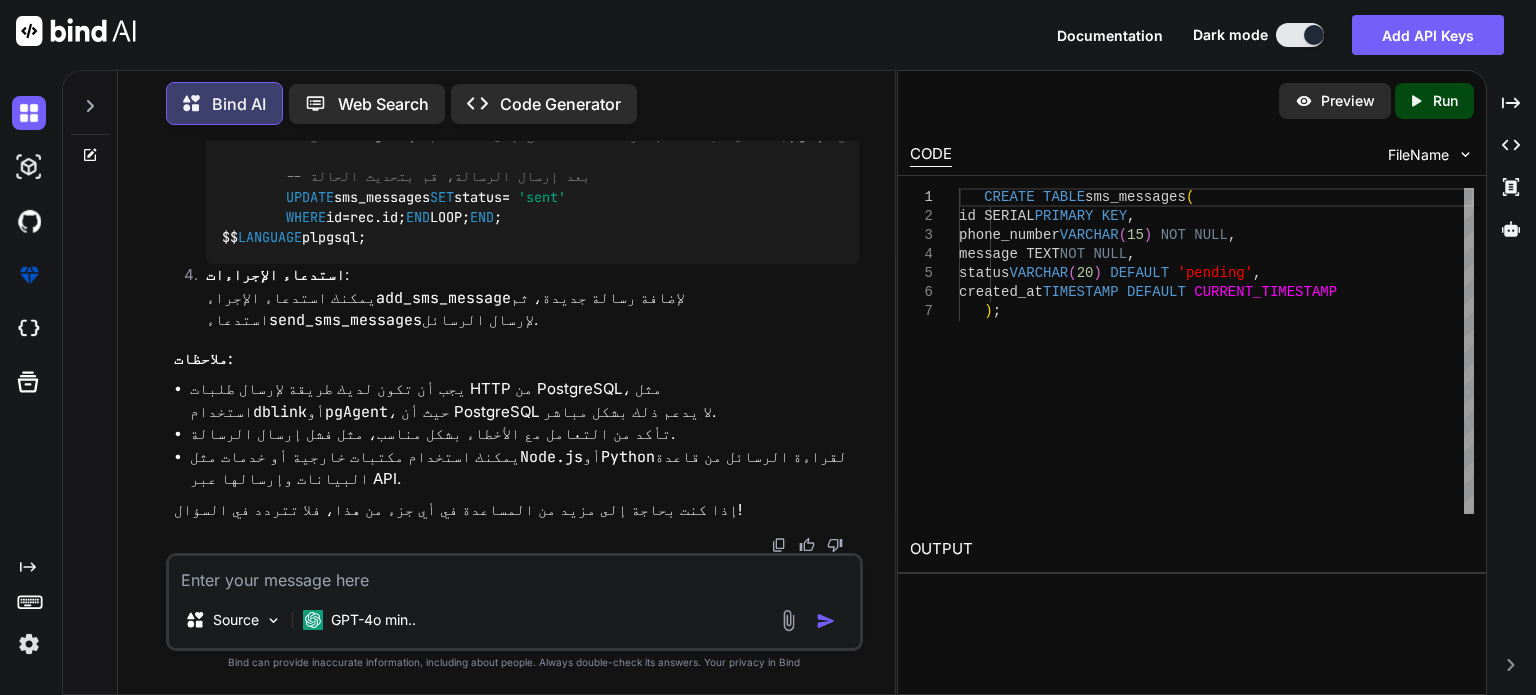 click at bounding box center (516, 545) 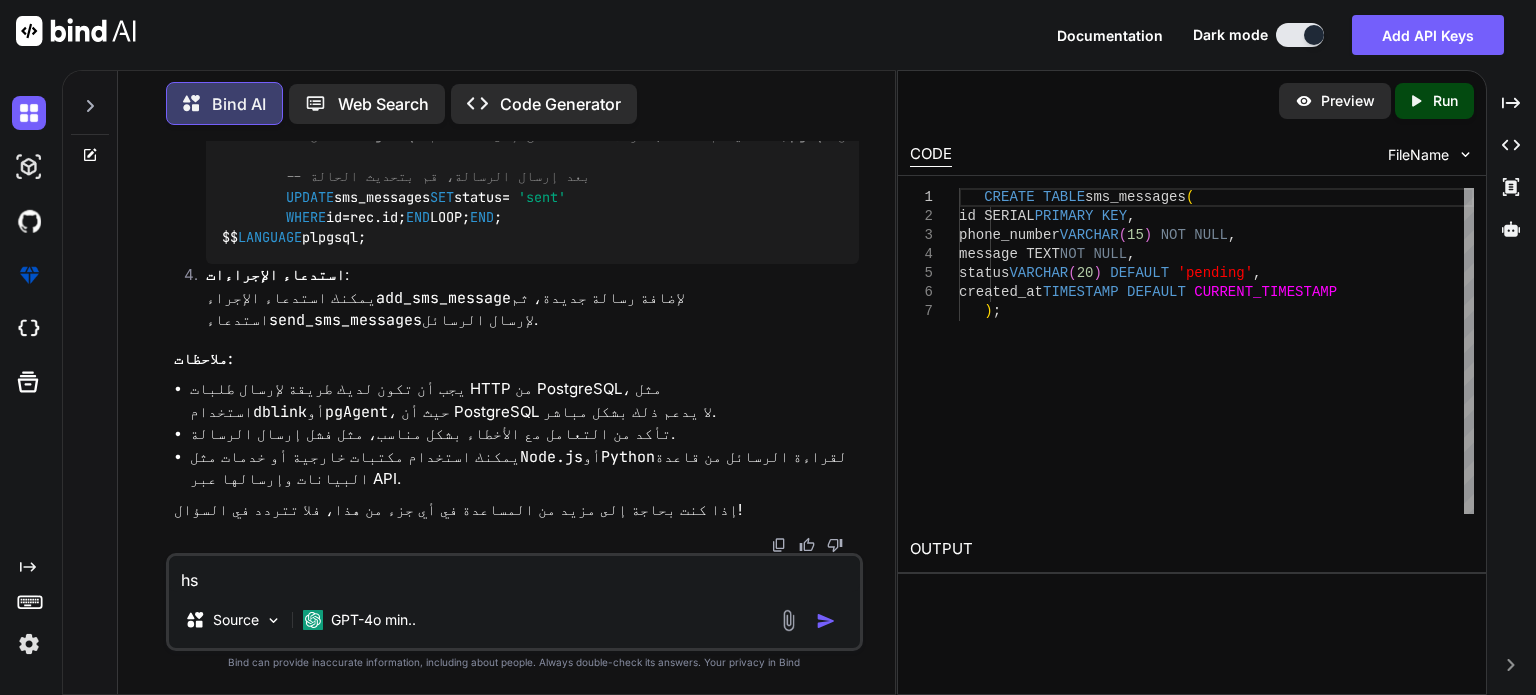 type on "h" 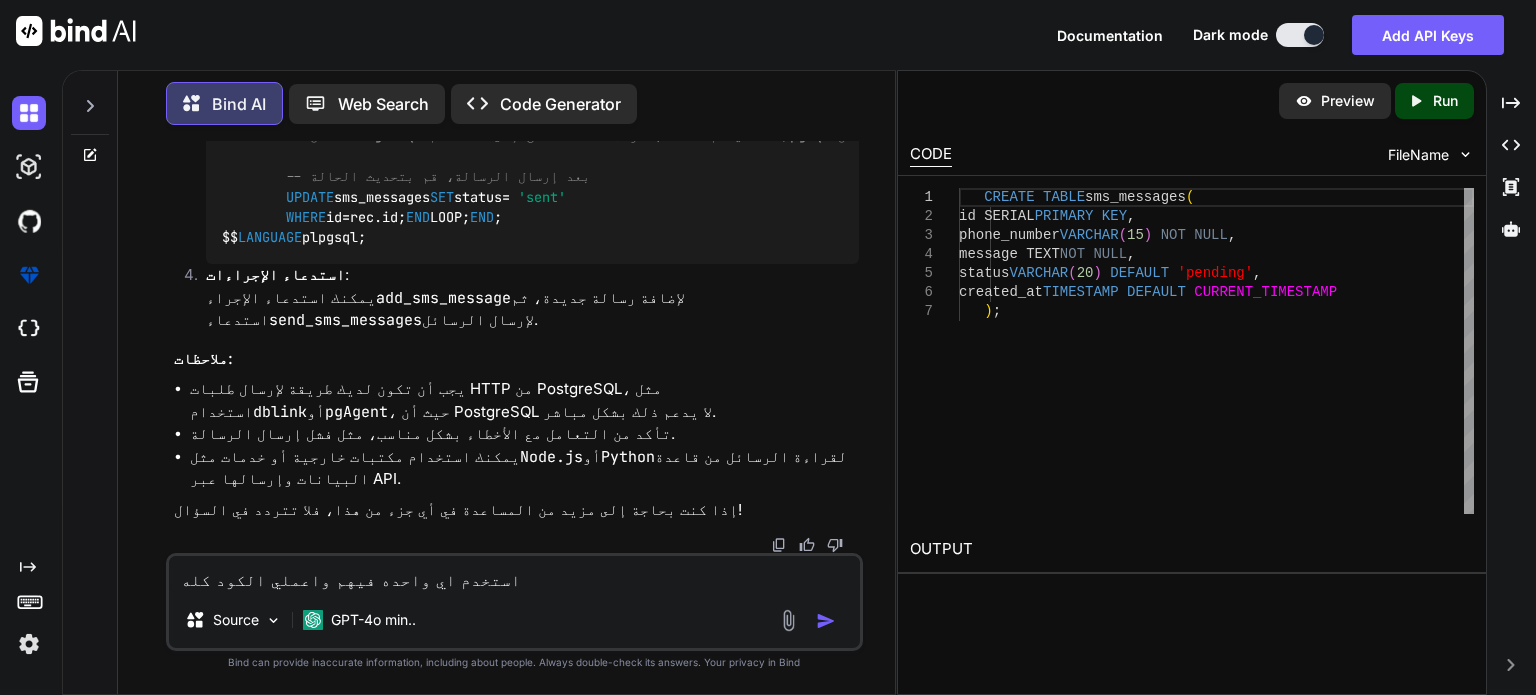 paste on "يجب أن تكون لديك طريقة لإرسال طلبات HTTP من PostgreSQL، مثل استخدام dblink أو pgAgent، حيث أن PostgreSQL لا يدعم ذلك بشكل مباشر." 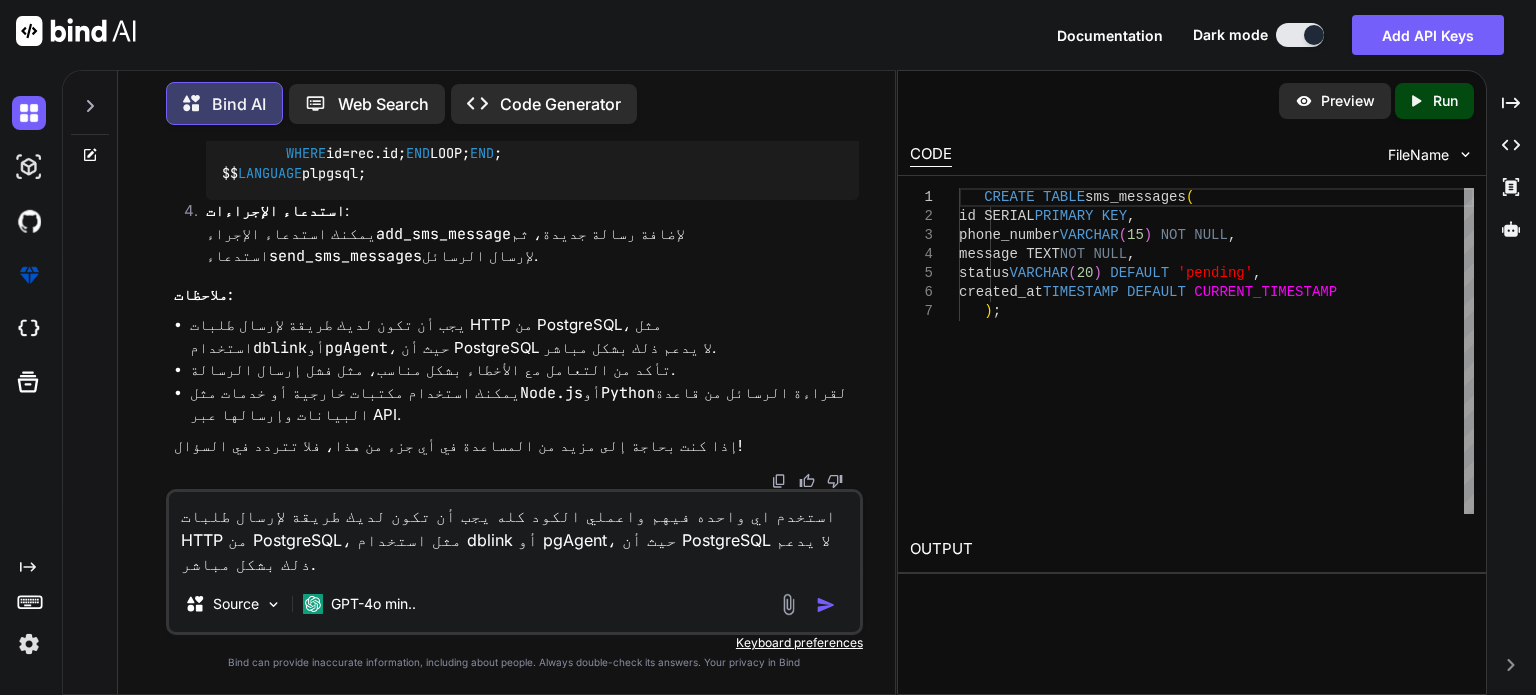 scroll, scrollTop: 1946, scrollLeft: 0, axis: vertical 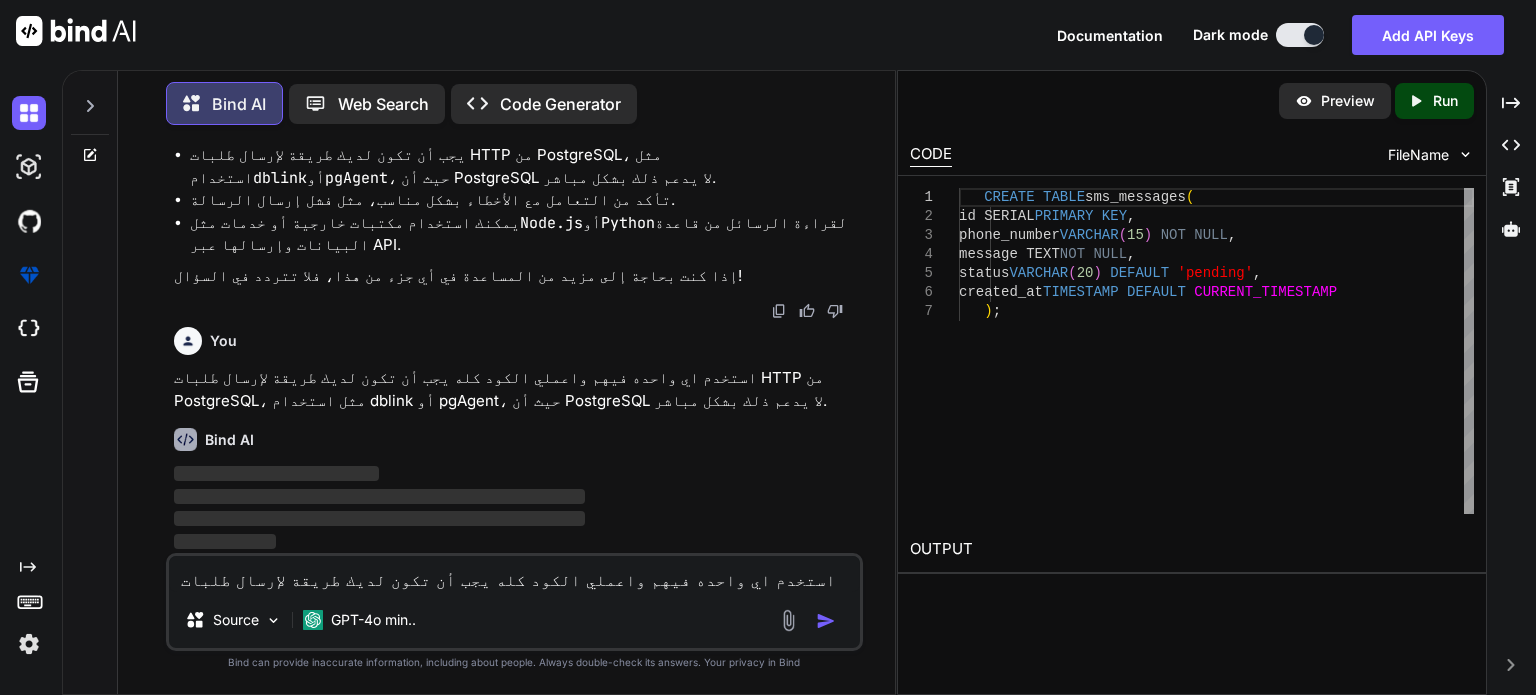 type 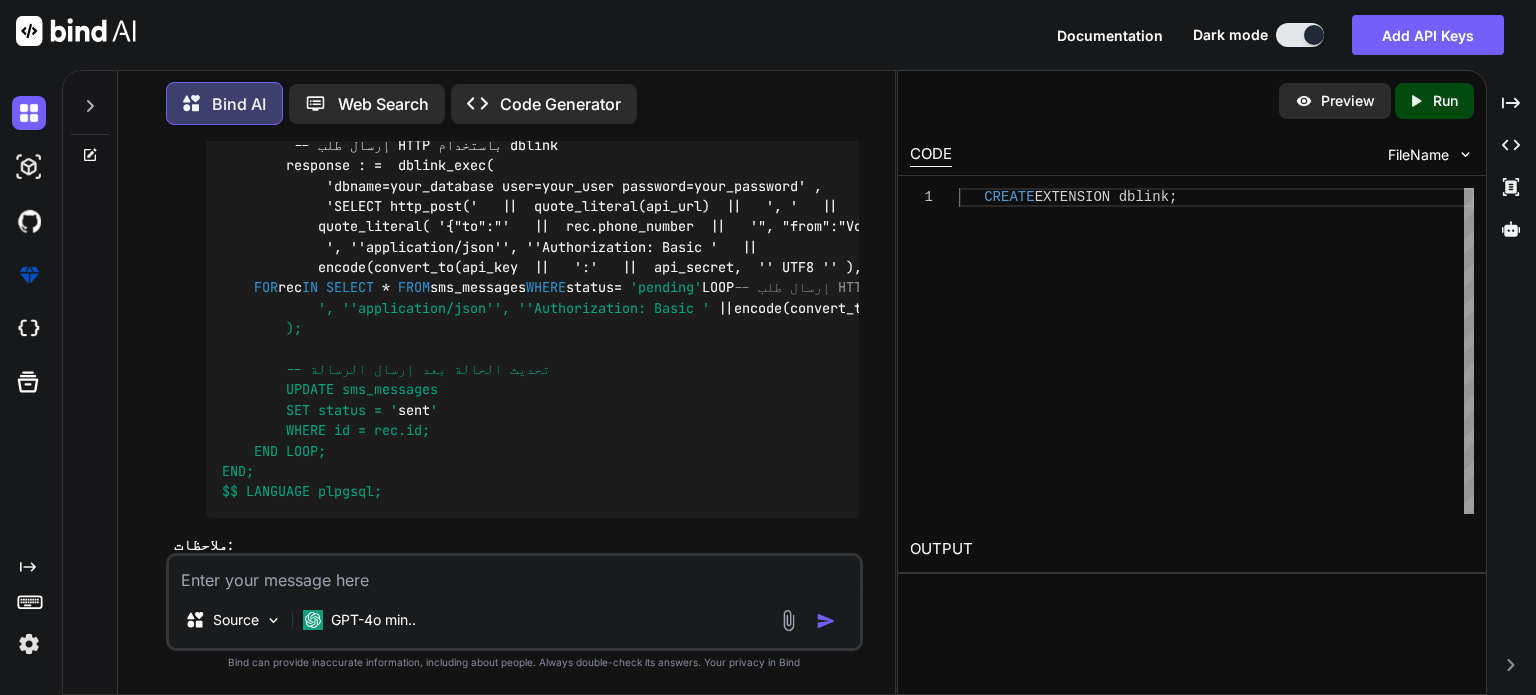 scroll, scrollTop: 3355, scrollLeft: 0, axis: vertical 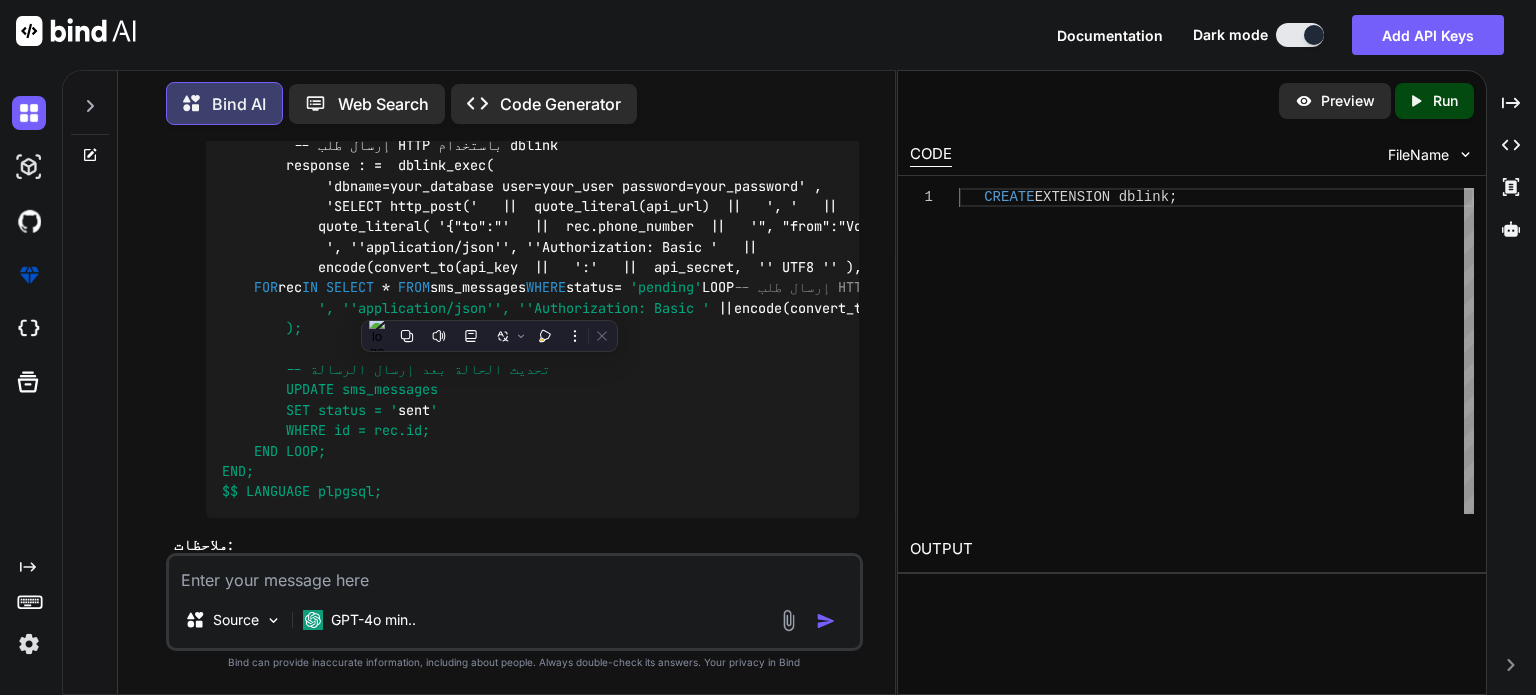 click on "'dbname=your_database user=your_user password=your_password'" at bounding box center [1422, 288] 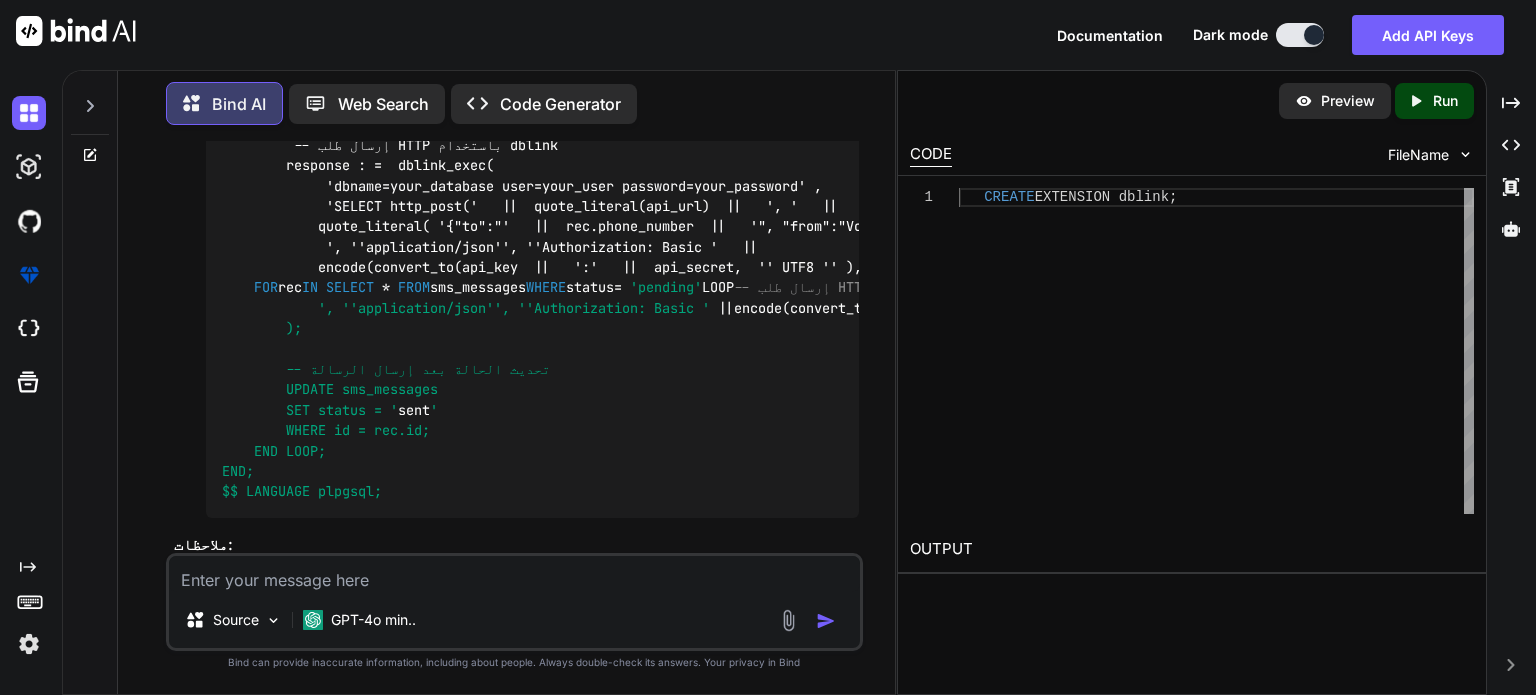 click on "CREATE   OR  REPLACE  FUNCTION  send_sms_messages()
RETURNS  VOID  AS  $$
DECLARE
rec RECORD;
api_url TEXT : =   'https://api.vonage.com/v1/sms' ;  -- استبدل هذا بعنوان API الخاص بك
api_key TEXT : =   '[API_KEY]' ;  -- مفتاح API الخاص بك
api_secret TEXT : =   '[API_SECRET]' ;  -- سر API الخاص بك
response TEXT;
BEGIN
FOR  rec  IN   SELECT   *   FROM  sms_messages  WHERE  status  =   'pending'  LOOP
-- إرسال طلب HTTP باستخدام dblink
response : =  dblink_exec(
'dbname=your_database user=your_user password=your_password' ,
'SELECT http_post('   ||  quote_literal(api_url)  ||   ', '   ||
quote_literal( '{"to":"'   ||  rec.phone_number  ||   '", "from":"VonageAPIs", "text":"'   ||  rec.message  ||   '"}' )  ||
', ''application/json'', ''Authorization: Basic '   ||
encode(convert_to(api_key  ||   ':'   ||  api_secret,  '' UTF8 '' ),  ''base64'') || '' '')'
WHERE id = rec.id;
END;
END LOOP;
END;
"
LINE 17: ..._key || ':' || api_secret, ''UTF8''), ''base64'') || '' '')'
^
SQL state: 42601
Character: 868" at bounding box center [1578, 145] 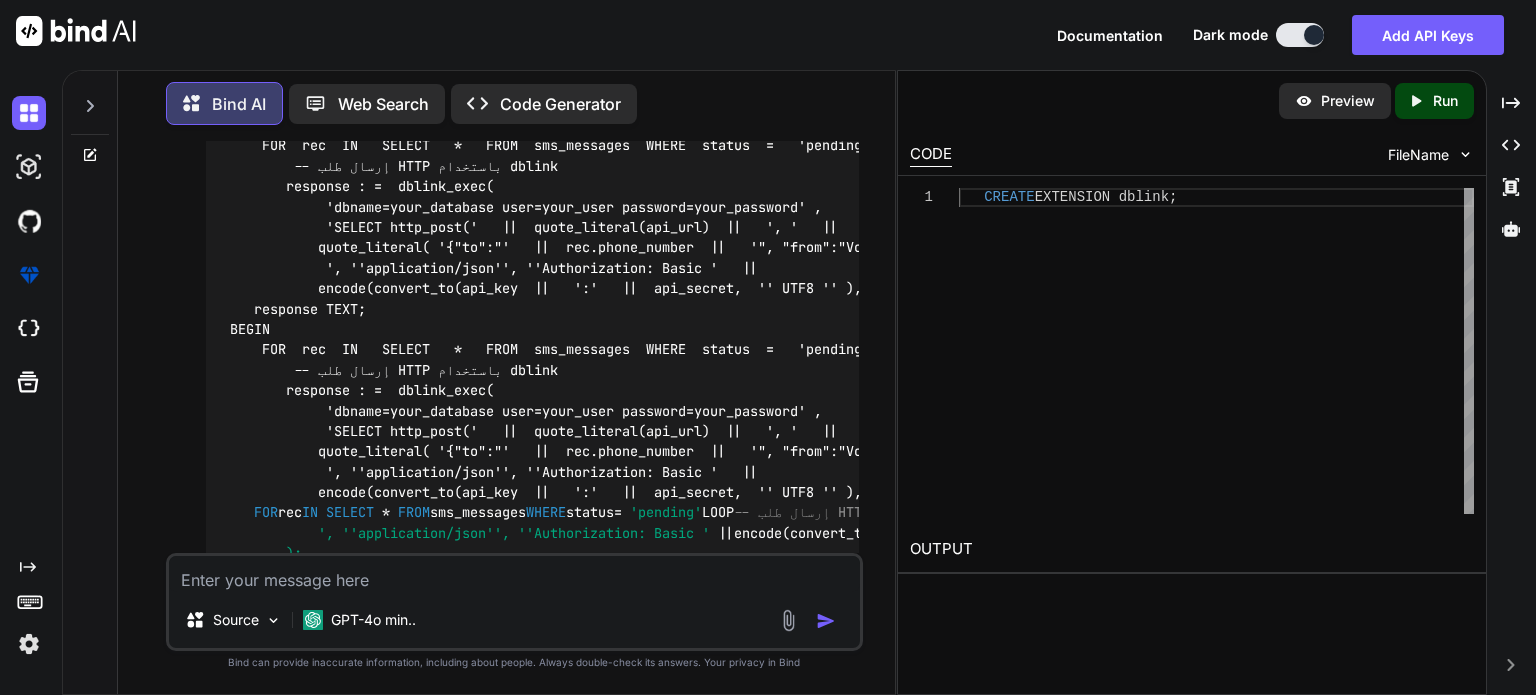 scroll, scrollTop: 3128, scrollLeft: 0, axis: vertical 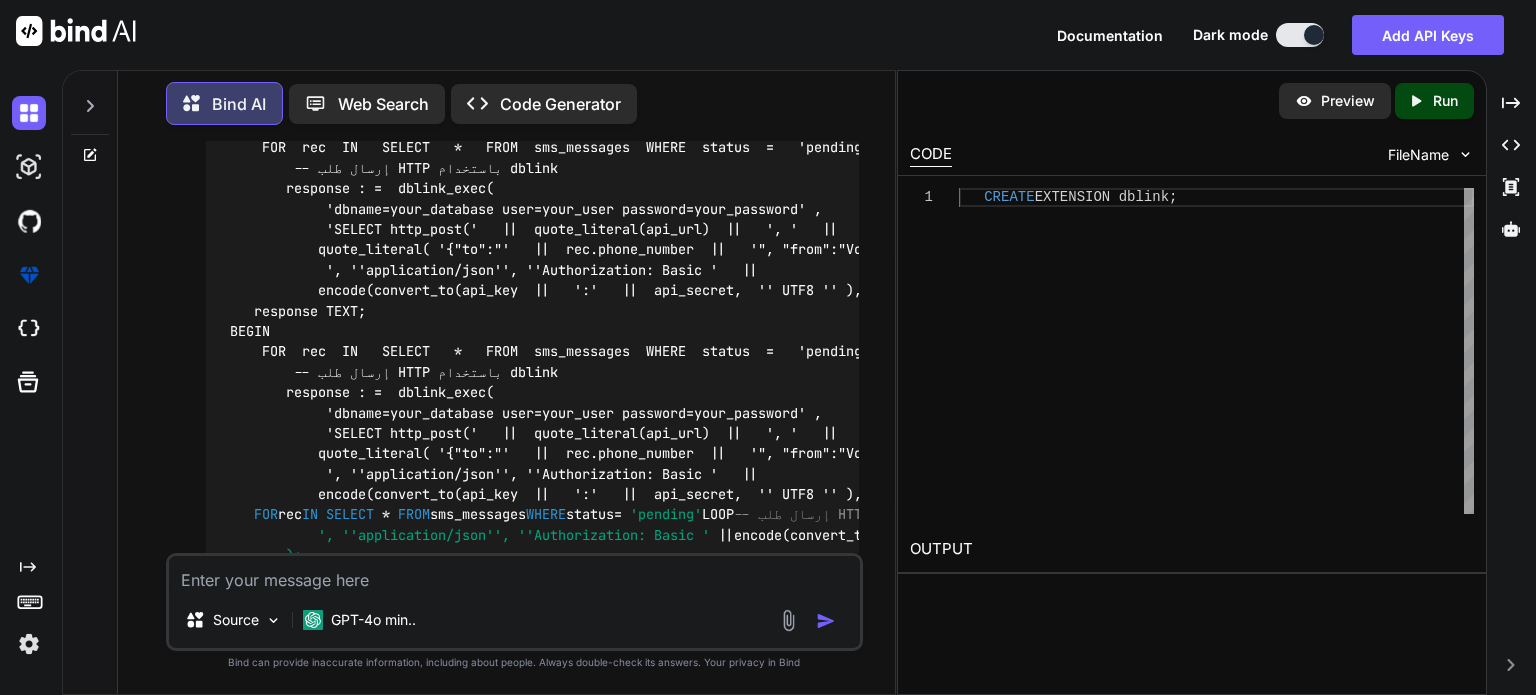 click on "CREATE   OR  REPLACE  FUNCTION  send_sms_messages()
RETURNS  VOID  AS  $$
DECLARE
rec RECORD;
api_url TEXT : =   'https://api.vonage.com/v1/sms' ;  -- استبدل هذا بعنوان API الخاص بك
api_key TEXT : =   '[API_KEY]' ;  -- مفتاح API الخاص بك
api_secret TEXT : =   '[API_SECRET]' ;  -- سر API الخاص بك
response TEXT;
BEGIN
FOR  rec  IN   SELECT   *   FROM  sms_messages  WHERE  status  =   'pending'  LOOP
-- إرسال طلب HTTP باستخدام dblink
response : =  dblink_exec(
'dbname=your_database user=your_user password=your_password' ,
'SELECT http_post('   ||  quote_literal(api_url)  ||   ', '   ||
quote_literal( '{"to":"'   ||  rec.phone_number  ||   '", "from":"VonageAPIs", "text":"'   ||  rec.message  ||   '"}' )  ||
', ''application/json'', ''Authorization: Basic '   ||
encode(convert_to(api_key  ||   ':'   ||  api_secret,  '' UTF8 '' ),  ''base64'') || '' '')'
WHERE id = rec.id;
END;
END LOOP;
END;
"
LINE 17: ..._key || ':' || api_secret, ''UTF8''), ''base64'') || '' '')'
^
SQL state: 42601
Character: 868" at bounding box center [1578, 372] 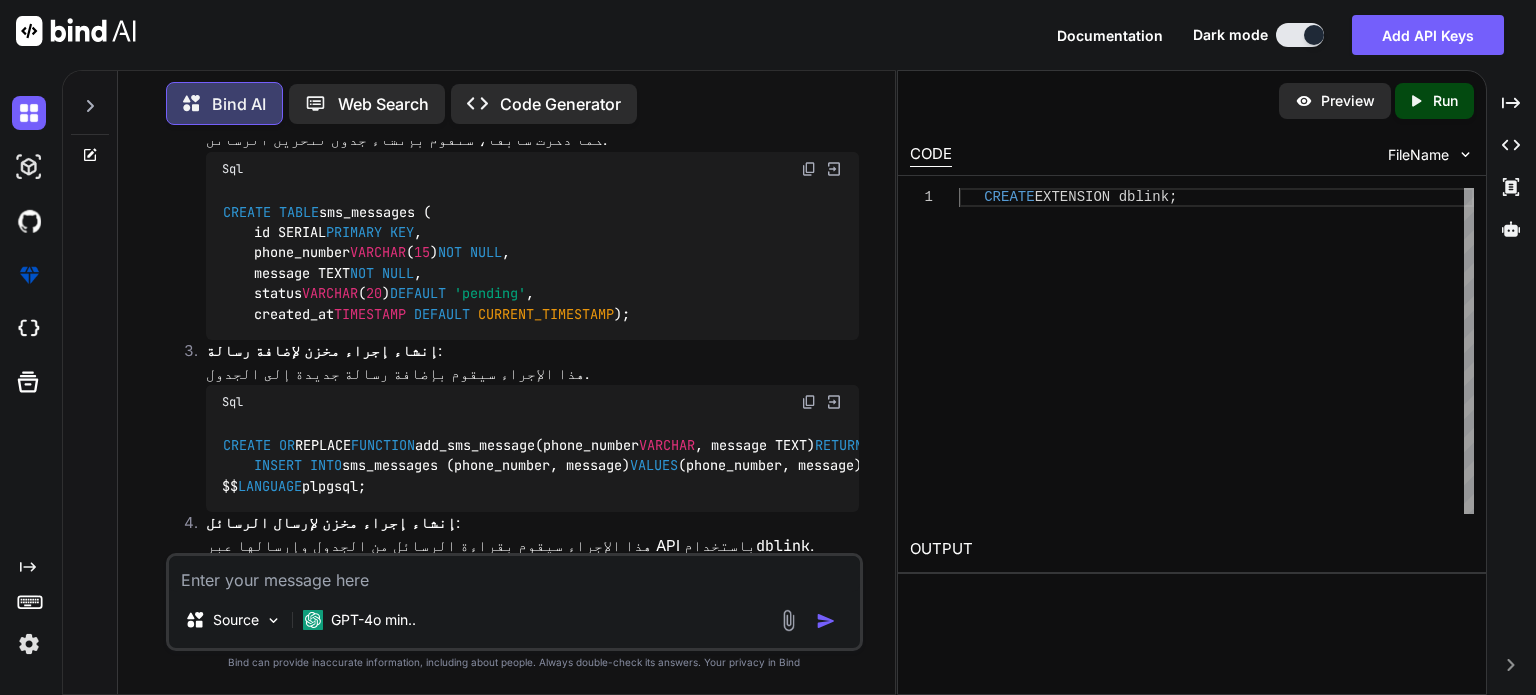 scroll, scrollTop: 2528, scrollLeft: 0, axis: vertical 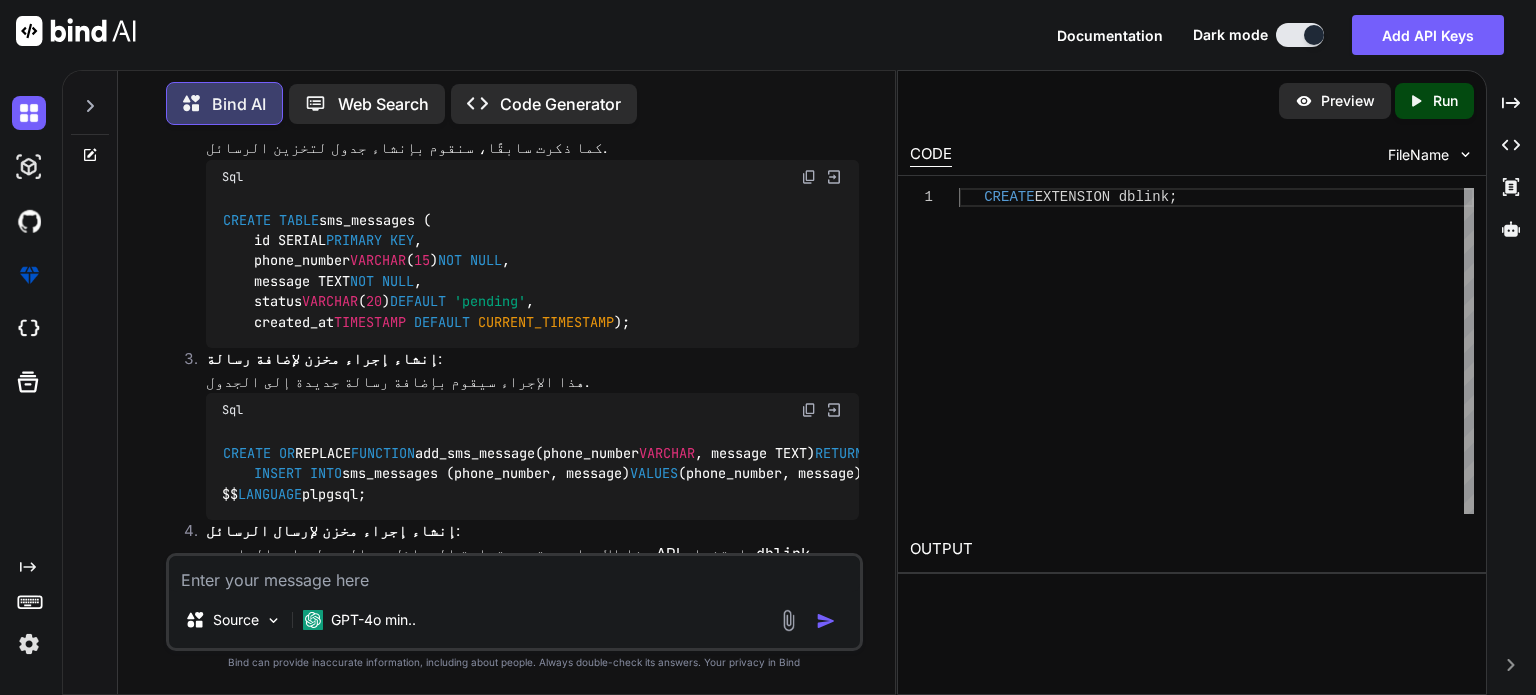 click on "CREATE TABLE  sms_messages (
id SERIAL  PRIMARY KEY ,
phone_number  VARCHAR ( 15 )  NOT NULL ,
message TEXT  NOT NULL ,
status  VARCHAR ( 20 )  DEFAULT   'pending' ,
created_at  TIMESTAMP   DEFAULT   CURRENT_TIMESTAMP
);" at bounding box center [532, 271] 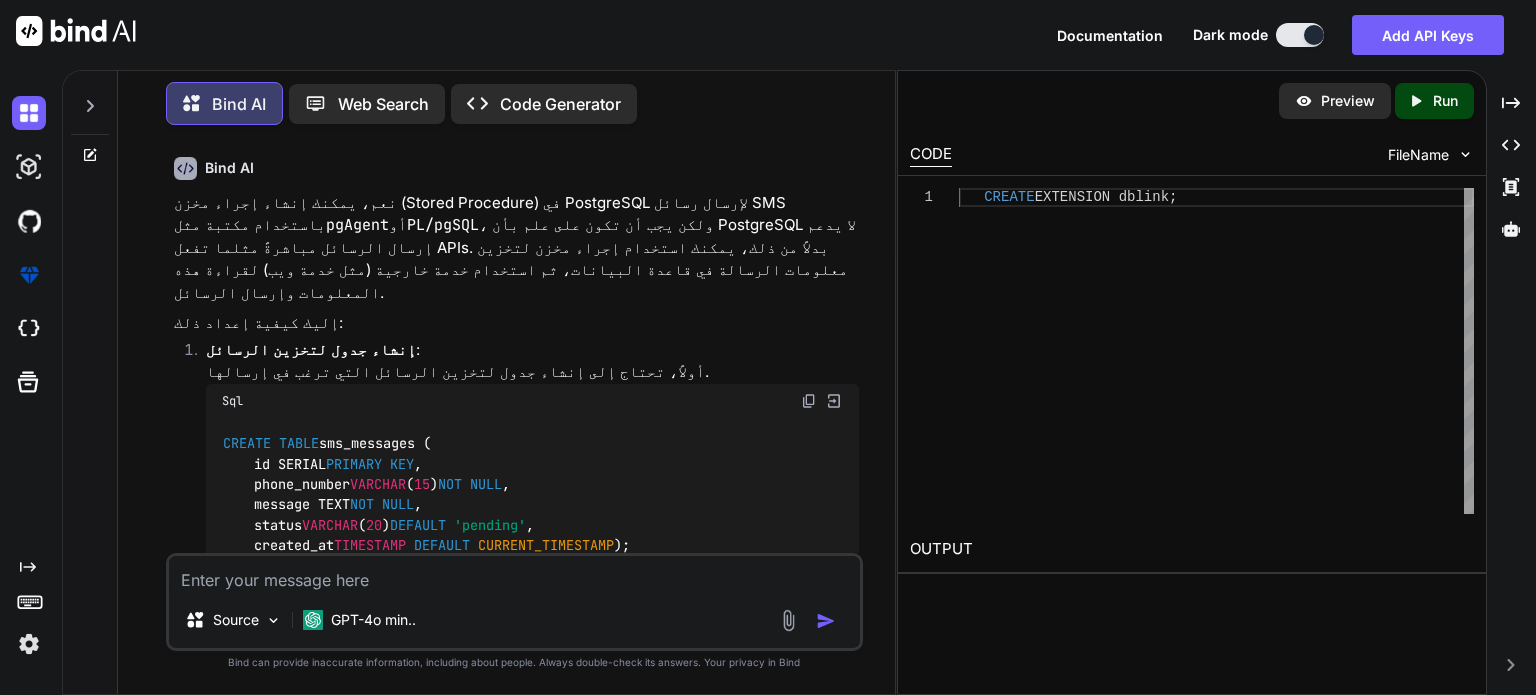 scroll, scrollTop: 728, scrollLeft: 0, axis: vertical 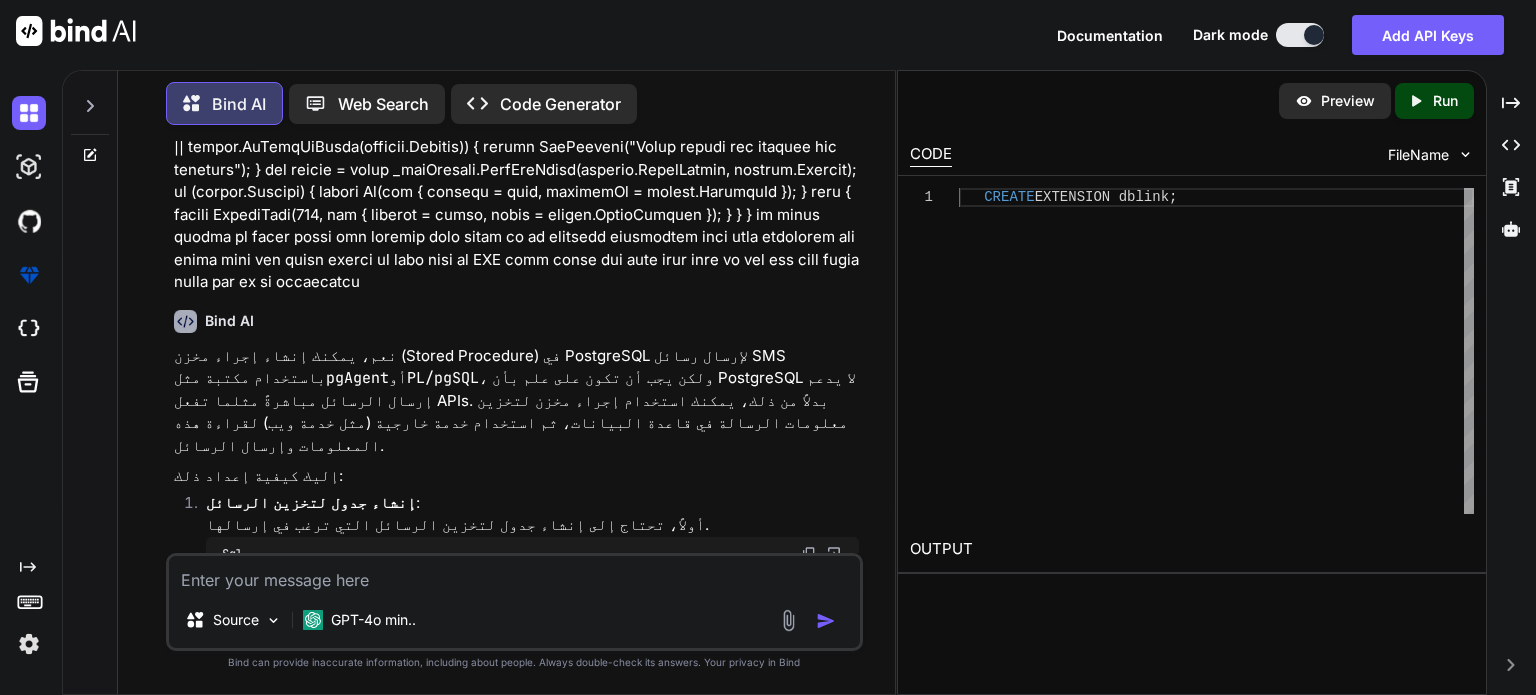 click at bounding box center [516, -33] 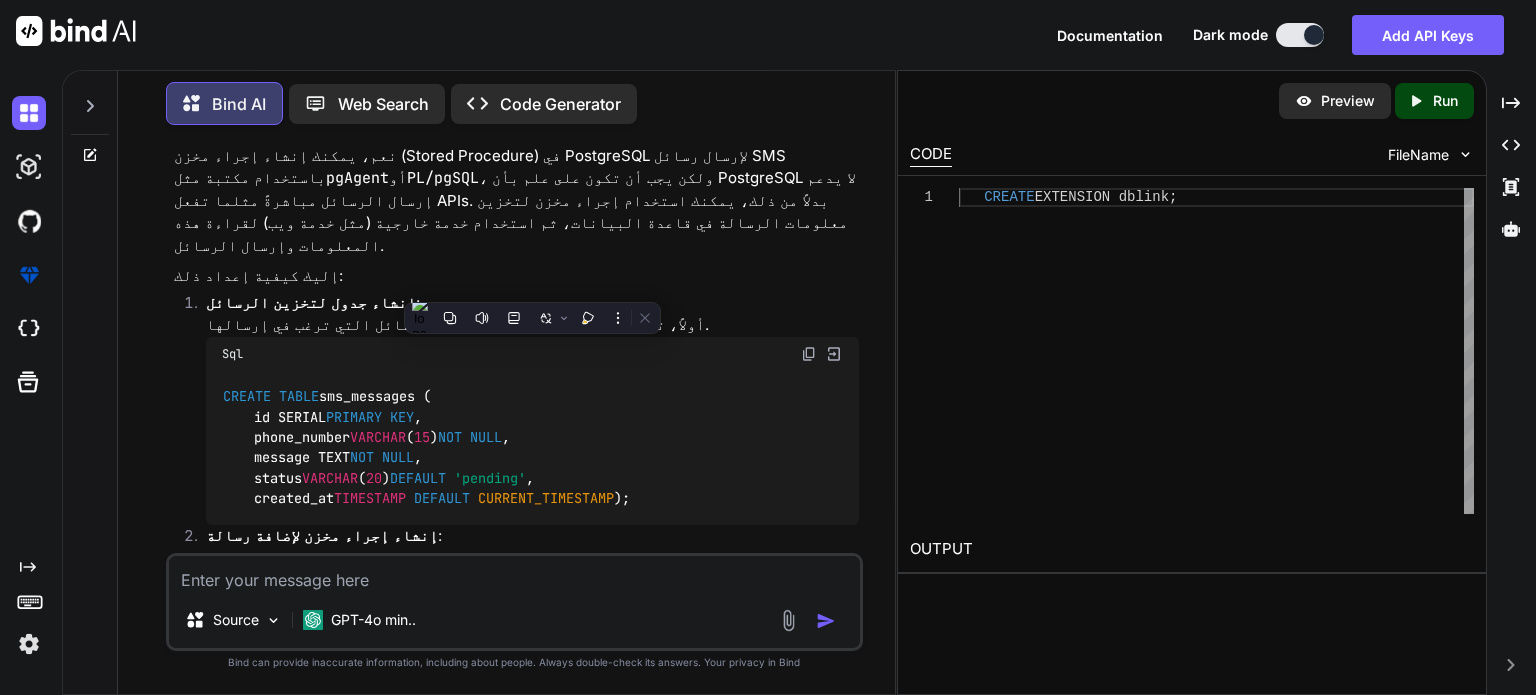 scroll, scrollTop: 1028, scrollLeft: 0, axis: vertical 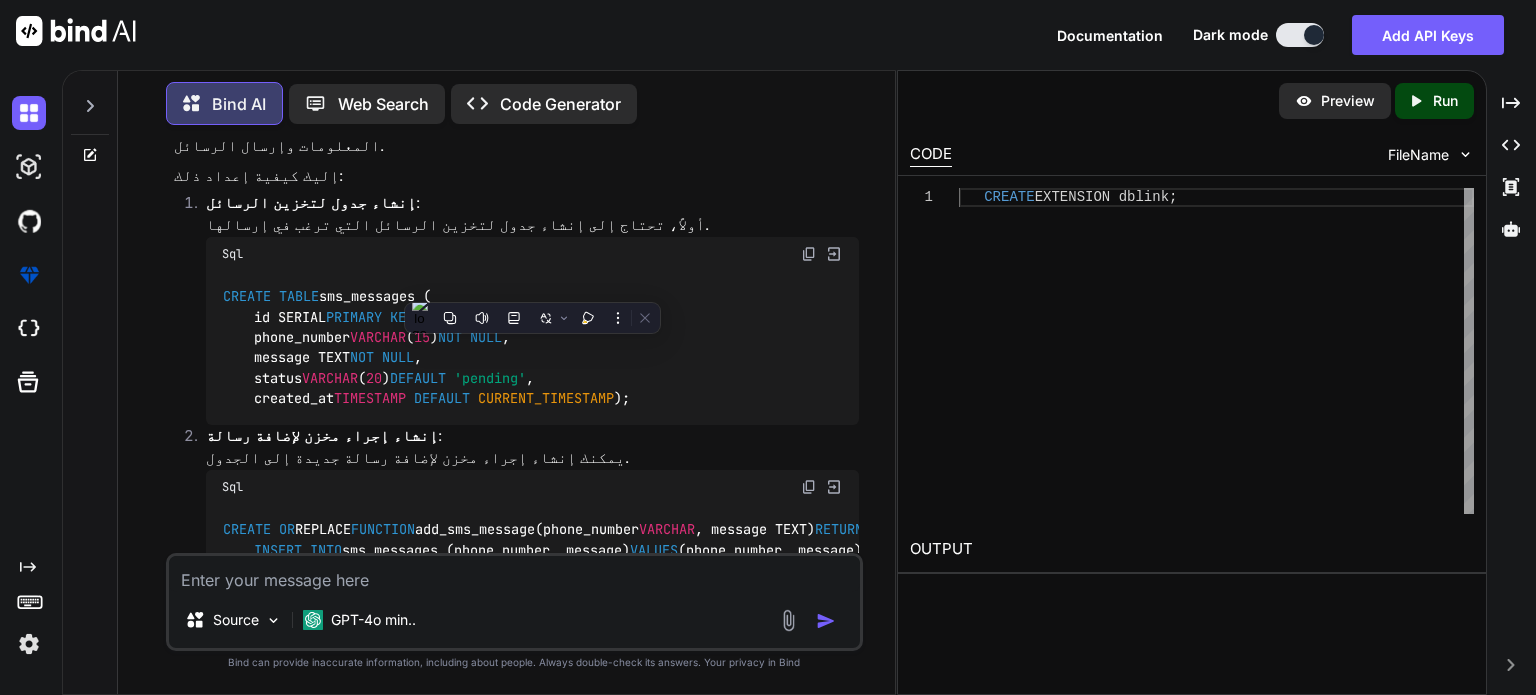 click on "Sql" at bounding box center [532, 254] 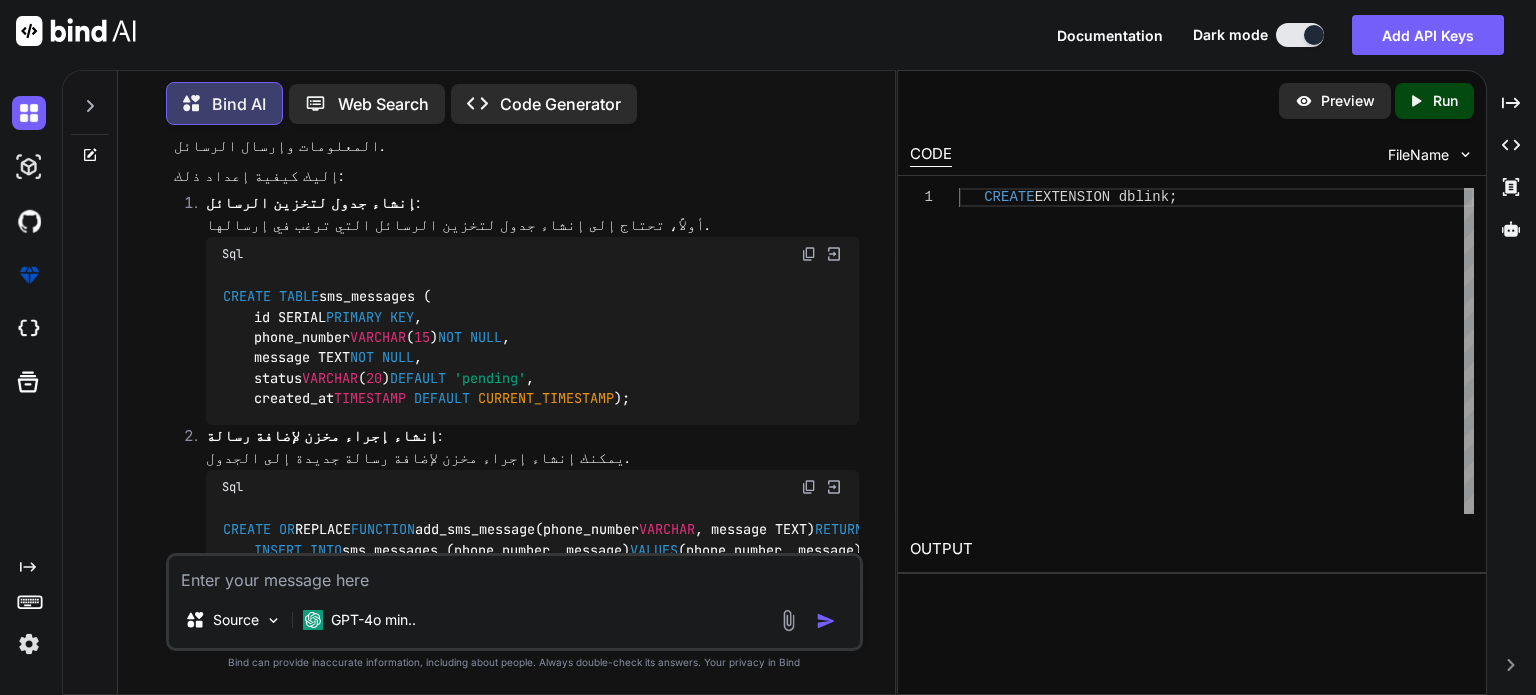 click on "CREATE TABLE  sms_messages (
id SERIAL  PRIMARY KEY ,
phone_number  VARCHAR ( 15 )  NOT NULL ,
message TEXT  NOT NULL ,
status  VARCHAR ( 20 )  DEFAULT   'pending' ,
created_at  TIMESTAMP   DEFAULT   CURRENT_TIMESTAMP
);" at bounding box center [426, 347] 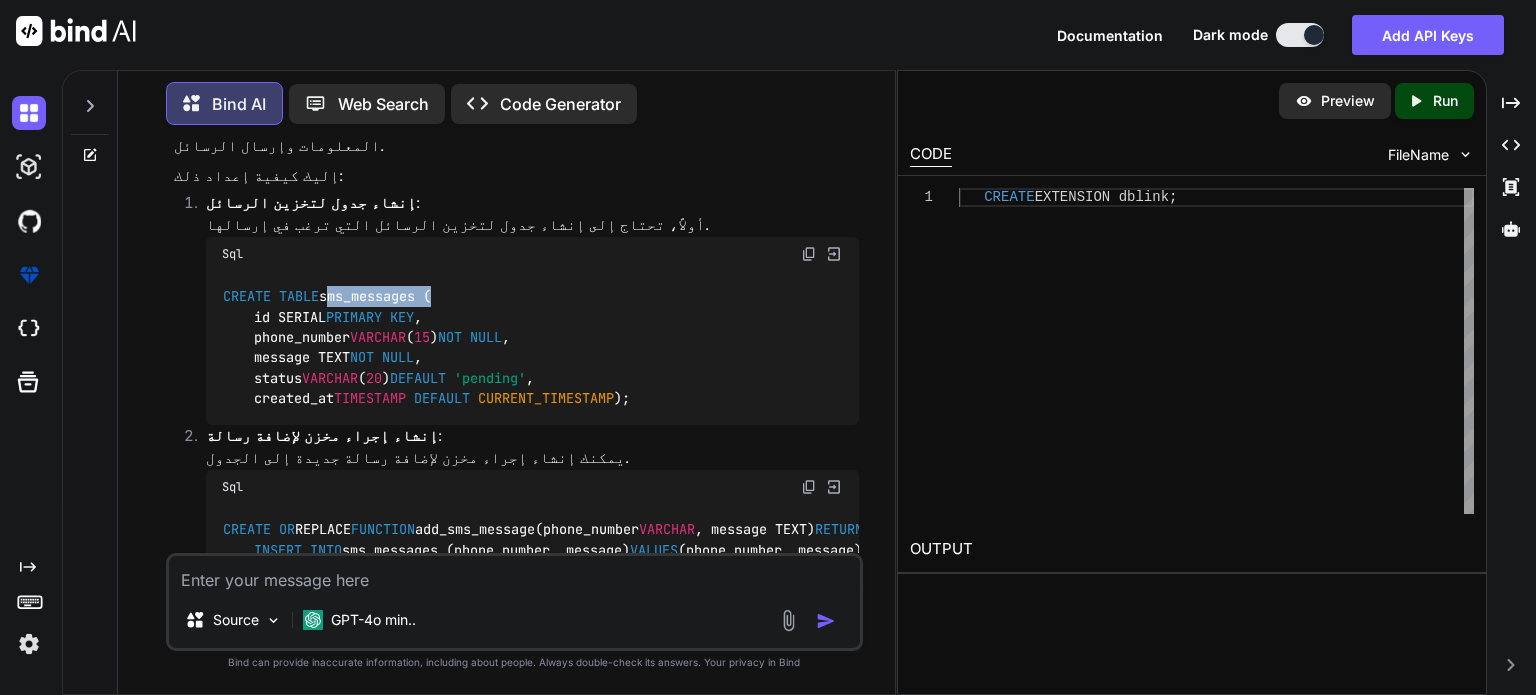click on "CREATE TABLE  sms_messages (
id SERIAL  PRIMARY KEY ,
phone_number  VARCHAR ( 15 )  NOT NULL ,
message TEXT  NOT NULL ,
status  VARCHAR ( 20 )  DEFAULT   'pending' ,
created_at  TIMESTAMP   DEFAULT   CURRENT_TIMESTAMP
);" at bounding box center (426, 347) 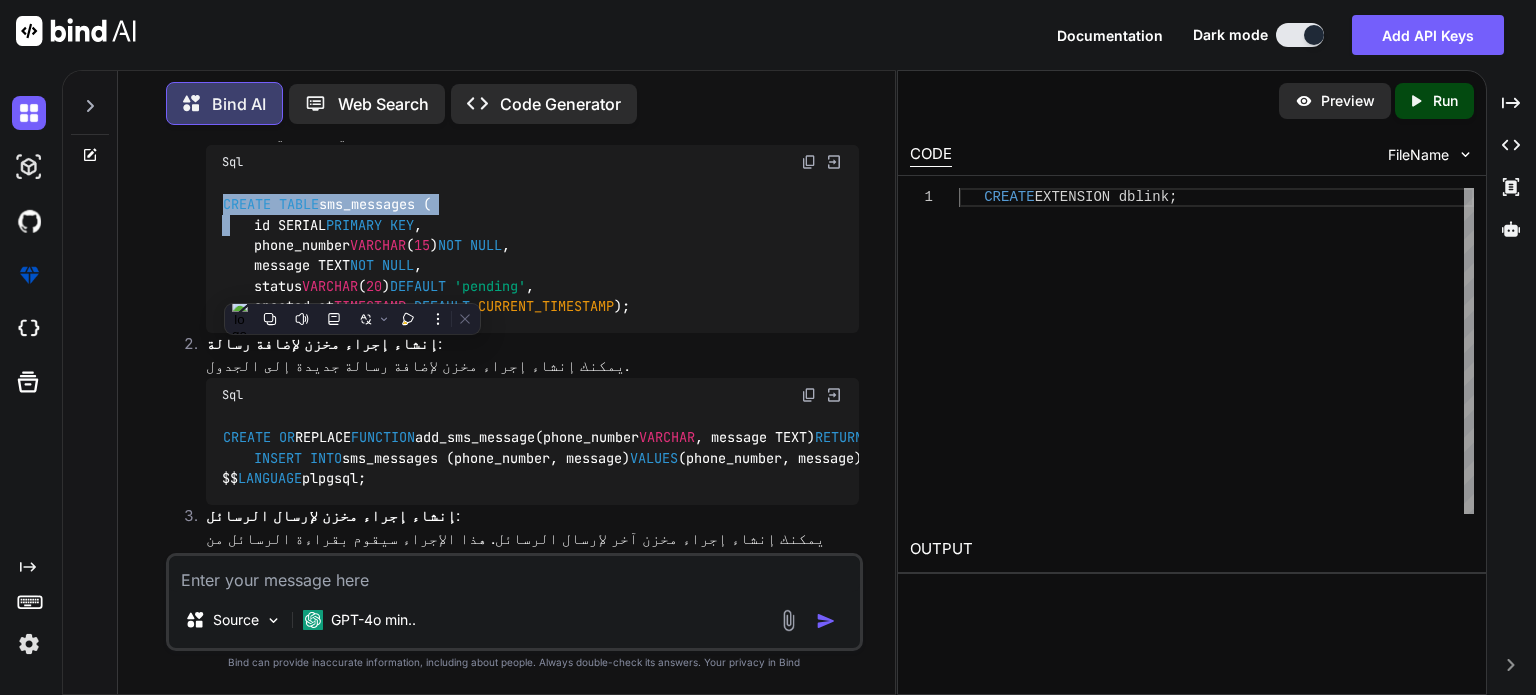 scroll, scrollTop: 1128, scrollLeft: 0, axis: vertical 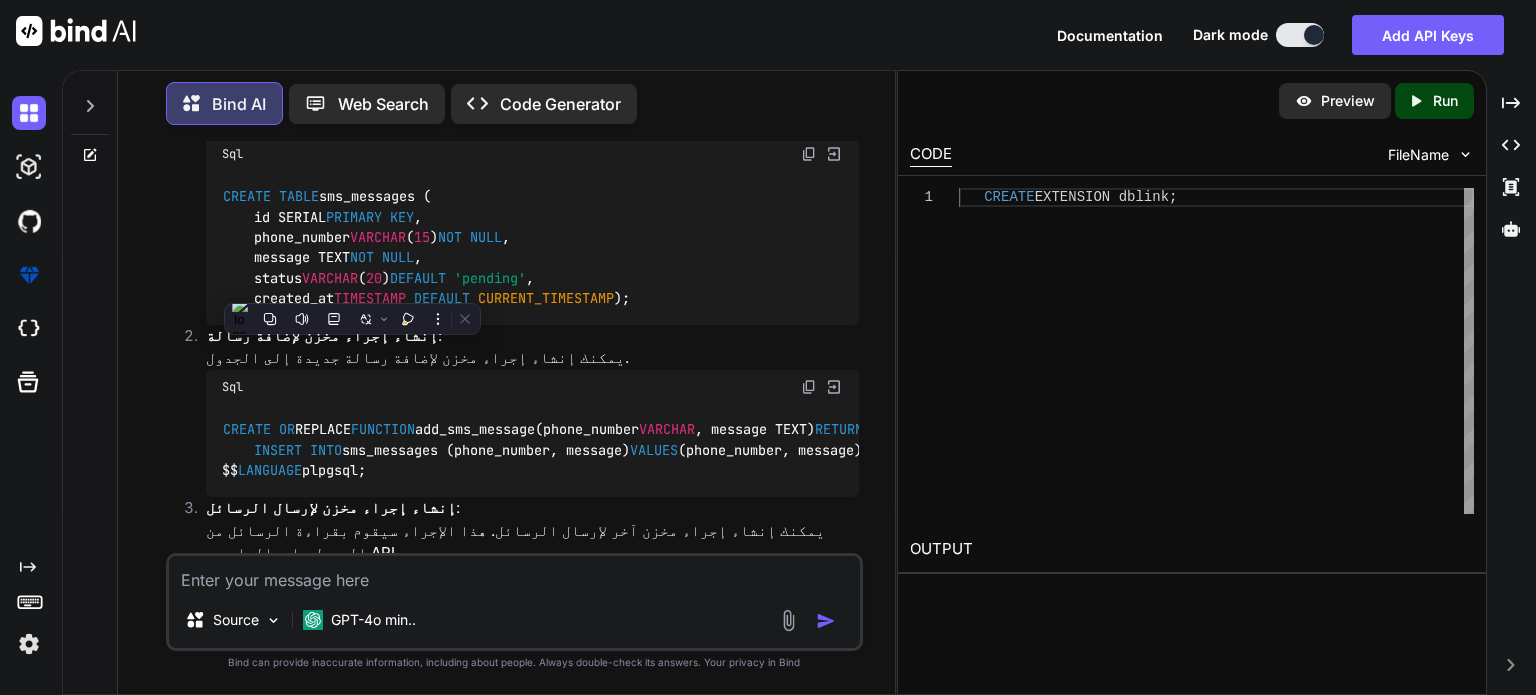 click on "PRIMARY KEY" at bounding box center (370, 217) 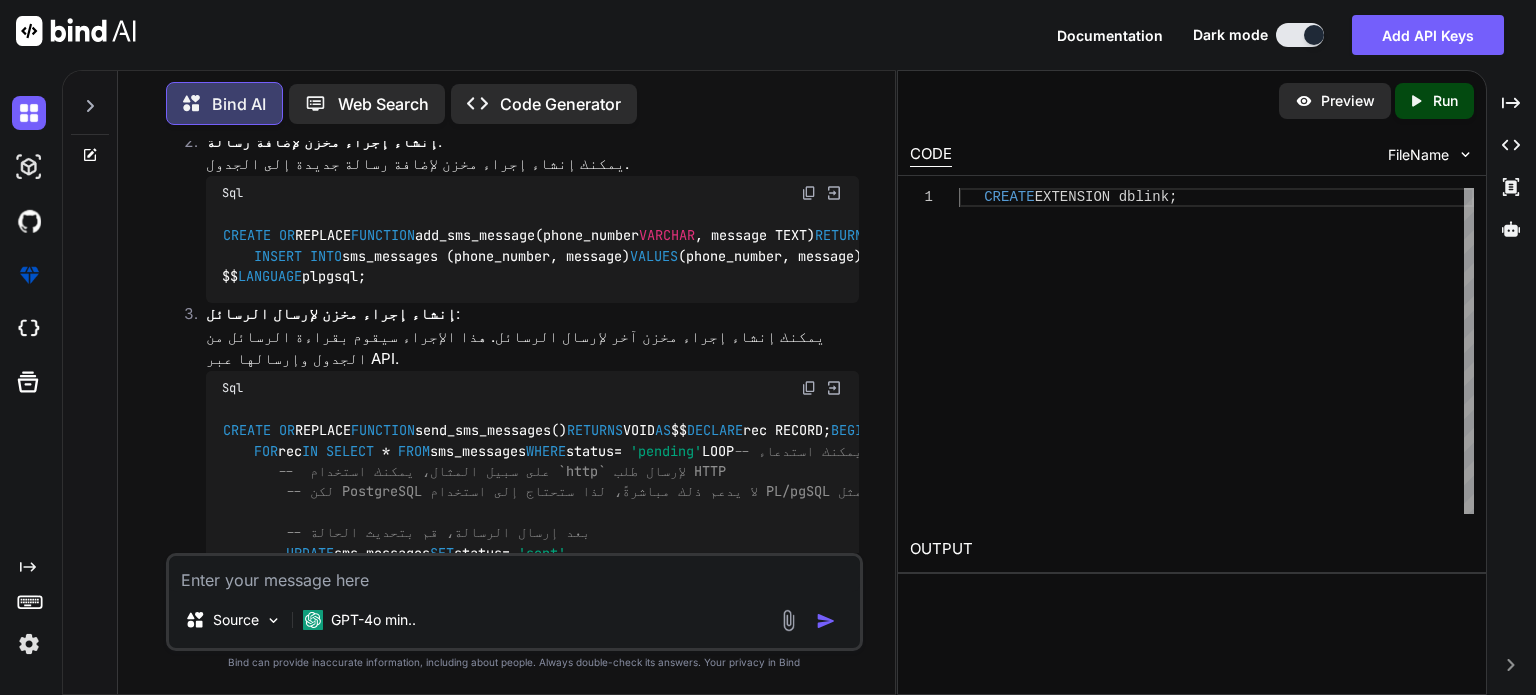 scroll, scrollTop: 1328, scrollLeft: 0, axis: vertical 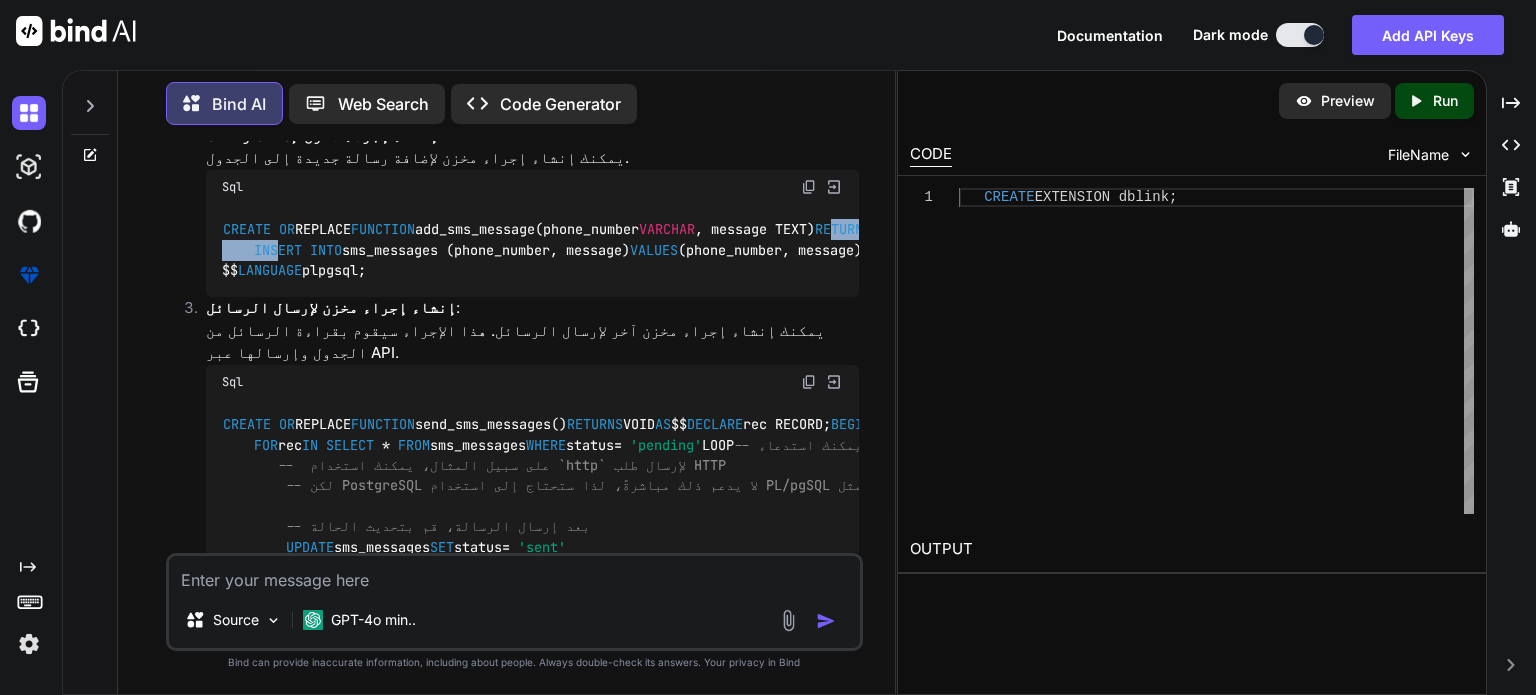 drag, startPoint x: 237, startPoint y: 280, endPoint x: 436, endPoint y: 383, distance: 224.07588 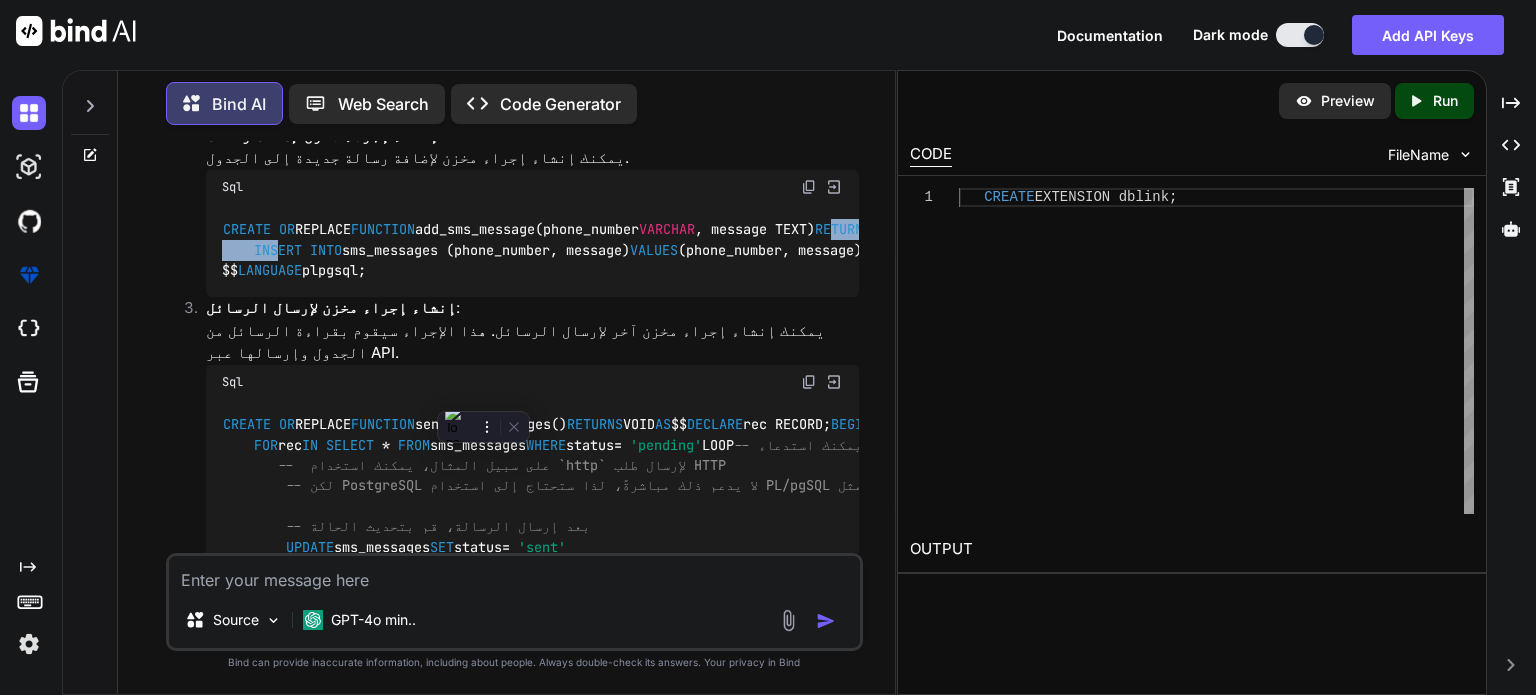 click on "CREATE   OR  REPLACE  FUNCTION  add_sms_message(phone_number  VARCHAR , message TEXT)
RETURNS  VOID  AS  $$
BEGIN
INSERT INTO  sms_messages (phone_number, message)
VALUES  (phone_number, message);
END ;
$$  LANGUAGE  plpgsql;" at bounding box center [532, 250] 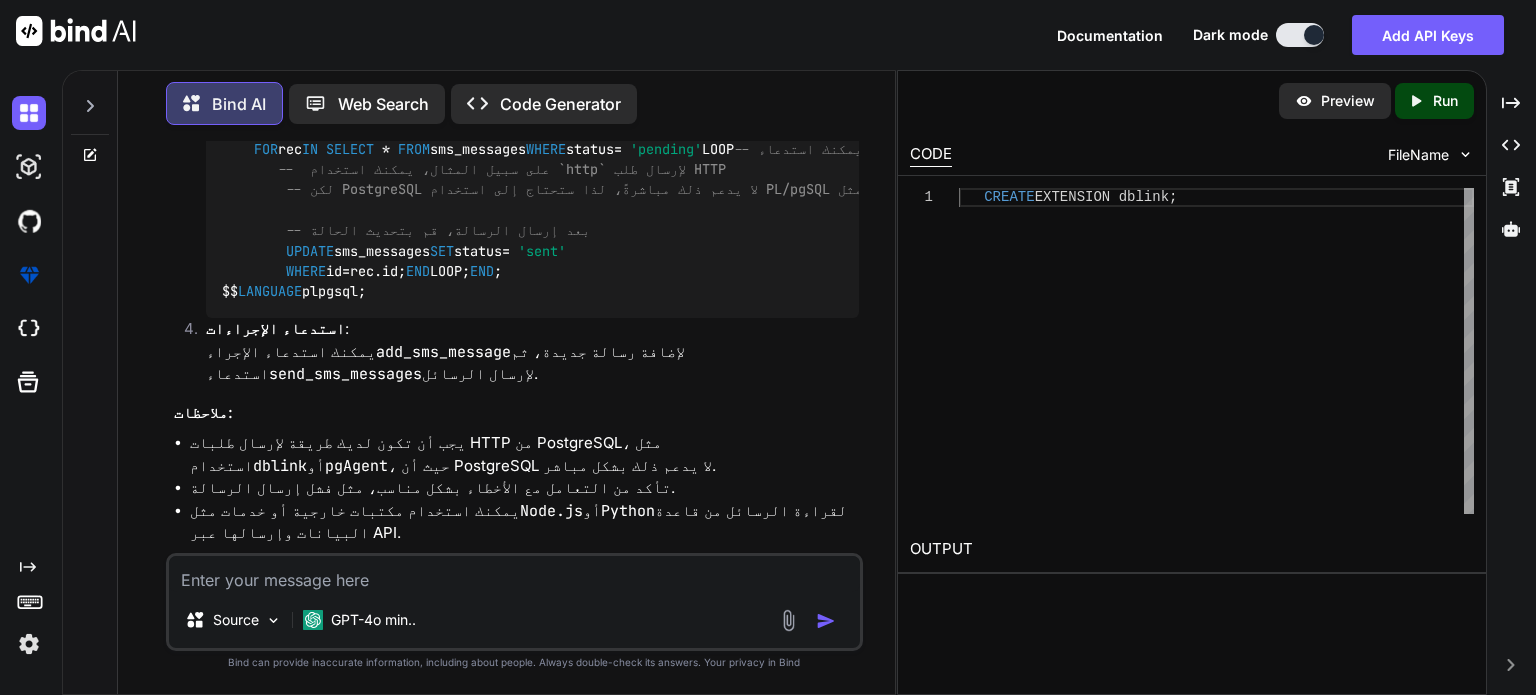 scroll, scrollTop: 1628, scrollLeft: 0, axis: vertical 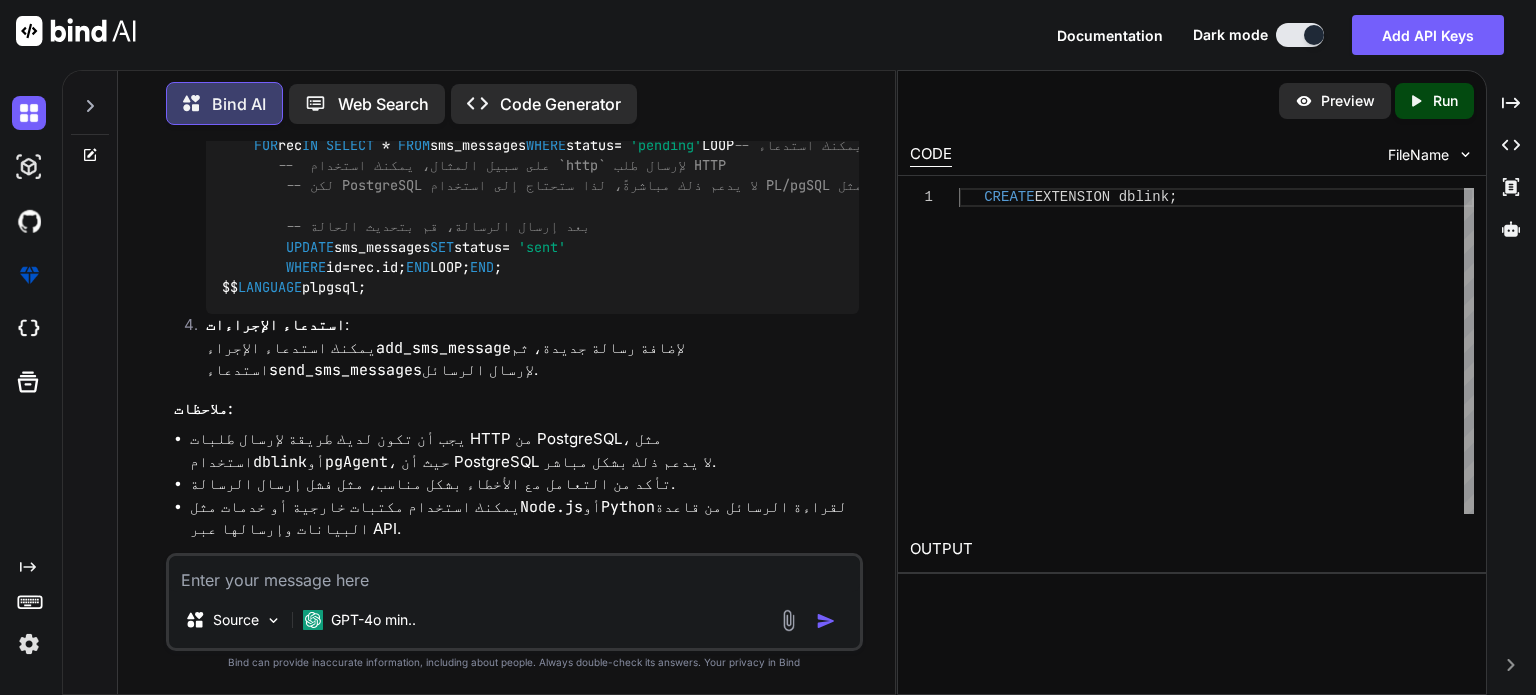 click on "CREATE   OR  REPLACE  FUNCTION  send_sms_messages()
RETURNS  VOID  AS  $$
DECLARE
rec RECORD;
BEGIN
FOR  rec  IN   SELECT   *   FROM  sms_messages  WHERE  status  =   'pending'  LOOP
-- هنا يمكنك استدعاء API لإرسال الرسالة
-- على سبيل المثال، يمكنك استخدام `http` لإرسال طلب HTTP
-- لكن PostgreSQL لا يدعم ذلك مباشرةً، لذا ستحتاج إلى استخدام PL/pgSQL مع مكتبة خارجية مثل `pgAgent` أو `dblink`.
-- بعد إرسال الرسالة، قم بتحديث الحالة
UPDATE  sms_messages
SET  status  =   'sent'
WHERE  id  =  rec.id;
END  LOOP;
END ;
$$  LANGUAGE  plpgsql;" at bounding box center [532, 207] 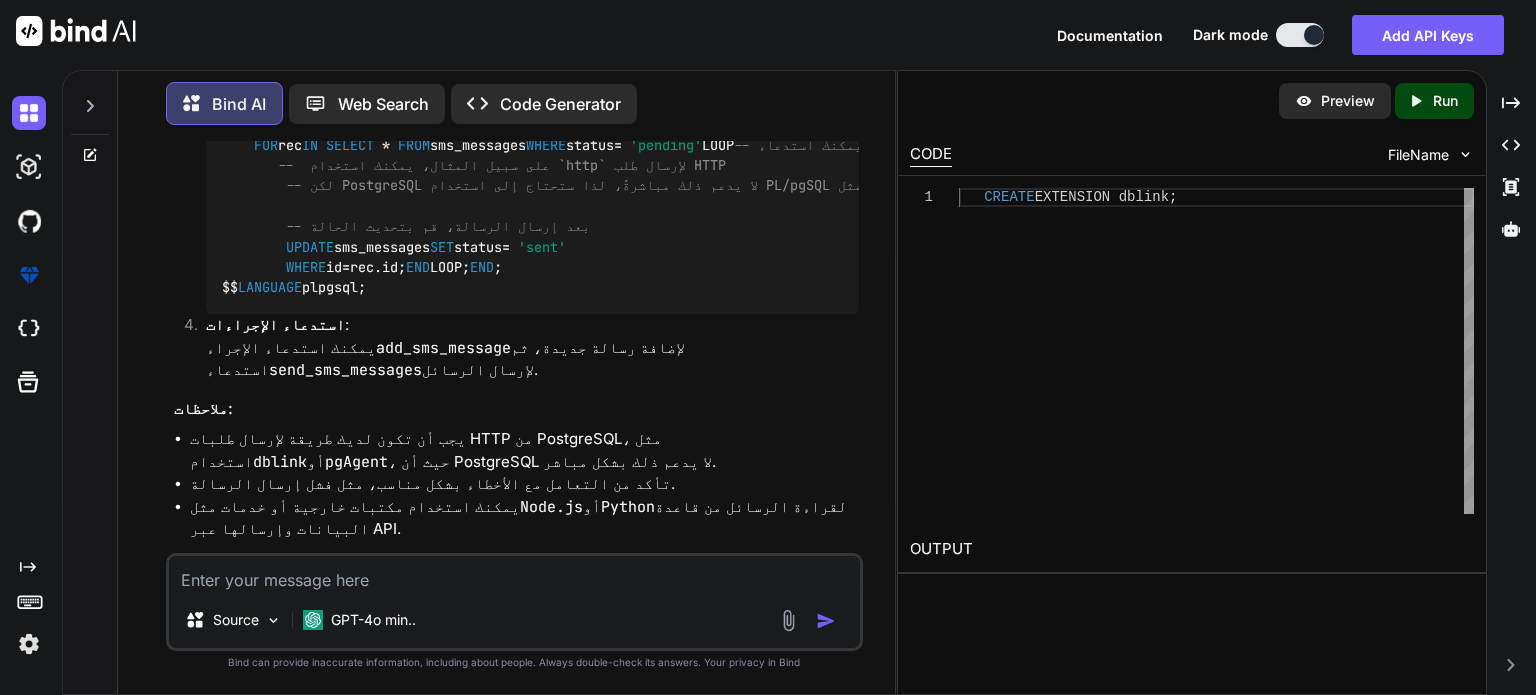 click on "CREATE   OR  REPLACE  FUNCTION  send_sms_messages()
RETURNS  VOID  AS  $$
DECLARE
rec RECORD;
BEGIN
FOR  rec  IN   SELECT   *   FROM  sms_messages  WHERE  status  =   'pending'  LOOP
-- هنا يمكنك استدعاء API لإرسال الرسالة
-- على سبيل المثال، يمكنك استخدام `http` لإرسال طلب HTTP
-- لكن PostgreSQL لا يدعم ذلك مباشرةً، لذا ستحتاج إلى استخدام PL/pgSQL مع مكتبة خارجية مثل `pgAgent` أو `dblink`.
-- بعد إرسال الرسالة، قم بتحديث الحالة
UPDATE  sms_messages
SET  status  =   'sent'
WHERE  id  =  rec.id;
END  LOOP;
END ;
$$  LANGUAGE  plpgsql;" at bounding box center (698, 206) 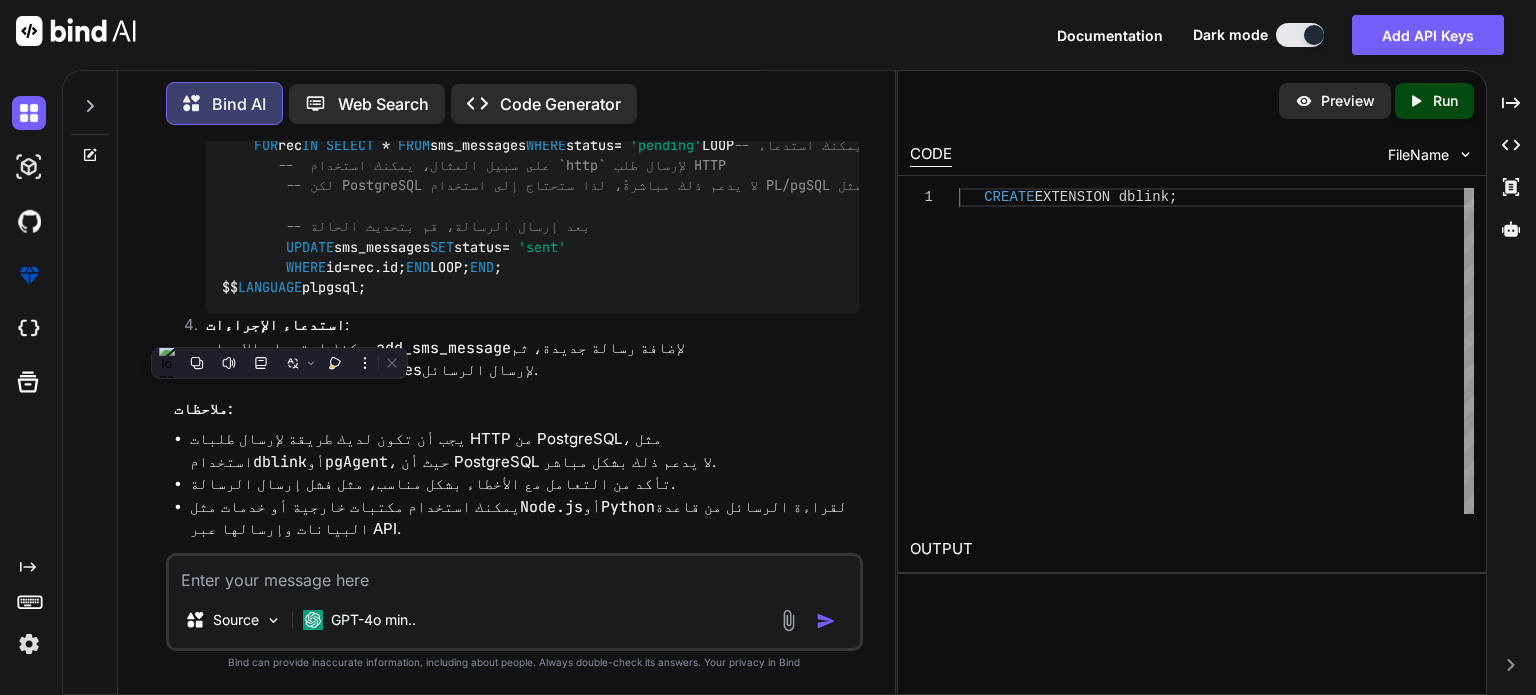 drag, startPoint x: 279, startPoint y: 332, endPoint x: 630, endPoint y: 362, distance: 352.27972 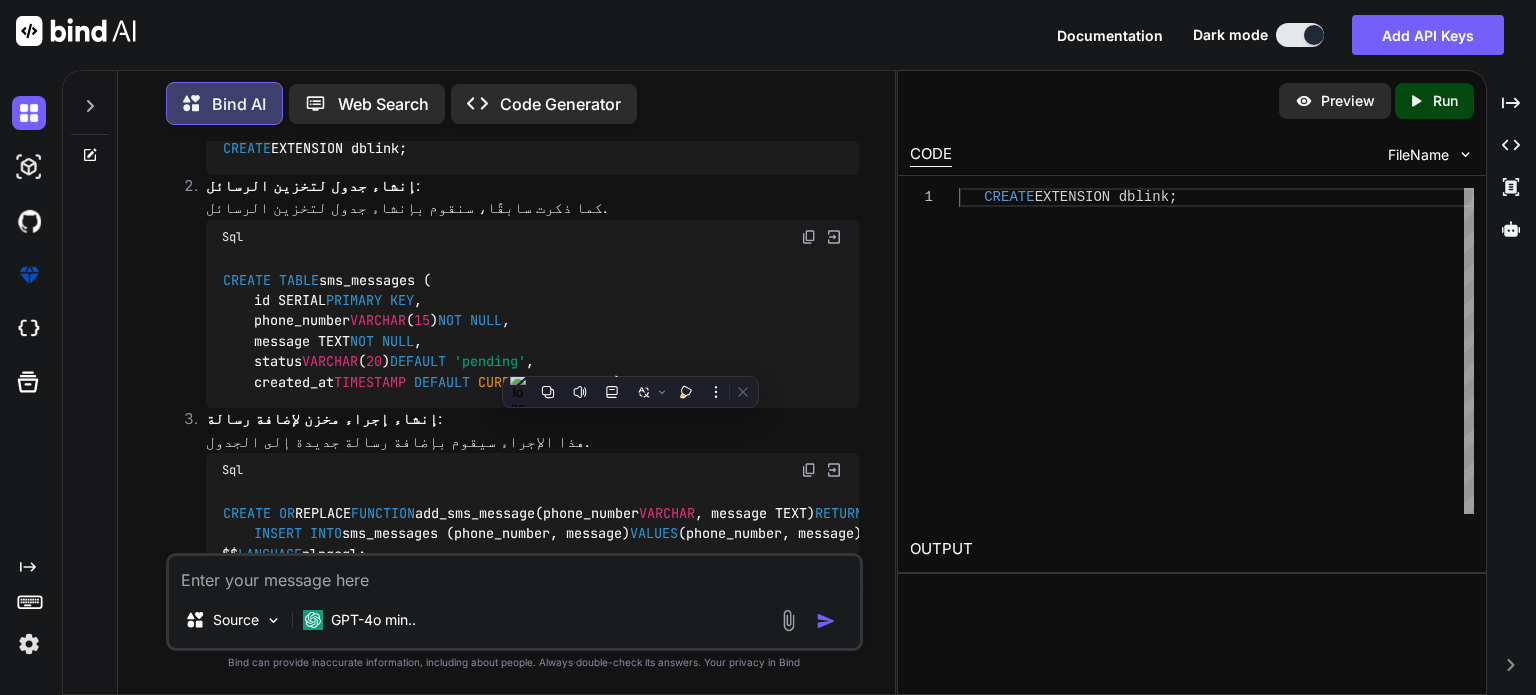 scroll, scrollTop: 2528, scrollLeft: 0, axis: vertical 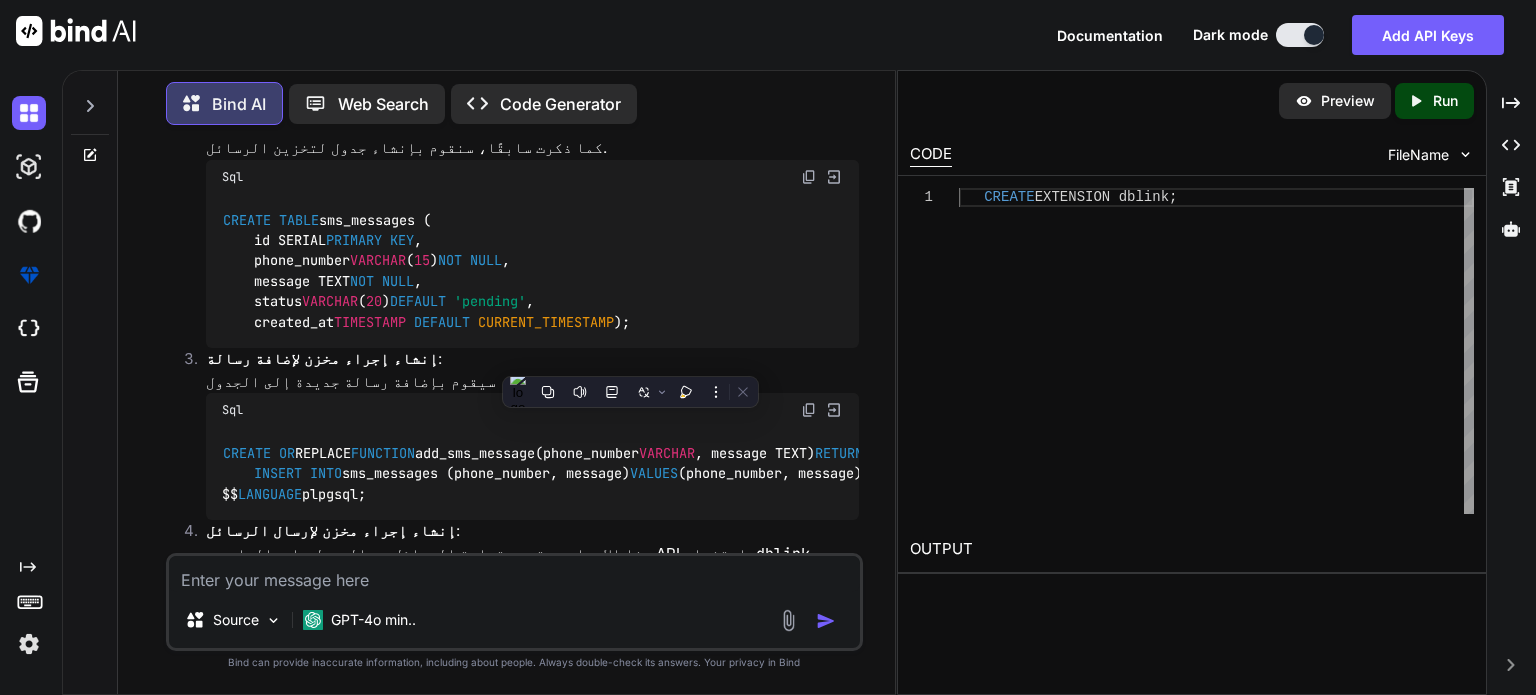 click on "CREATE EXTENSION dblink;" at bounding box center [532, 89] 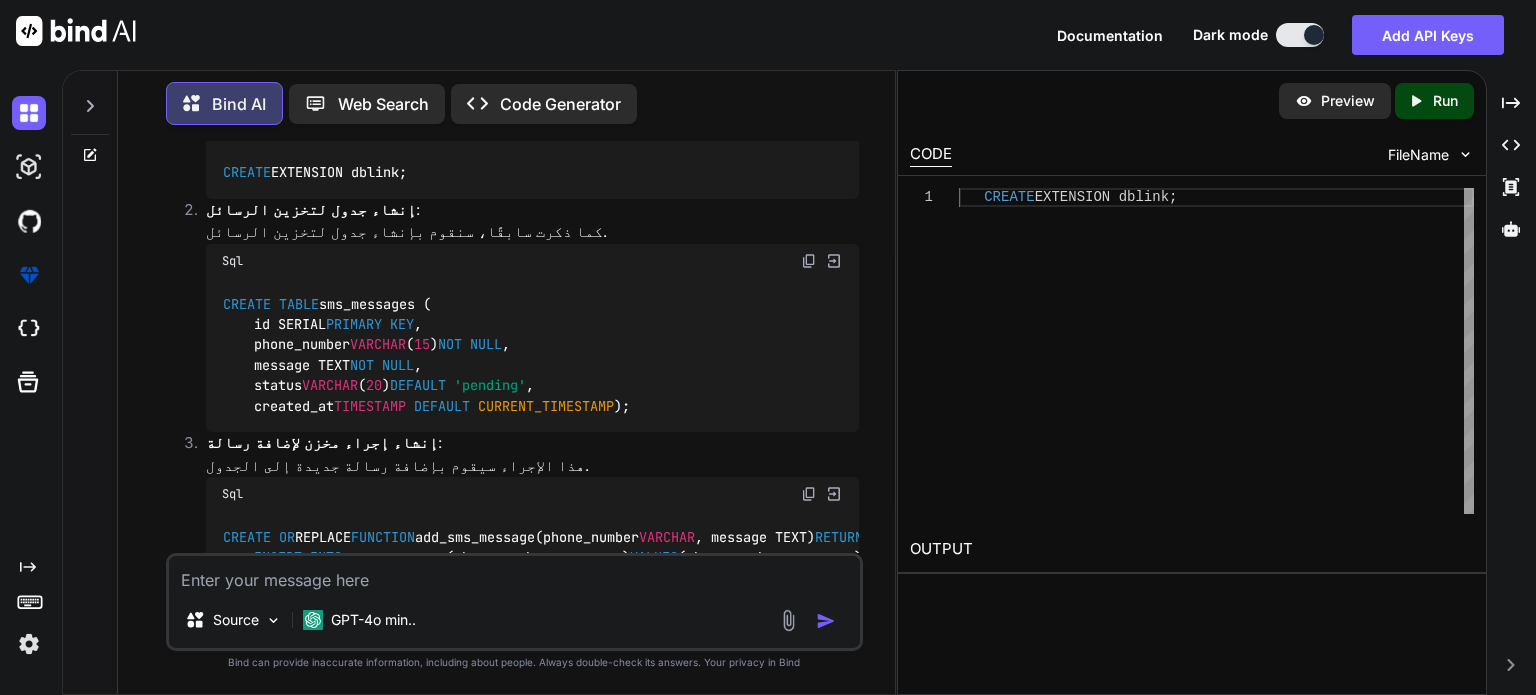 scroll, scrollTop: 2428, scrollLeft: 0, axis: vertical 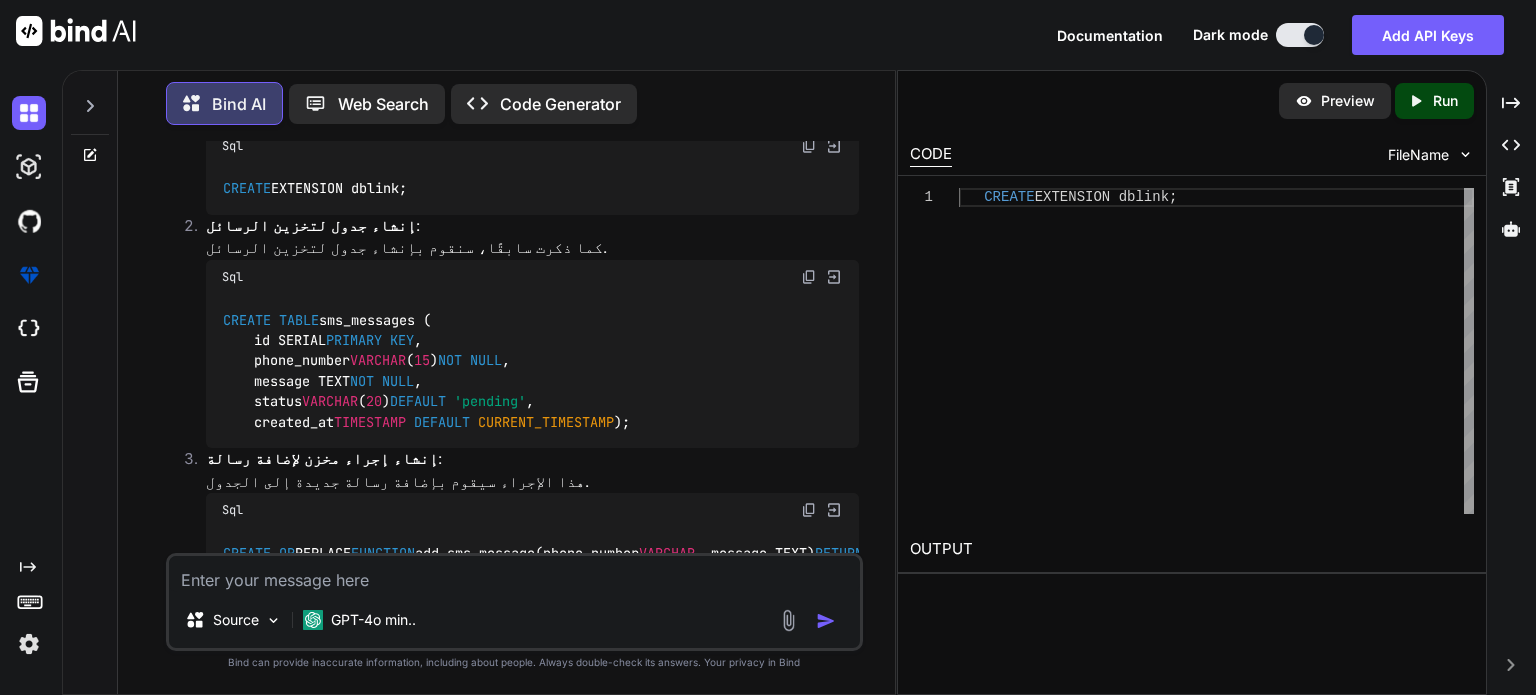 click on "dblink" at bounding box center [705, 95] 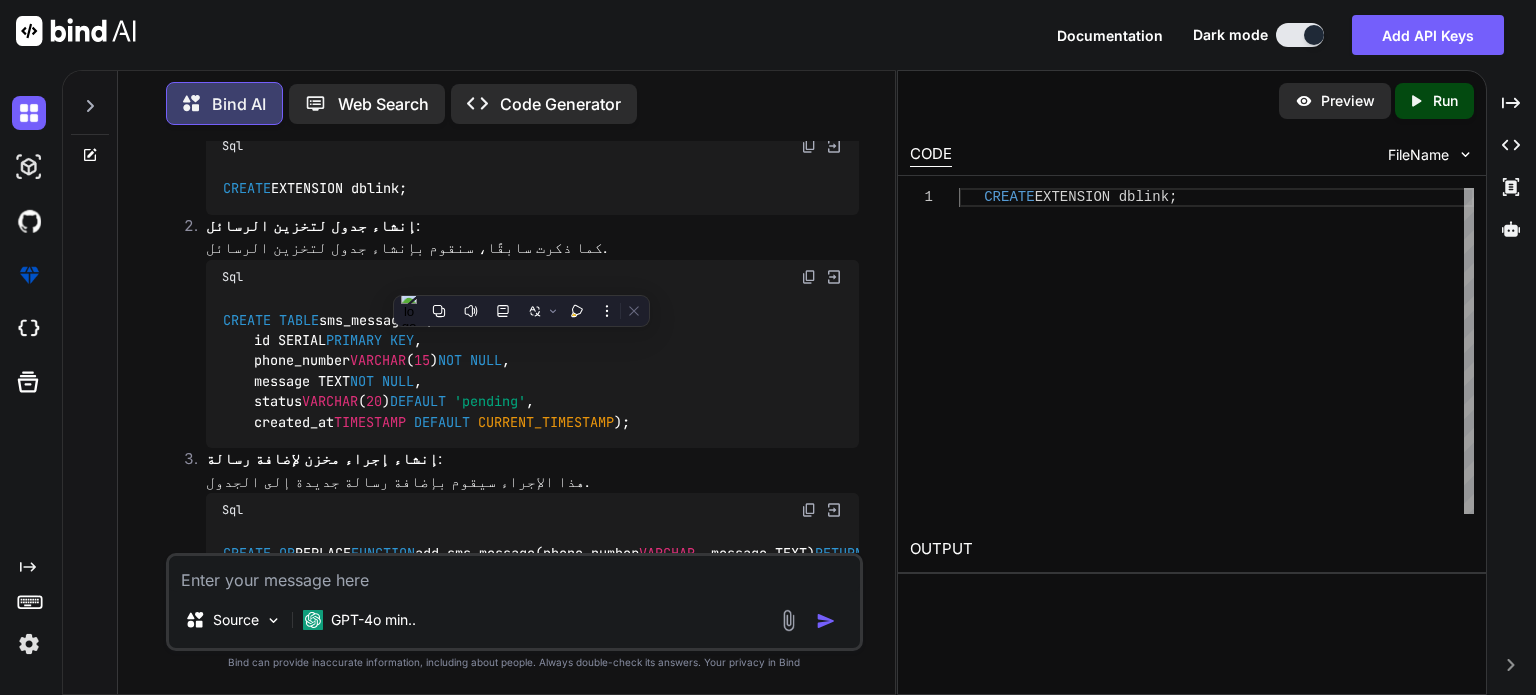 click on "CREATE EXTENSION dblink;" at bounding box center [315, 188] 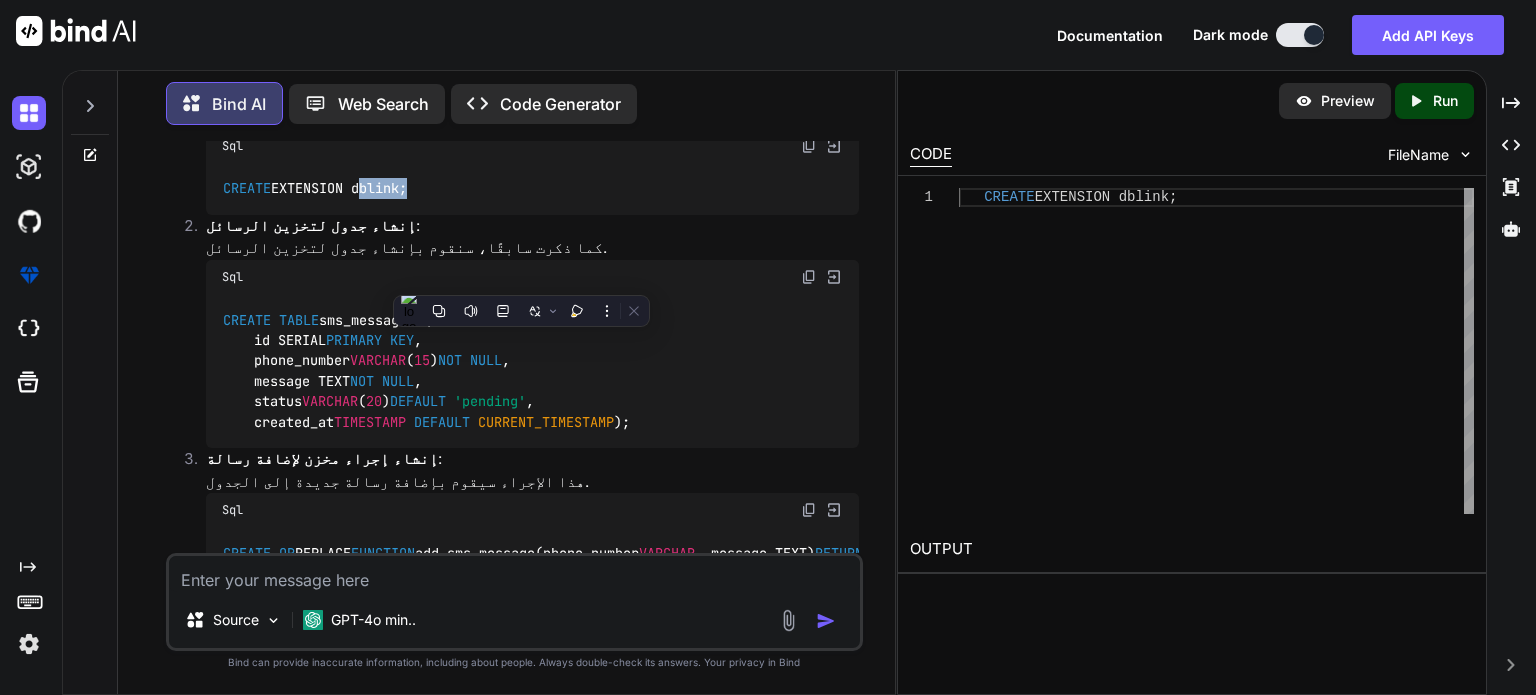 click on "CREATE EXTENSION dblink;" at bounding box center [315, 188] 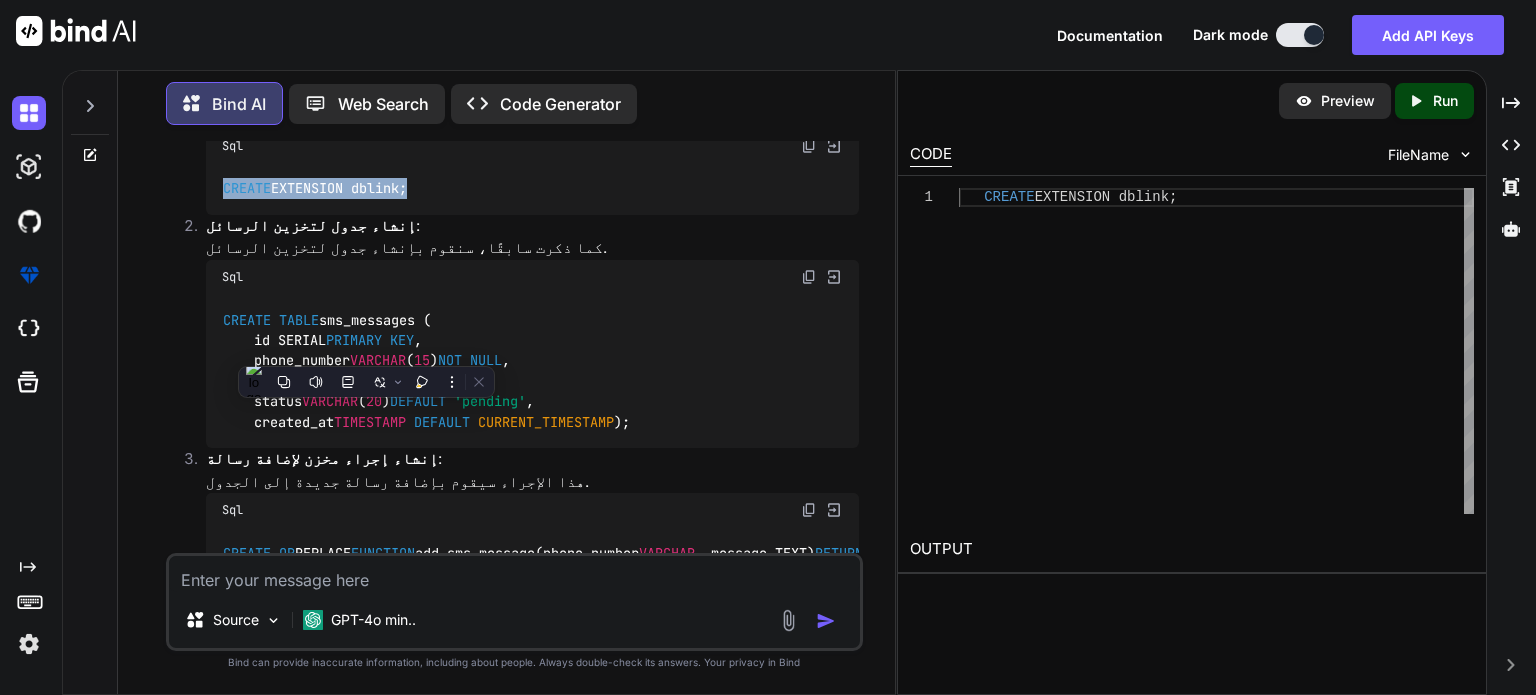 click on "CREATE EXTENSION dblink;" at bounding box center [315, 188] 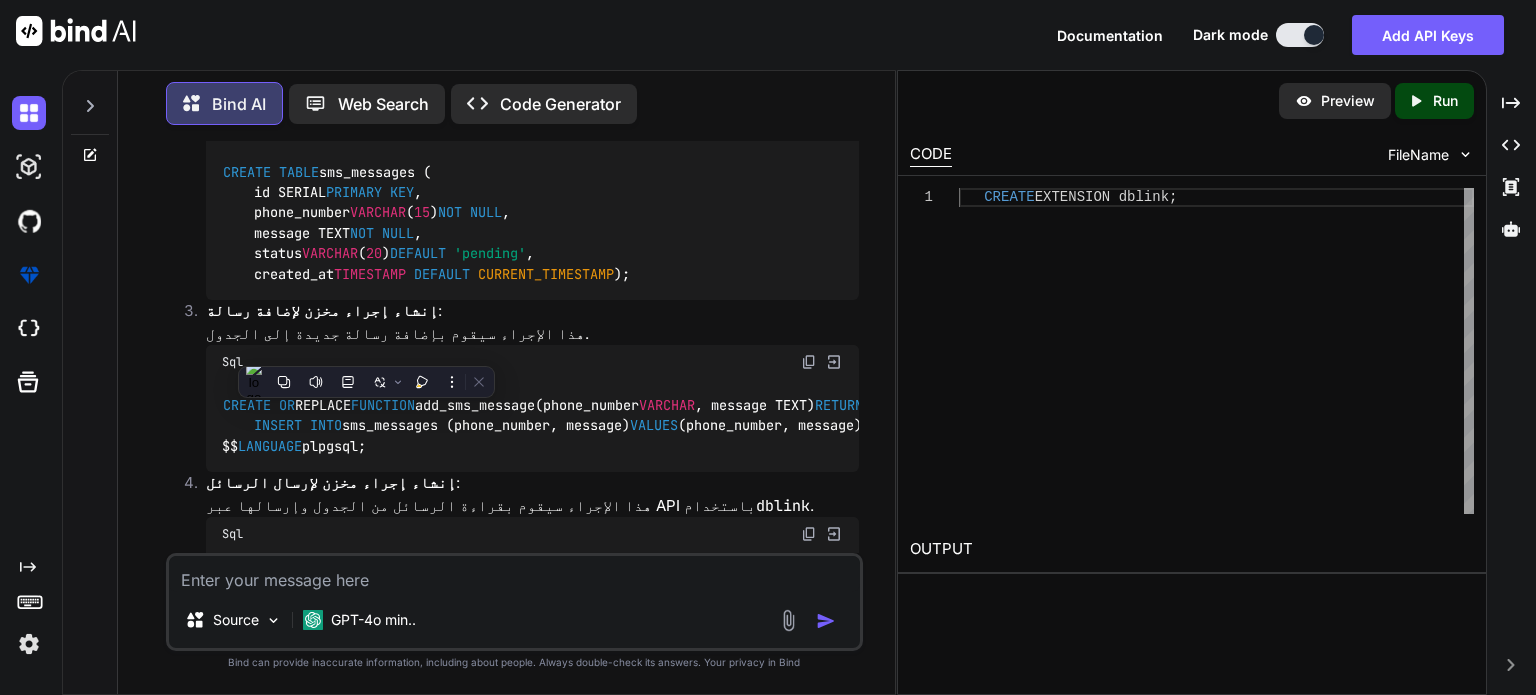scroll, scrollTop: 2628, scrollLeft: 0, axis: vertical 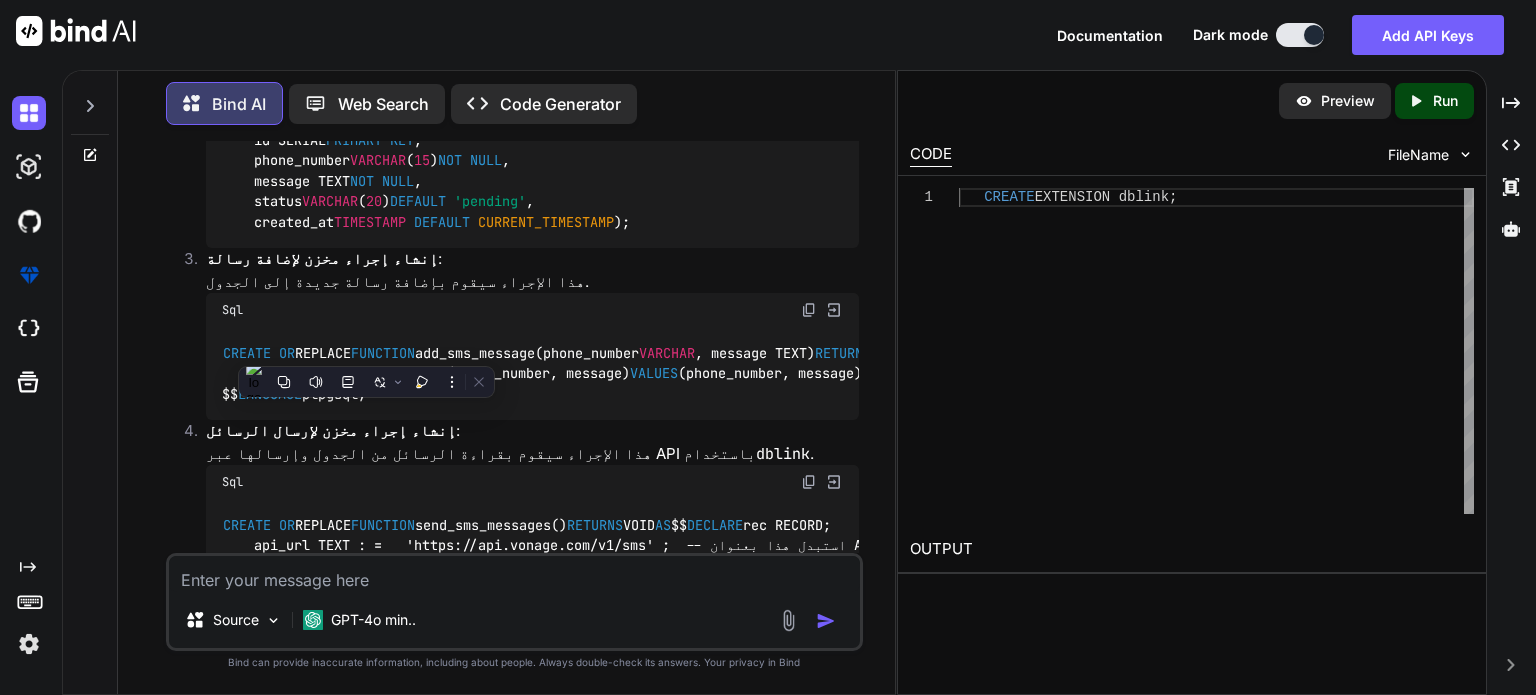 click on "CREATE TABLE  sms_messages (
id SERIAL  PRIMARY KEY ,
phone_number  VARCHAR ( 15 )  NOT NULL ,
message TEXT  NOT NULL ,
status  VARCHAR ( 20 )  DEFAULT   'pending' ,
created_at  TIMESTAMP   DEFAULT   CURRENT_TIMESTAMP
);" at bounding box center (426, 171) 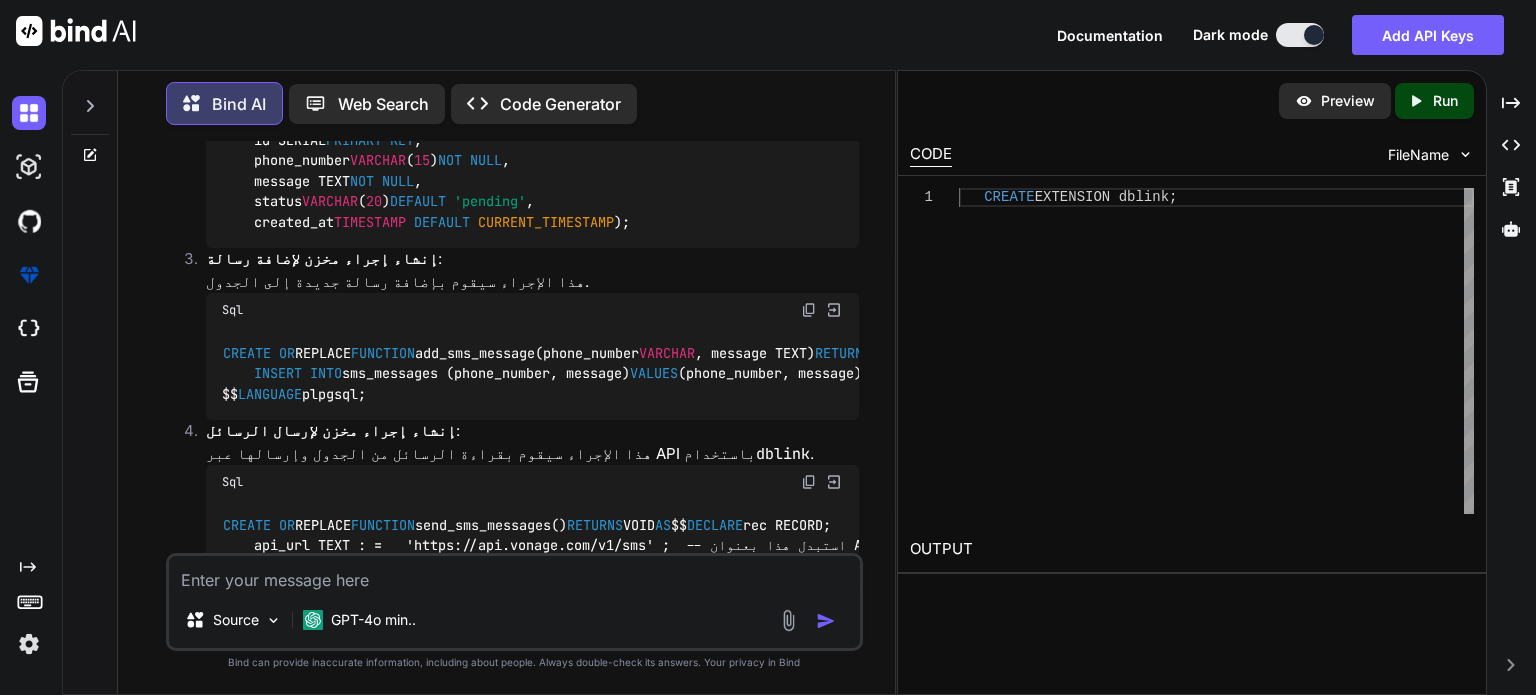 click on "CREATE TABLE  sms_messages (
id SERIAL  PRIMARY KEY ,
phone_number  VARCHAR ( 15 )  NOT NULL ,
message TEXT  NOT NULL ,
status  VARCHAR ( 20 )  DEFAULT   'pending' ,
created_at  TIMESTAMP   DEFAULT   CURRENT_TIMESTAMP
);" at bounding box center [426, 171] 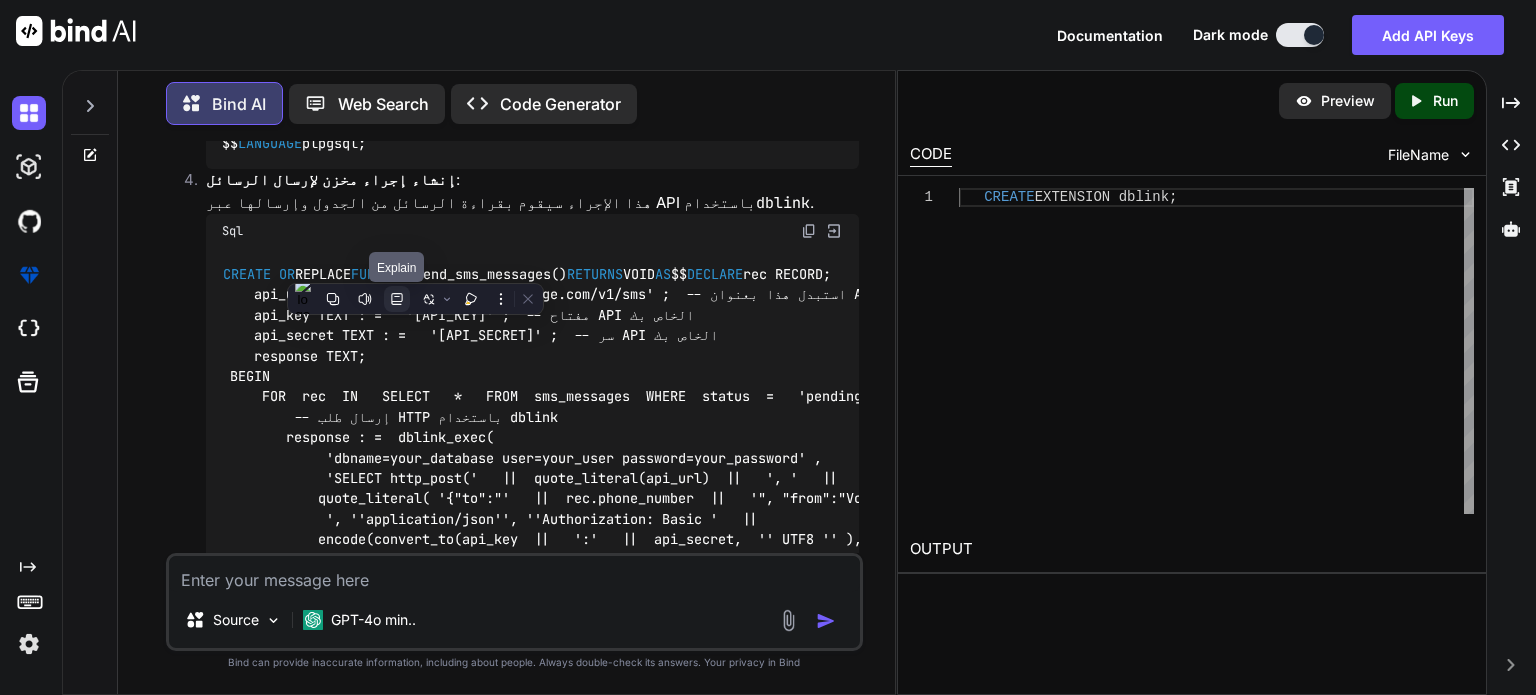 scroll, scrollTop: 2828, scrollLeft: 0, axis: vertical 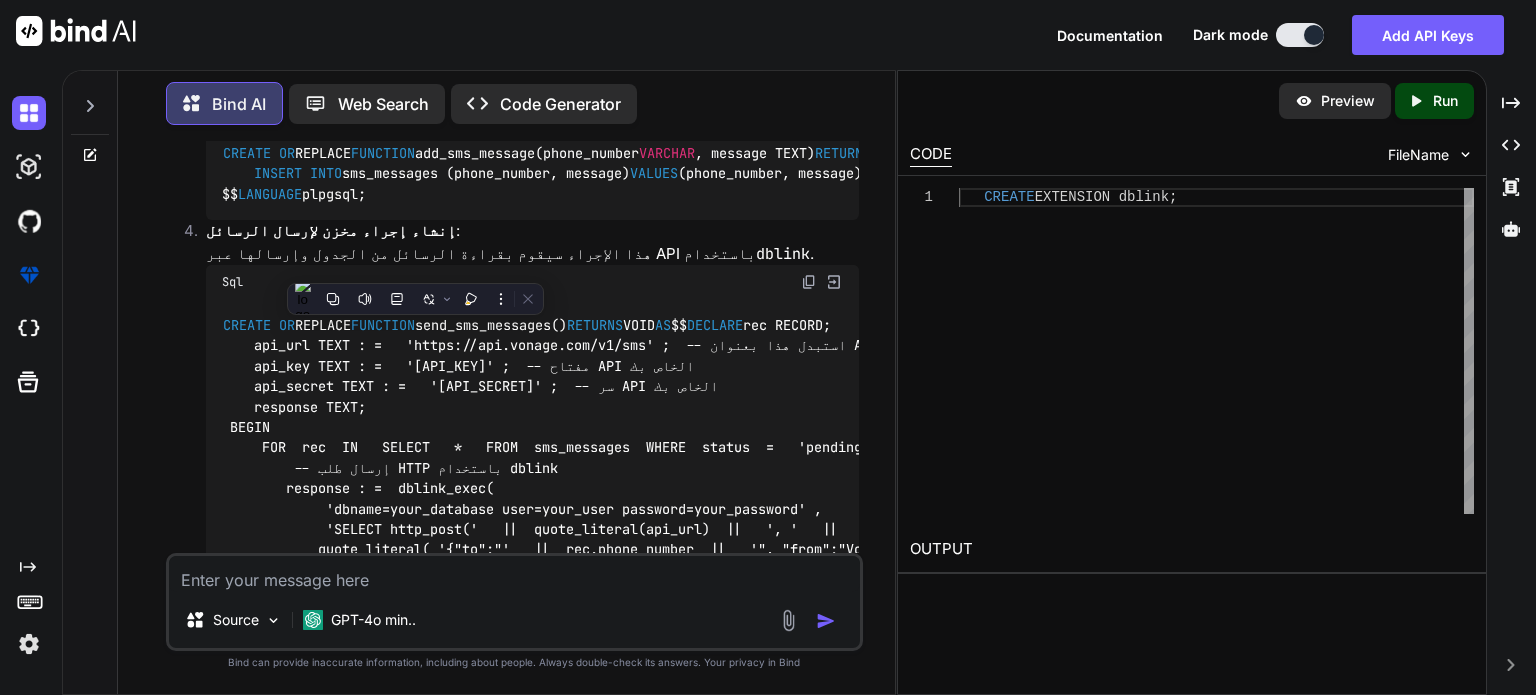 click on "CREATE   OR  REPLACE  FUNCTION  add_sms_message(phone_number  VARCHAR , message TEXT)
RETURNS  VOID  AS  $$
BEGIN
INSERT INTO  sms_messages (phone_number, message)
VALUES  (phone_number, message);
END ;
$$  LANGUAGE  plpgsql;" at bounding box center [532, 173] 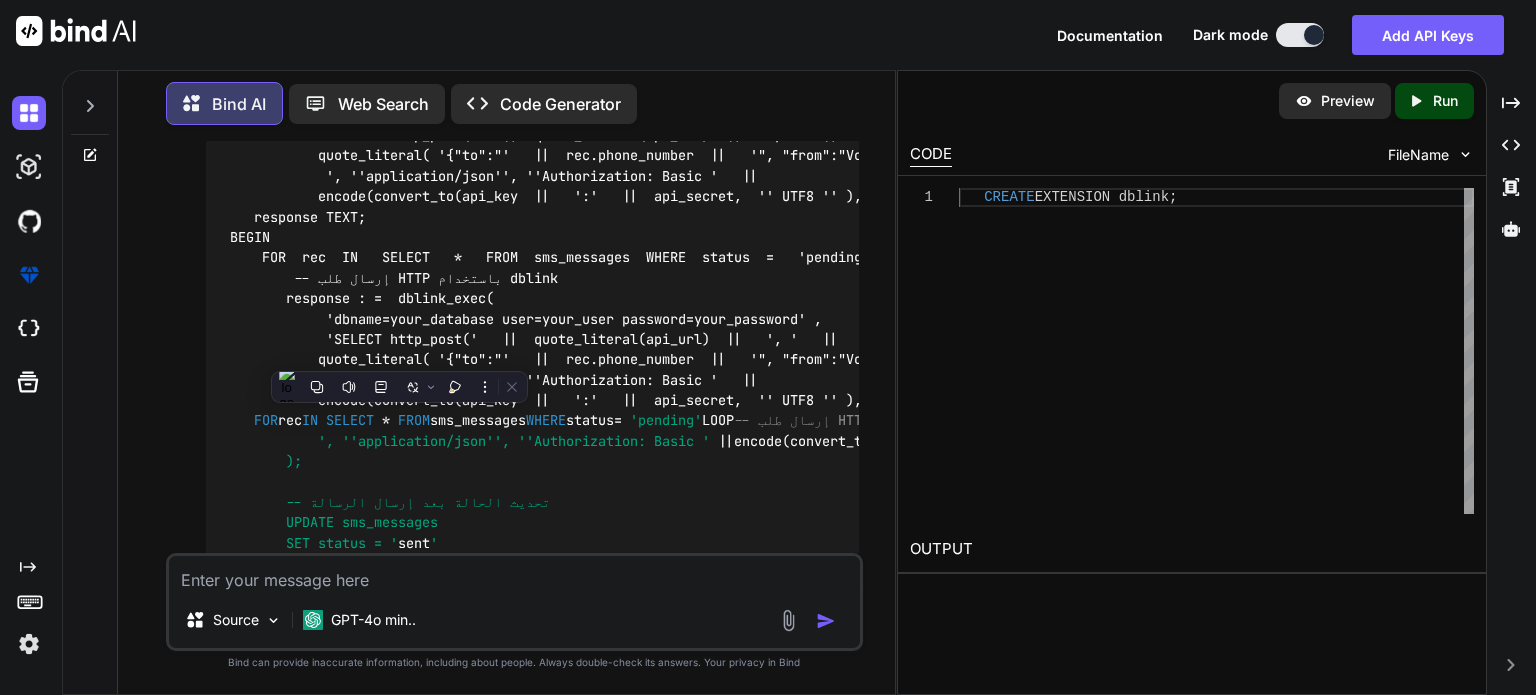 scroll, scrollTop: 3228, scrollLeft: 0, axis: vertical 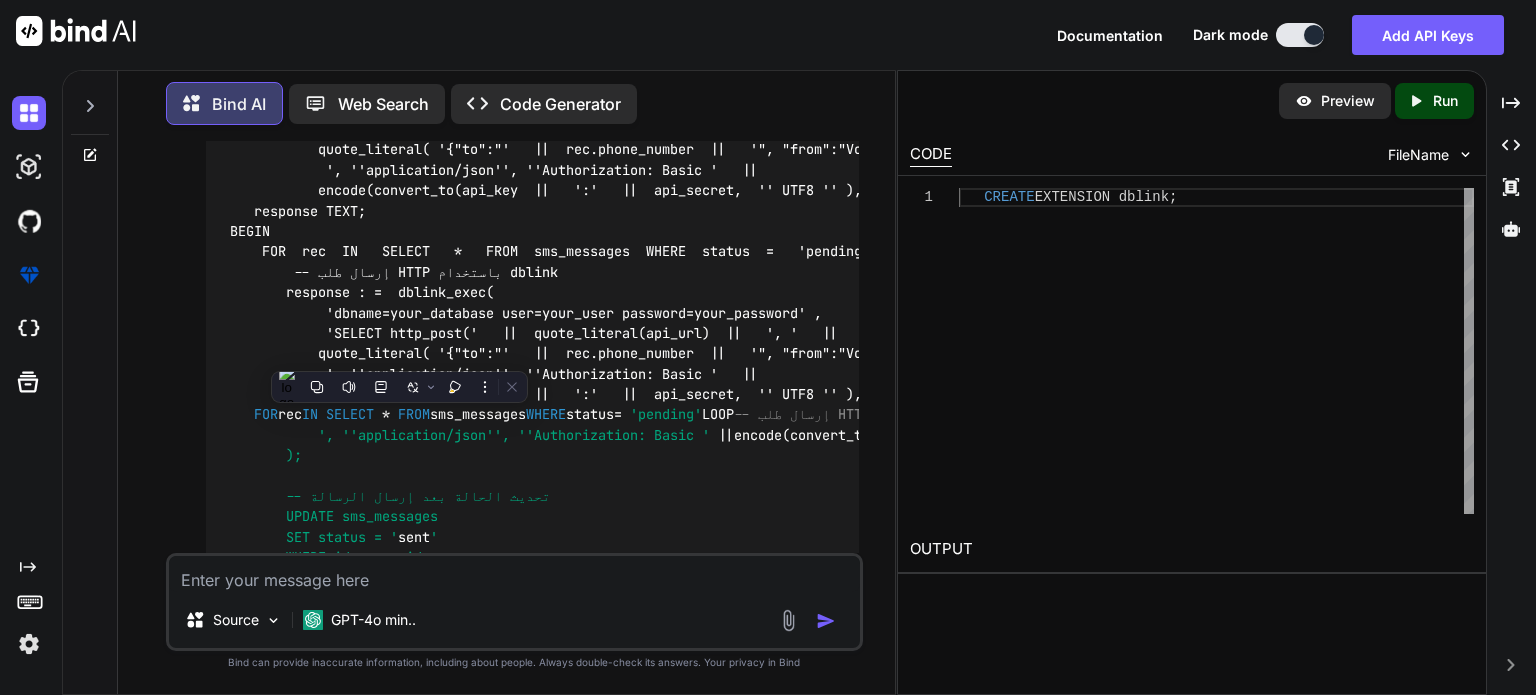 click on "'bde7abf9'" at bounding box center [1686, 191] 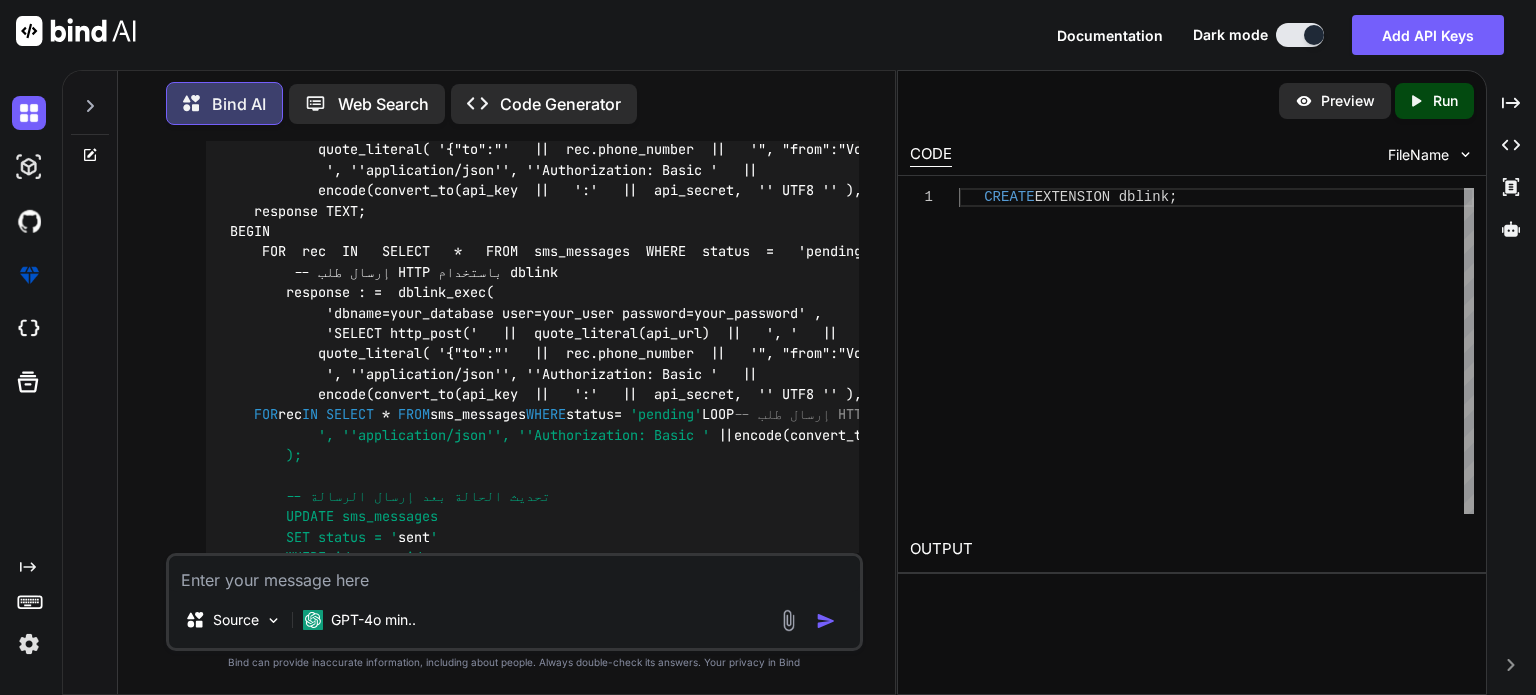 click on "CREATE   OR  REPLACE  FUNCTION  send_sms_messages()
RETURNS  VOID  AS  $$
DECLARE
rec RECORD;
api_url TEXT : =   'https://api.vonage.com/v1/sms' ;  -- استبدل هذا بعنوان API الخاص بك
api_key TEXT : =   '[API_KEY]' ;  -- مفتاح API الخاص بك
api_secret TEXT : =   '[API_SECRET]' ;  -- سر API الخاص بك
response TEXT;
BEGIN
FOR  rec  IN   SELECT   *   FROM  sms_messages  WHERE  status  =   'pending'  LOOP
-- إرسال طلب HTTP باستخدام dblink
response : =  dblink_exec(
'dbname=your_database user=your_user password=your_password' ,
'SELECT http_post('   ||  quote_literal(api_url)  ||   ', '   ||
quote_literal( '{"to":"'   ||  rec.phone_number  ||   '", "from":"VonageAPIs", "text":"'   ||  rec.message  ||   '"}' )  ||
', ''application/json'', ''Authorization: Basic '   ||
encode(convert_to(api_key  ||   ':'   ||  api_secret,  '' UTF8 '' ),  ''base64'') || '' '')'
WHERE id = rec.id;
END;
END LOOP;
END;
"
LINE 17: ..._key || ':' || api_secret, ''UTF8''), ''base64'') || '' '')'
^
SQL state: 42601
Character: 868" at bounding box center [532, 272] 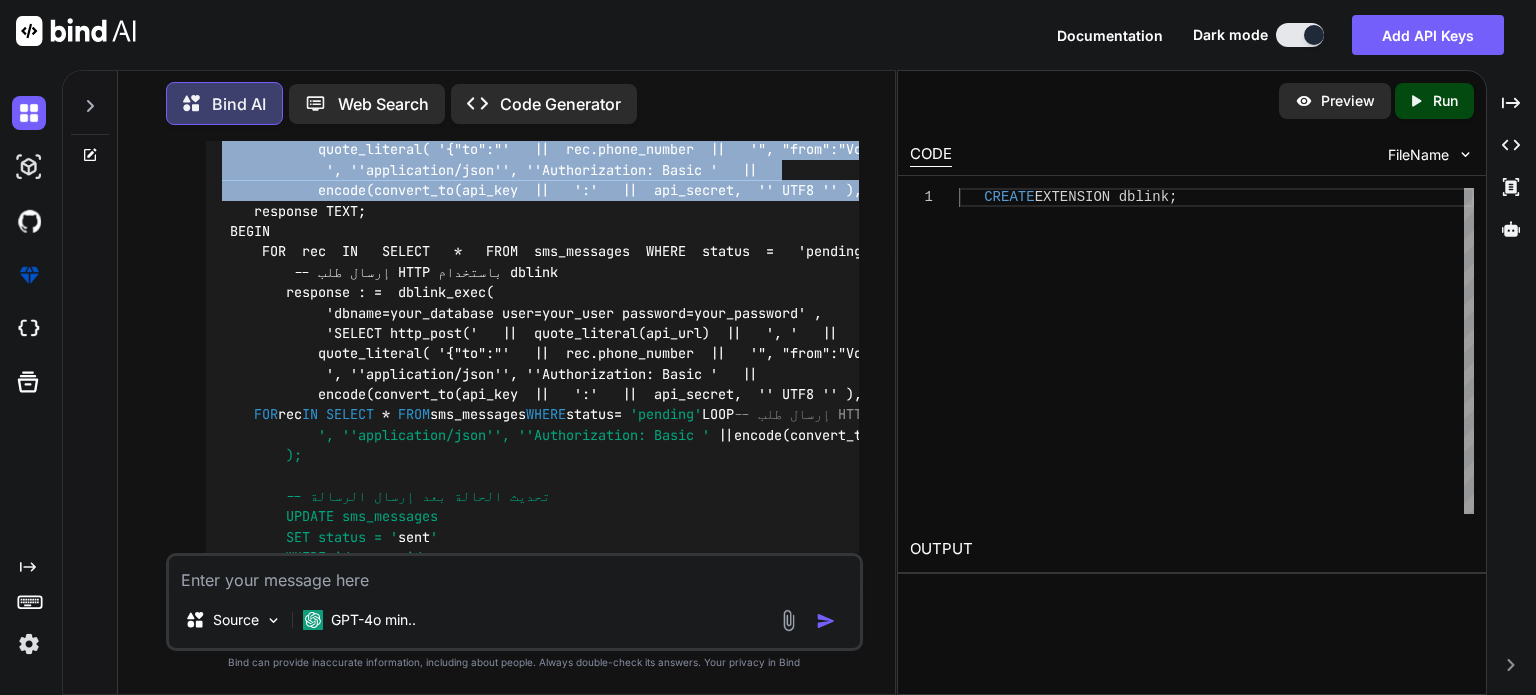 drag, startPoint x: 324, startPoint y: 273, endPoint x: 381, endPoint y: 307, distance: 66.37017 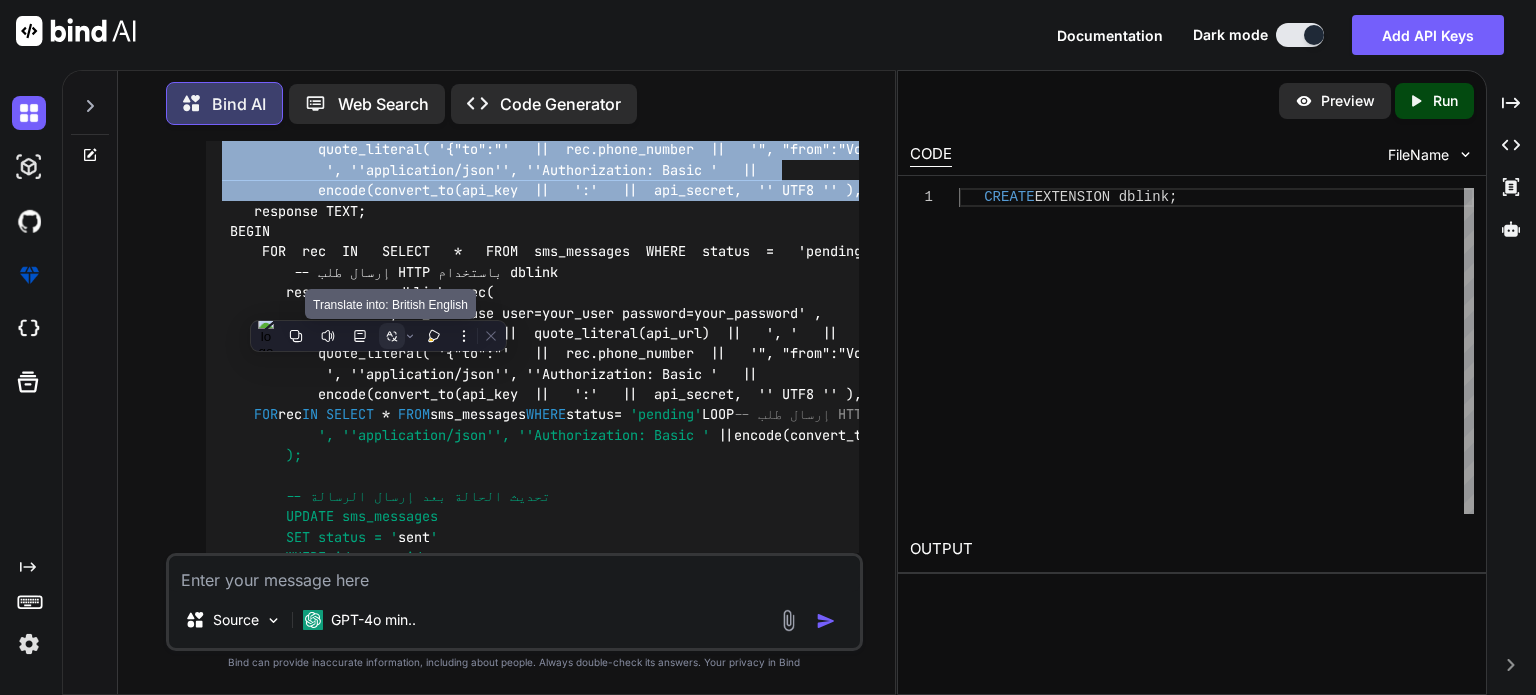 click at bounding box center (378, 336) 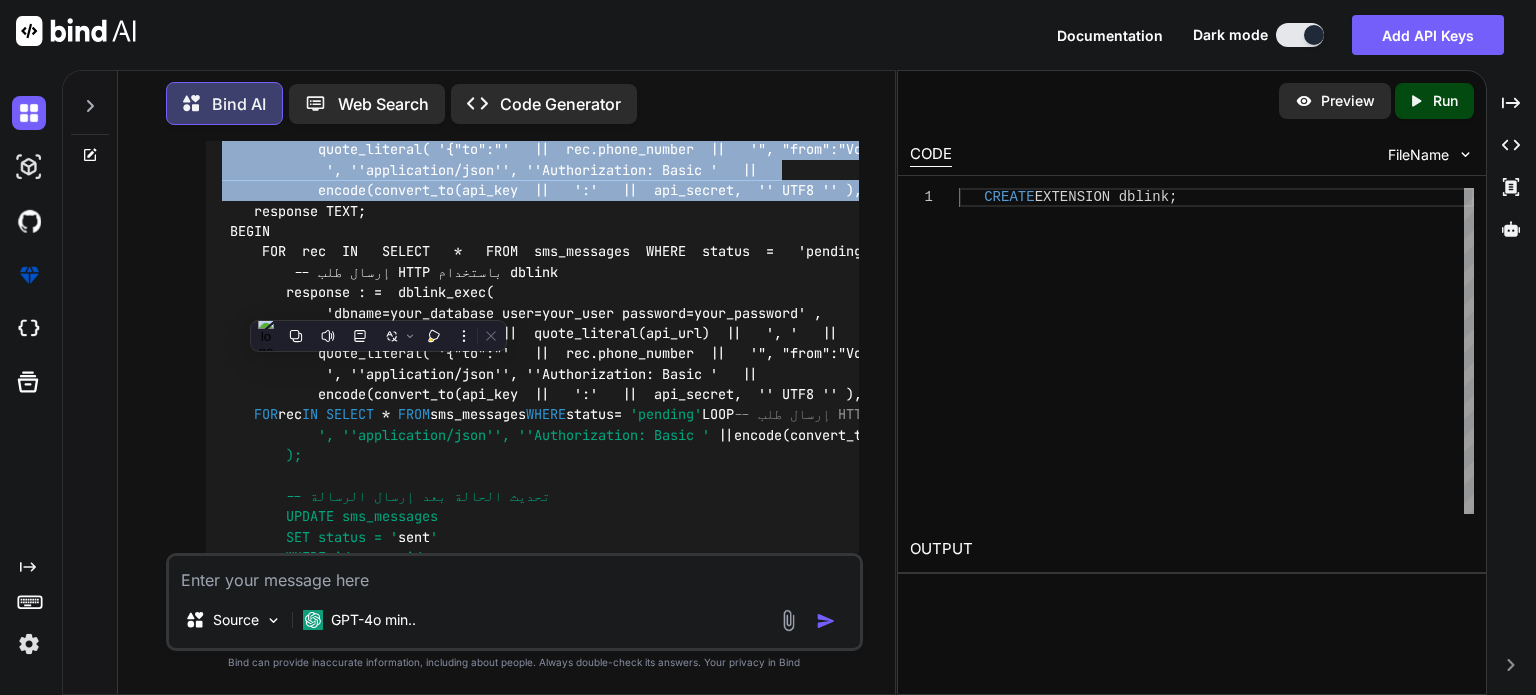 drag, startPoint x: 390, startPoint y: 320, endPoint x: 531, endPoint y: 278, distance: 147.12239 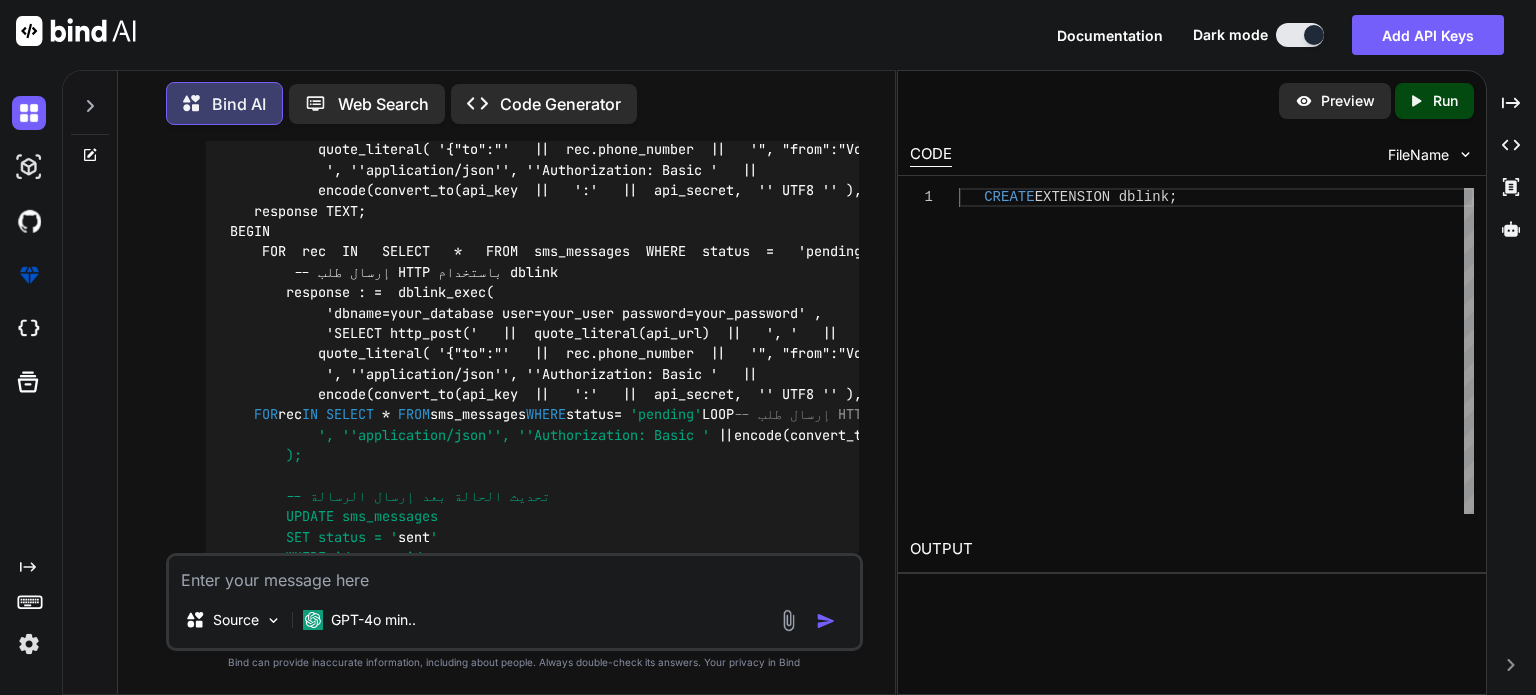 click on "'https://api.vonage.com/v1/sms'" at bounding box center [1034, 191] 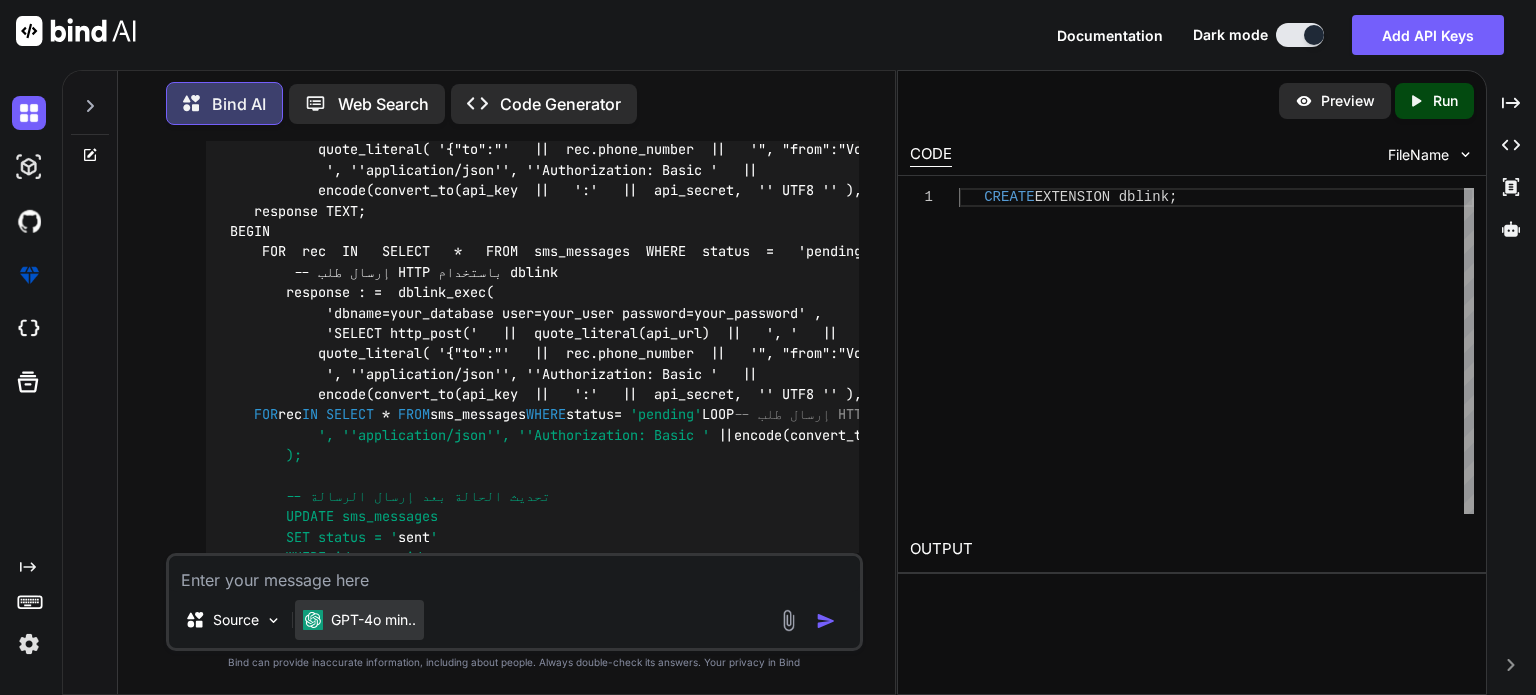 click on "GPT-4o min.." at bounding box center (359, 620) 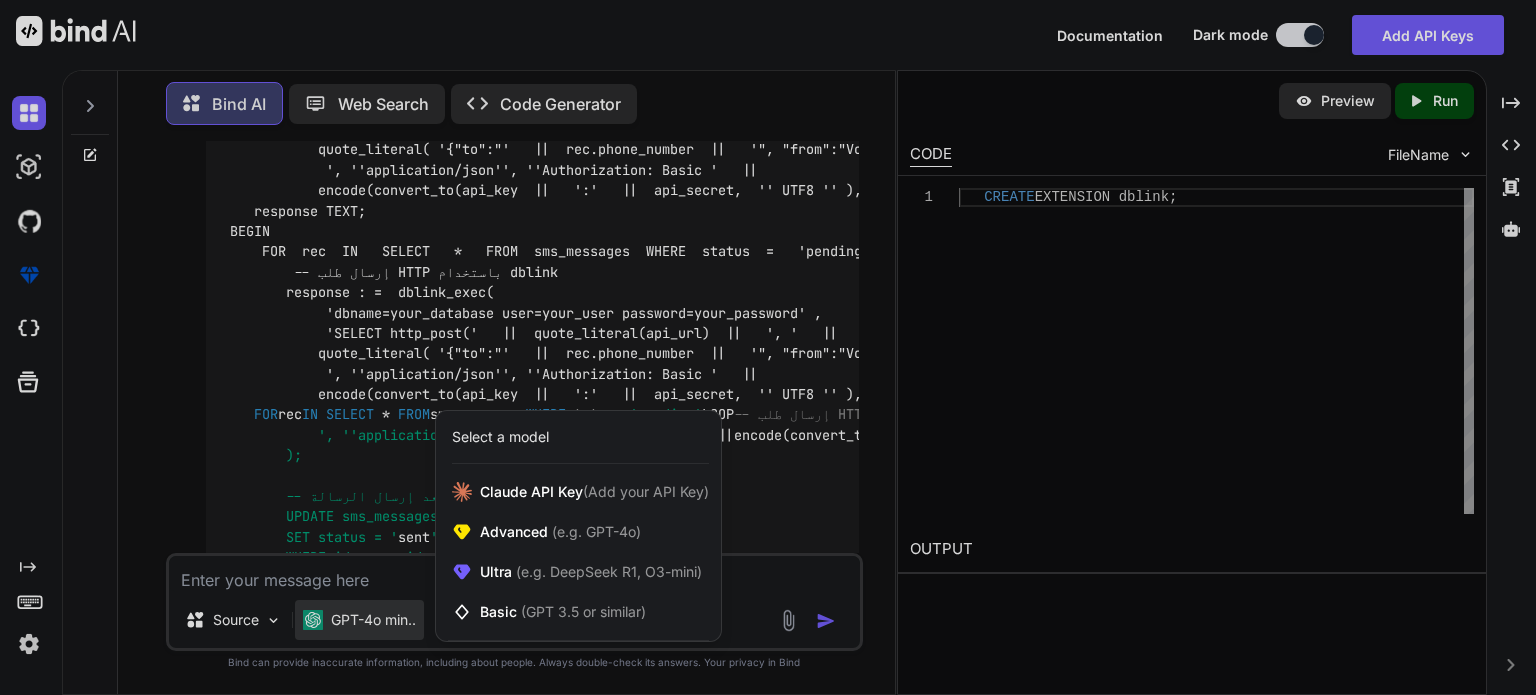 click at bounding box center [768, 347] 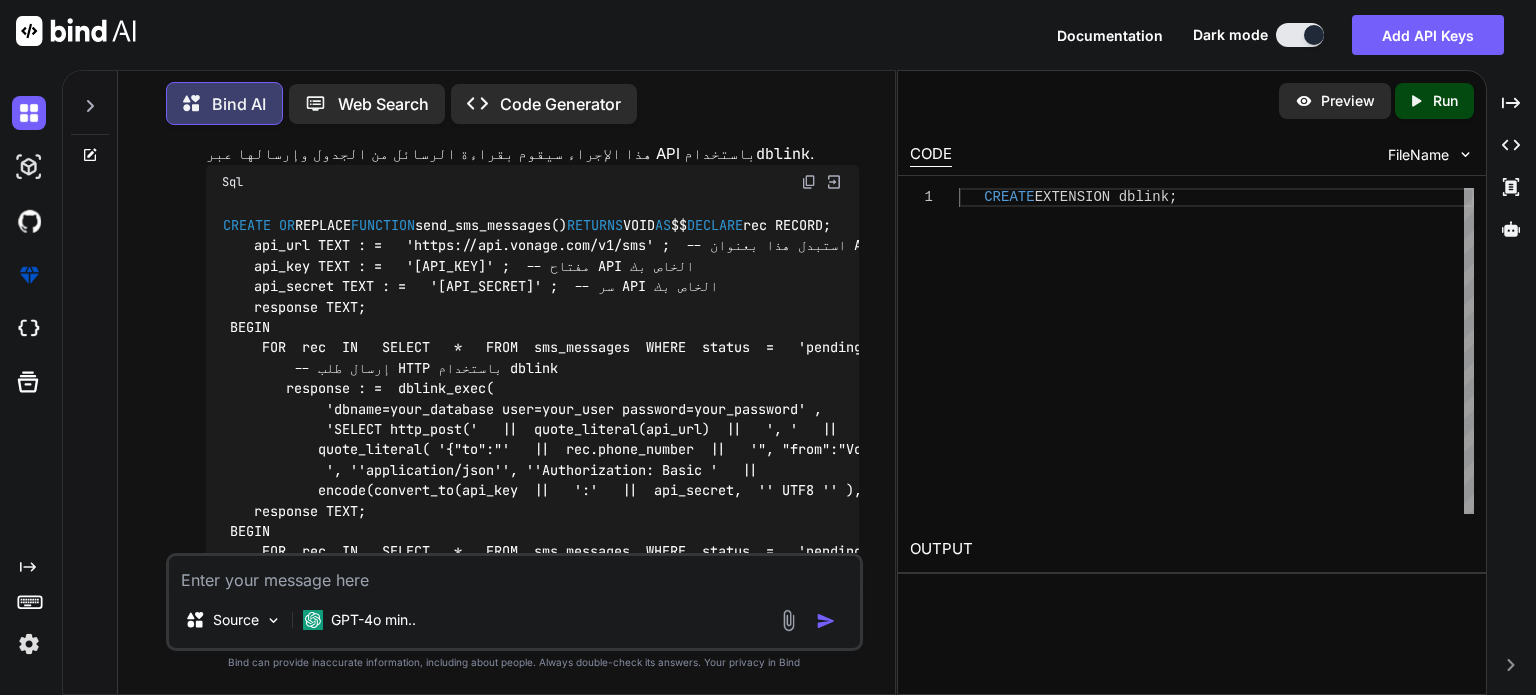 scroll, scrollTop: 2574, scrollLeft: 0, axis: vertical 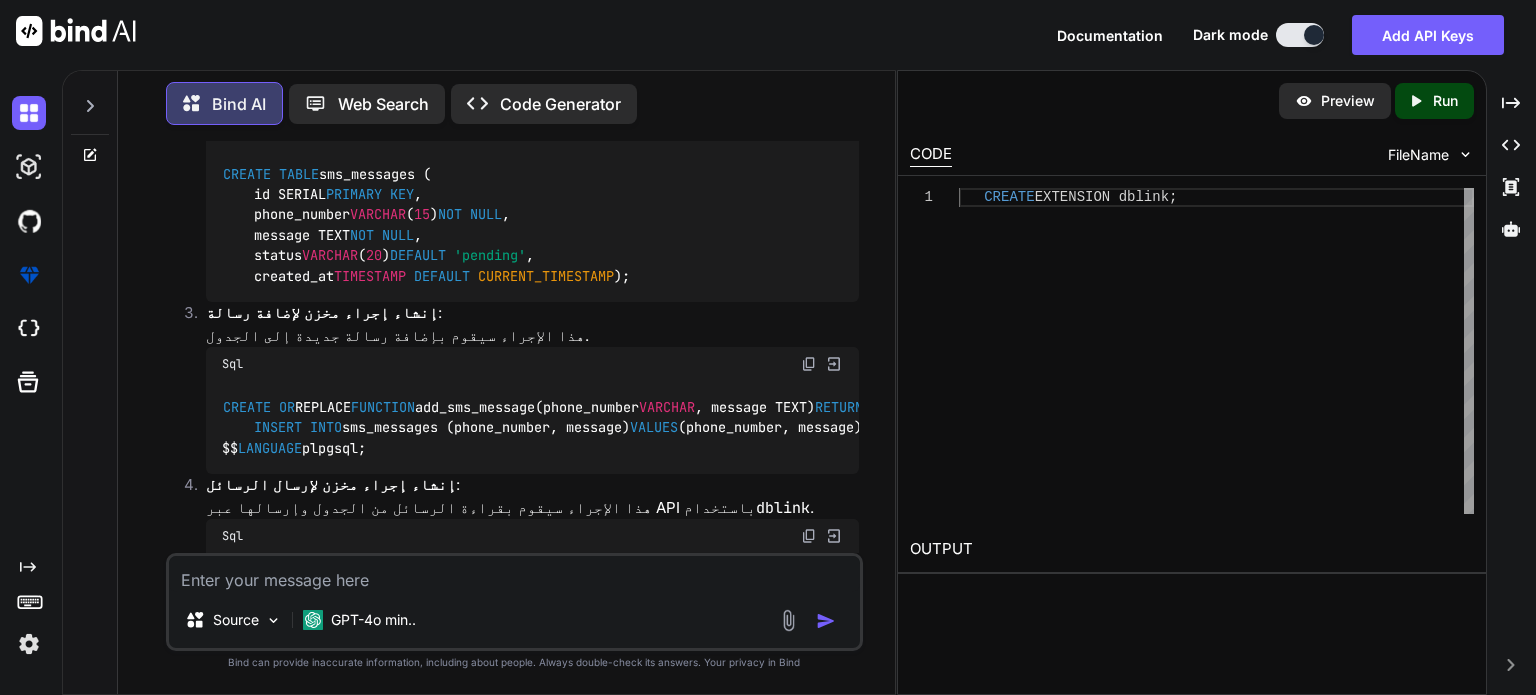 click at bounding box center [809, 0] 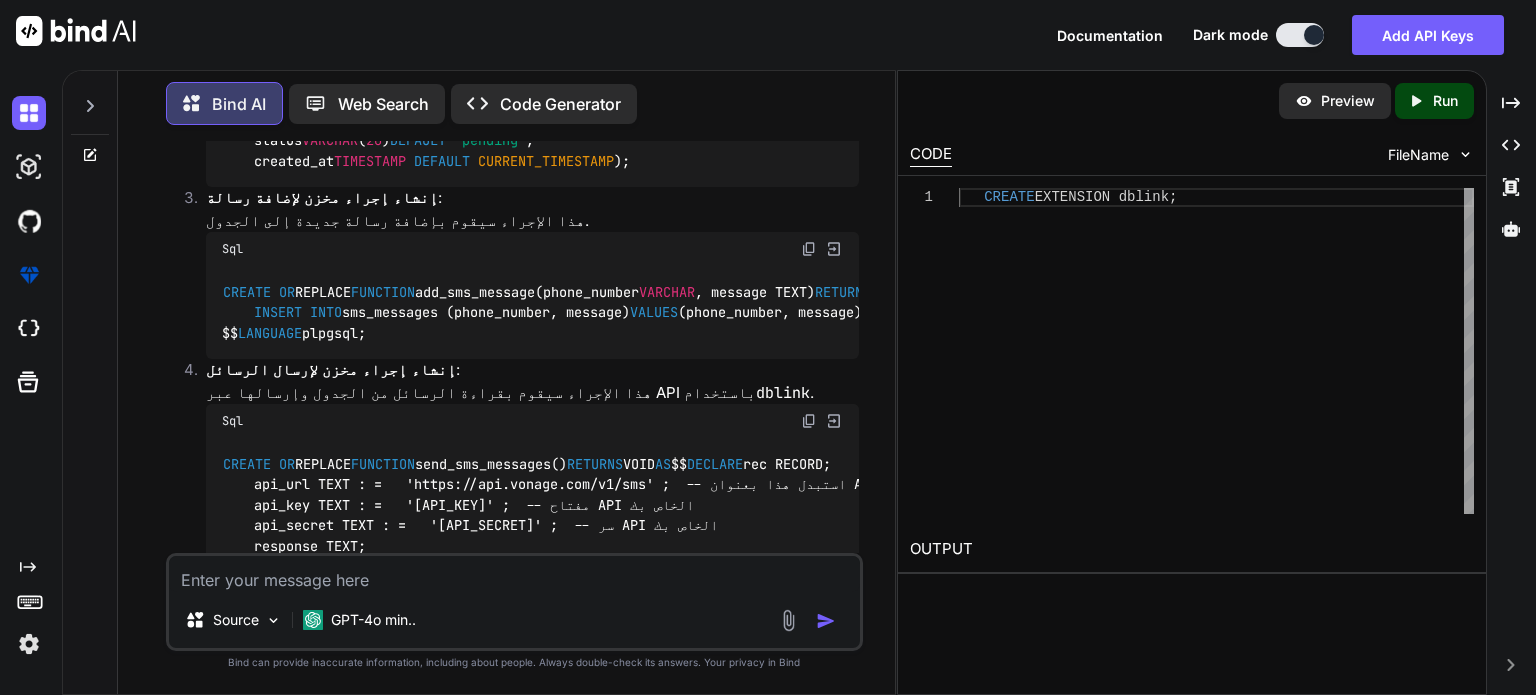 scroll, scrollTop: 2774, scrollLeft: 0, axis: vertical 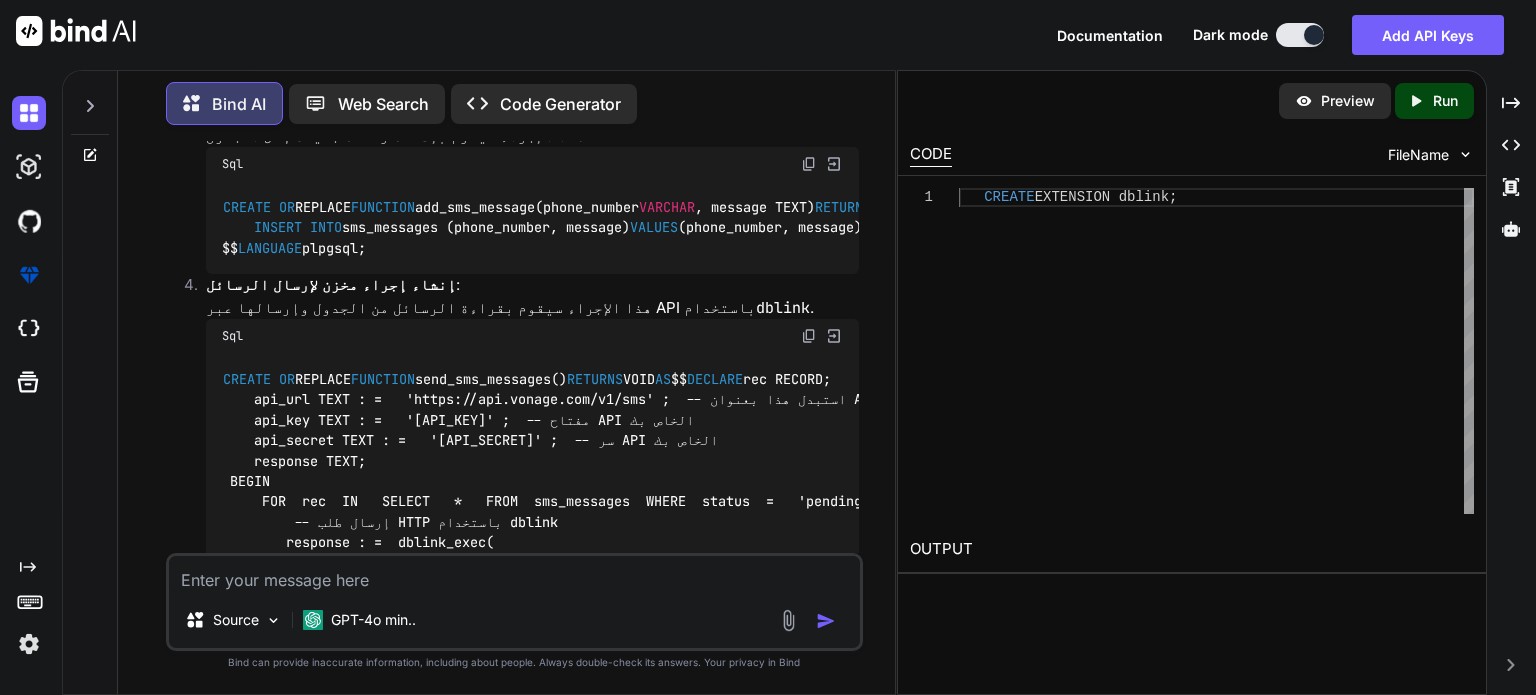 click at bounding box center (809, 164) 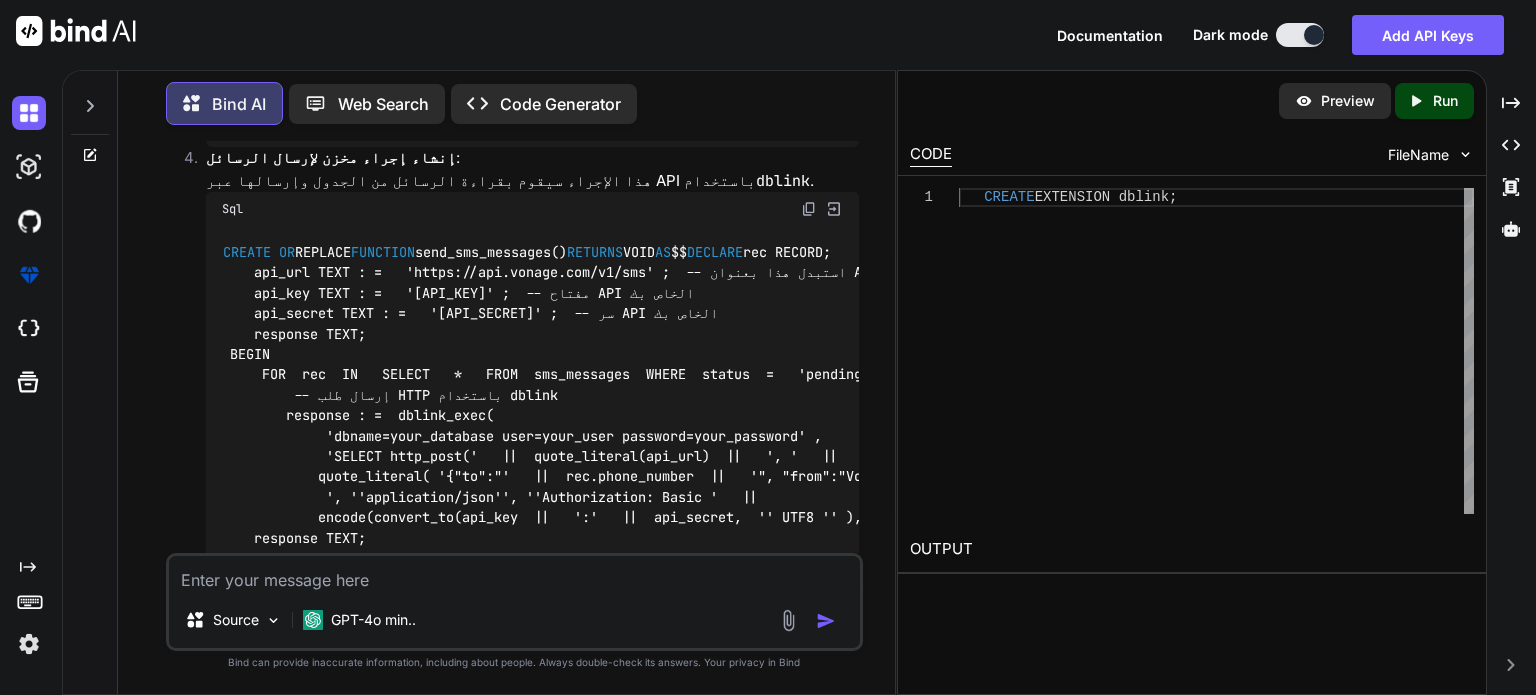 scroll, scrollTop: 2874, scrollLeft: 0, axis: vertical 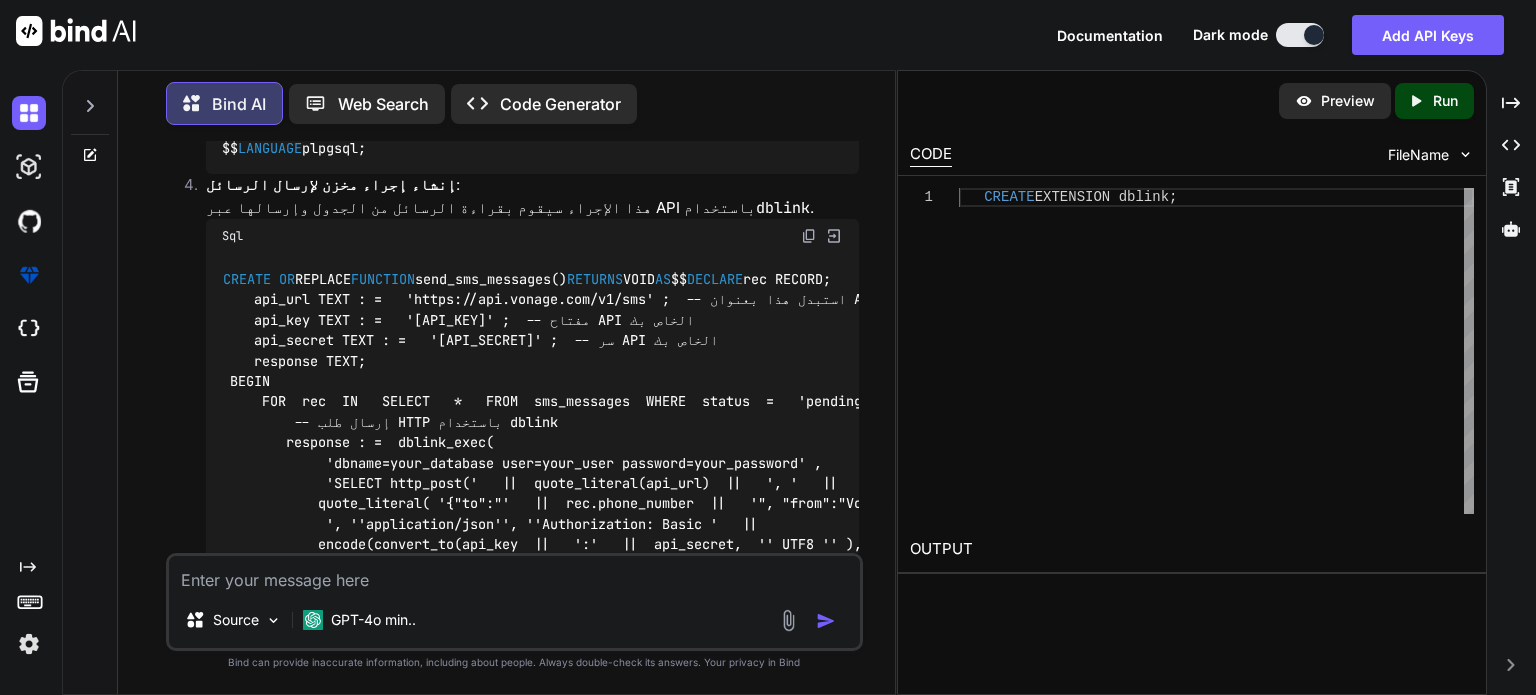 type 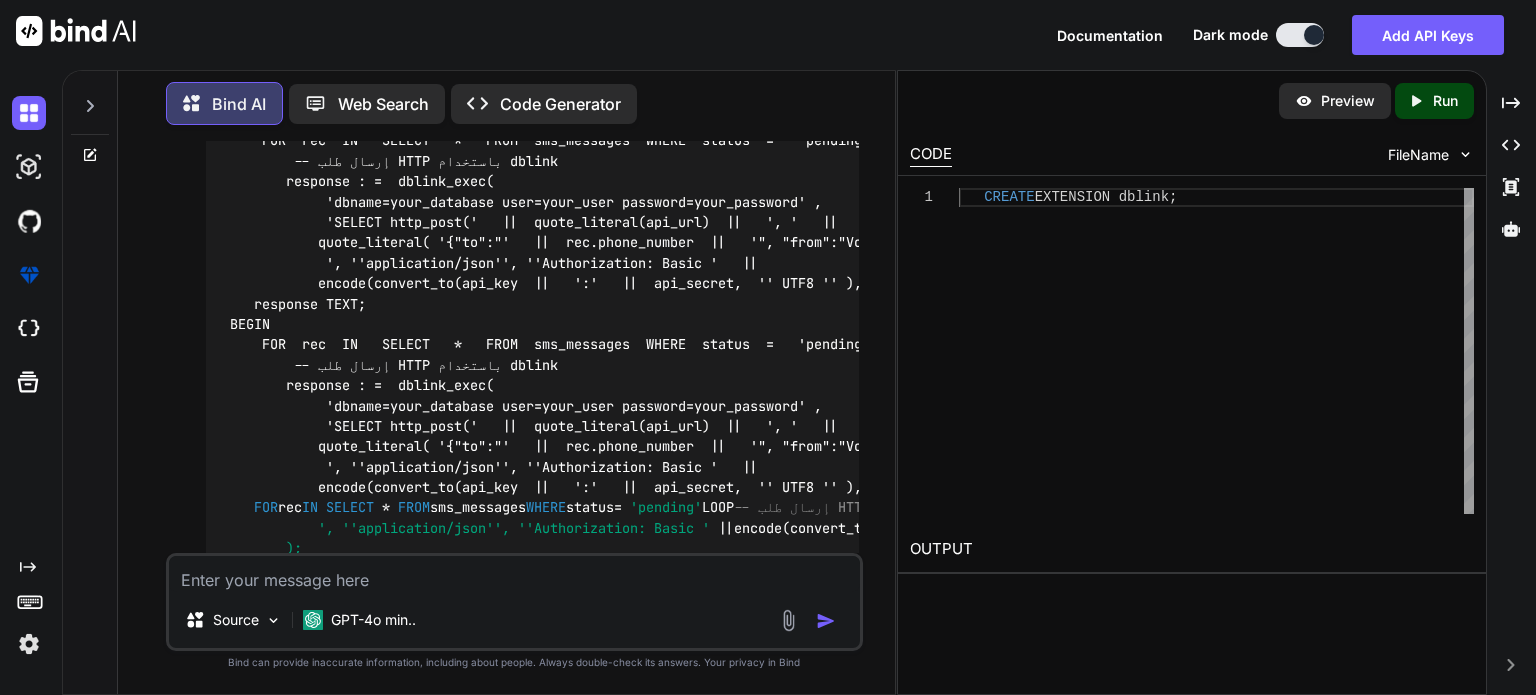 scroll, scrollTop: 3174, scrollLeft: 0, axis: vertical 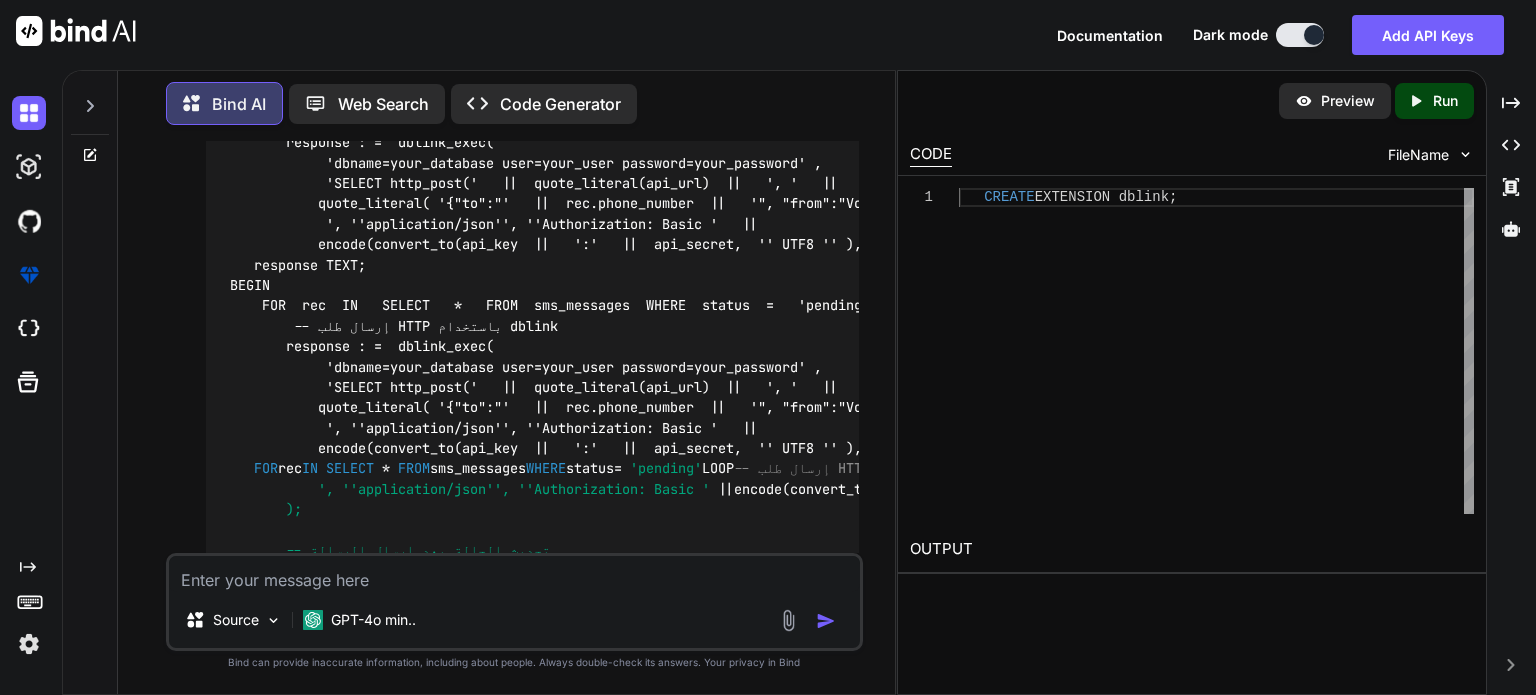 click at bounding box center (809, -64) 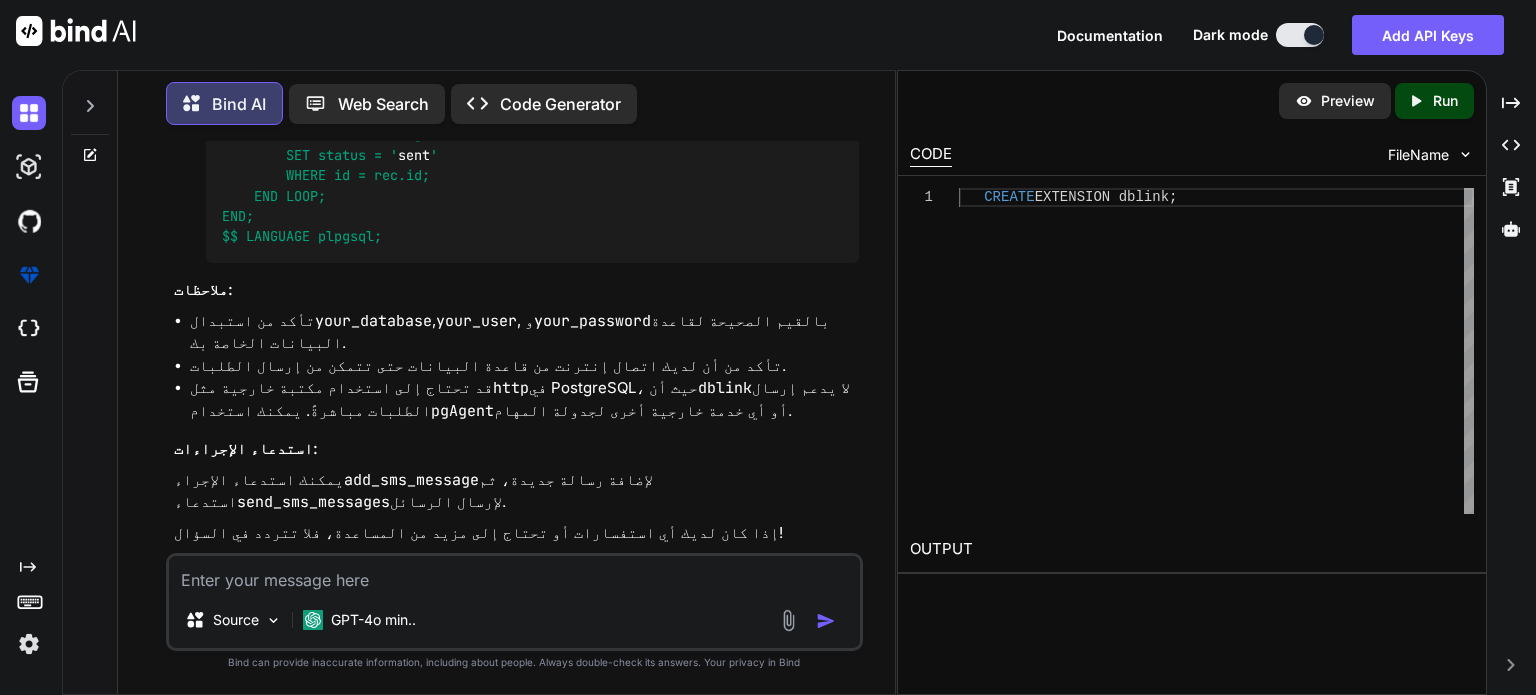 scroll, scrollTop: 3674, scrollLeft: 0, axis: vertical 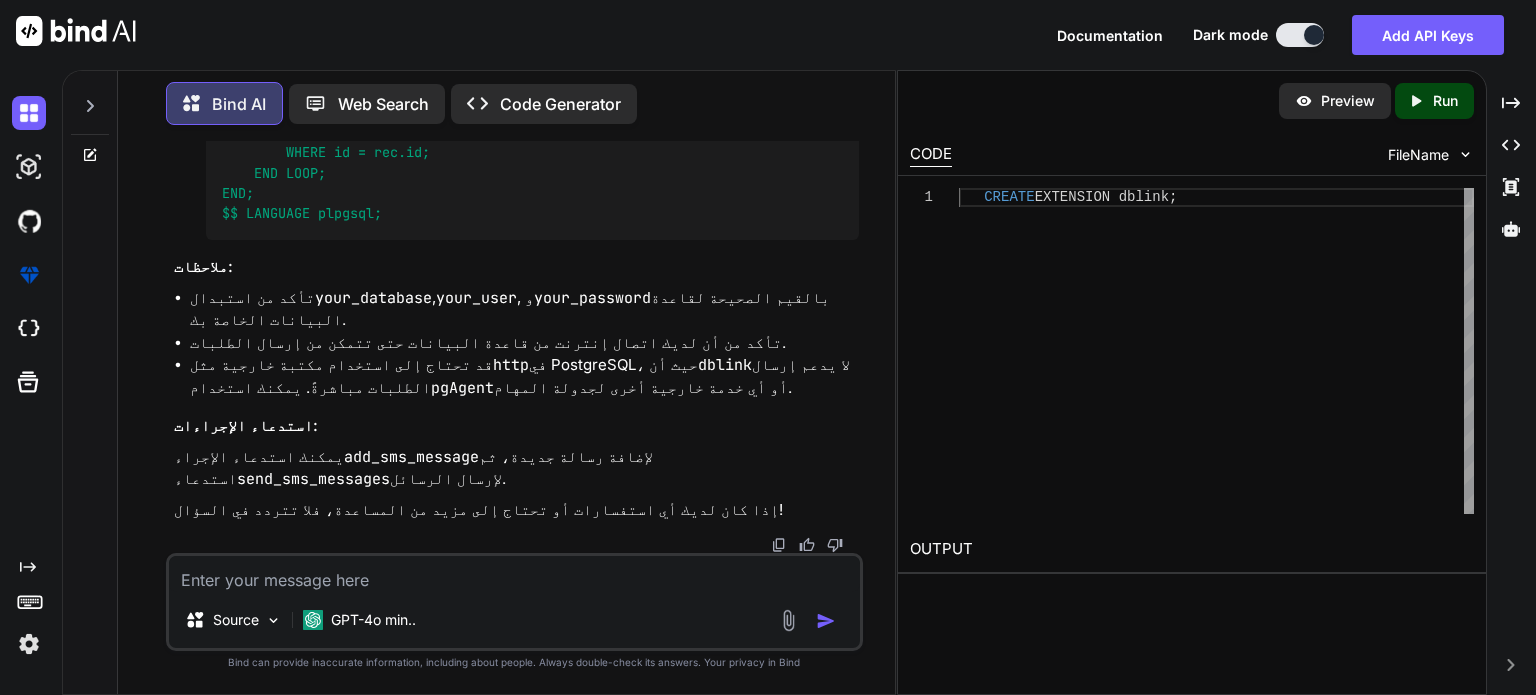 click at bounding box center (514, 574) 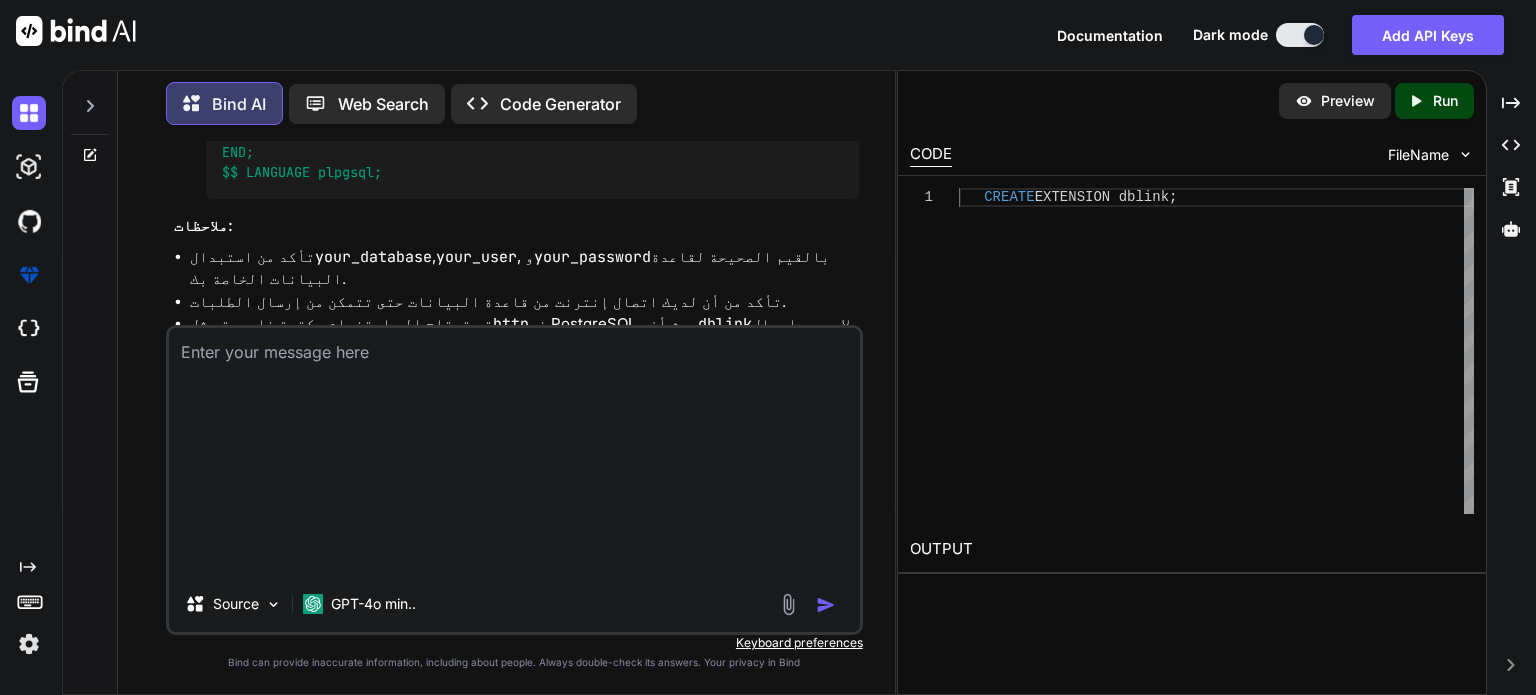scroll, scrollTop: 0, scrollLeft: 0, axis: both 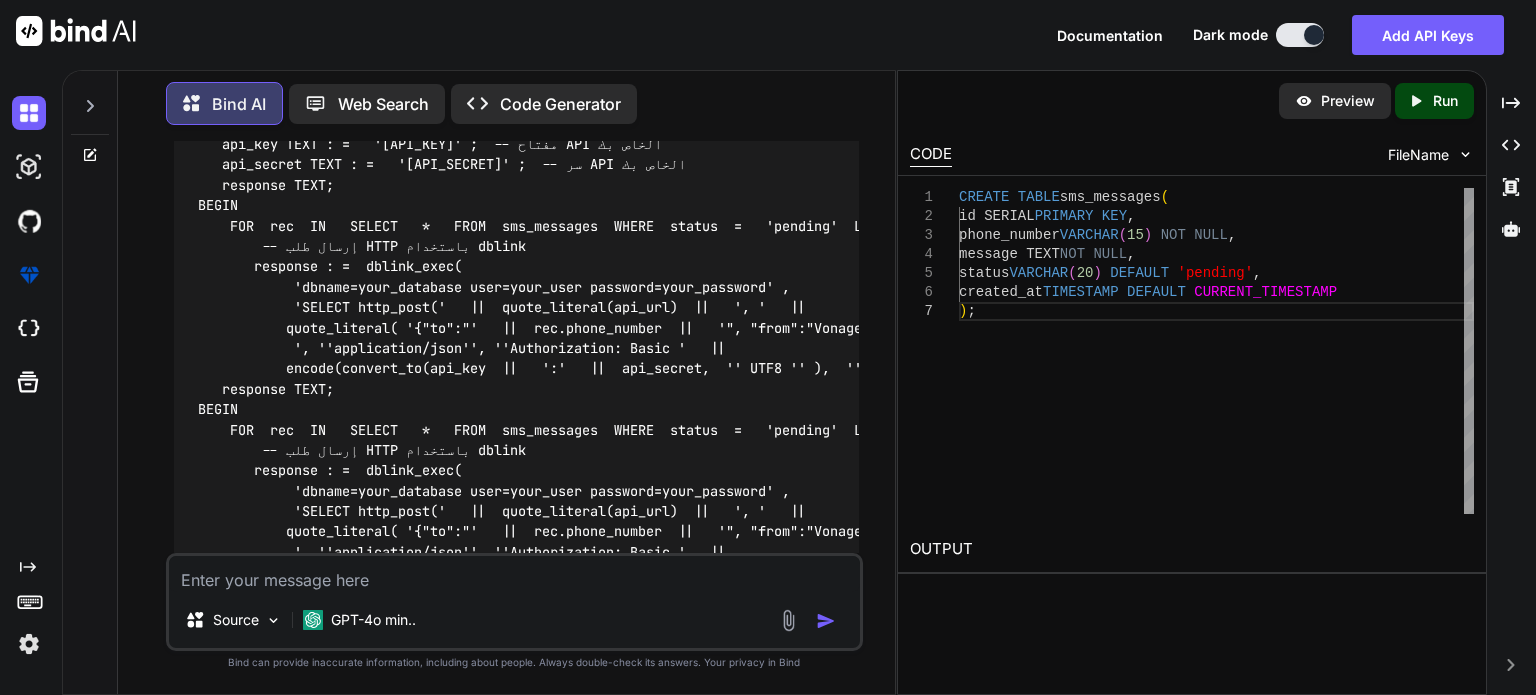 click on "'https://api.vonage.com/v1/sms'" at bounding box center (1002, 369) 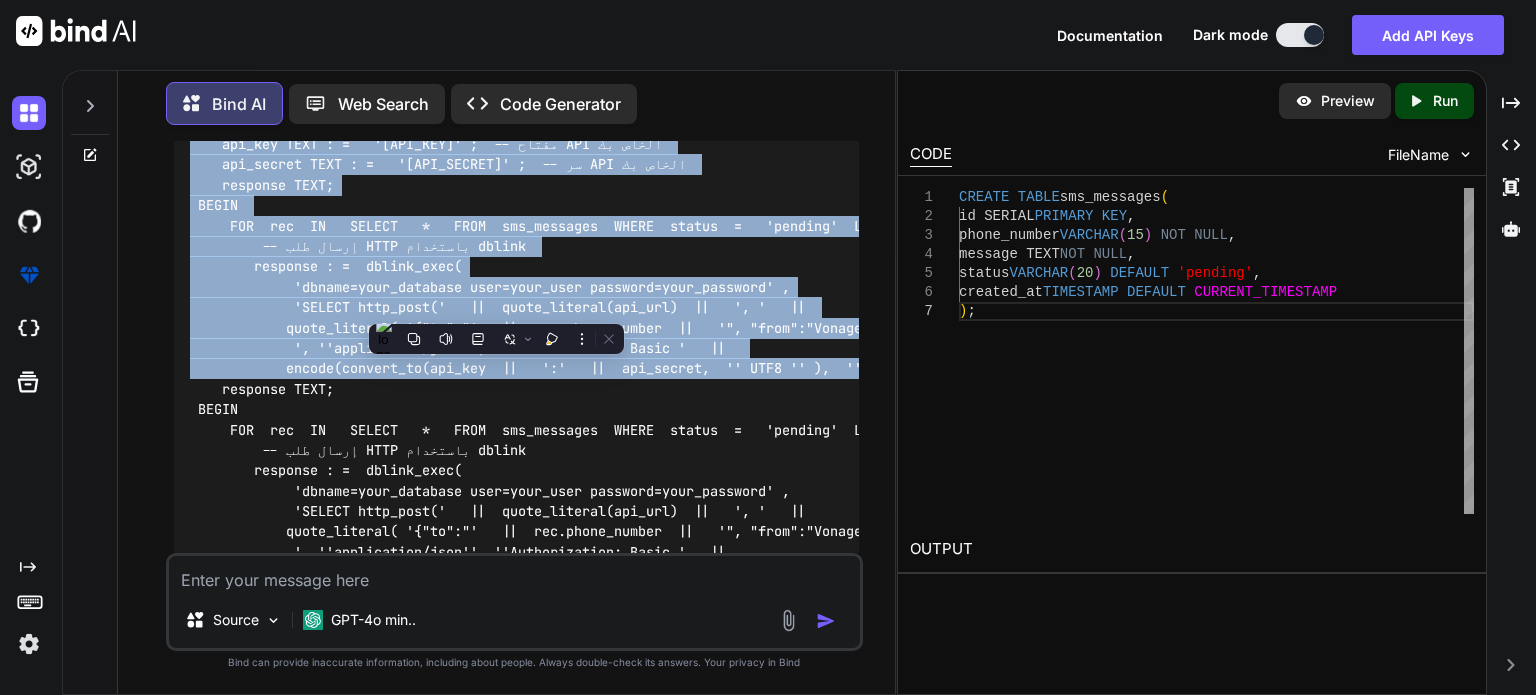 click on "'https://api.vonage.com/v1/sms'" at bounding box center (1002, 369) 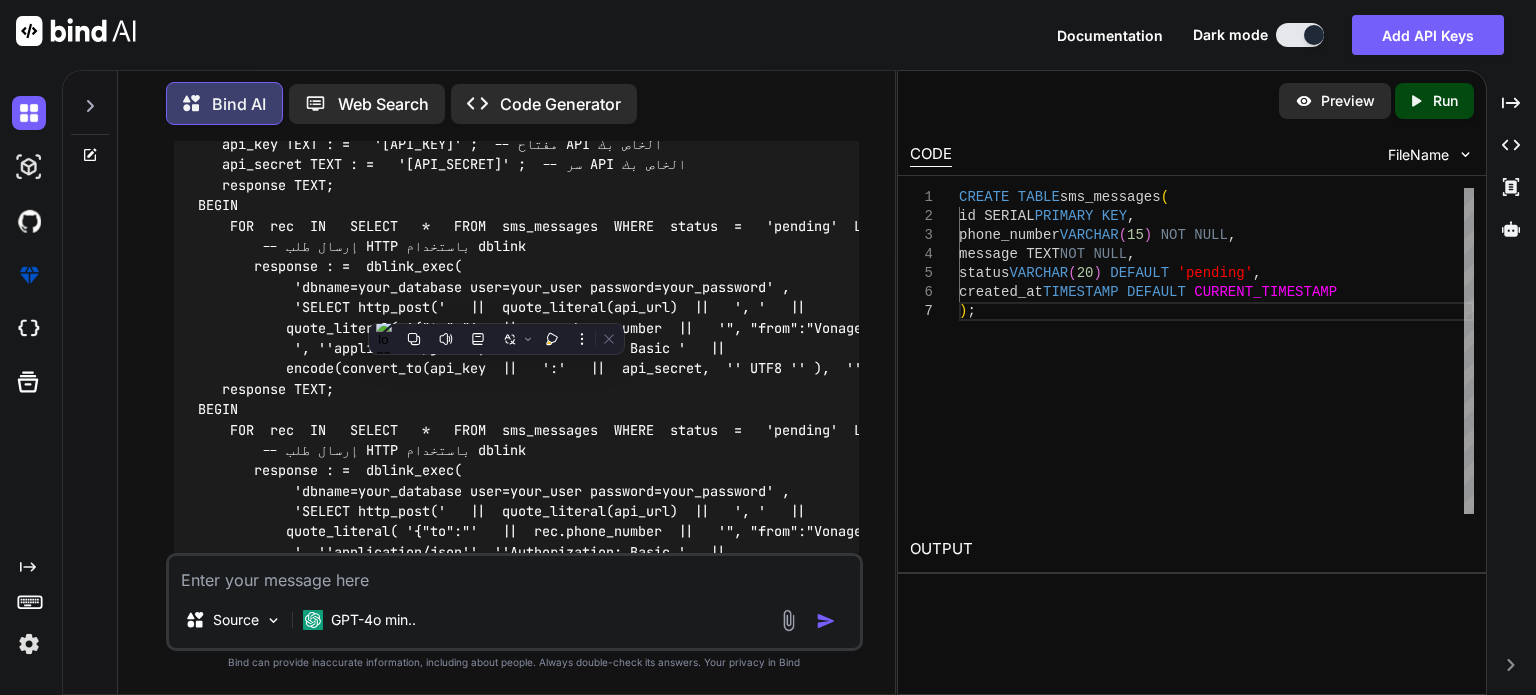 click on "CREATE   OR  REPLACE  FUNCTION  send_sms_messages()
RETURNS  VOID  AS  $$
DECLARE
rec RECORD;
api_url TEXT : =   'https://api.vonage.com/v1/sms' ;  -- استبدل هذا بعنوان API الخاص بك
api_key TEXT : =   '[API_KEY]' ;  -- مفتاح API الخاص بك
api_secret TEXT : =   '[API_SECRET]' ;  -- سر API الخاص بك
response TEXT;
BEGIN
FOR  rec  IN   SELECT   *   FROM  sms_messages  WHERE  status  =   'pending'  LOOP
-- إرسال طلب HTTP باستخدام dblink
response : =  dblink_exec(
'dbname=your_database user=your_user password=your_password' ,
'SELECT http_post('   ||  quote_literal(api_url)  ||   ', '   ||
quote_literal( '{"to":"'   ||  rec.phone_number  ||   '", "from":"VonageAPIs", "text":"'   ||  rec.message  ||   '"}' )  ||
', ''application/json'', ''Authorization: Basic '   ||
encode(convert_to(api_key  ||   ':'   ||  api_secret,  '' UTF8 '' ),  ''base64'') || '' '')'
WHERE id = rec.id;
END;
END LOOP;
END;
"
LINE 17: ..._key || ':' || api_secret, ''UTF8''), ''base64'') || '' '')'
^
SQL state: 42601
Character: 868" at bounding box center [516, 451] 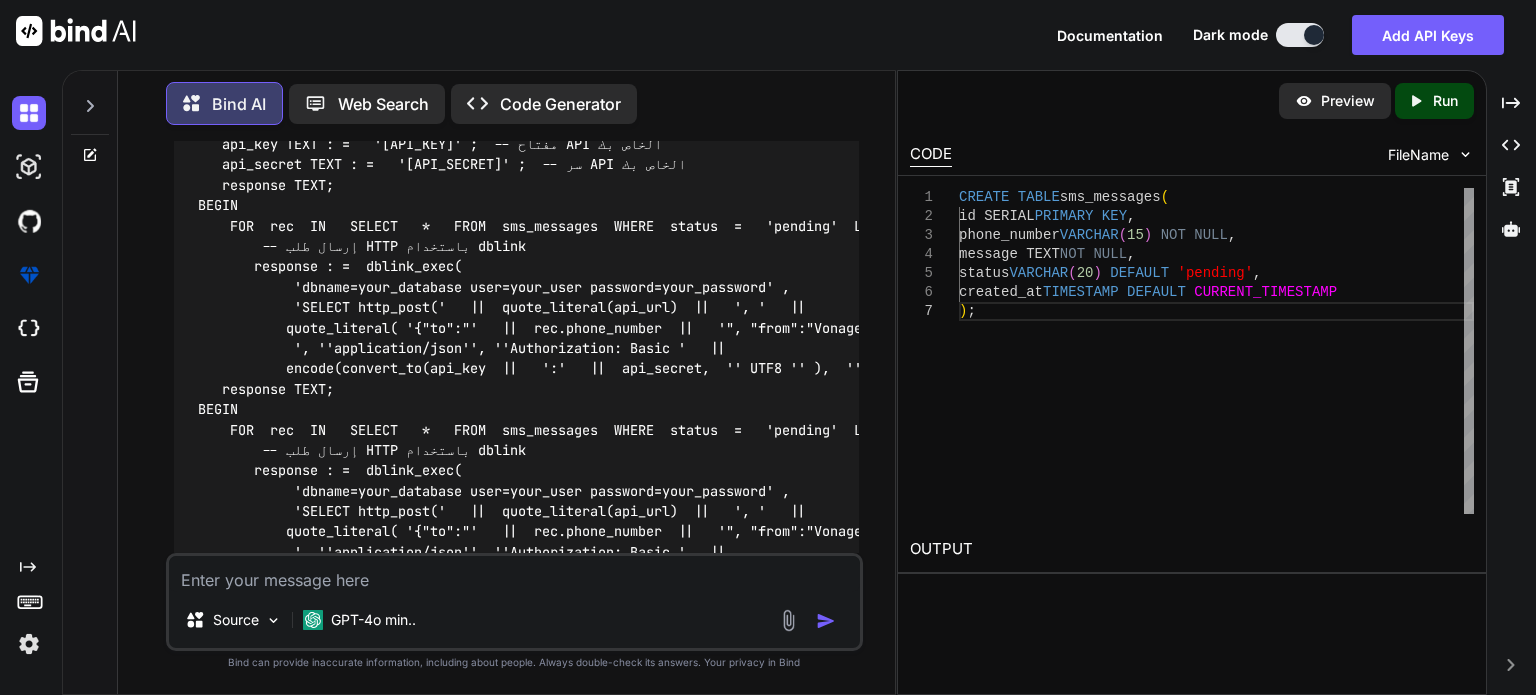 click on "'https://api.vonage.com/v1/sms'" at bounding box center (1002, 369) 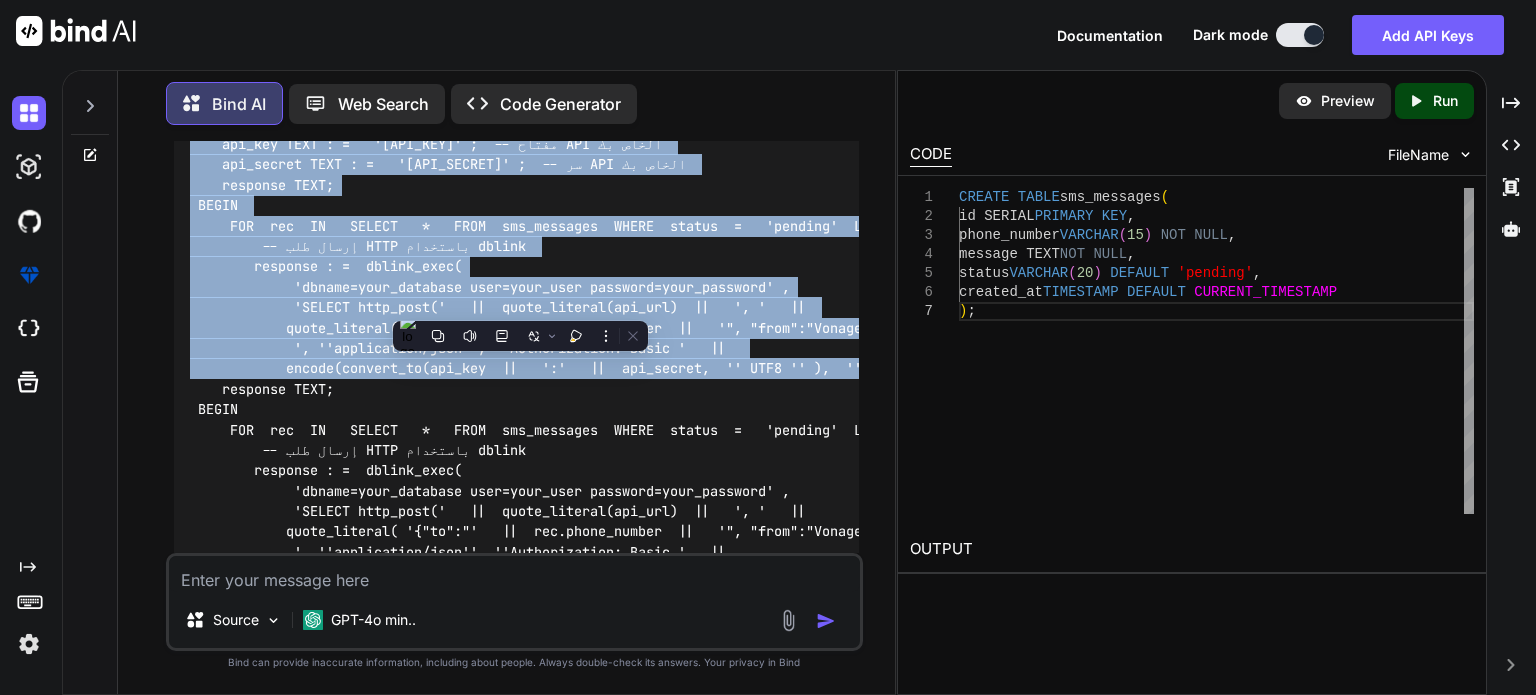 click on "'https://api.vonage.com/v1/sms'" at bounding box center (1002, 369) 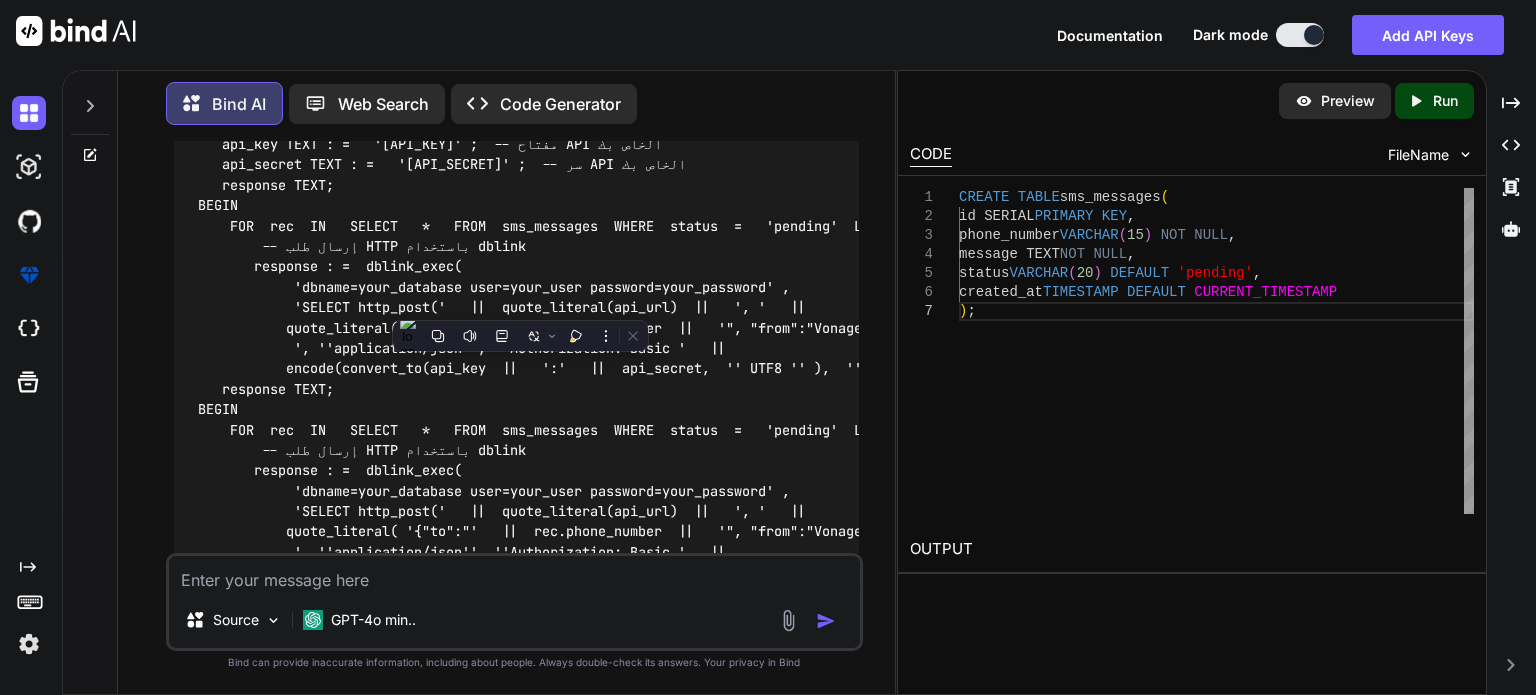 click at bounding box center [514, 574] 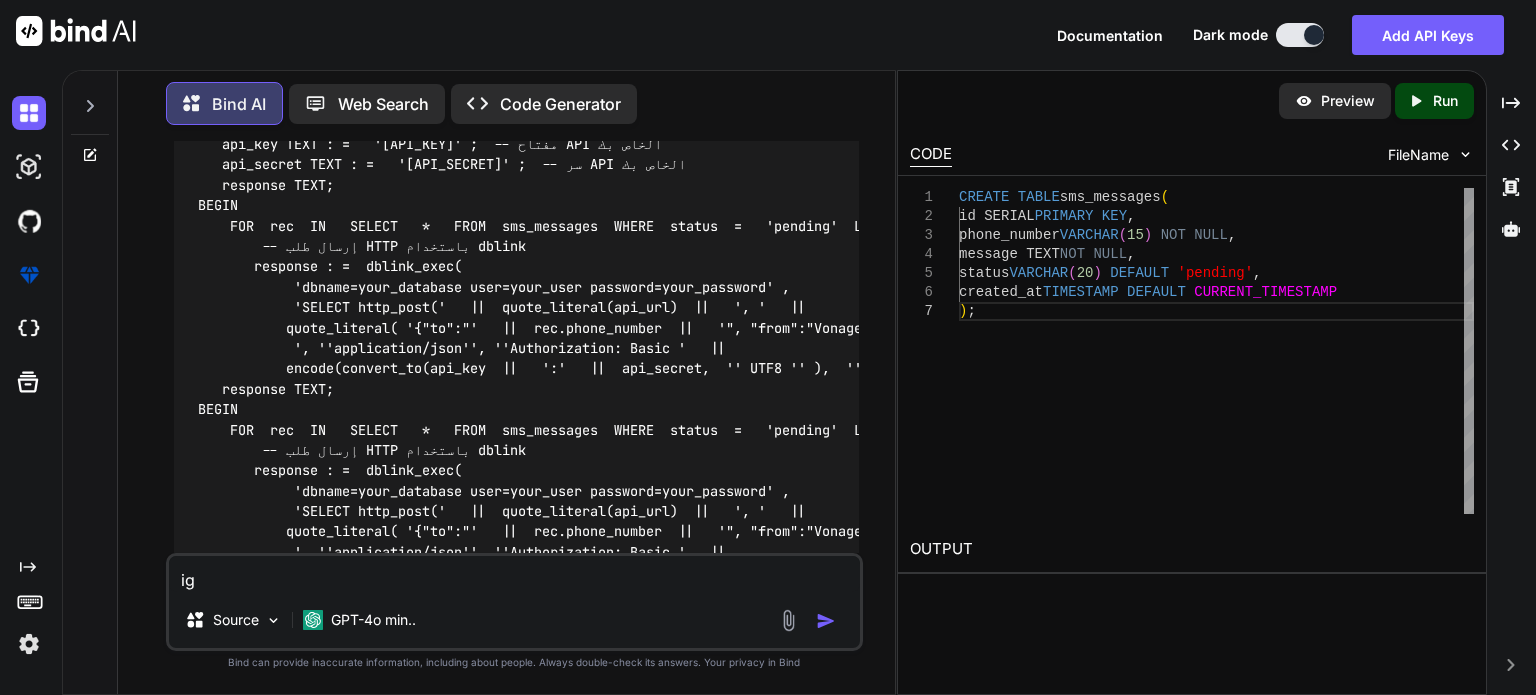 type on "i" 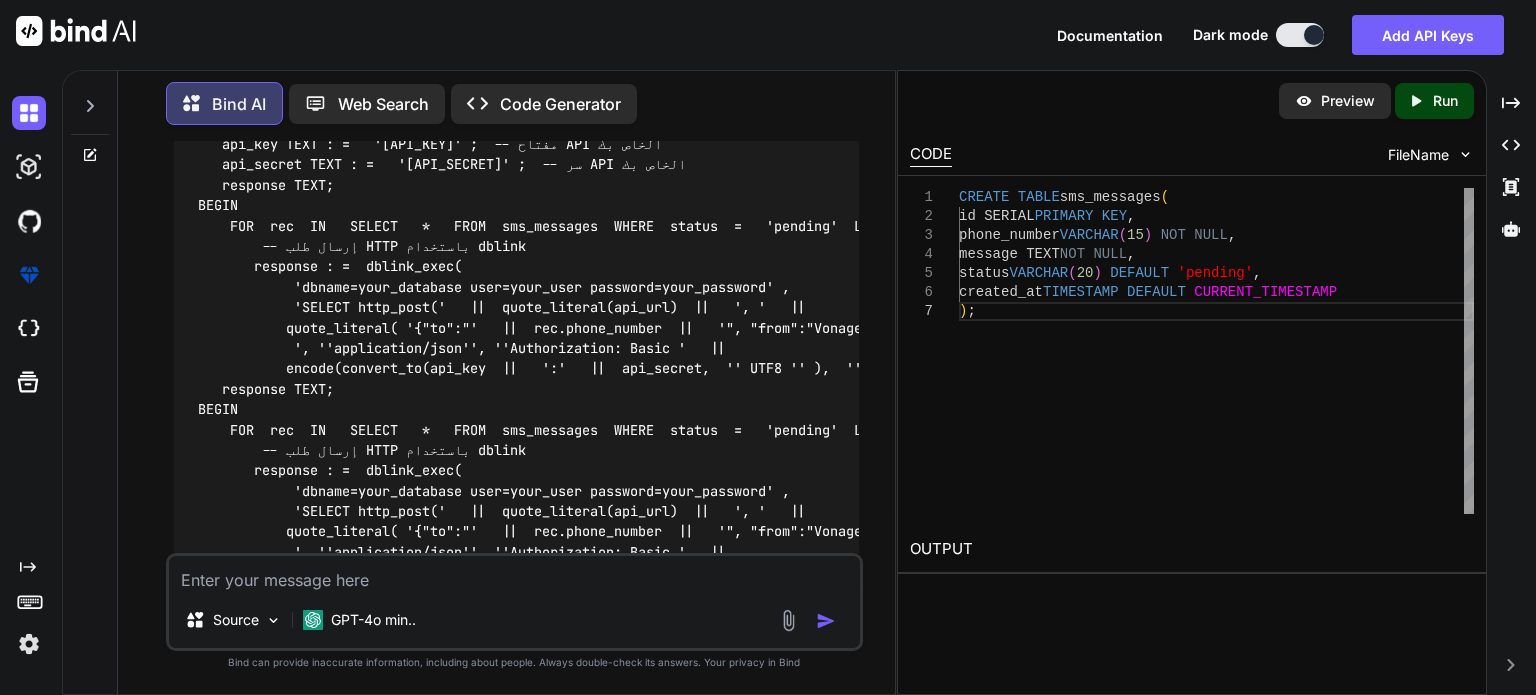 type on "i" 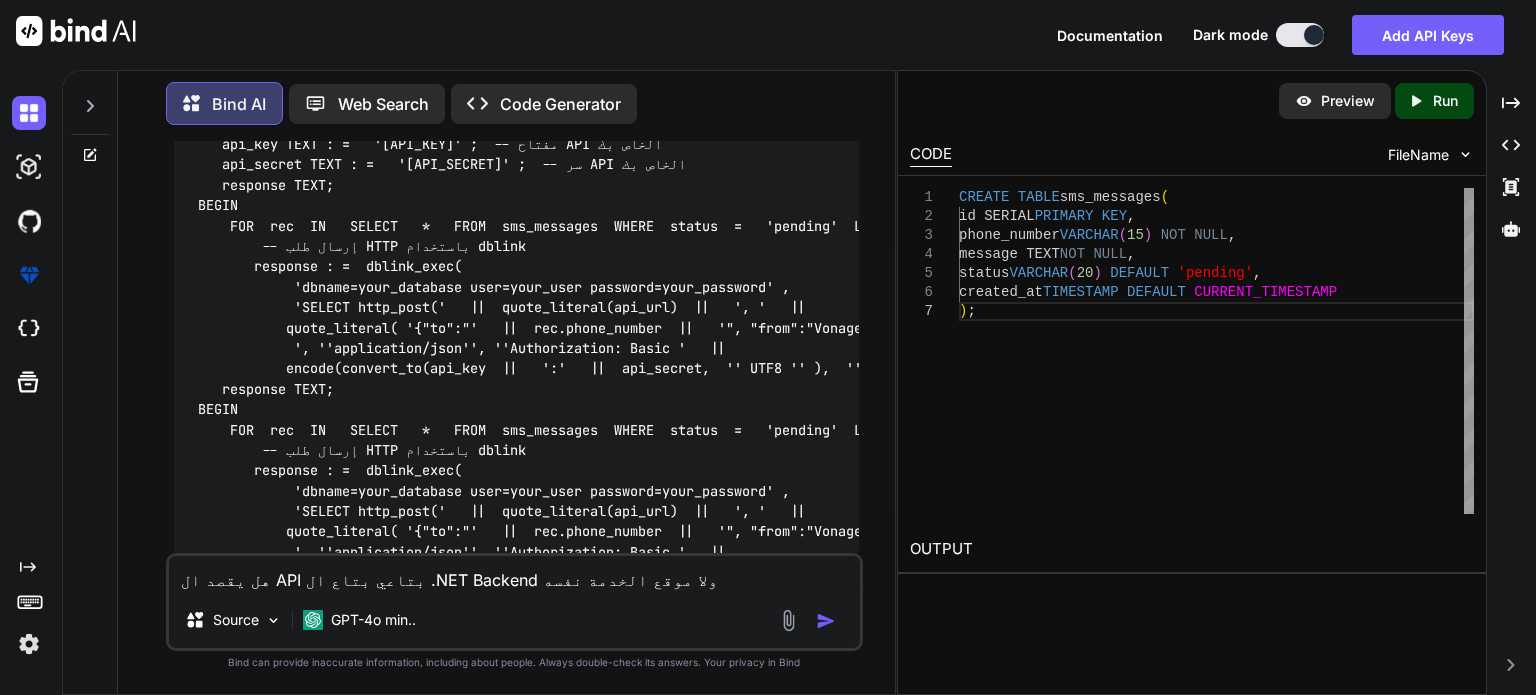 paste on "api_url TEXT := 'https://api.vonage.com/v1/sms'; -- استبدل هذا بعنوان API الخاص بك" 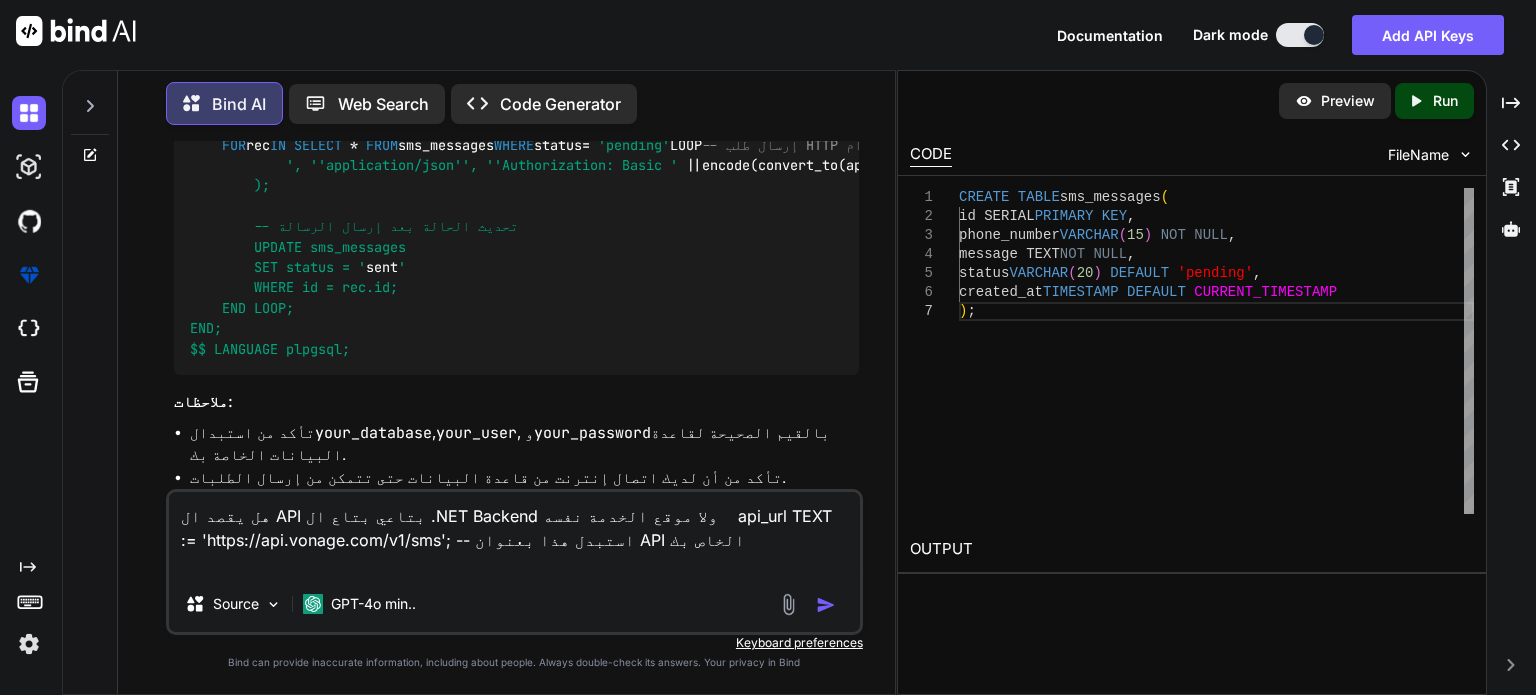 scroll, scrollTop: 5256, scrollLeft: 0, axis: vertical 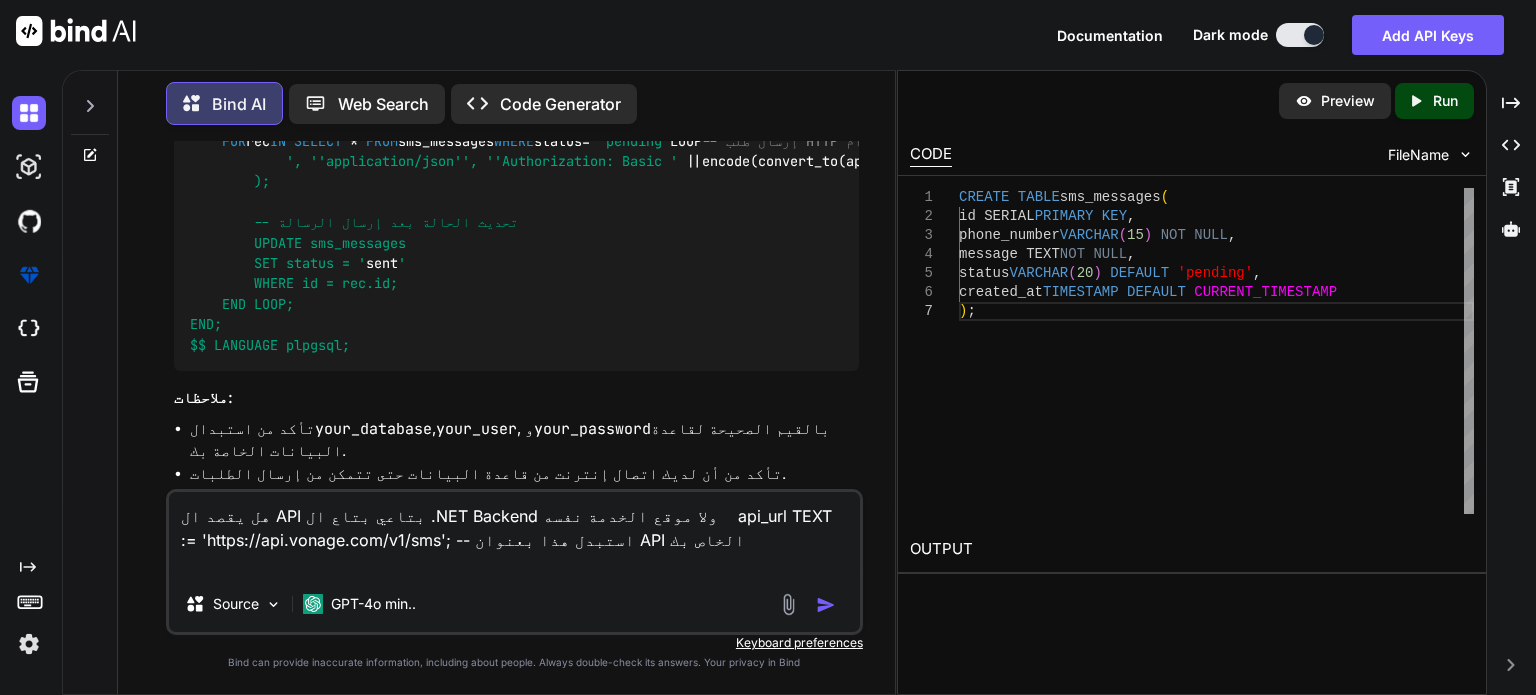 type on "هل يقصد ال API بتاعي بتاع ال .NET Backend ولا موقع الخدمة نفسه    api_url TEXT := 'https://api.vonage.com/v1/sms'; -- استبدل هذا بعنوان API الخاص بك" 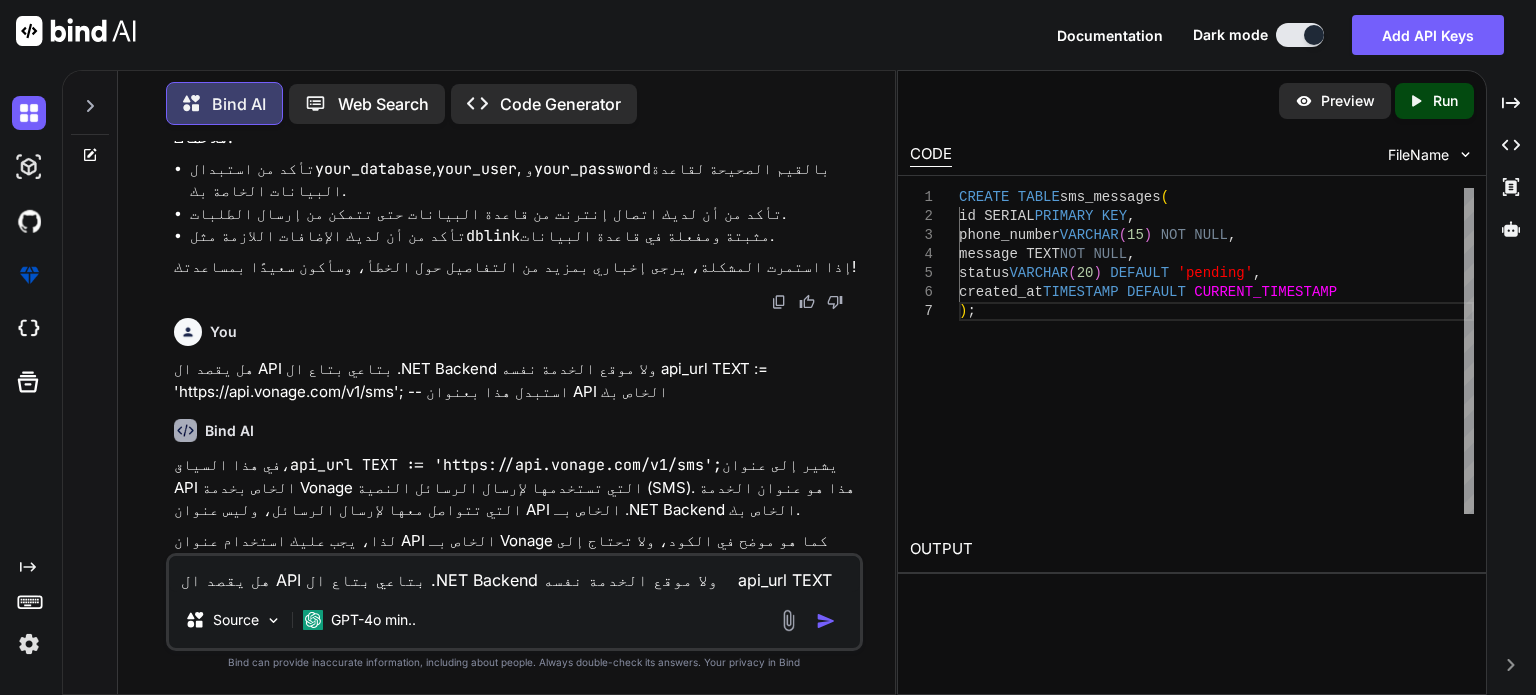 scroll, scrollTop: 5523, scrollLeft: 0, axis: vertical 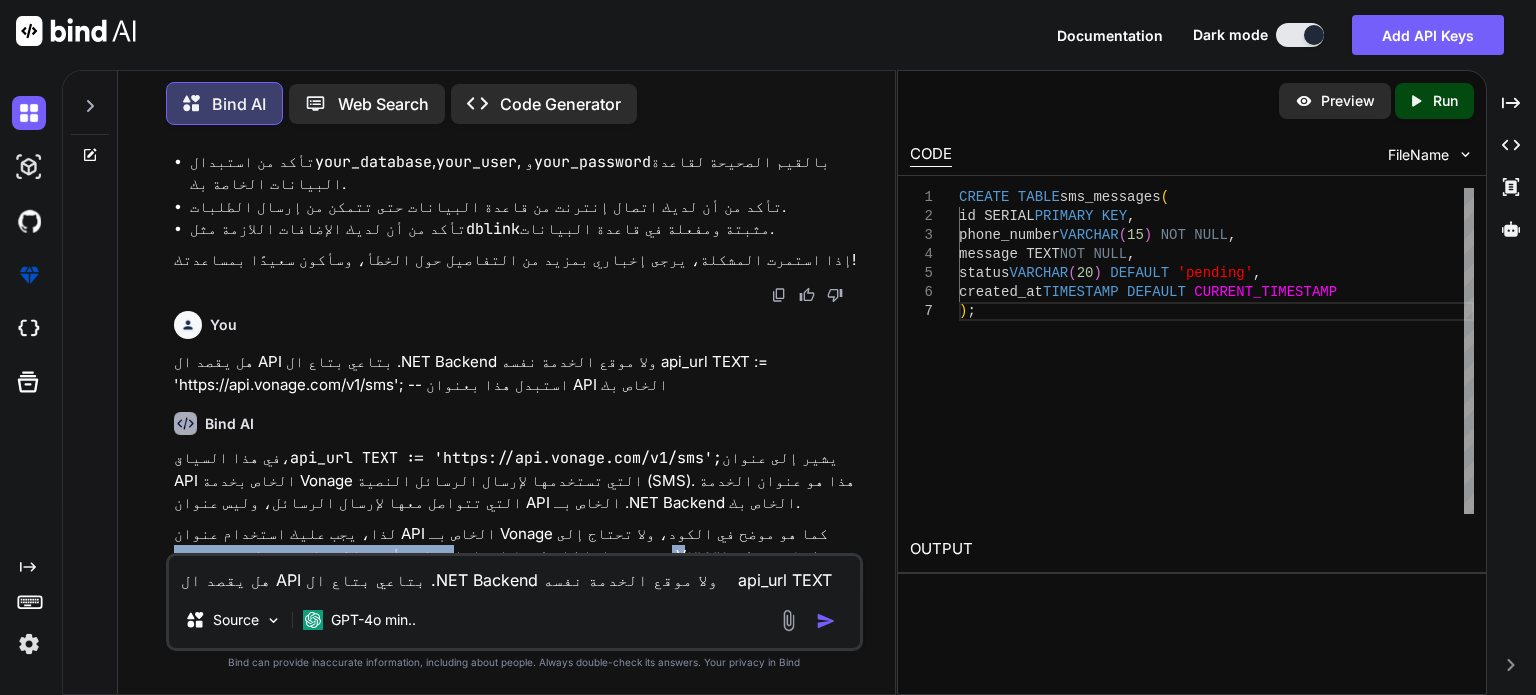drag, startPoint x: 494, startPoint y: 451, endPoint x: 314, endPoint y: 469, distance: 180.89777 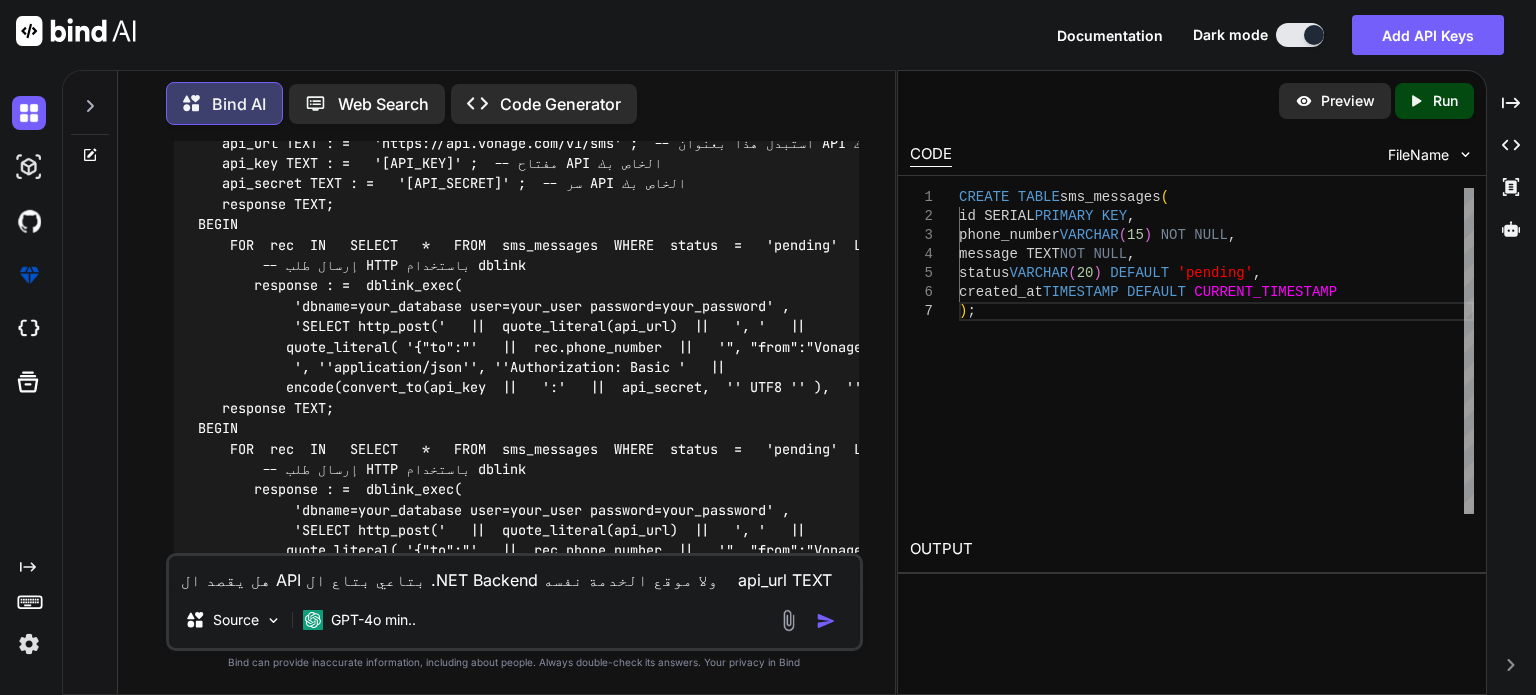 scroll, scrollTop: 4723, scrollLeft: 0, axis: vertical 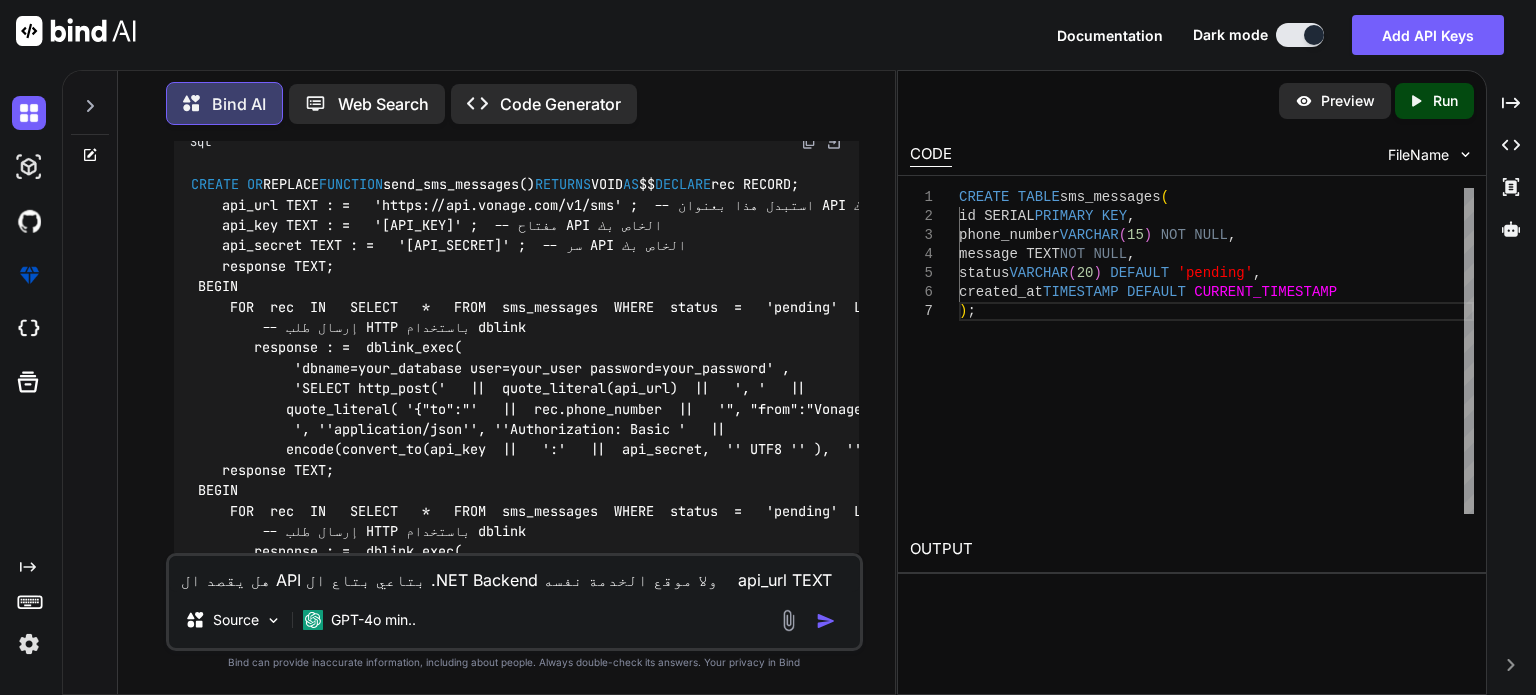 click at bounding box center [809, 142] 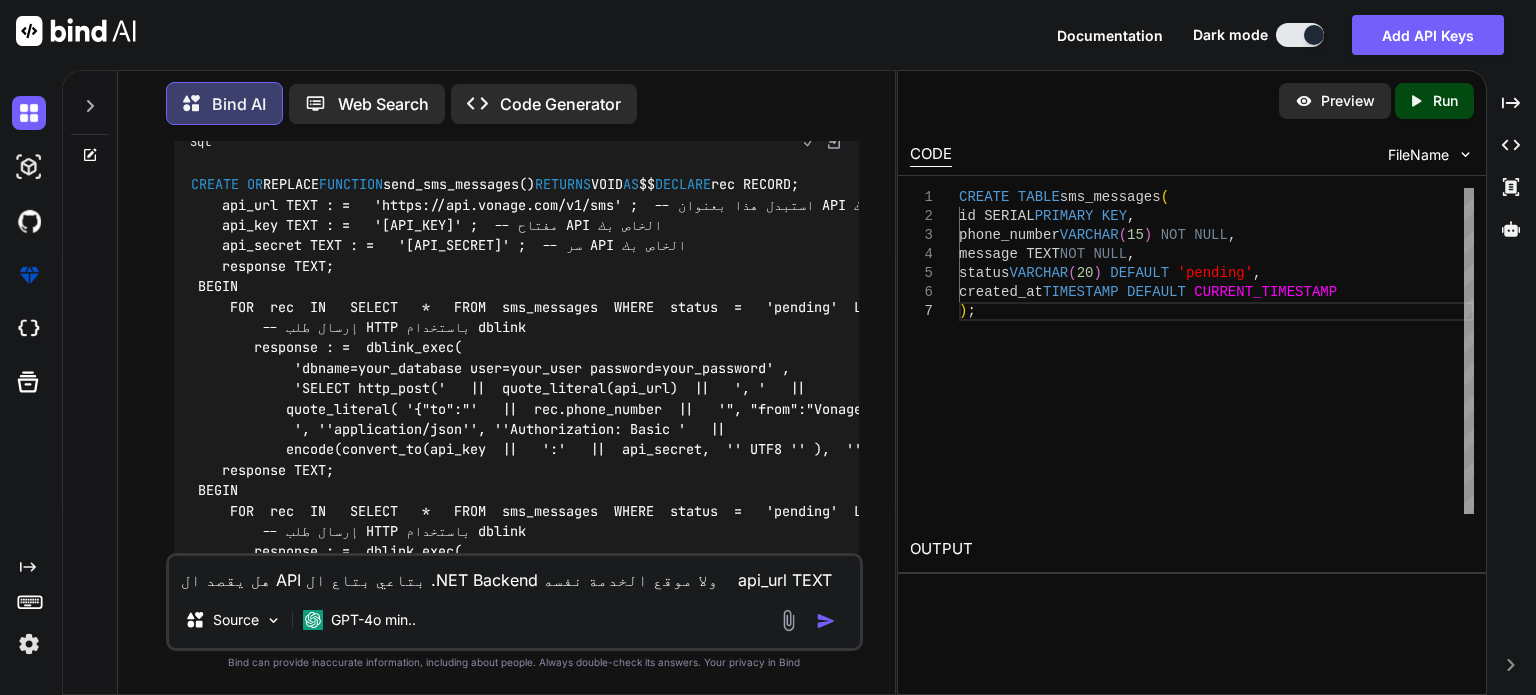 type 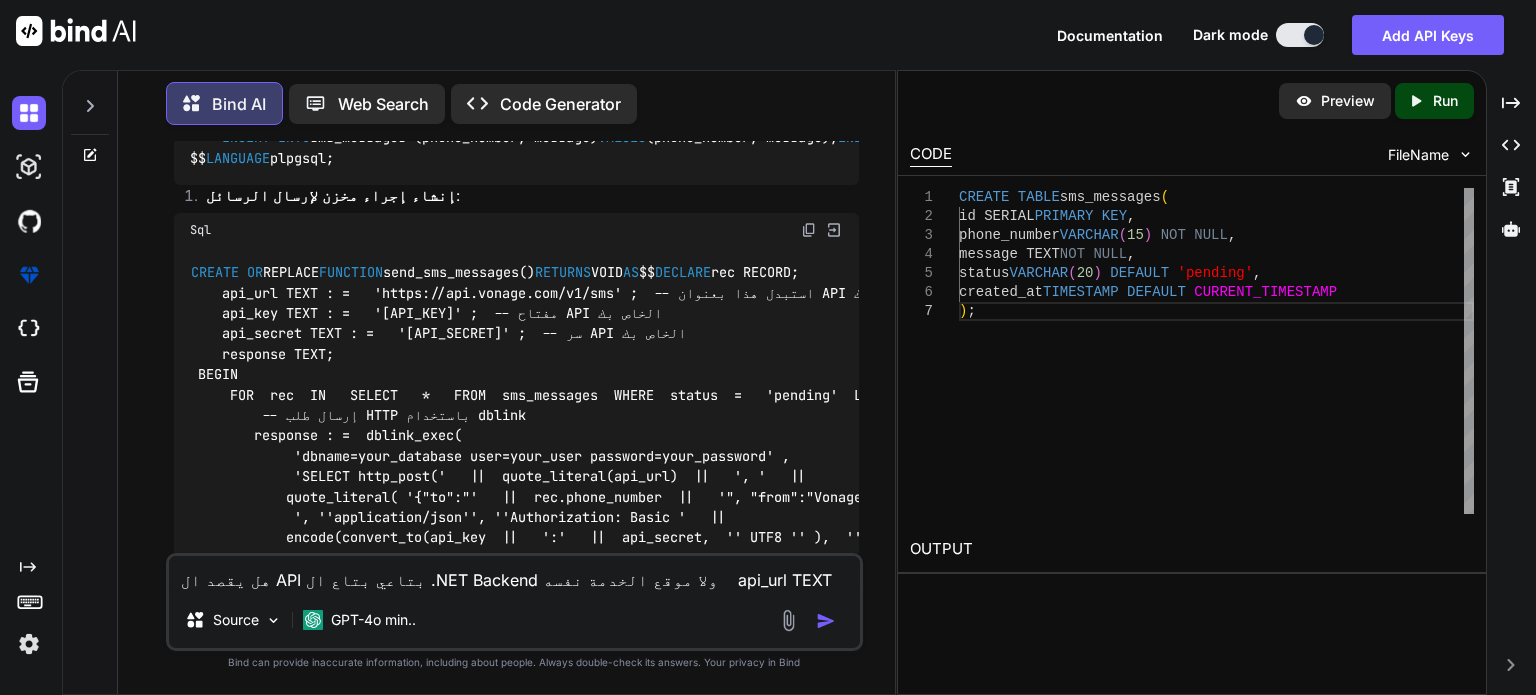 scroll, scrollTop: 4623, scrollLeft: 0, axis: vertical 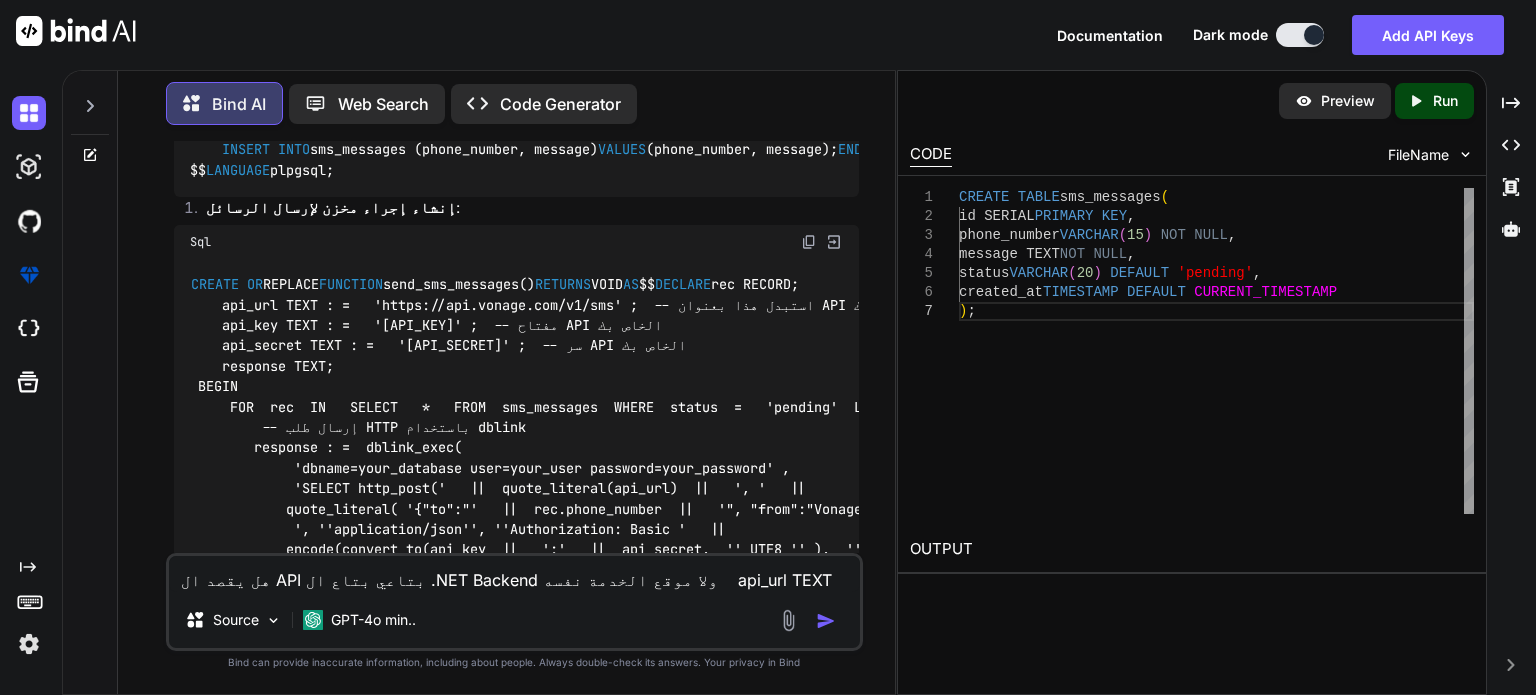 click at bounding box center [809, 242] 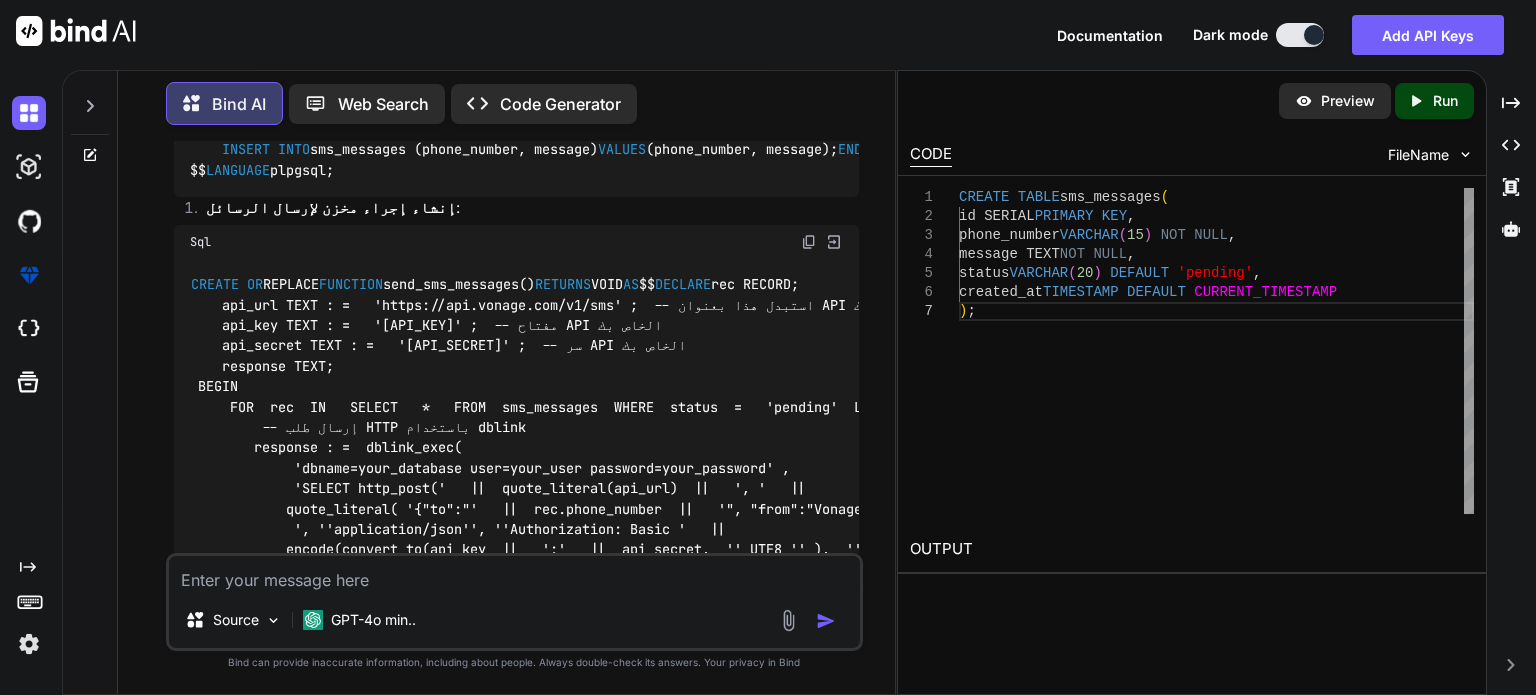 paste on "ERROR:  unterminated quoted string at or near "'
WHERE id = rec.id;
END LOOP;
END;
"
LINE 22:         SET status = 'sent'
^
SQL state: 42601
Character: 999" 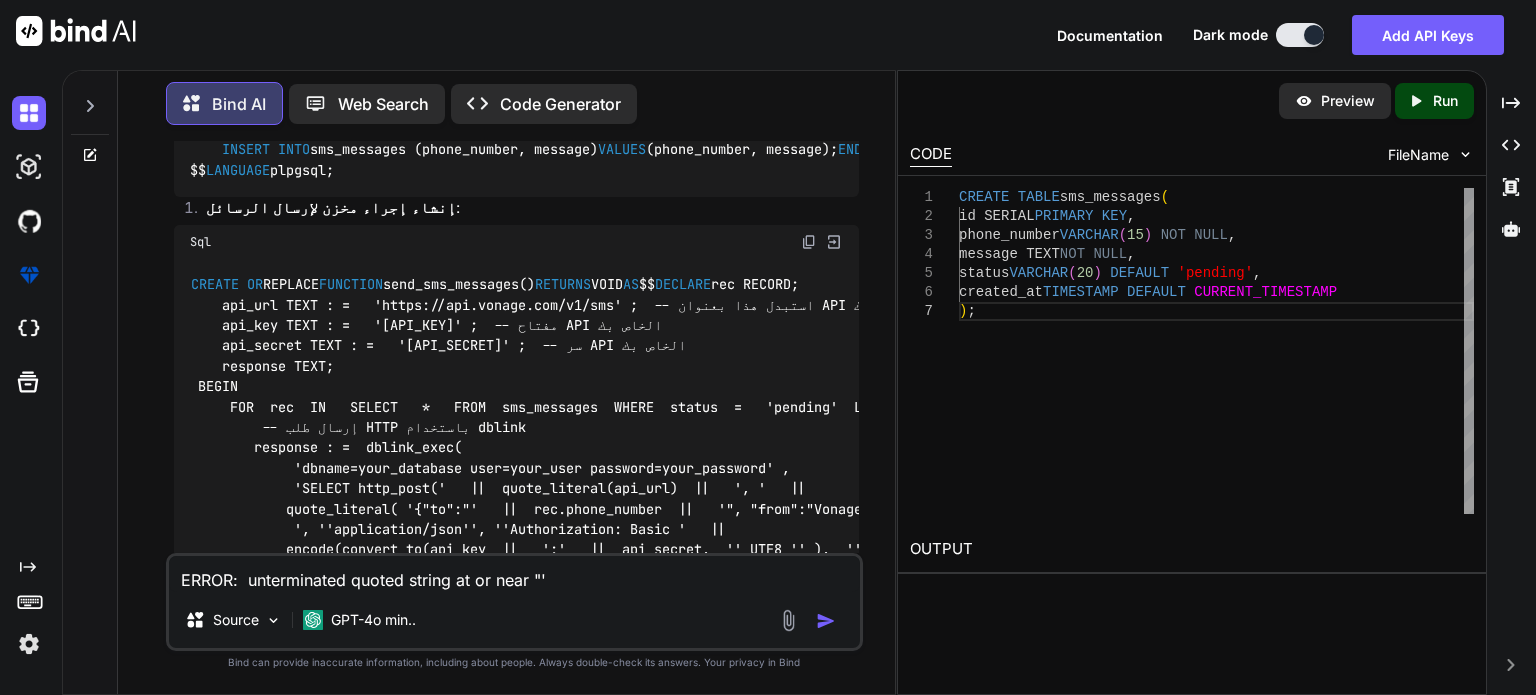 scroll, scrollTop: 2, scrollLeft: 0, axis: vertical 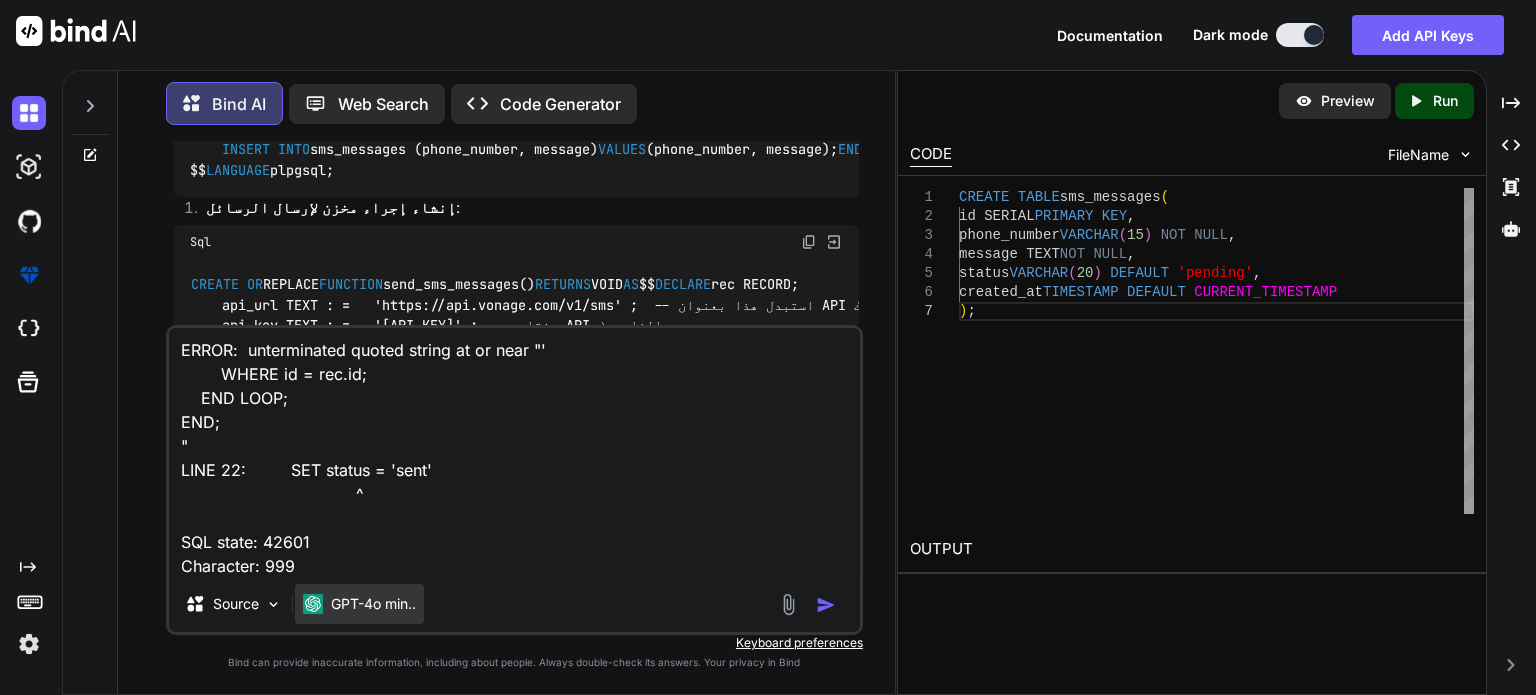 type on "ERROR:  unterminated quoted string at or near "'
WHERE id = rec.id;
END LOOP;
END;
"
LINE 22:         SET status = 'sent'
^
SQL state: 42601
Character: 999" 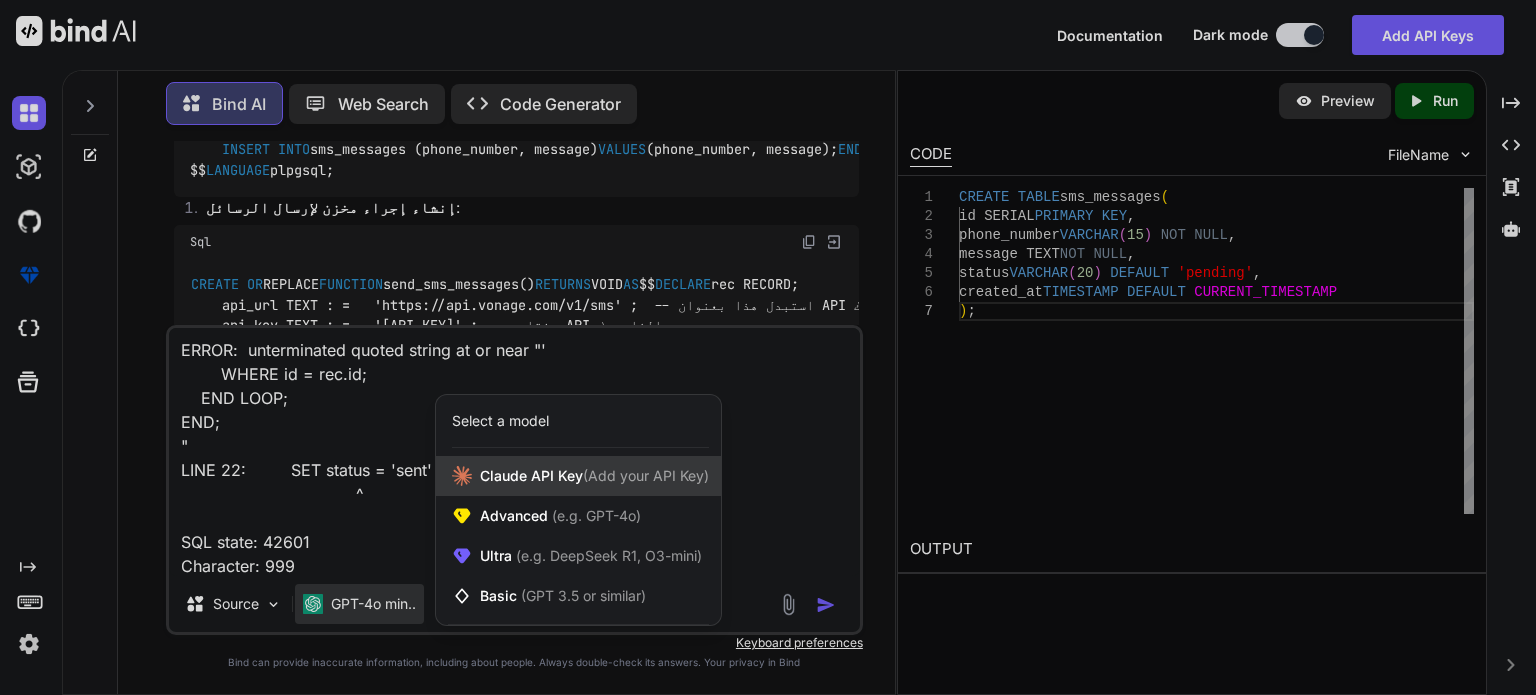 click on "Claude API Key  (Add your API Key)" at bounding box center [594, 476] 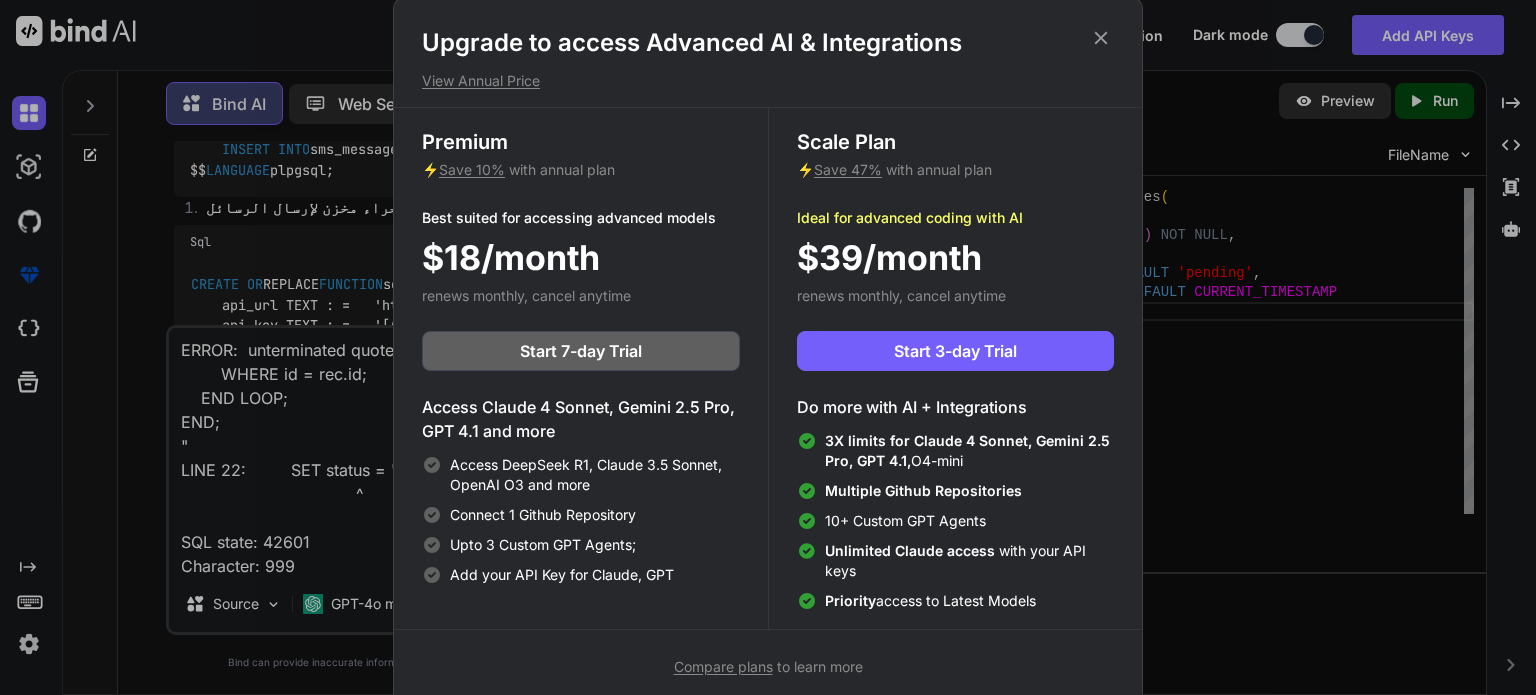 click 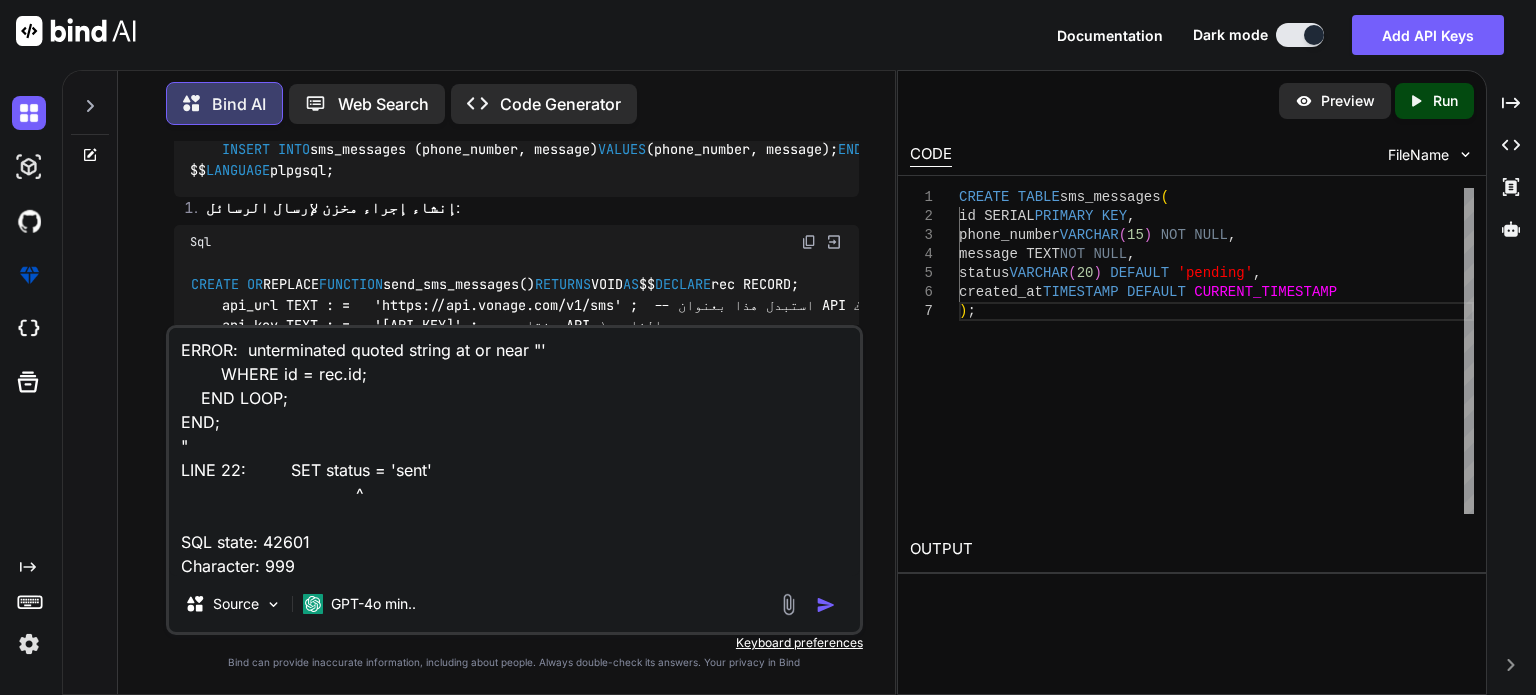 click at bounding box center [826, 605] 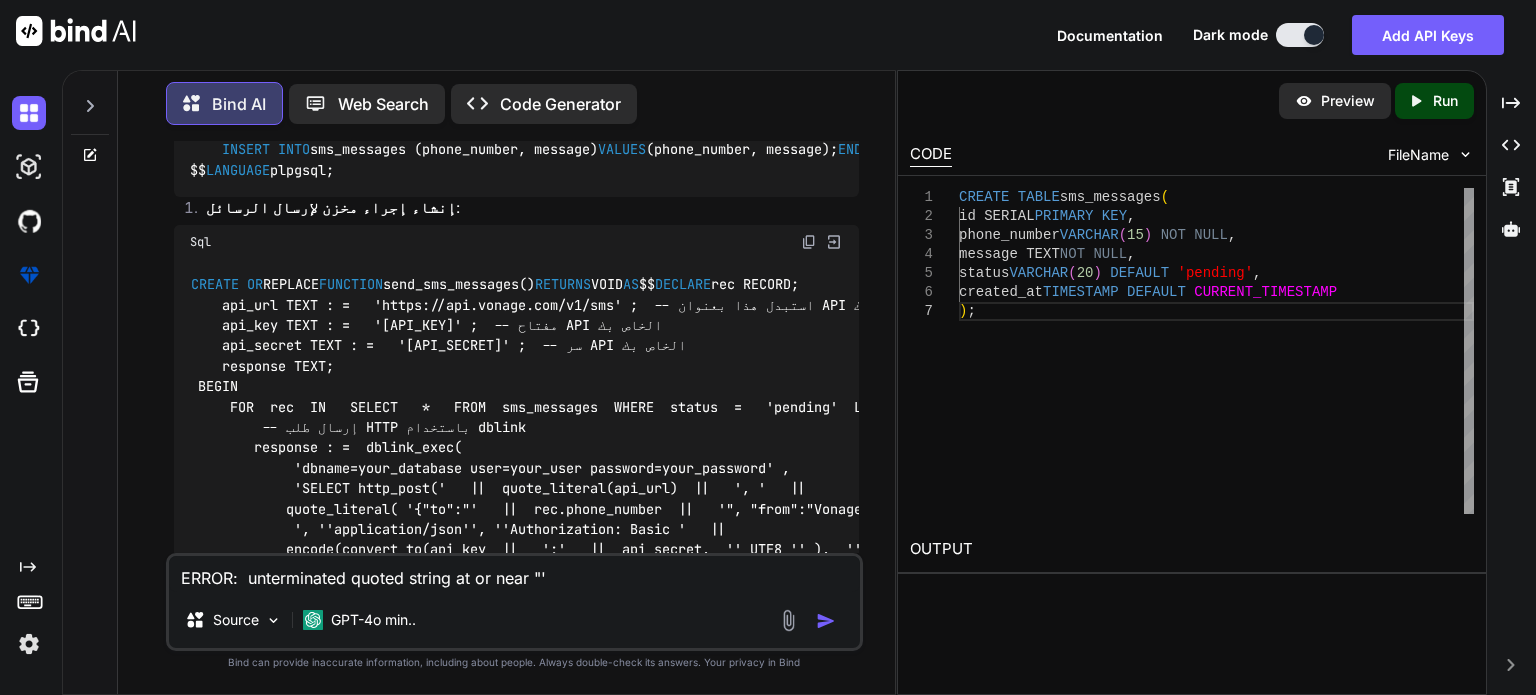 scroll, scrollTop: 0, scrollLeft: 0, axis: both 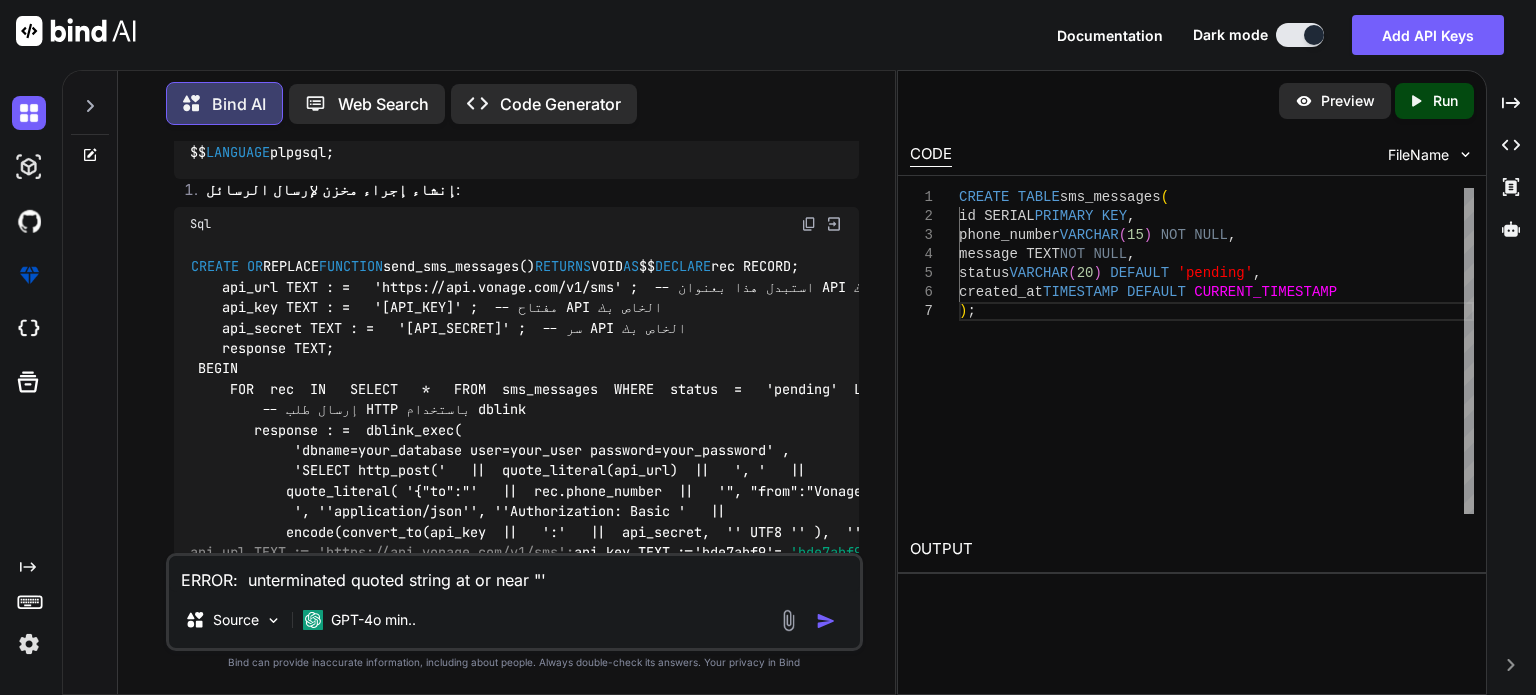 click at bounding box center (809, 224) 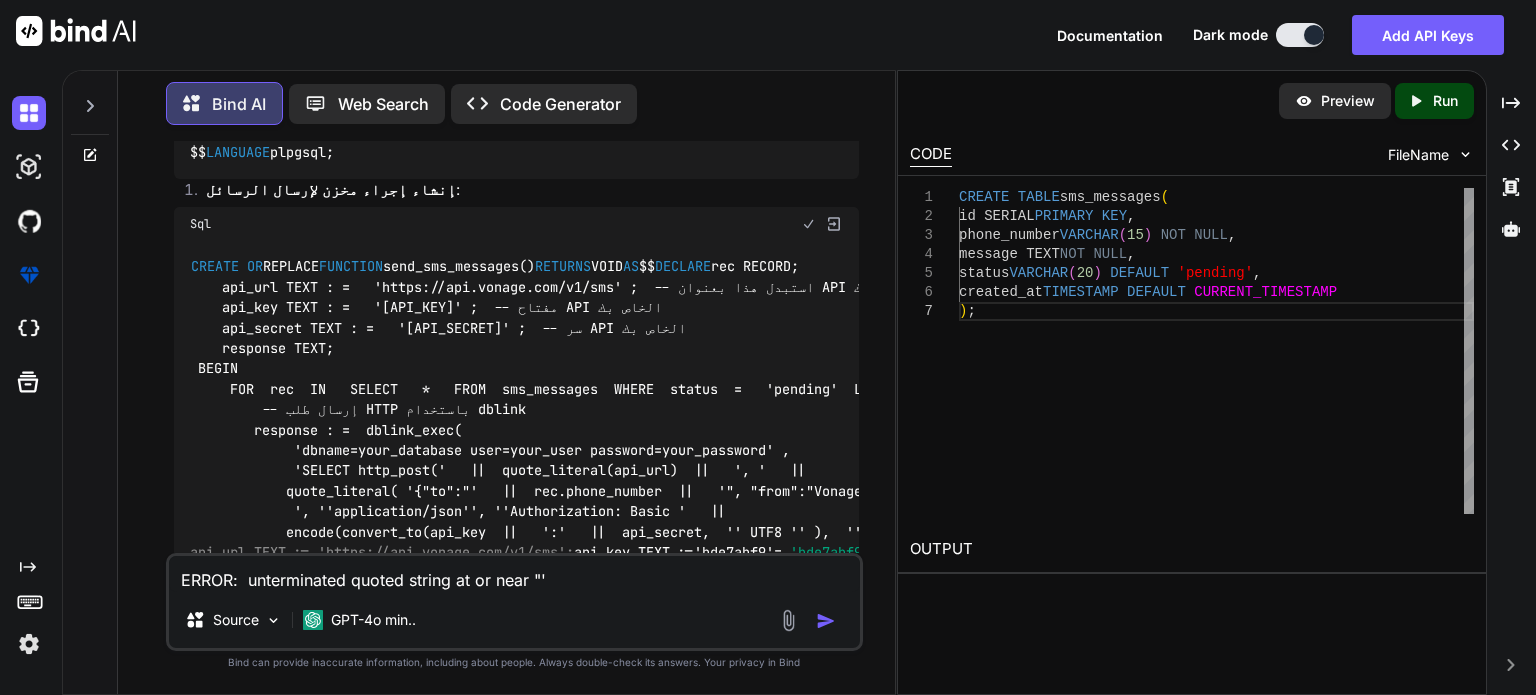 type 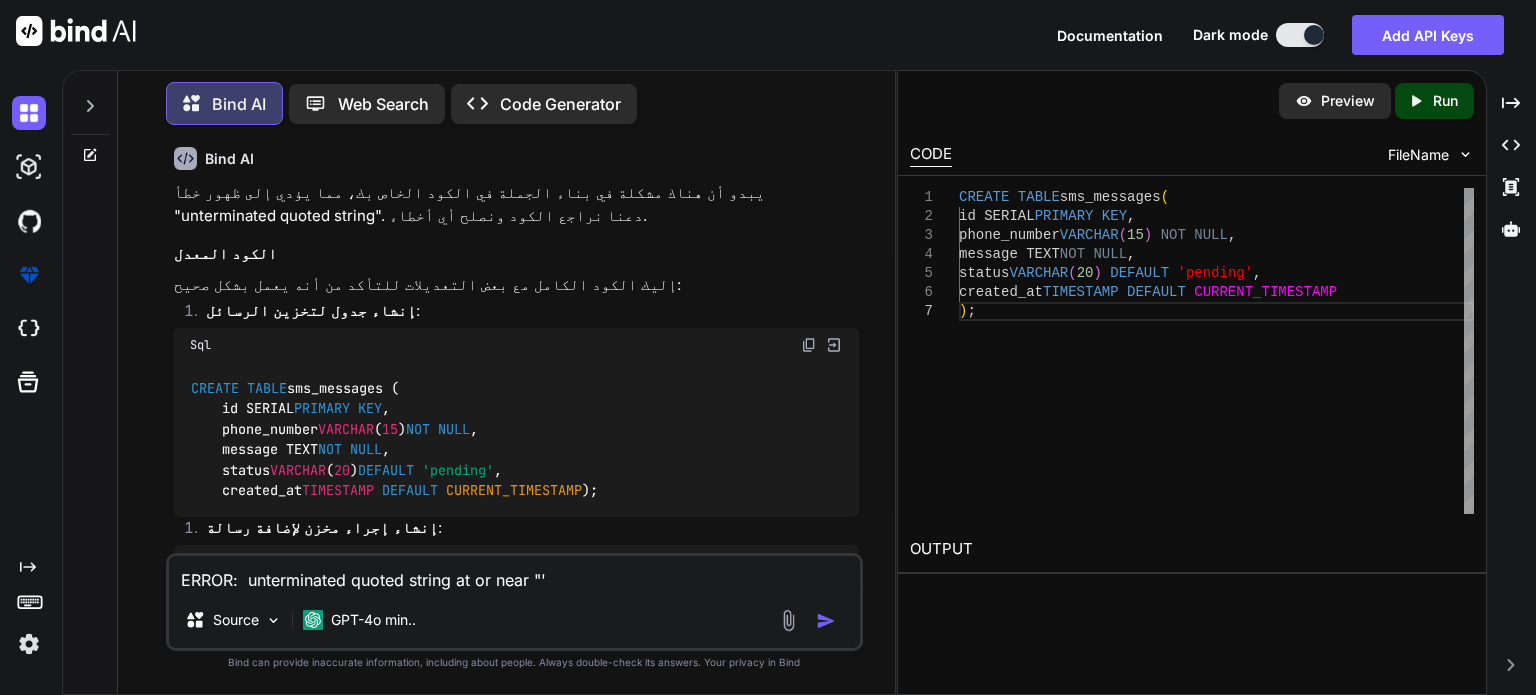 scroll, scrollTop: 6157, scrollLeft: 0, axis: vertical 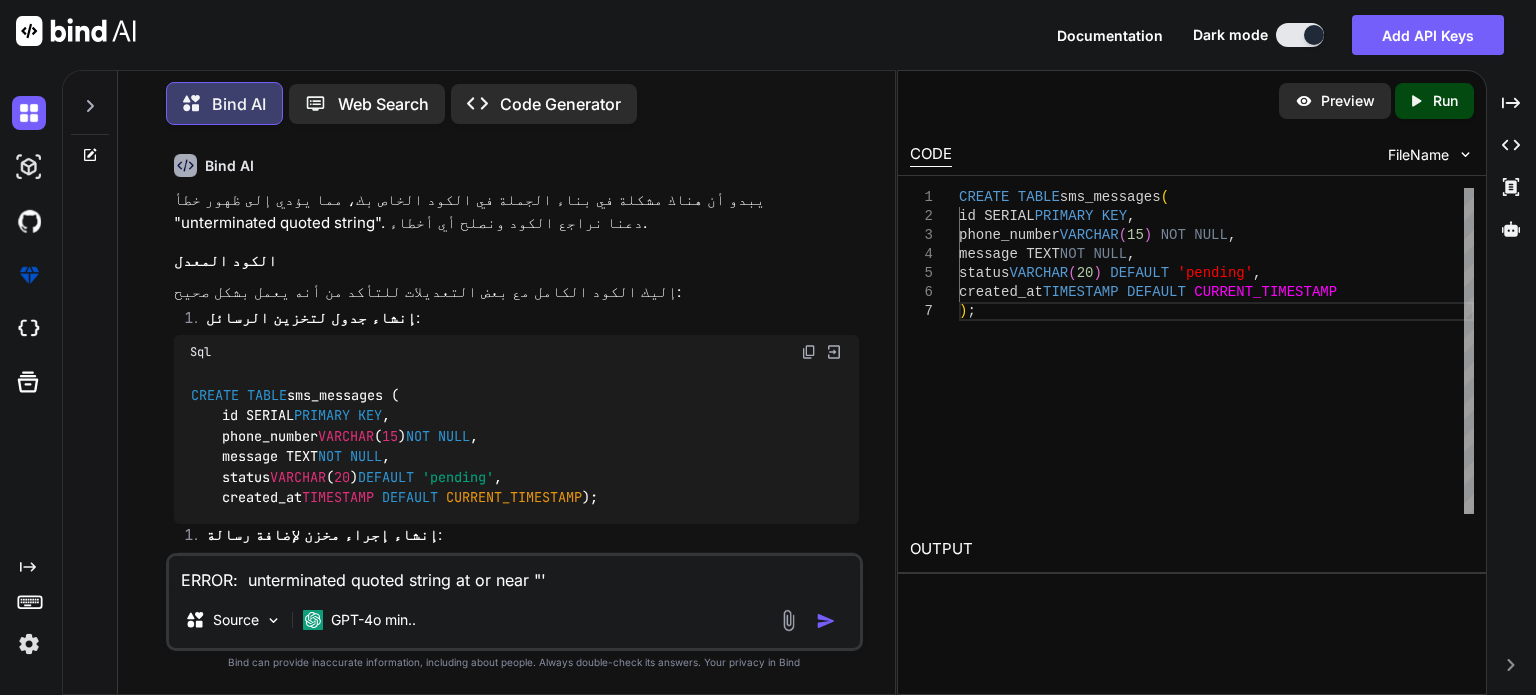 click at bounding box center [809, 352] 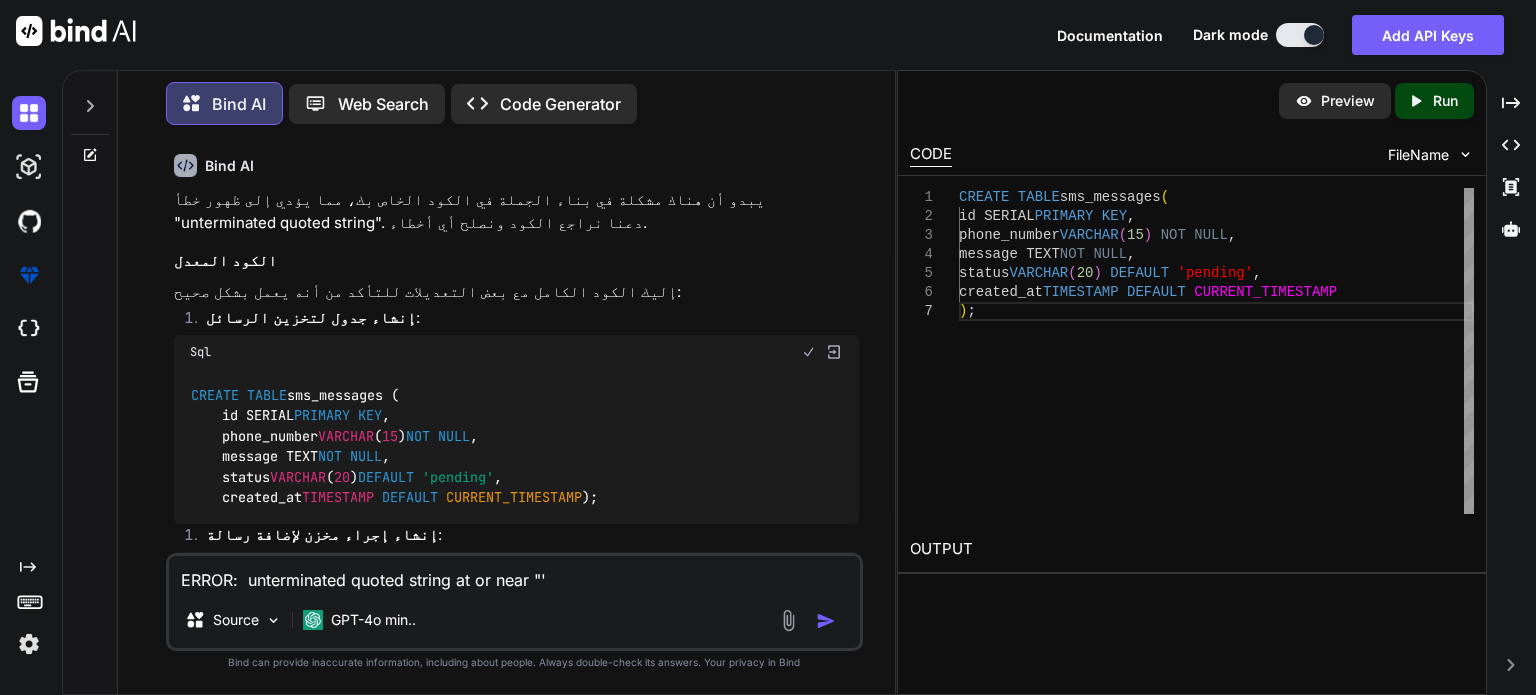 type 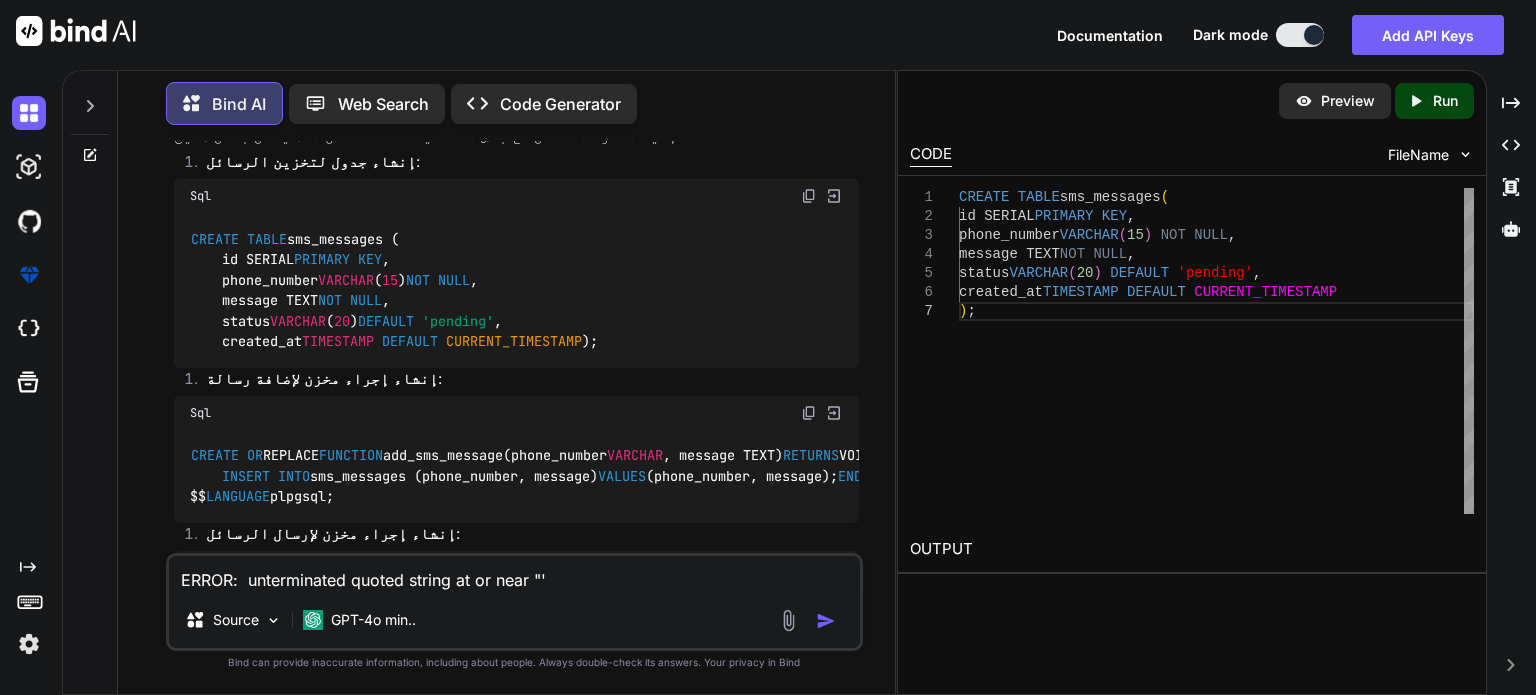 scroll, scrollTop: 6357, scrollLeft: 0, axis: vertical 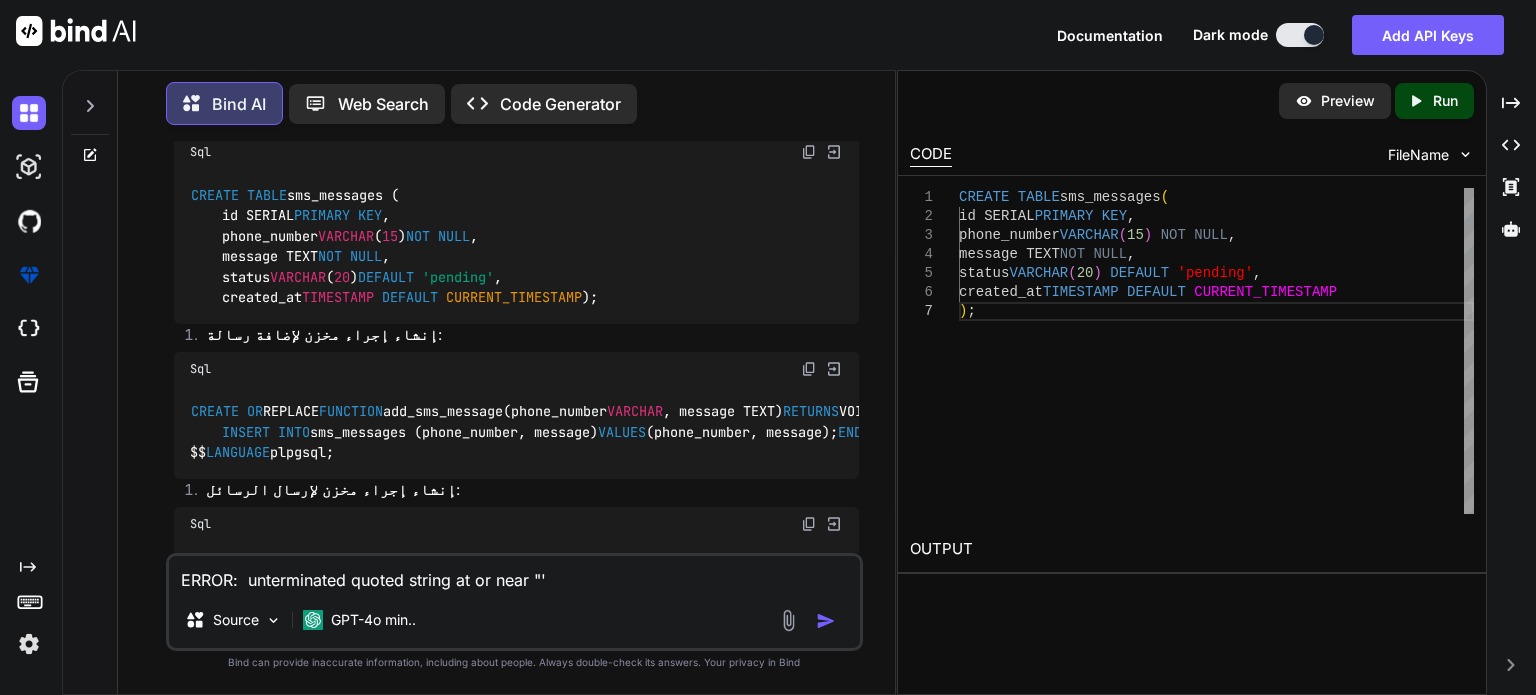 click at bounding box center [809, 369] 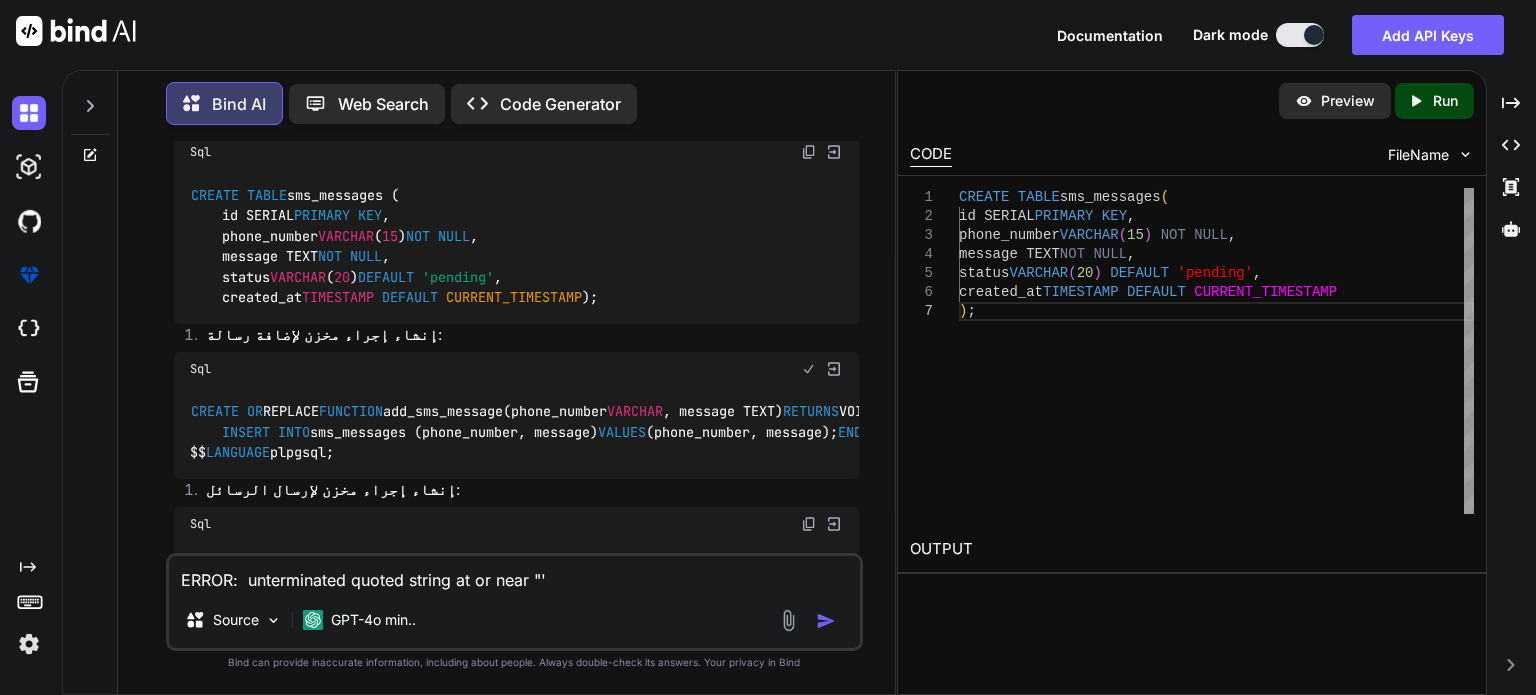 type 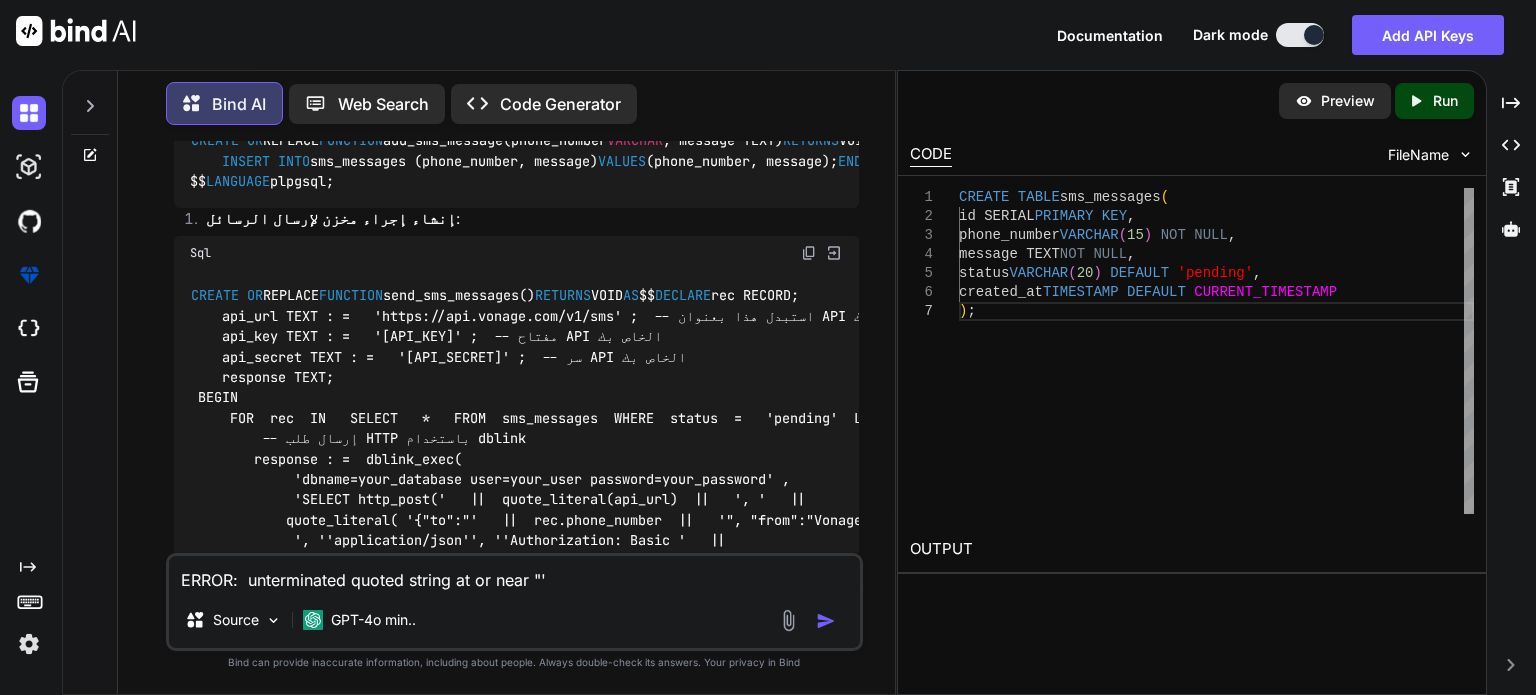scroll, scrollTop: 6657, scrollLeft: 0, axis: vertical 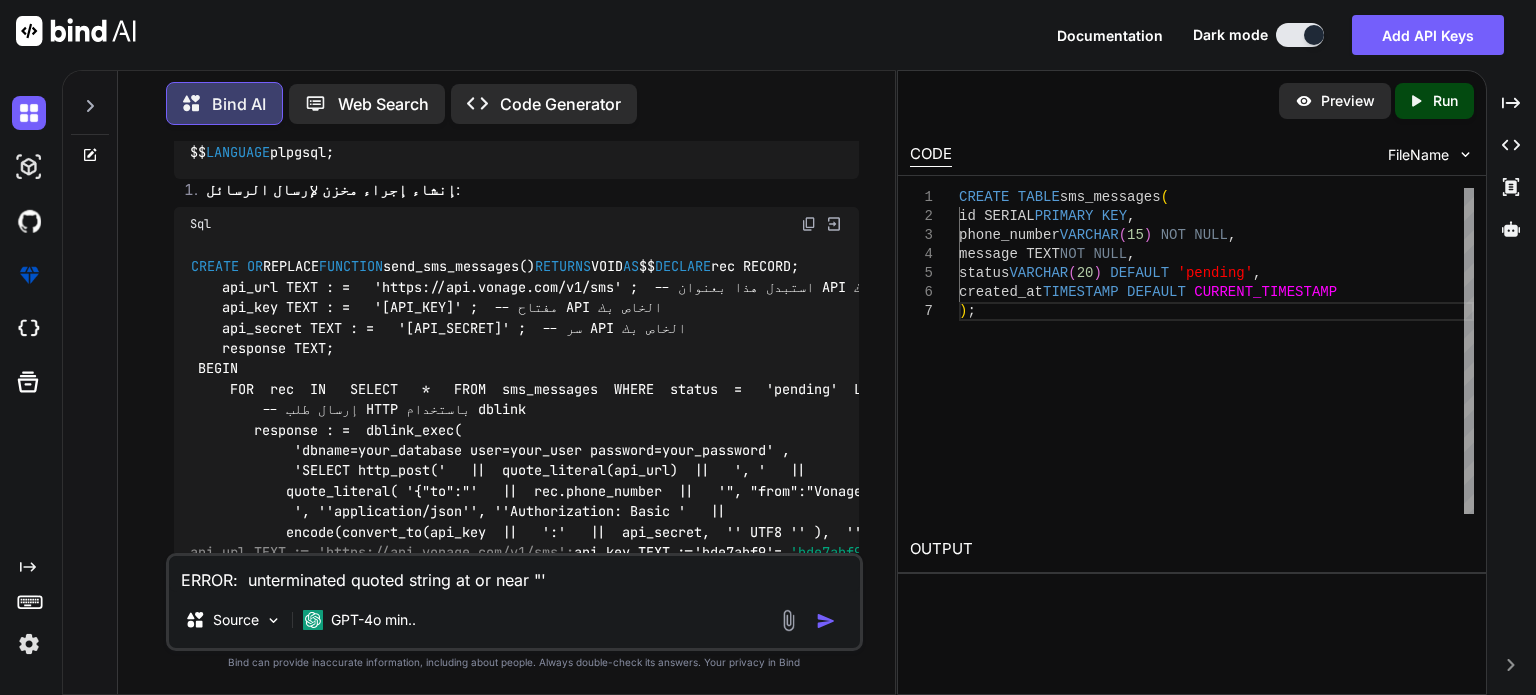 click at bounding box center [809, 224] 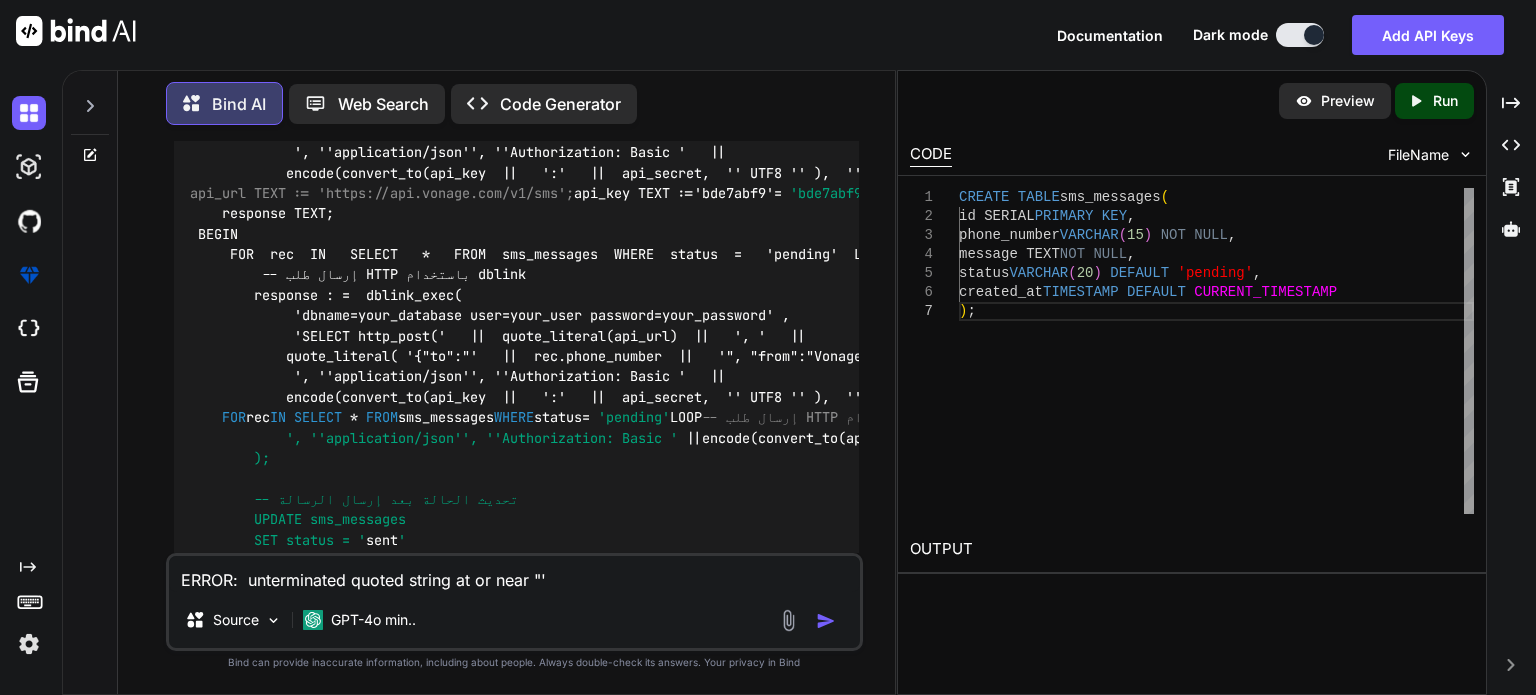 scroll, scrollTop: 7063, scrollLeft: 0, axis: vertical 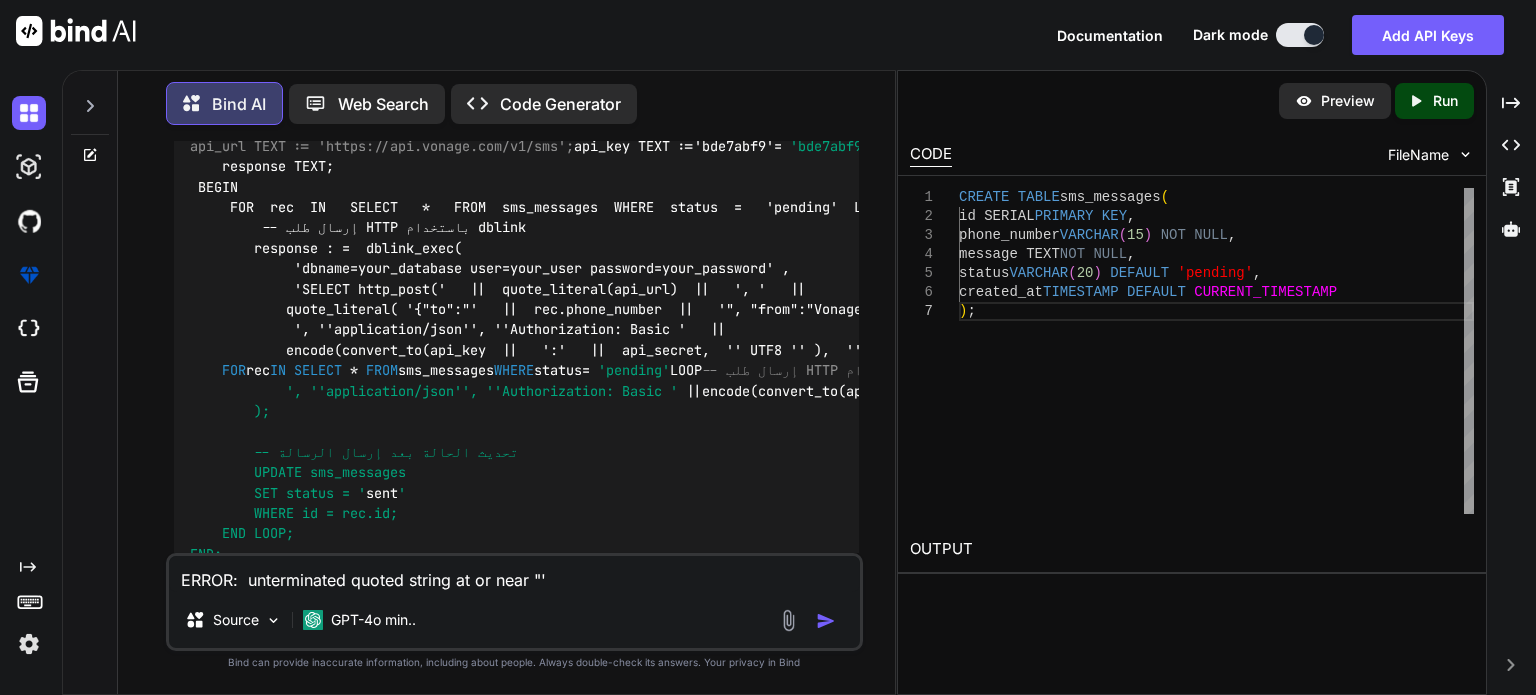 click on "ERROR:  unterminated quoted string at or near "'
WHERE id = rec.id;
END LOOP;
END;
"
LINE 22:         SET status = 'sent'
^
SQL state: 42601
Character: 999" at bounding box center [514, 574] 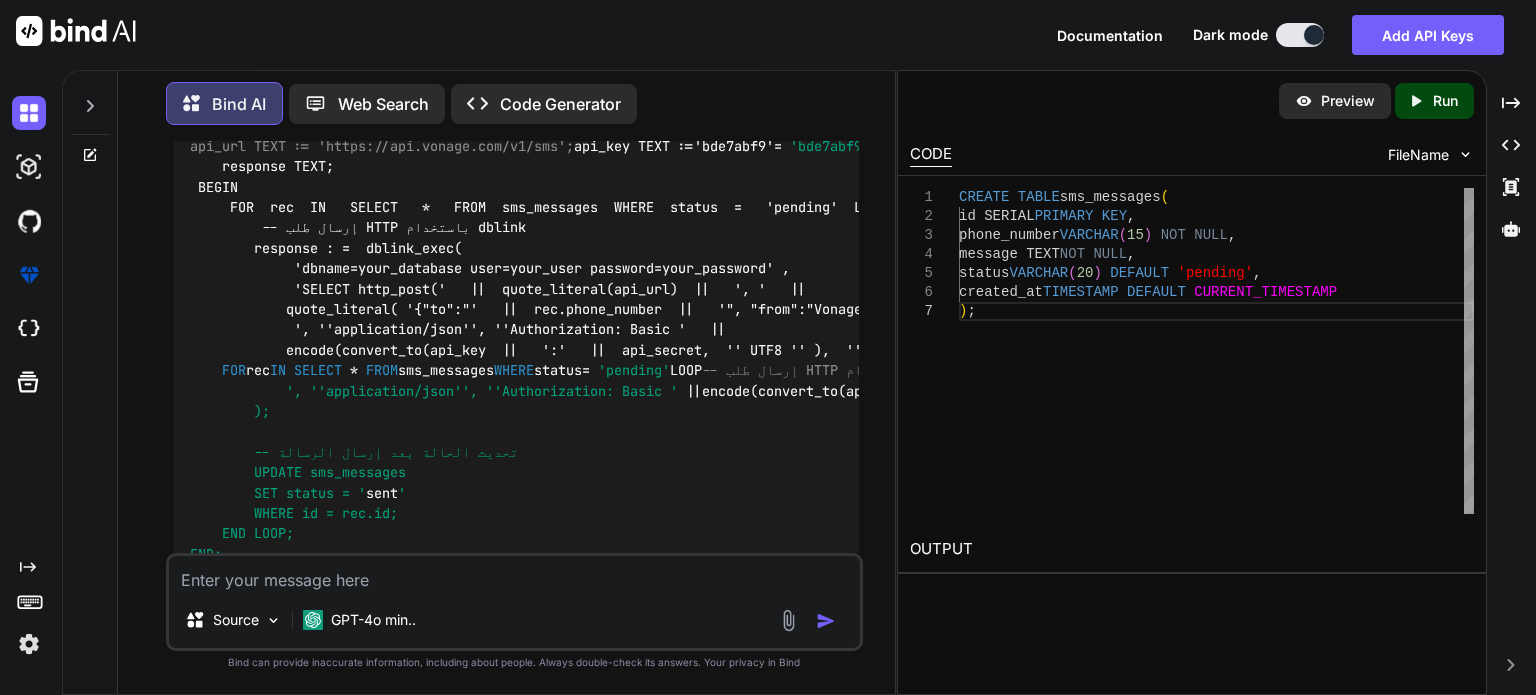 paste on "LOREMI DO SITAMET CONSECTE adip_eli_seddoeiu()
TEMPORI UTLA ET $$
DOLOREM
ali ENIMAD;
min_ven QUIS := 'nostr://exe.ullamc.lab/n5/ali'; -- exeac CON duisa irure Inrepr
vol_vel ESSE := 'cil5fug8'; -- nulla PAR excep si
occ_cupida NONP := '1SU2cULPa8quiofF'; -- de MOL animi es
laborump UNDE;
OMNIS
IST nat ER VOLUPT * ACCU dol_laudanti TOTAM remape = 'eaqueip' QUAE
-- abill inv VERI quasiarc beatae
vitaedic := explic_nemo(
'enimip=QUIA volu=asperna autoditf=conse',
'MAGNID eosr_sequ(' || nesci_nequepo(qui_dol) || ', ' ||
adipi_numquam('{"ei":"' || mod.tempo_incidu || '", "magn":"QuaeraTETi", "minu":"' || sol.nobisel || '"}') ||
', ''optiocumque/nihi'', ''Impeditquopla: Facer ' ||
possim(assumen_re(tem_aut || ':' || qui_offici, ''DEB9''), ''reru94'') || '' '')'
);
-- neces saepee vol repud recusan
ITAQUE ear_hictenet
SAP delect = 'reic'
VOLUP ma = ali.pe;
DOL ASPE;
R..." 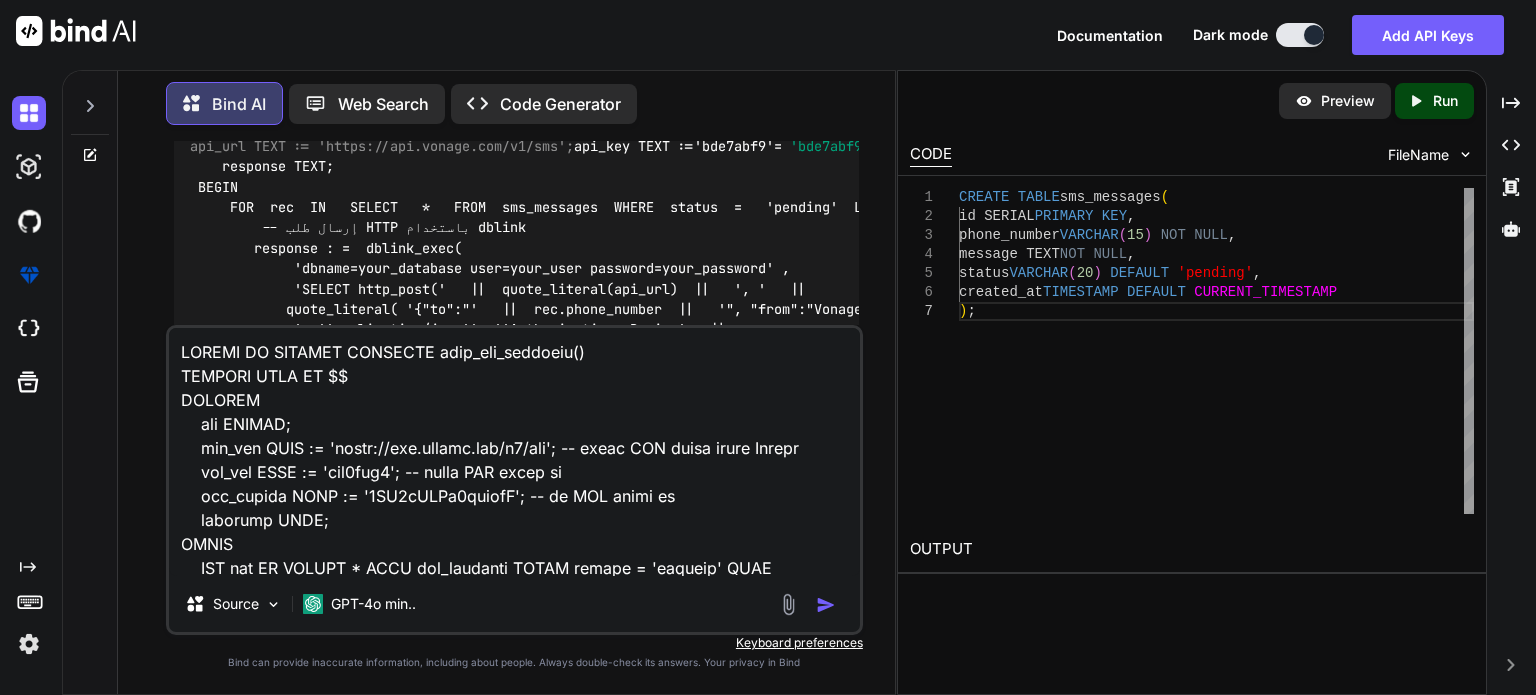 scroll, scrollTop: 410, scrollLeft: 0, axis: vertical 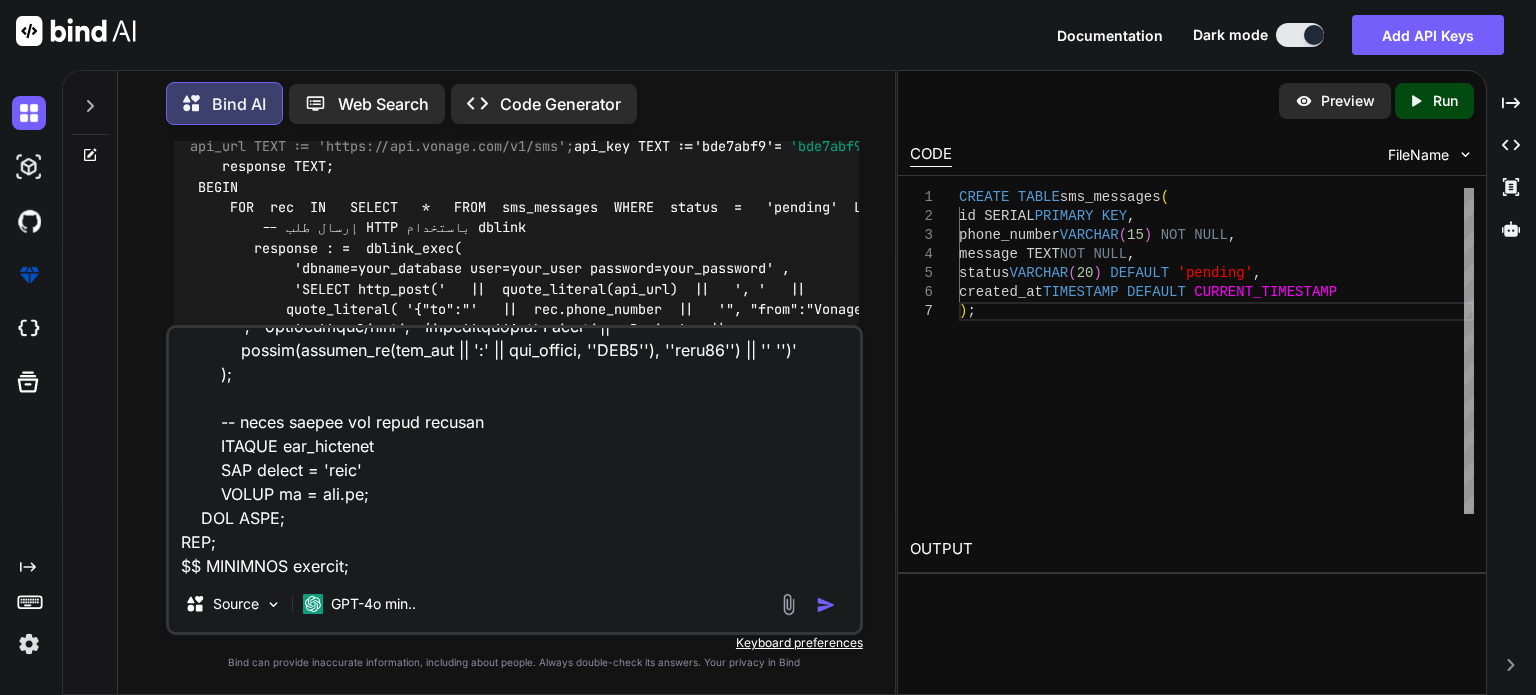 paste on "ERROR:  unterminated quoted string at or near "'
WHERE id = rec.id;
END LOOP;
END;
"
LINE 22:         SET status = 'sent'
^
SQL state: 42601
Character: 978" 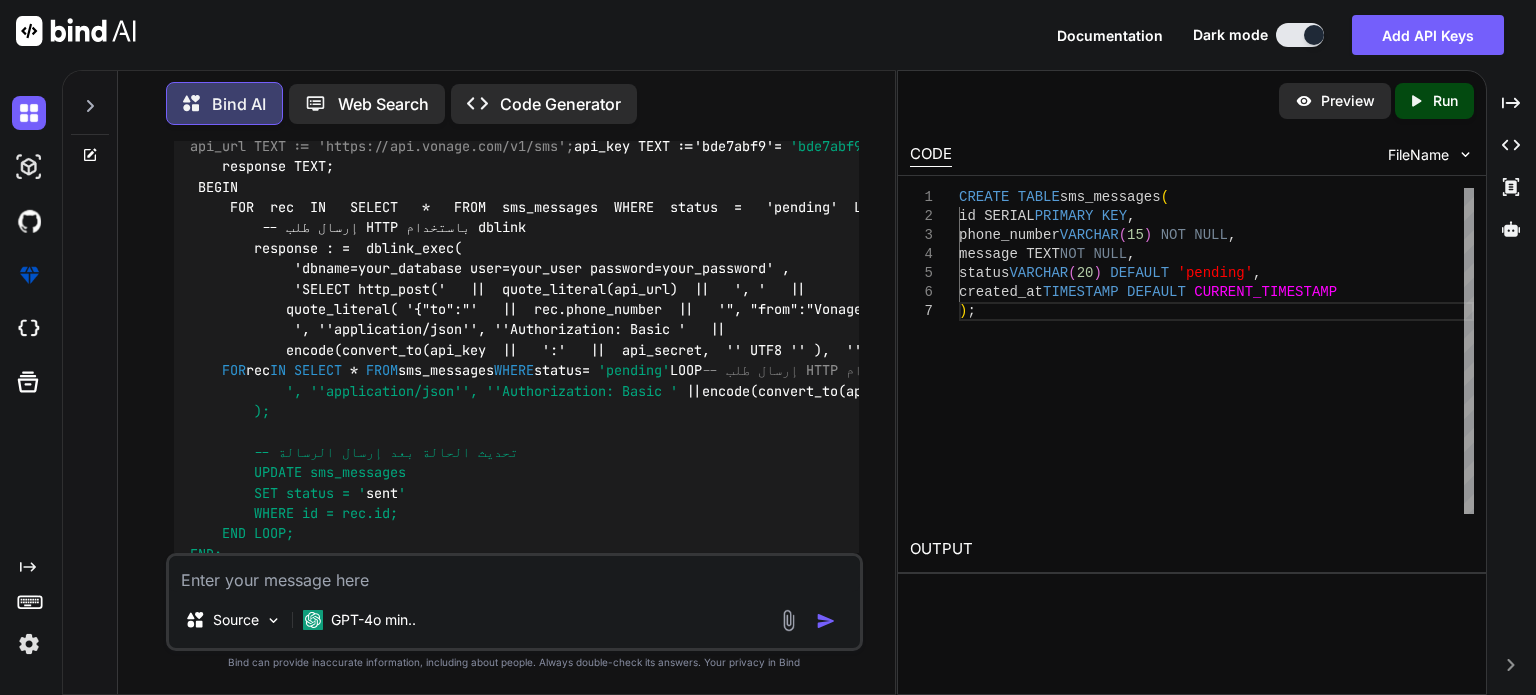 scroll, scrollTop: 0, scrollLeft: 0, axis: both 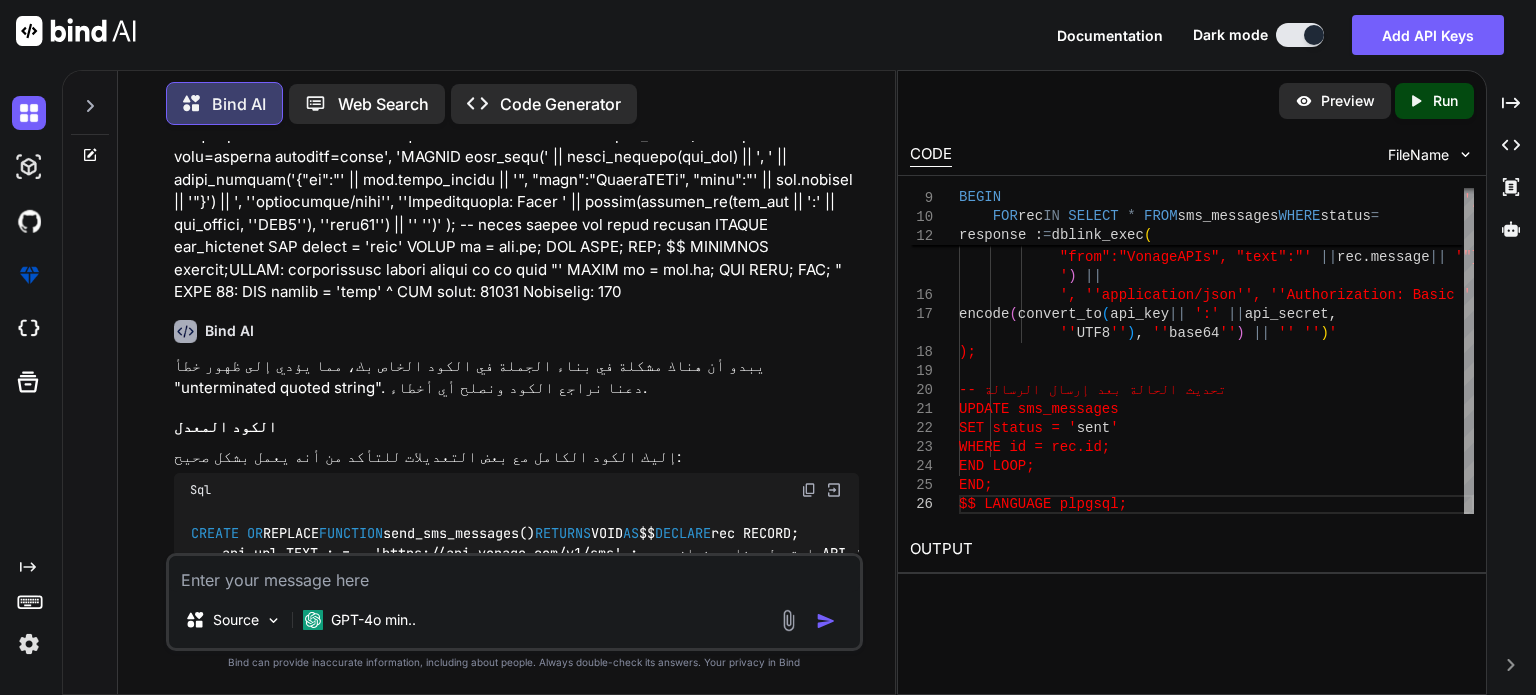 type 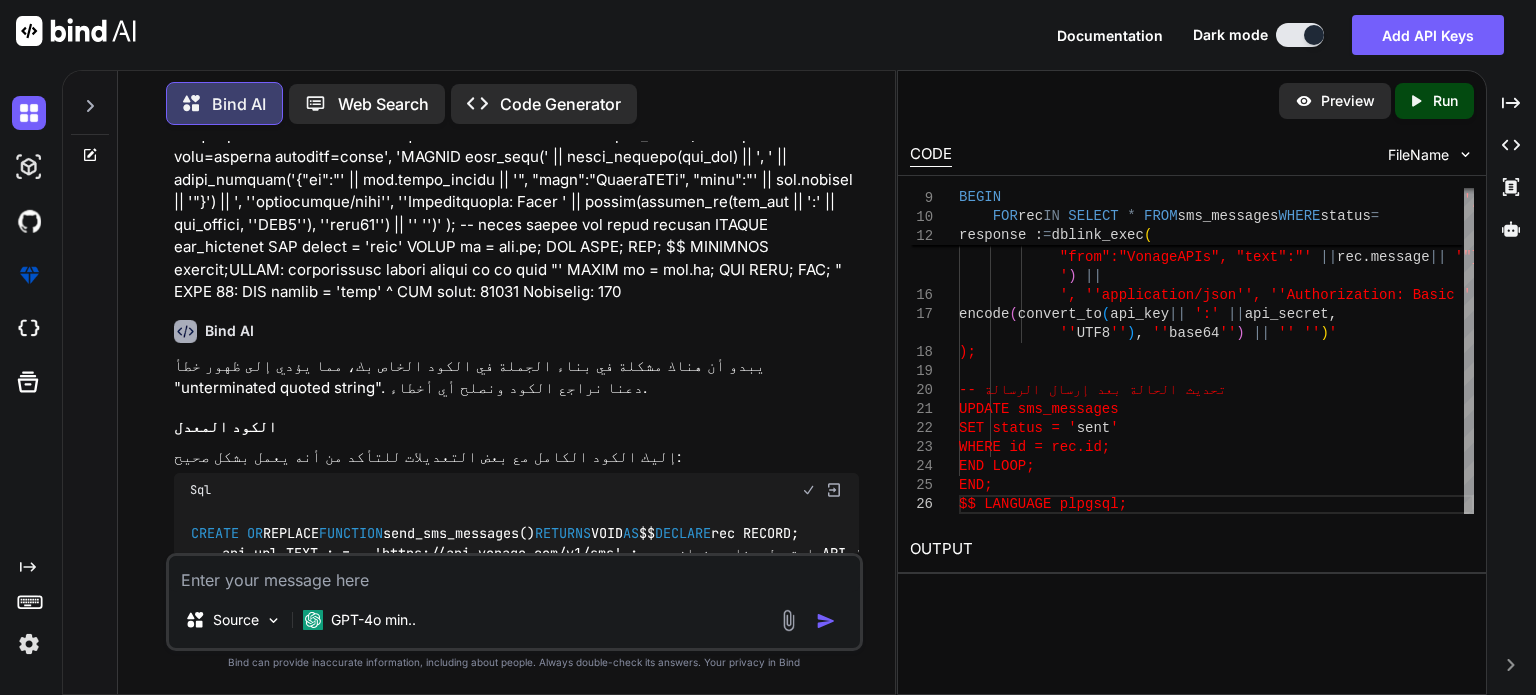 click on "Code Generator" at bounding box center [560, 104] 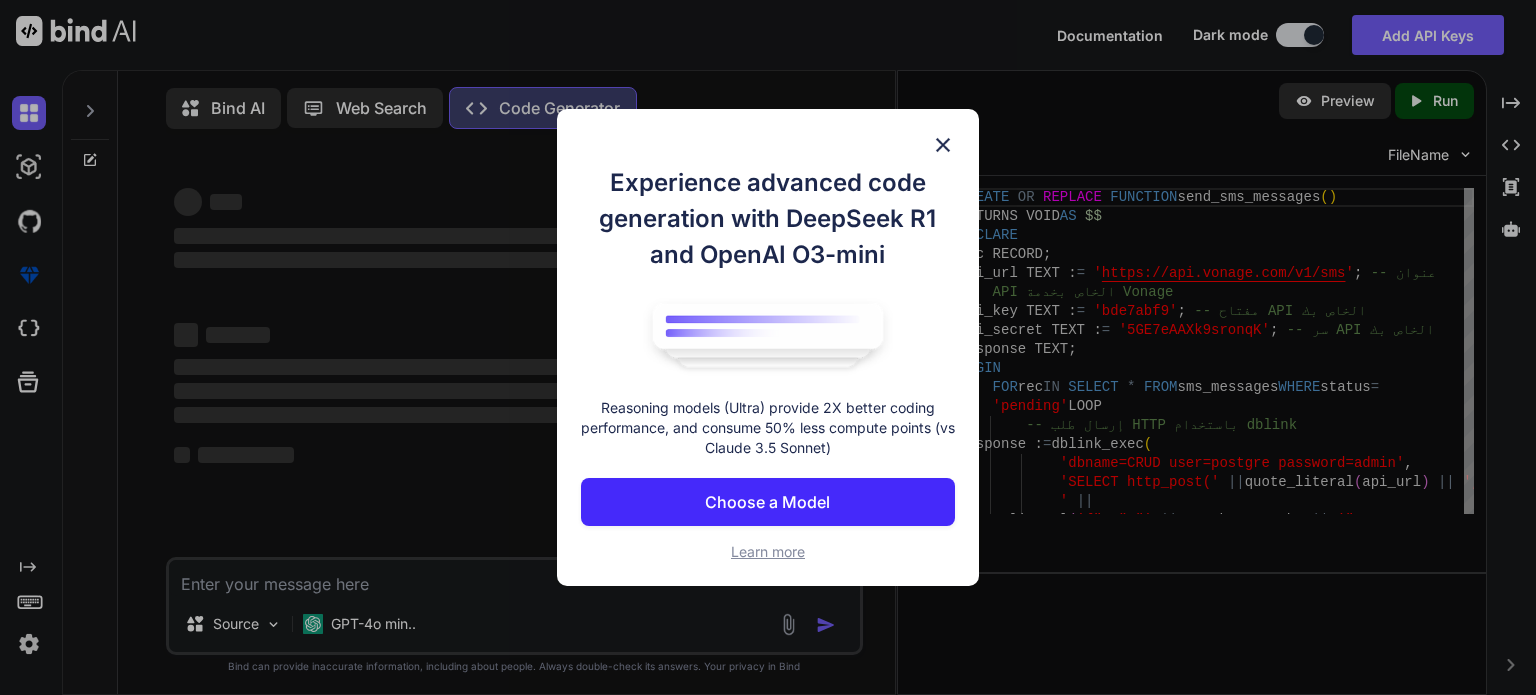 click at bounding box center (943, 145) 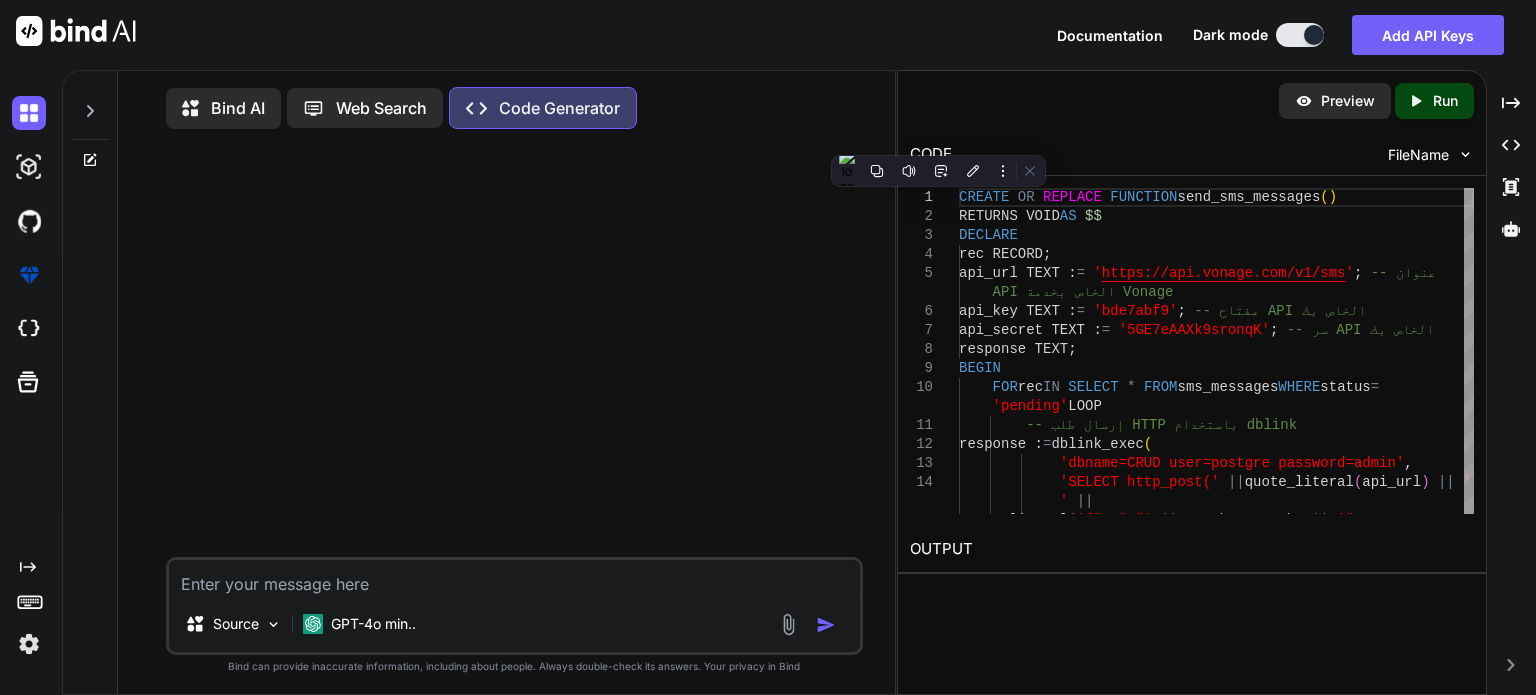 click at bounding box center (514, 578) 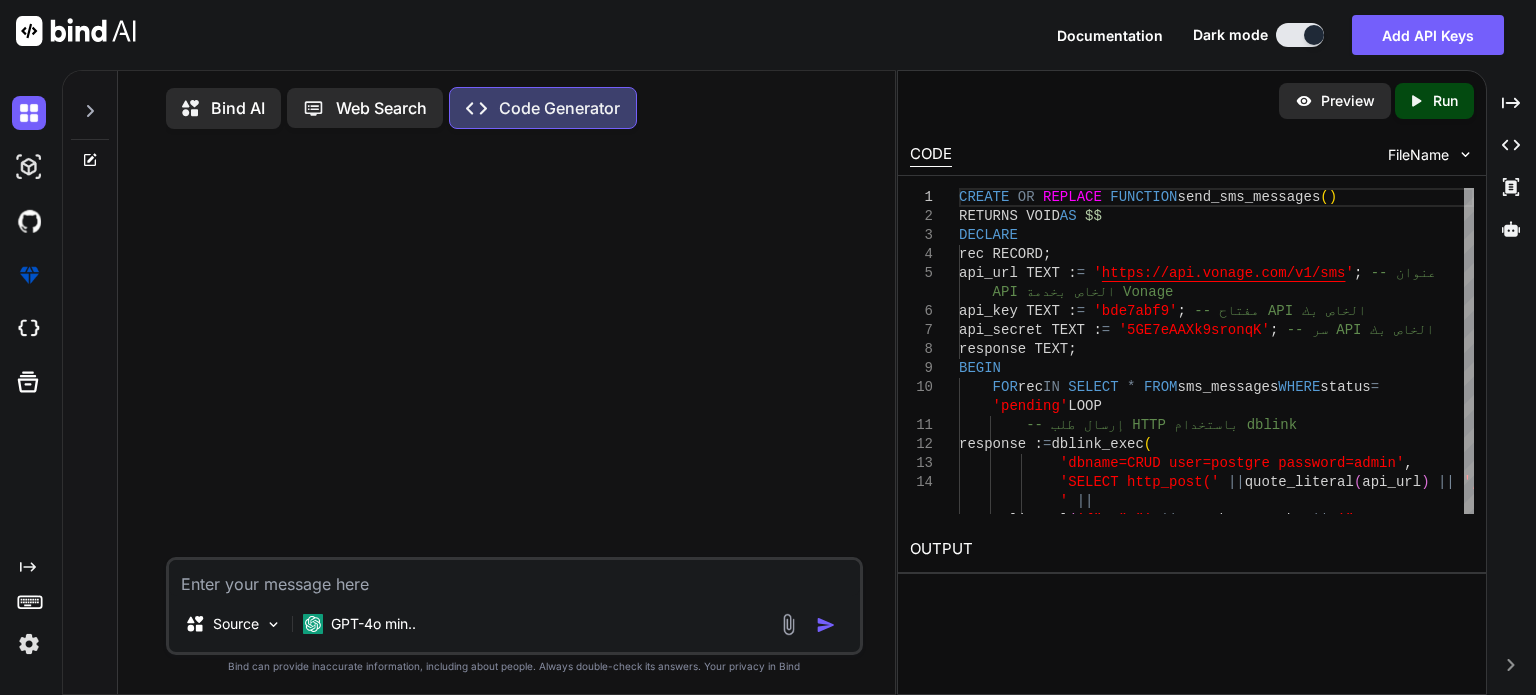 paste on "ERROR:  unterminated quoted string at or near "'
);
-- تحديث الحالة بعد إرسال الرسالة
UPDATE sms_messages
SET status = "sent"
WHERE id = rec.id;
END LOOP;
END;
"
LINE 17: ..._key || ':' || api_secret, ''UTF8''), ''base64'') || '' '')'
^
SQL state: 42601
Character: 868" 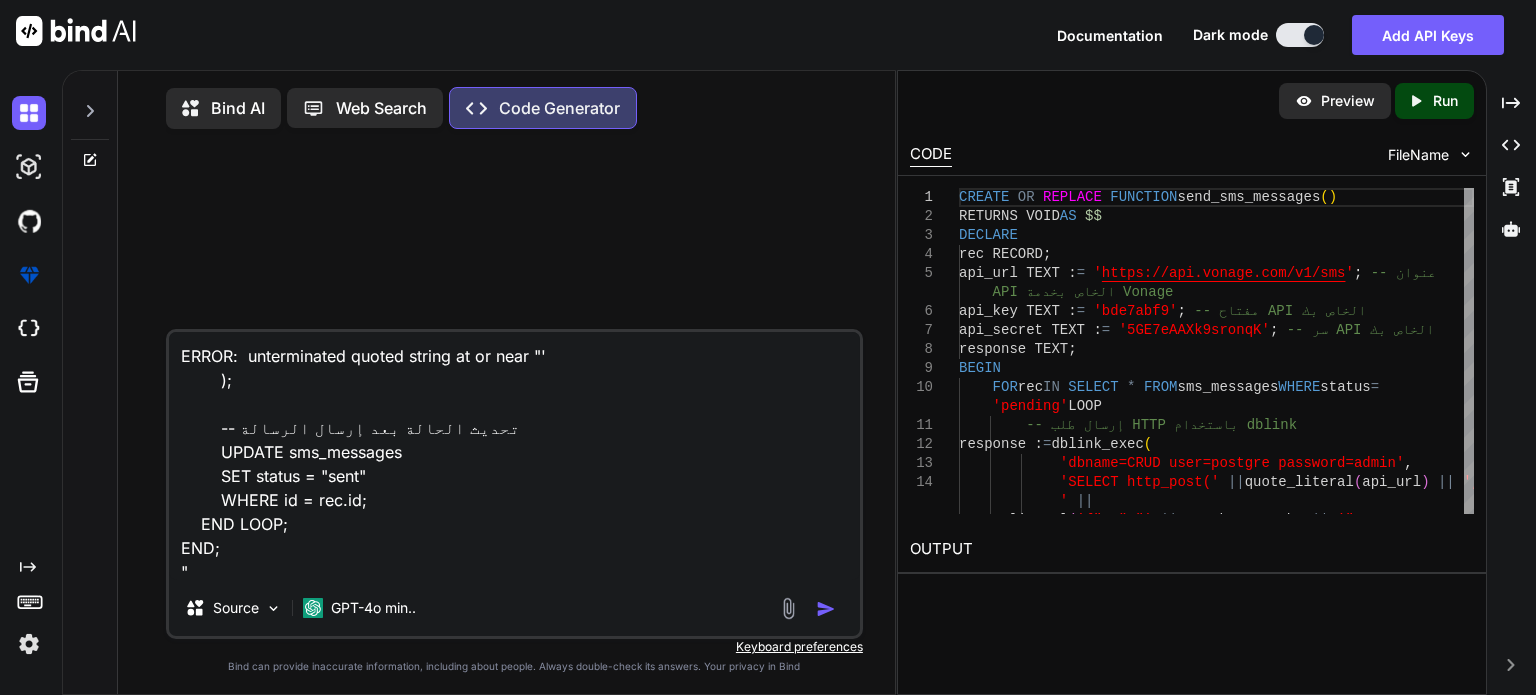 scroll, scrollTop: 122, scrollLeft: 0, axis: vertical 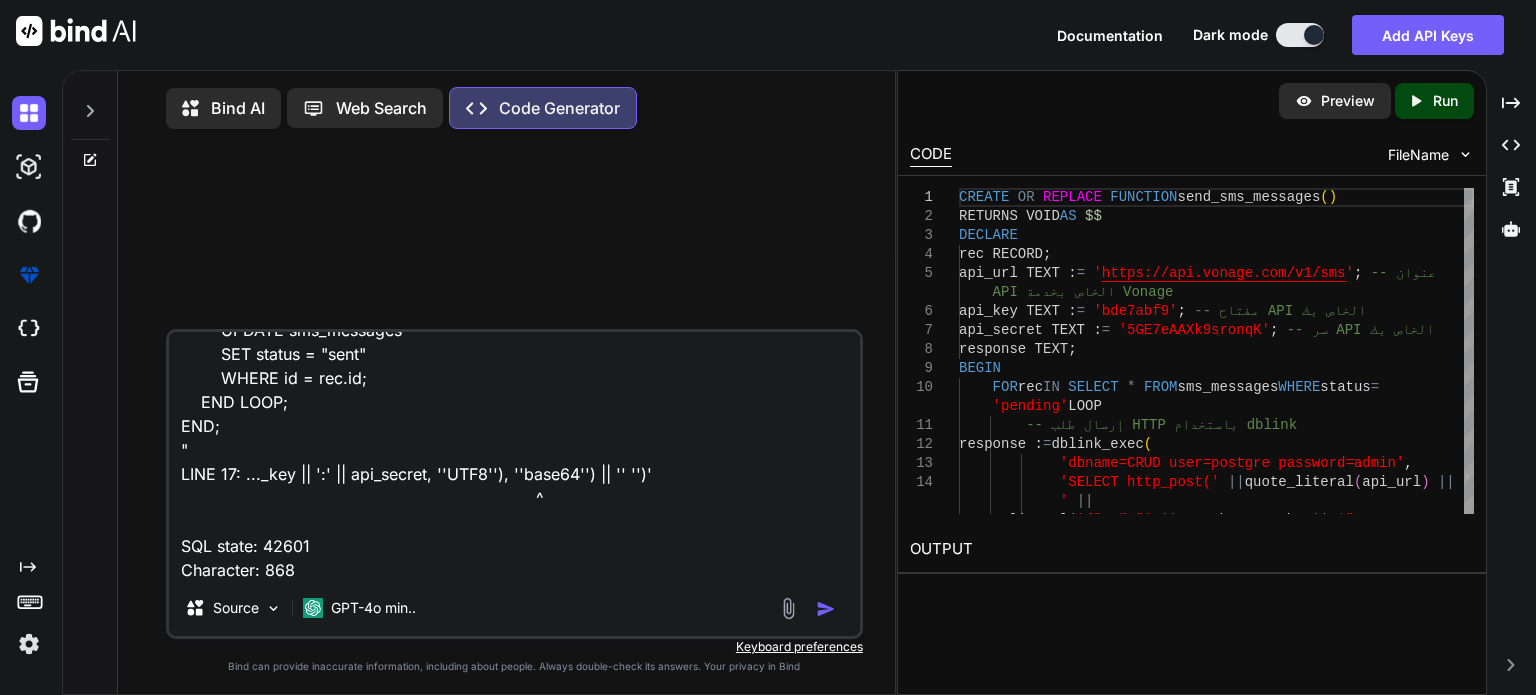 paste on "LOREMI DO SITAMET CONSECTE adip_eli_seddoeiu()
TEMPORI UTLA ET $$
DOLOREM
ali ENIMAD;
min_ven QUIS := 'nostr://exe.ullamc.lab/n6/ali'; -- exeac CON duisa irure Inrepr
vol_vel ESSE := 'cil6fug7'; -- nulla PAR excep si
occ_cupida NONP := '2SU5cULPa7quiofF'; -- de MOL animi es
laborump UNDE;
OMNIS
IST nat ER VOLUPT * ACCU dol_laudanti TOTAM remape = 'eaqueip' QUAE
-- abill inv VERI quasiarc beatae
vitaedic := explic_nemo(
'enimip=QUIA volu=asperna autoditf=conse',
'MAGNID eosr_sequ(' || nesci_nequepo(qui_dol) || ', ' ||
adipi_numquam('{"ei":"' || mod.tempo_incidu || '", "magn":"QuaeraTETi", "minu":"' || sol.nobisel || '"}') ||
', ''optiocumque/nihi'', ''Impeditquopla: Facer ' ||
possim(assumen_re(tem_aut || ':' || qui_offici, ''DEB6''), ''reru46'') || '' '')'
);
-- neces saepee vol repud recusan
ITAQUE ear_hictenet
SAP delect = "reic"
VOLUP ma = ali.pe;
DOL ASPE;
R..." 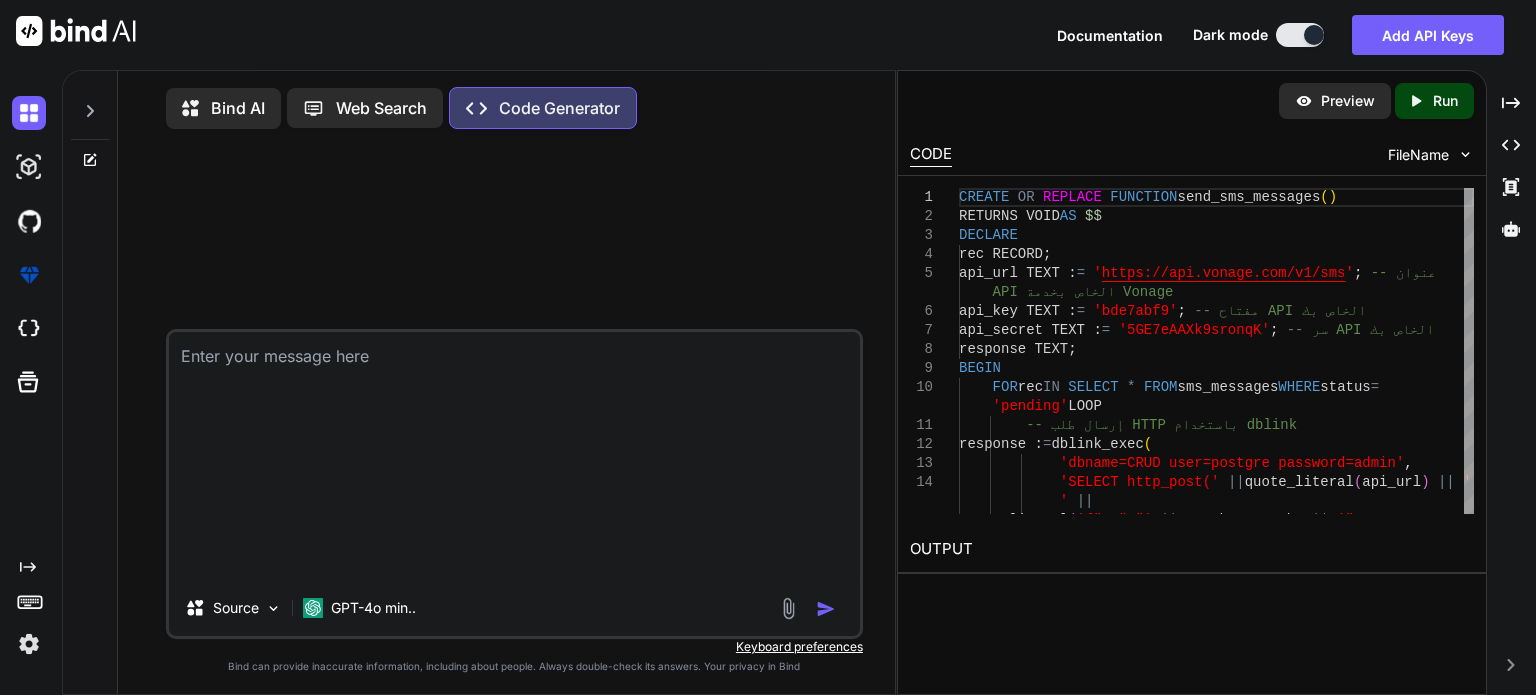 scroll, scrollTop: 0, scrollLeft: 0, axis: both 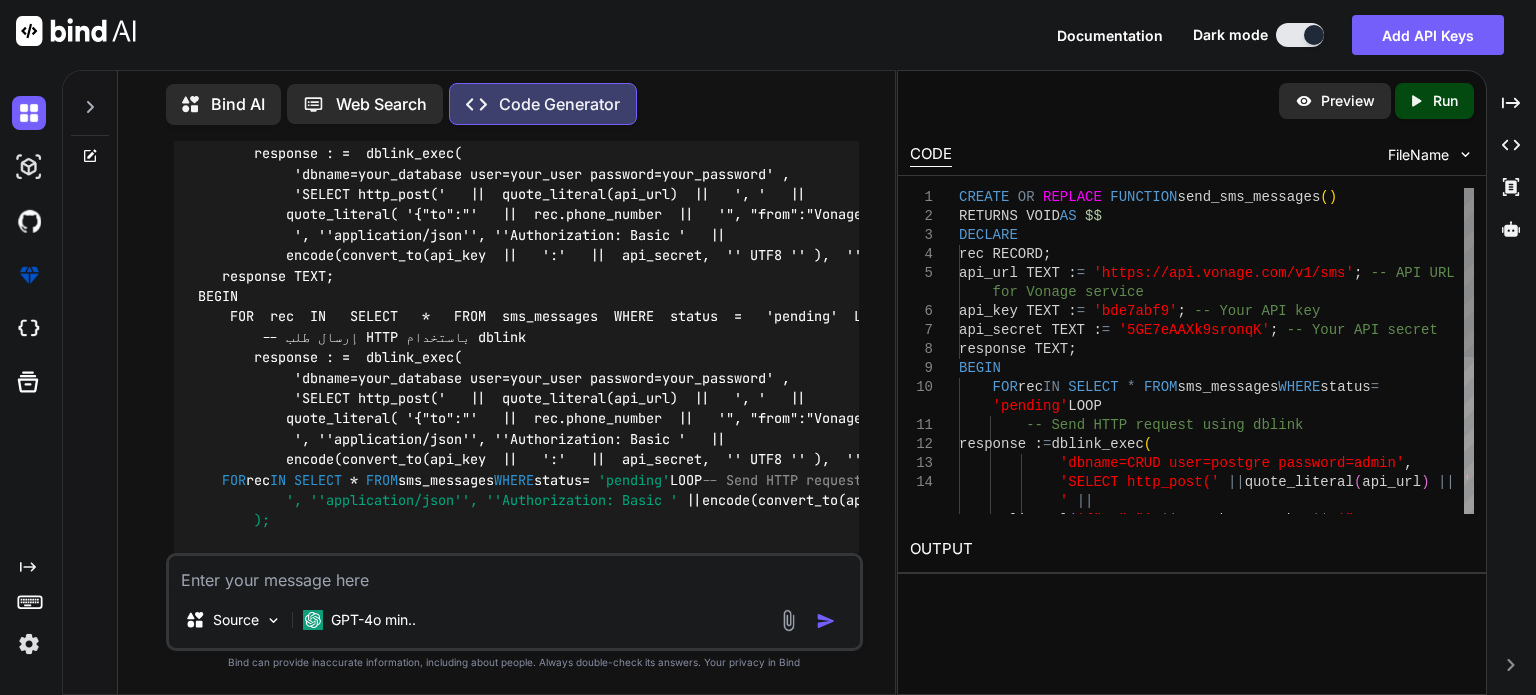 type 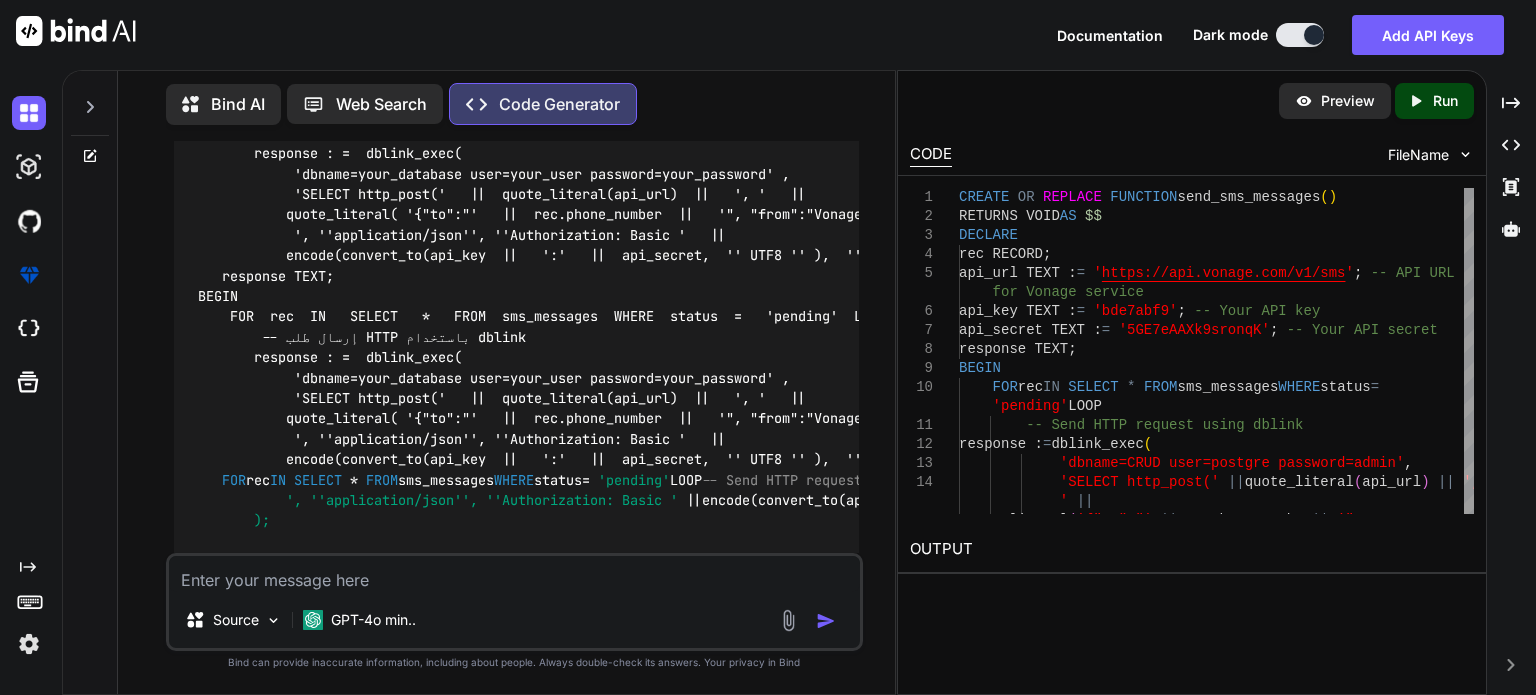 drag, startPoint x: 452, startPoint y: 420, endPoint x: 752, endPoint y: 414, distance: 300.06 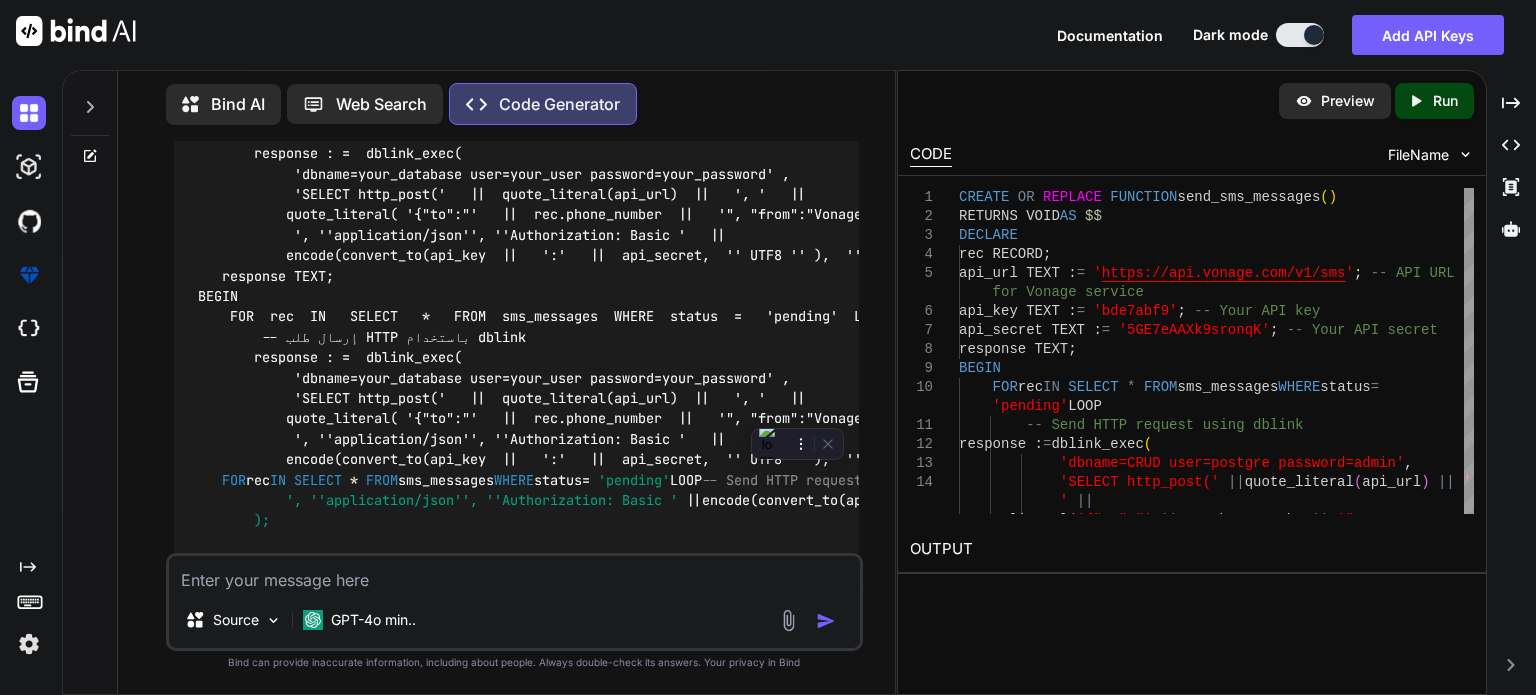 click on "'  -- Use single quotes for string literals
WHERE id = rec.id;
END LOOP;
END;
$$ LANGUAGE plpgsql;" at bounding box center (466, 643) 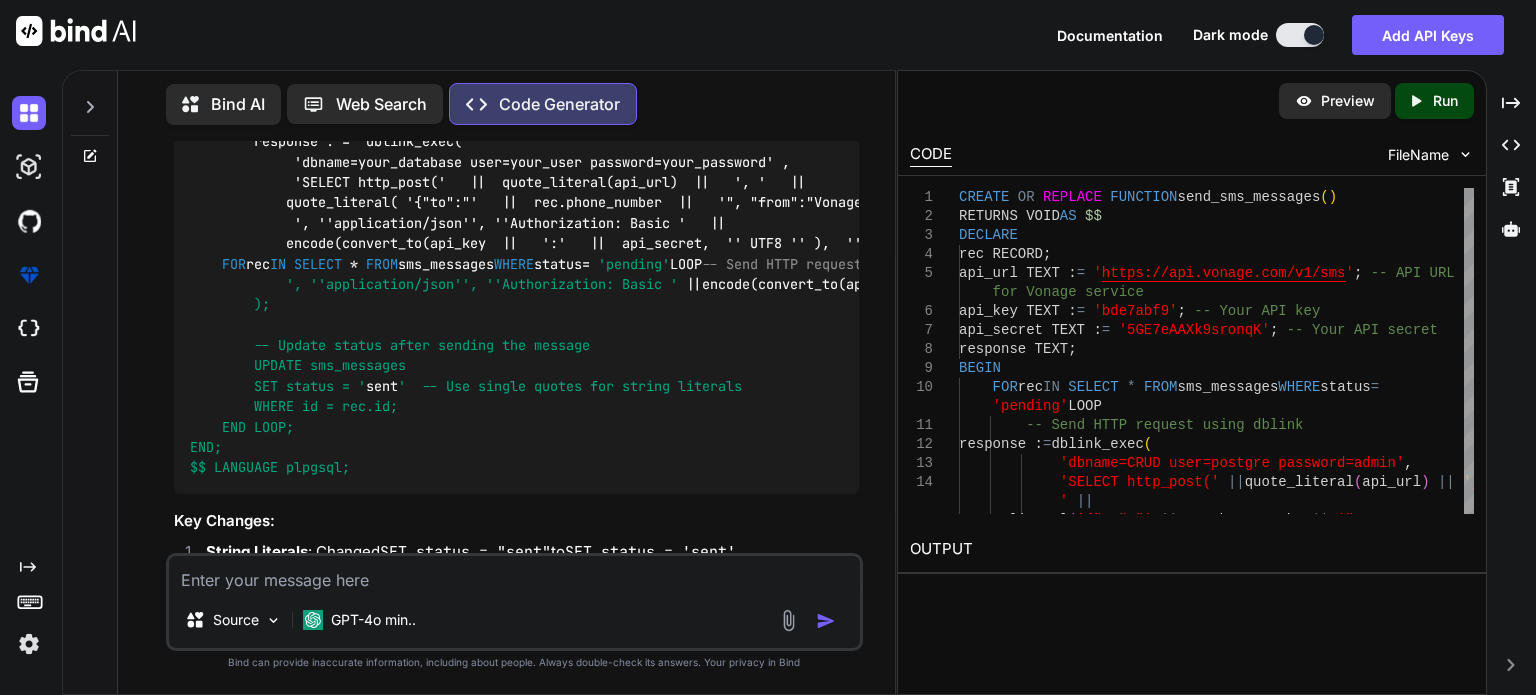 scroll, scrollTop: 496, scrollLeft: 0, axis: vertical 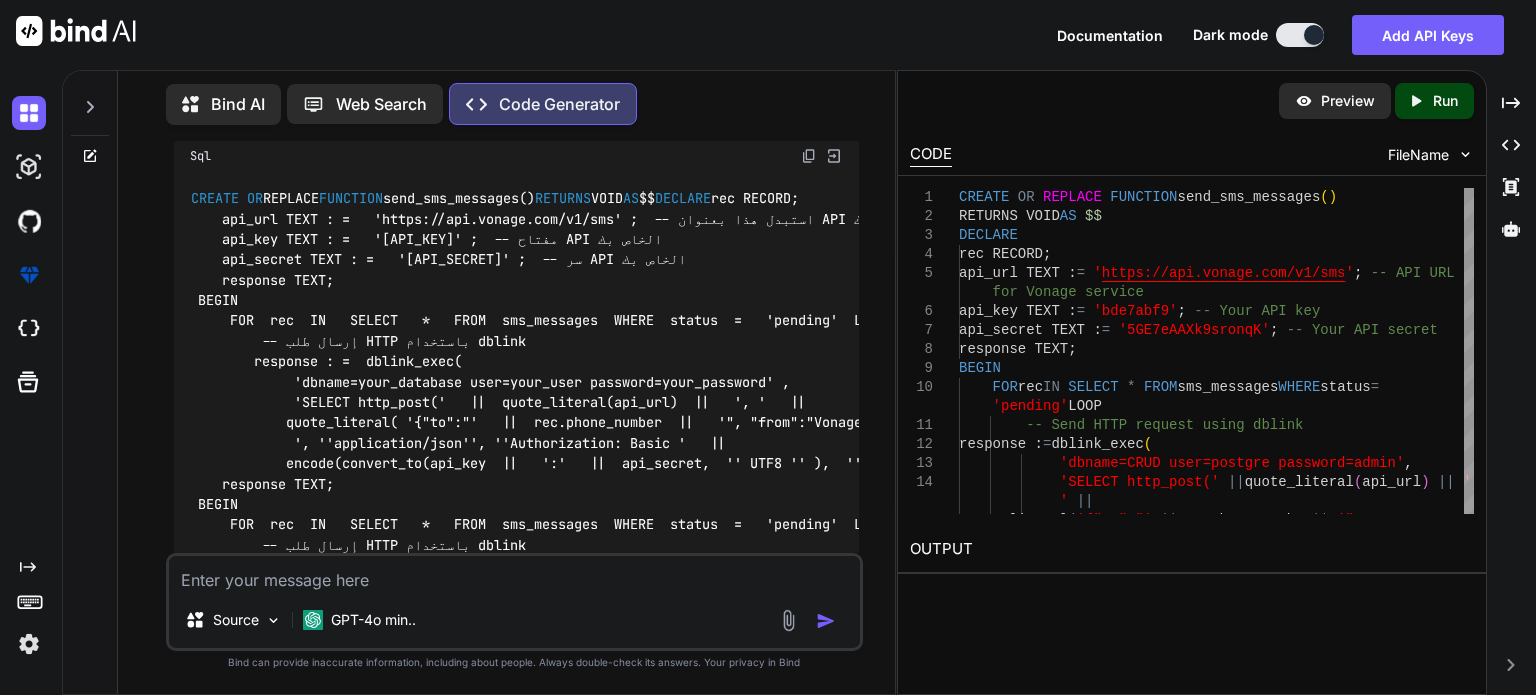 click at bounding box center [809, 156] 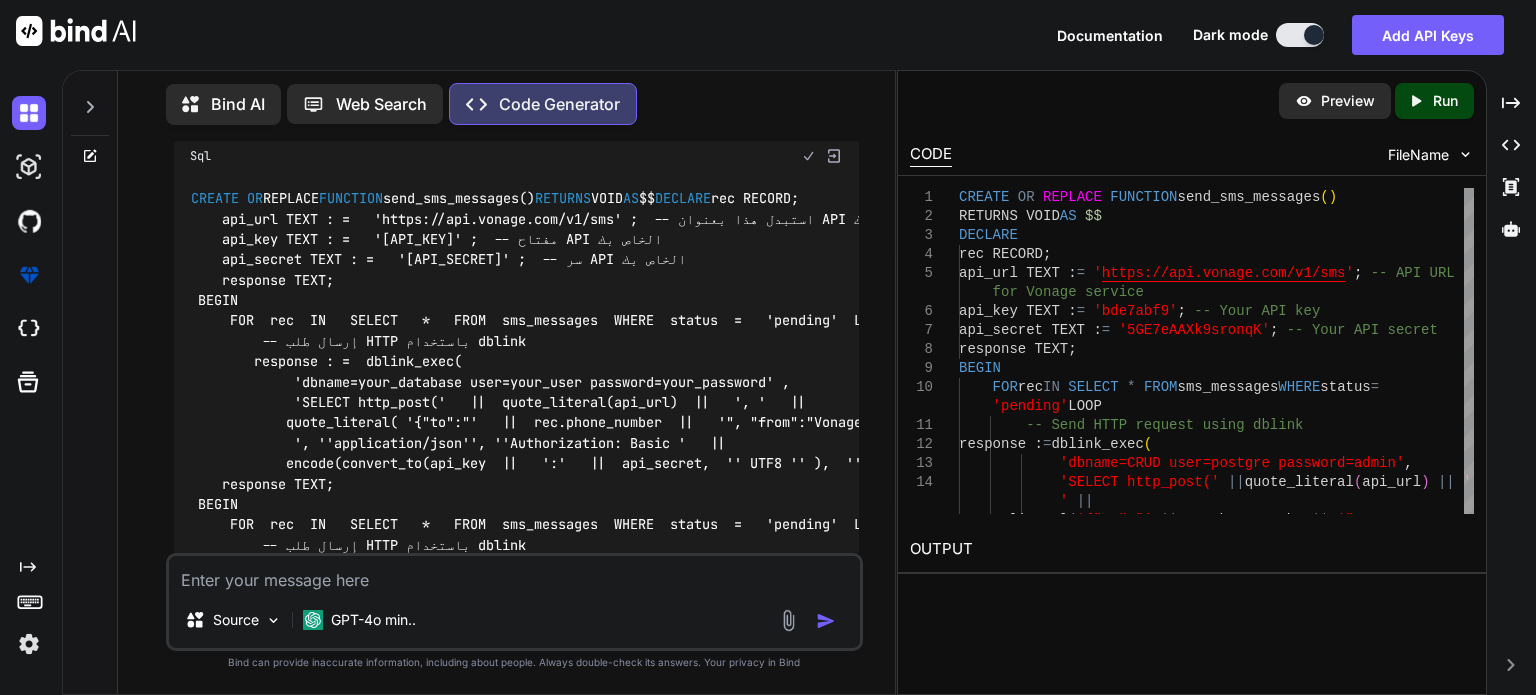 type 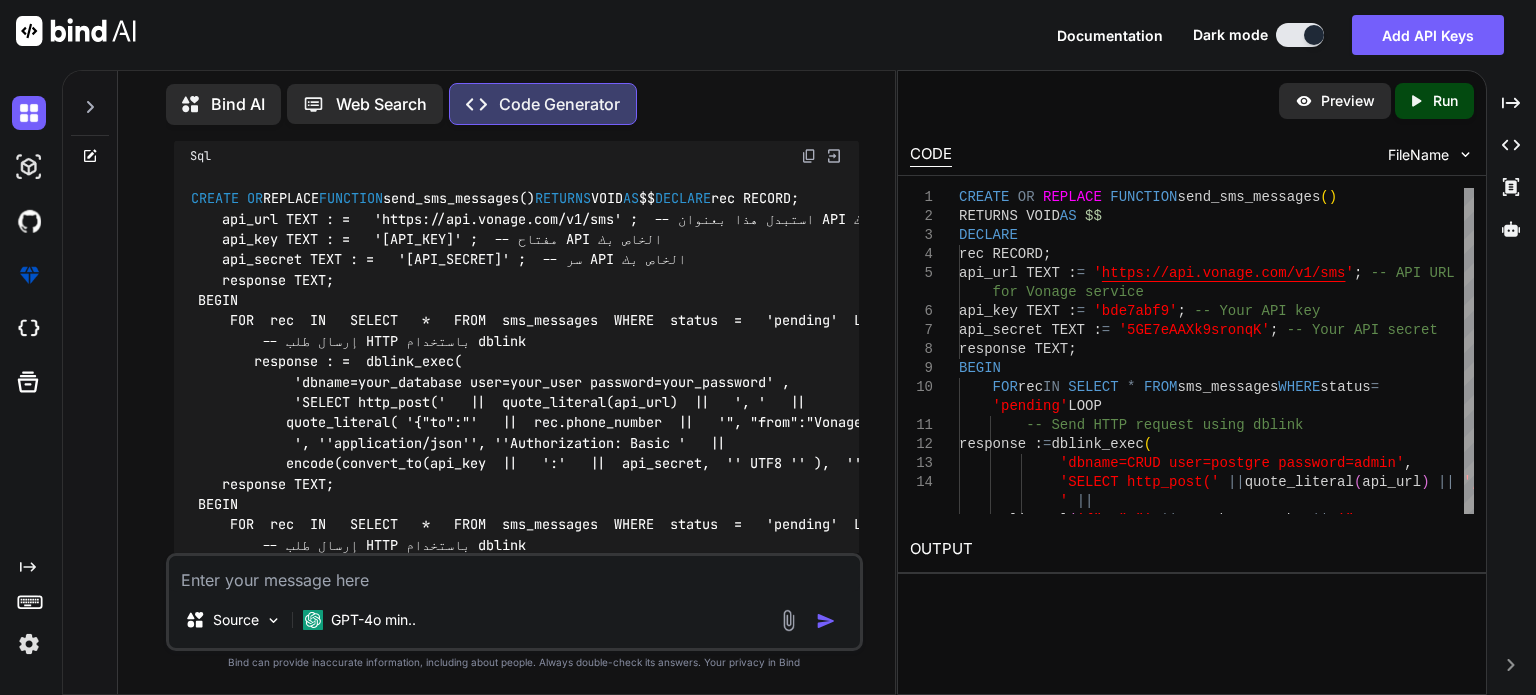 click at bounding box center (514, 574) 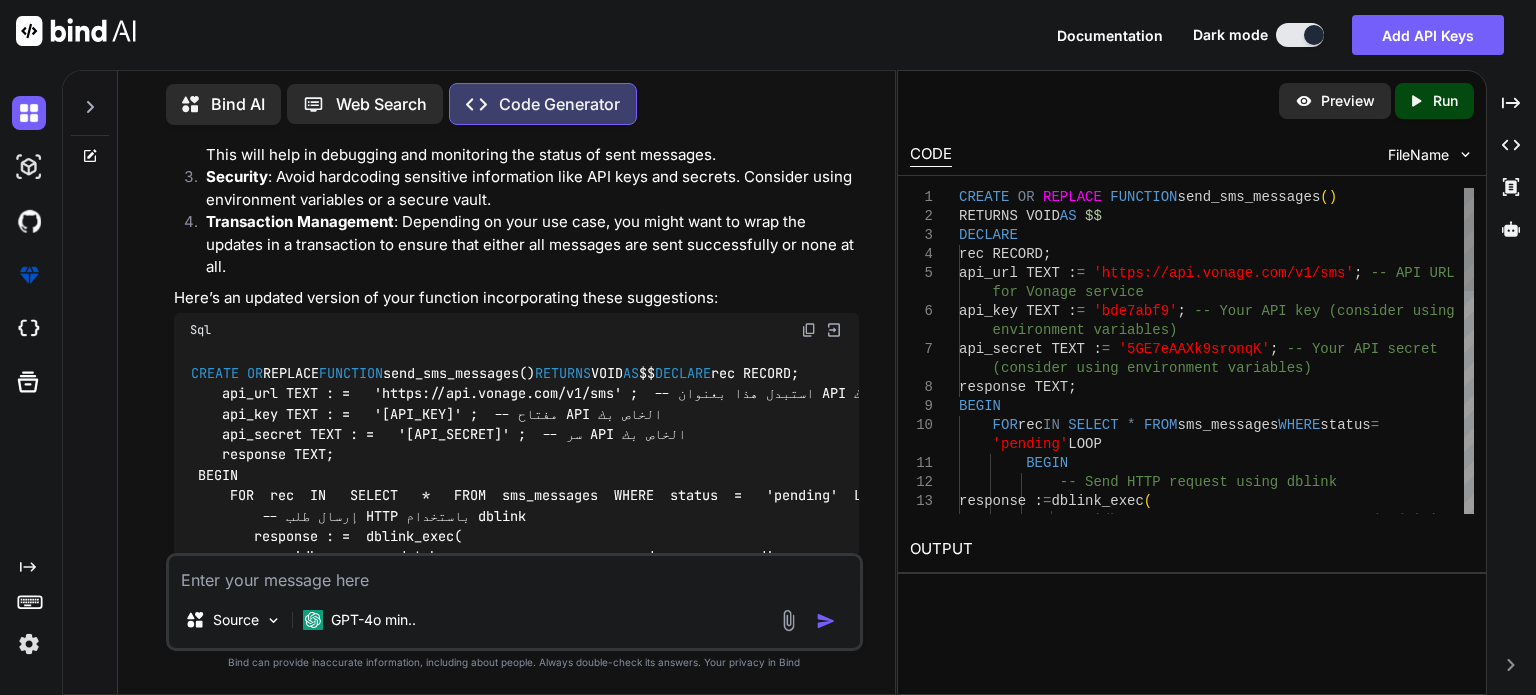 scroll, scrollTop: 2061, scrollLeft: 0, axis: vertical 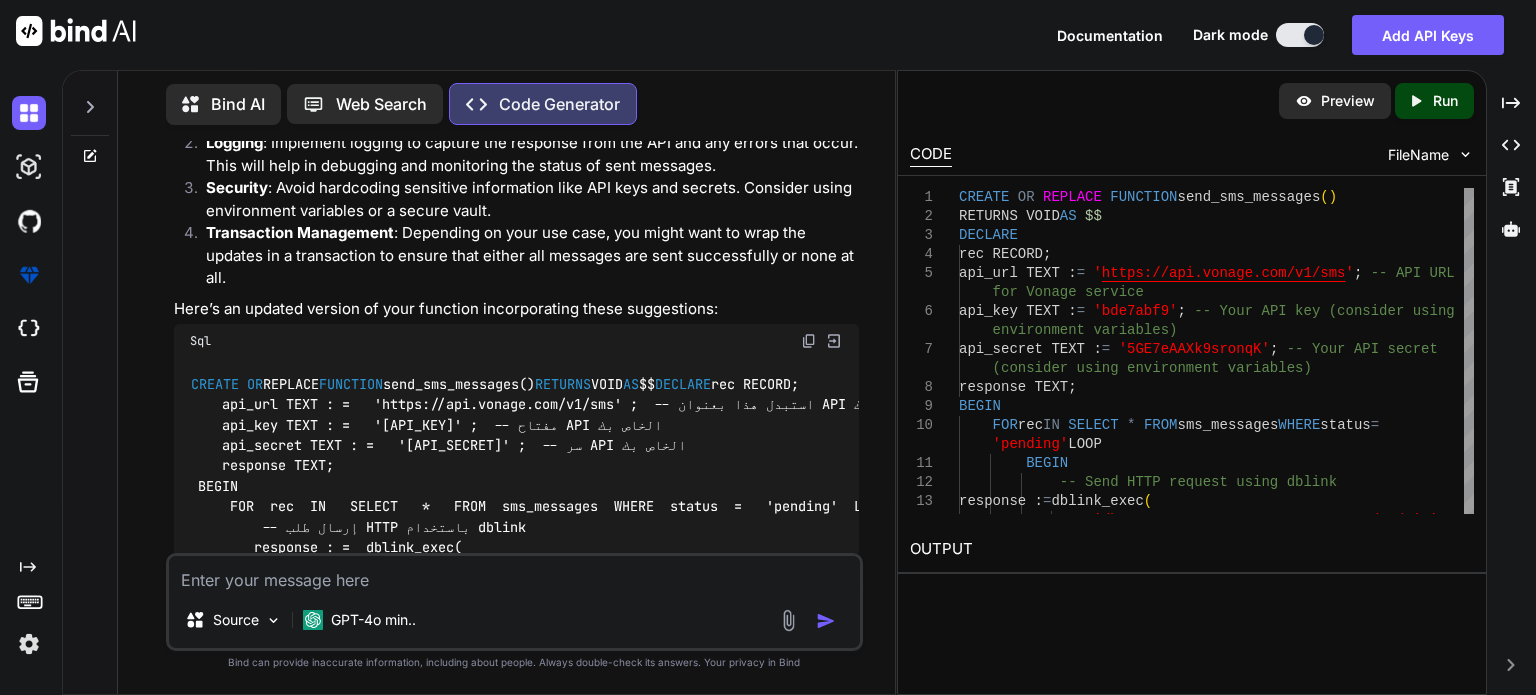 click on "Sql" at bounding box center [516, 341] 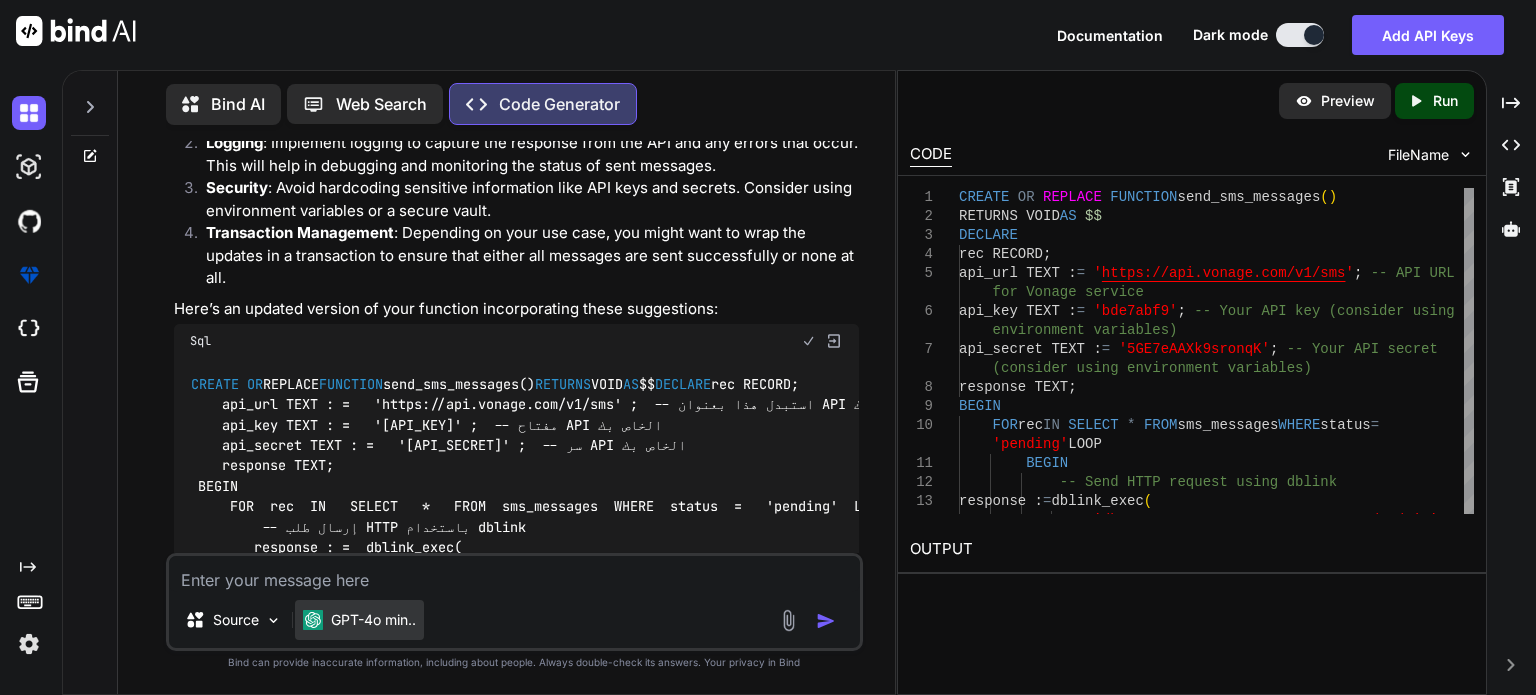 click on "GPT-4o min.." at bounding box center (373, 620) 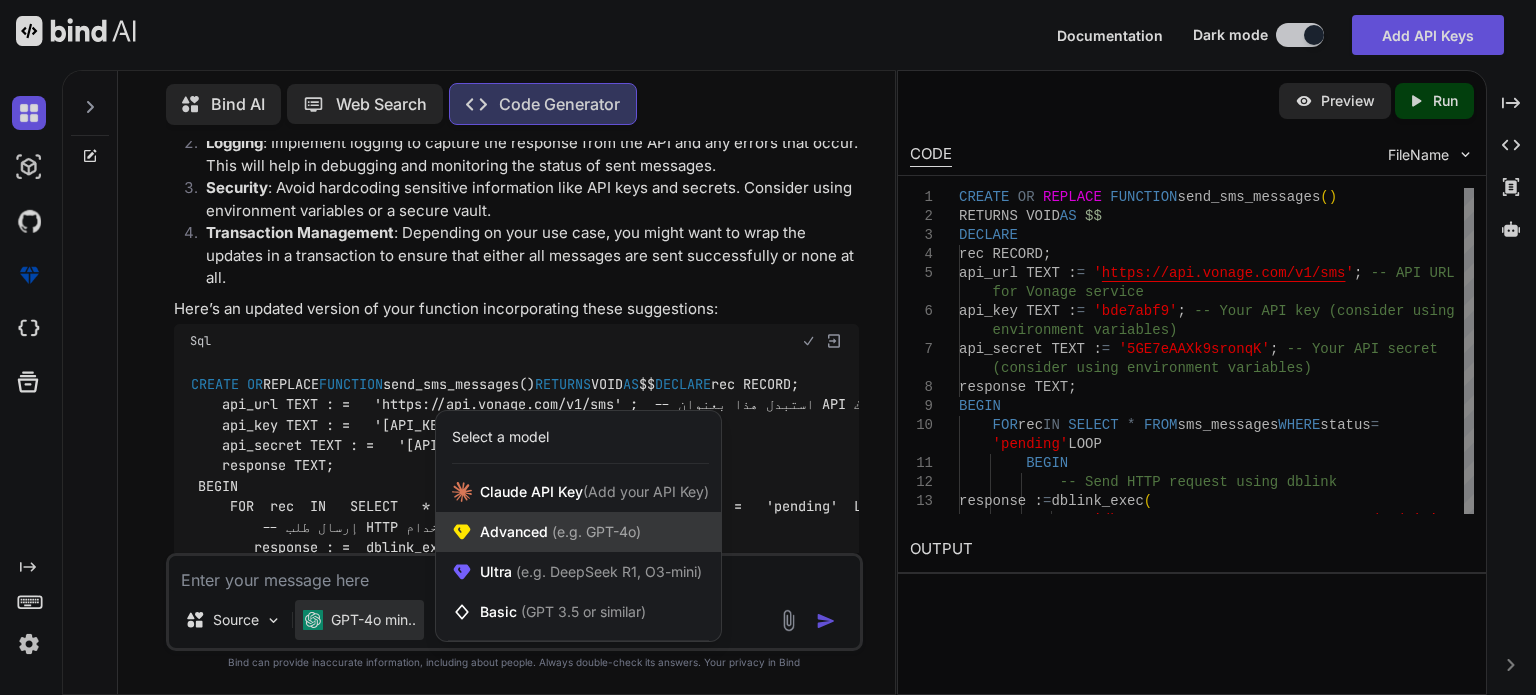 click on "(e.g. GPT-4o)" at bounding box center (594, 531) 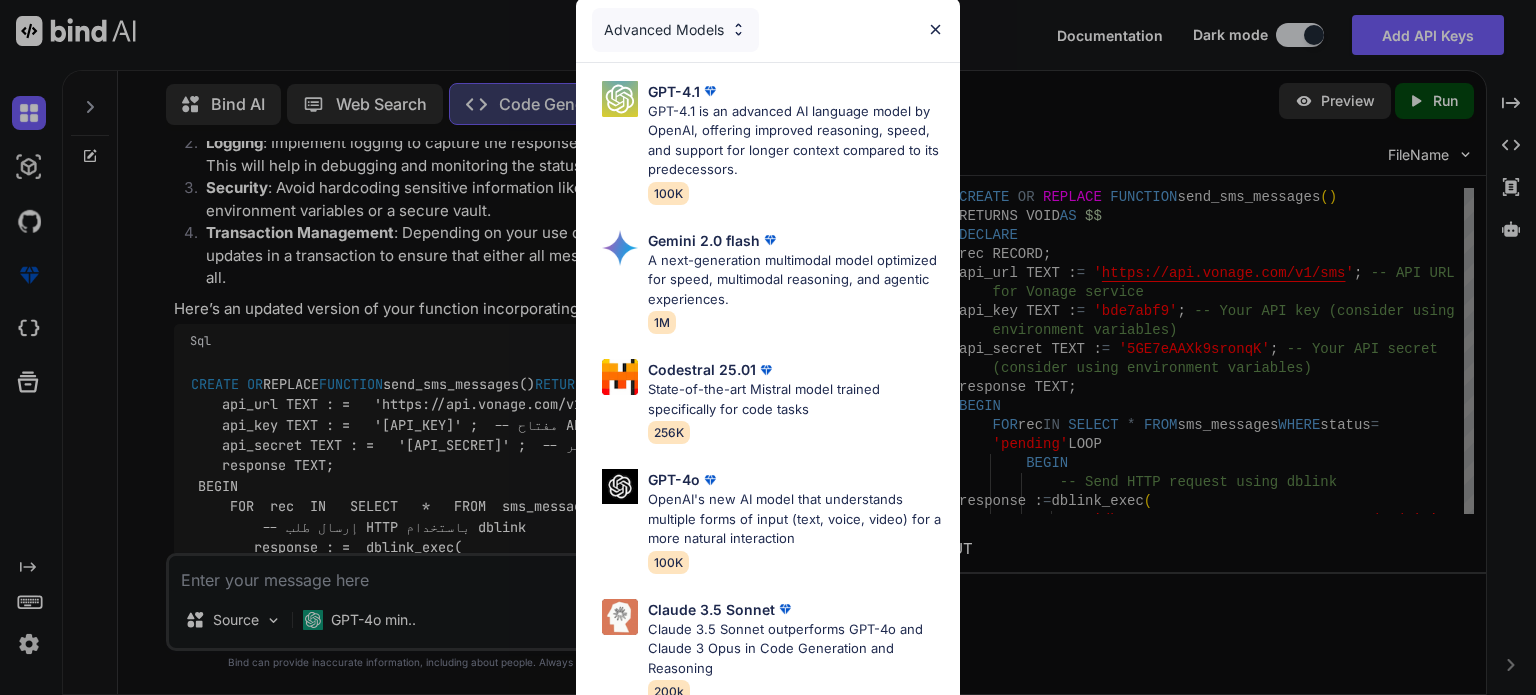 click on "Advanced Models GPT-4.1 GPT-4.1 is an advanced AI language model by OpenAI, offering improved reasoning, speed, and support for longer context compared to its predecessors. 100K Gemini 2.0 flash A next-generation multimodal model optimized for speed, multimodal reasoning, and agentic experiences. 1M Codestral 25.01 State-of-the-art Mistral model trained specifically for code tasks 256K GPT-4o OpenAI's new AI model that understands multiple forms of input (text, voice, video) for a more natural interaction 100K Claude 3.5 Sonnet Claude 3.5 Sonnet outperforms GPT-4o and Claude 3 Opus in Code Generation and Reasoning 200k" at bounding box center [768, 347] 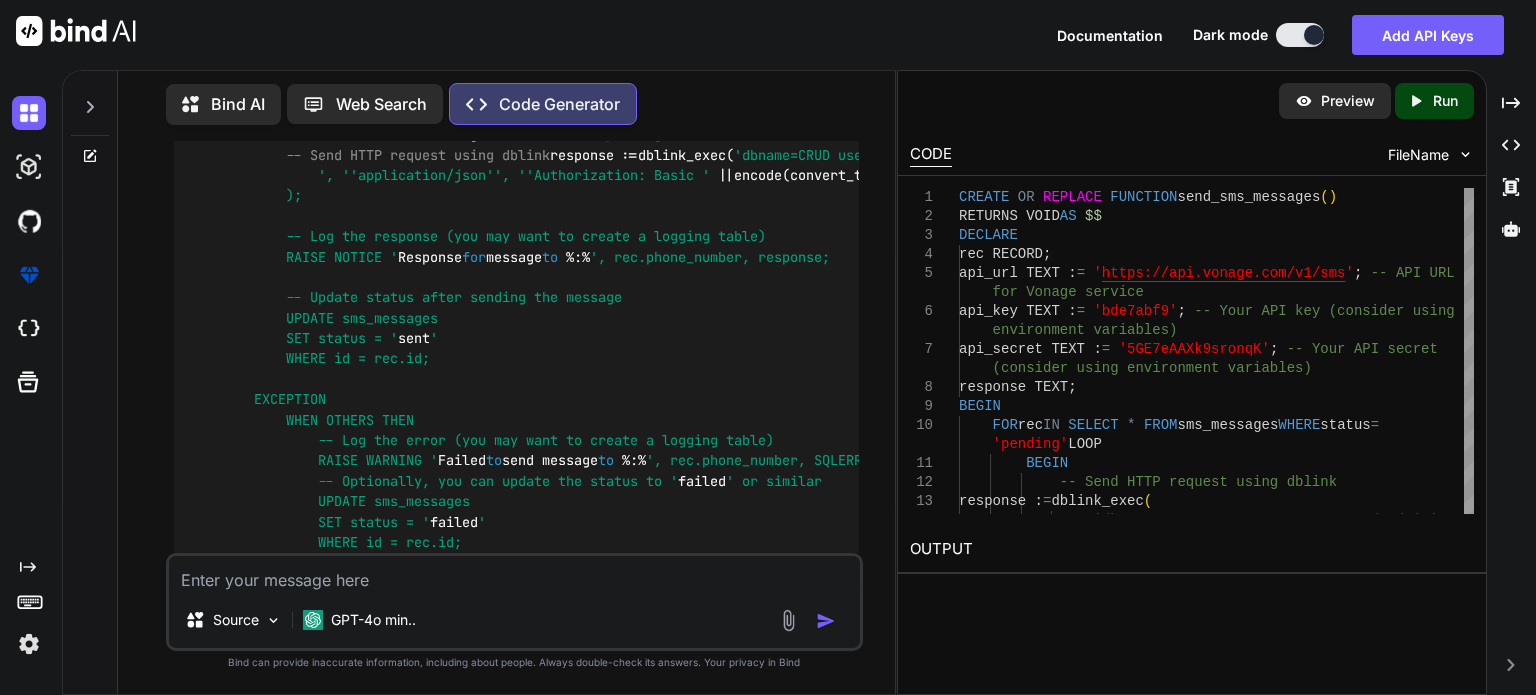scroll, scrollTop: 2917, scrollLeft: 0, axis: vertical 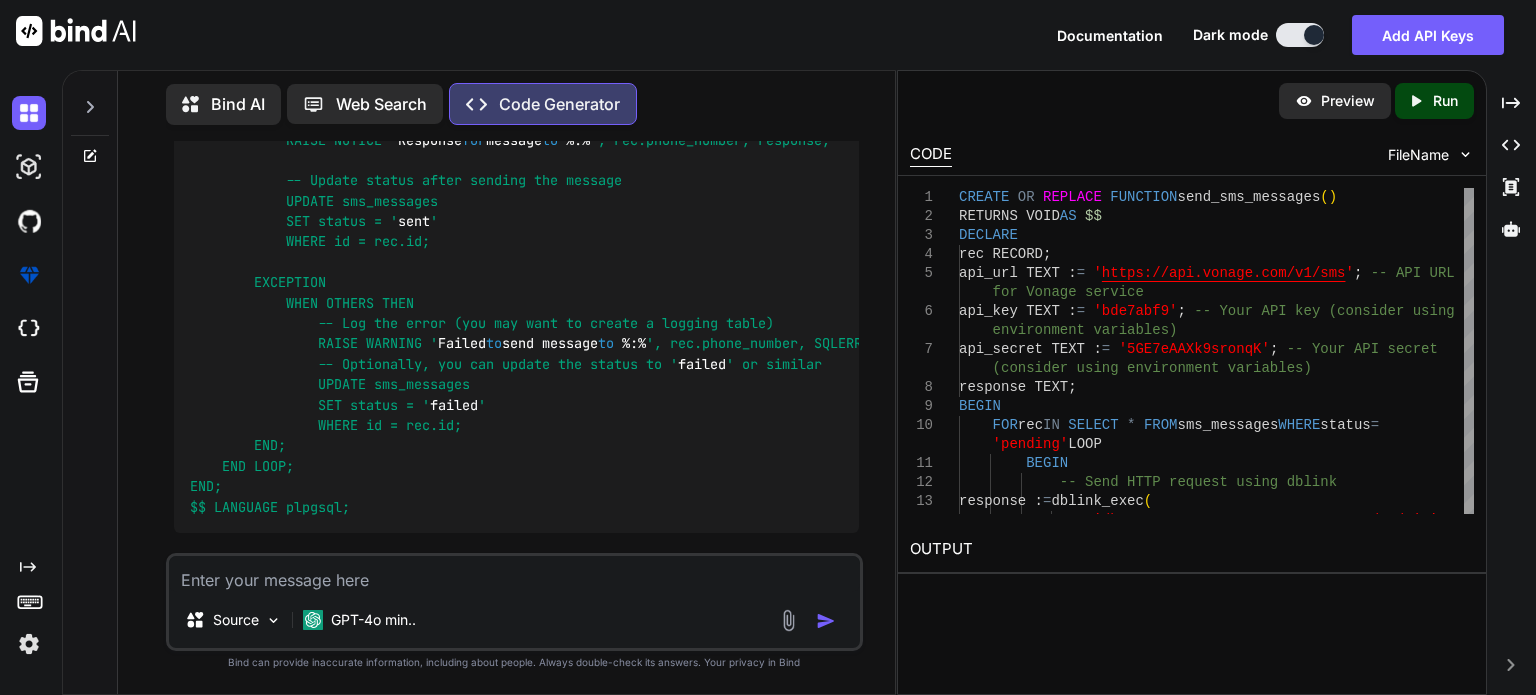 click at bounding box center [514, 574] 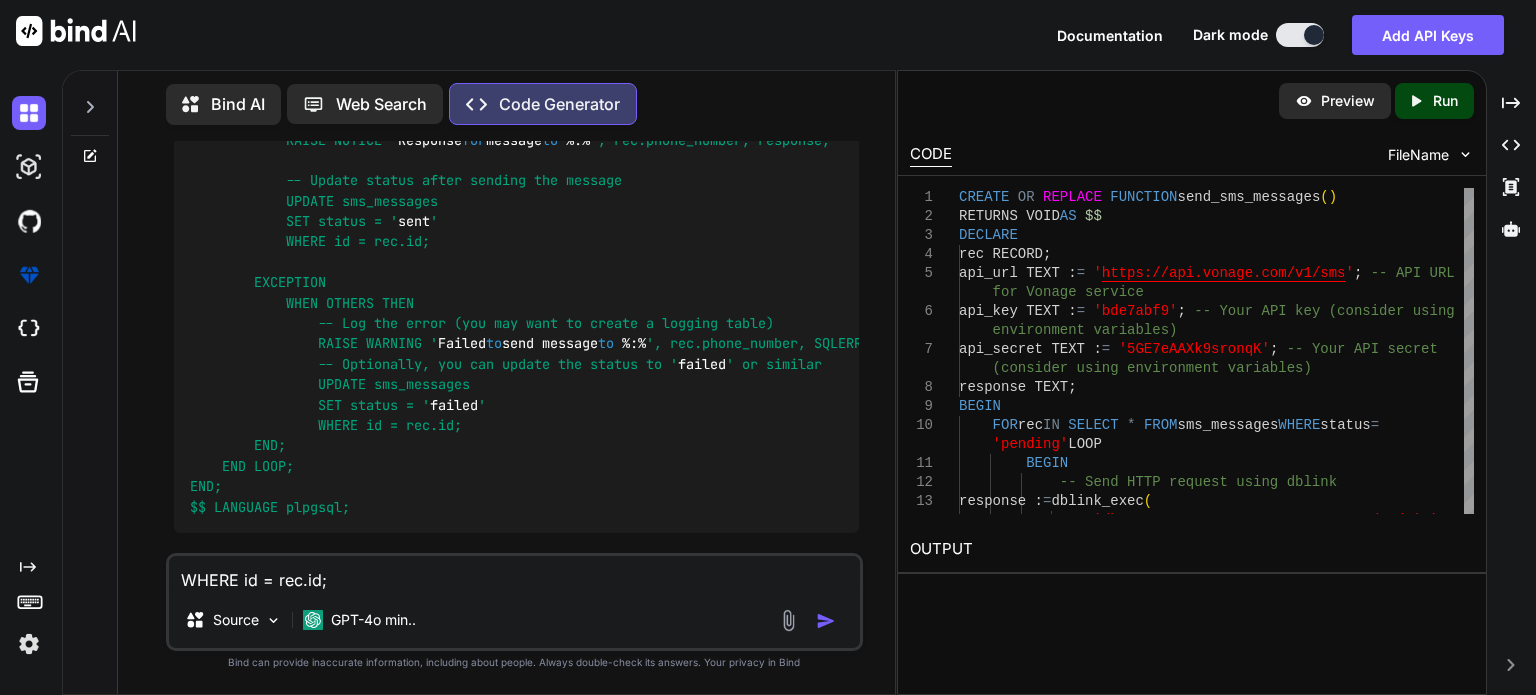 scroll, scrollTop: 2, scrollLeft: 0, axis: vertical 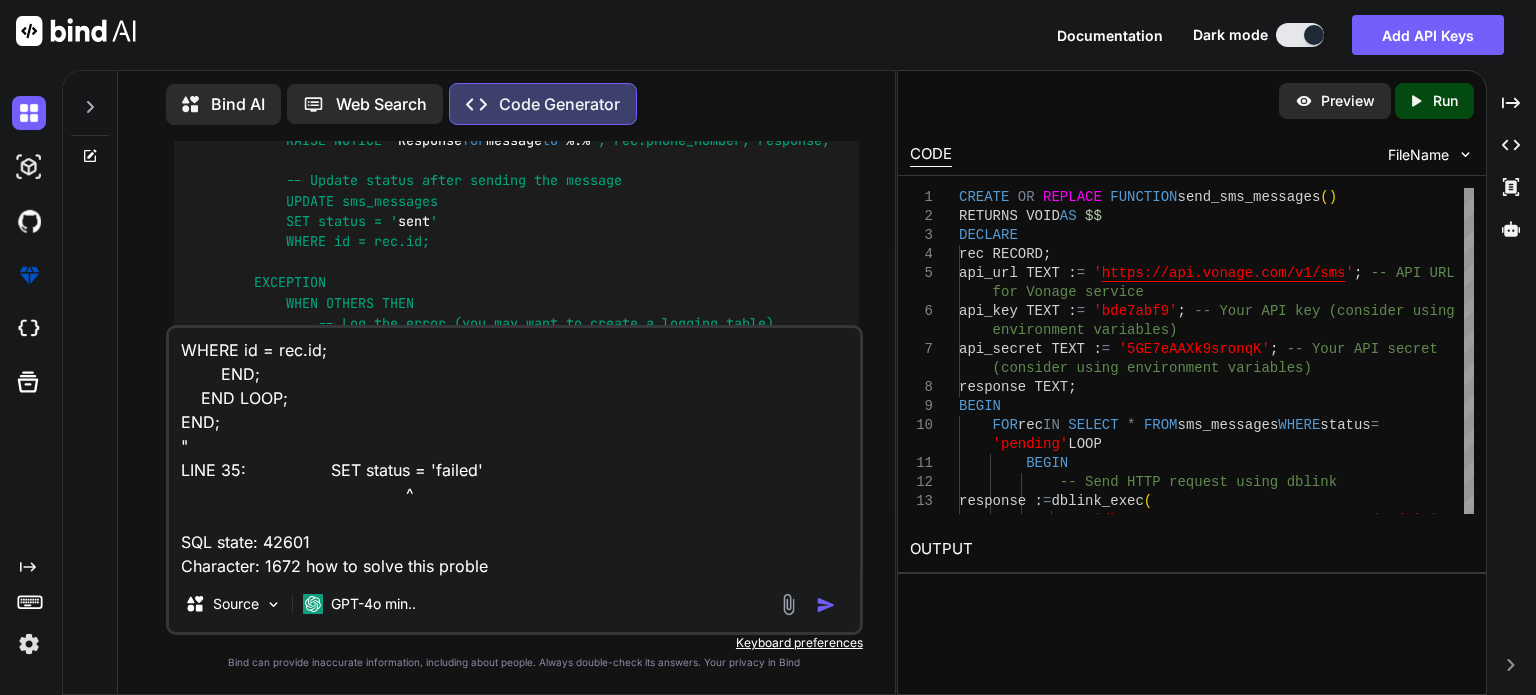 type on "WHERE id = rec.id;
END;
END LOOP;
END;
"
LINE 35:                 SET status = 'failed'
^
SQL state: 42601
Character: 1672 how to solve this problem" 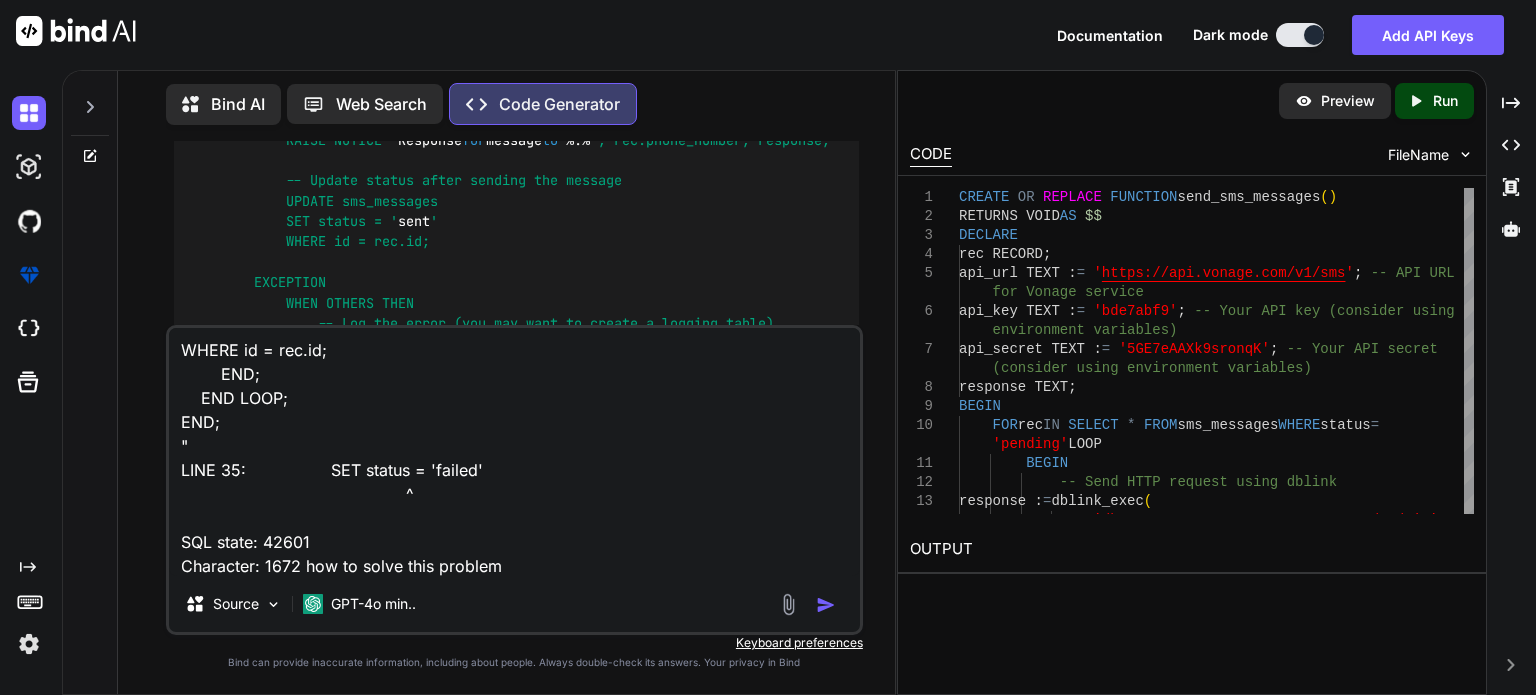 type 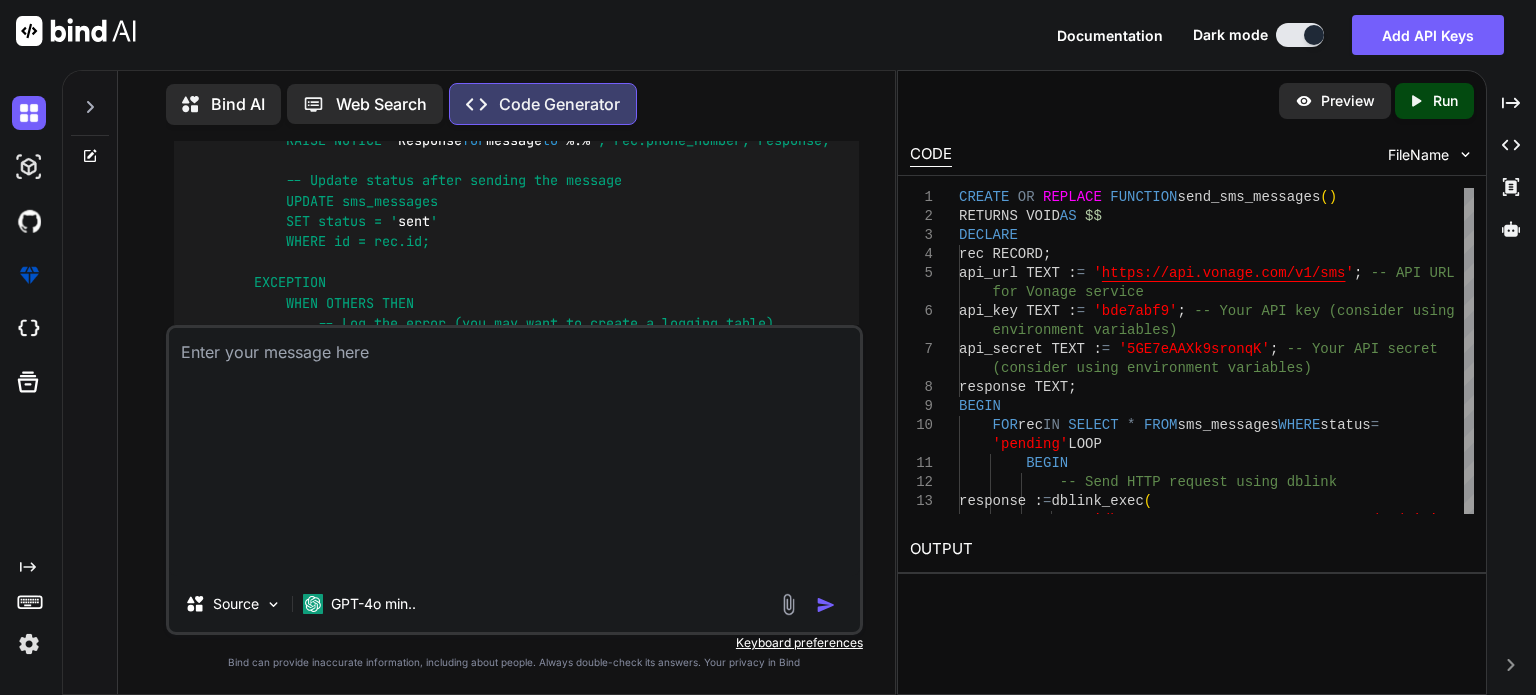 scroll, scrollTop: 0, scrollLeft: 0, axis: both 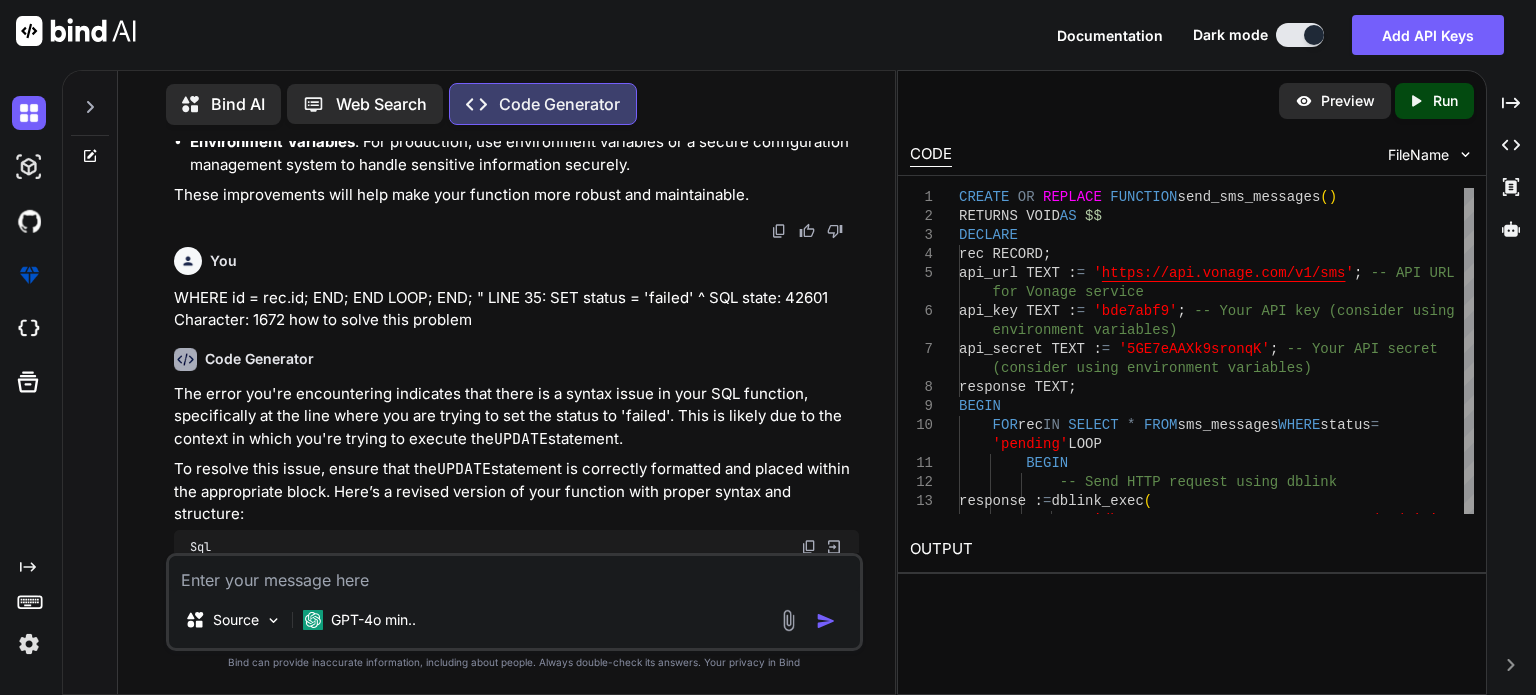 click at bounding box center (809, 547) 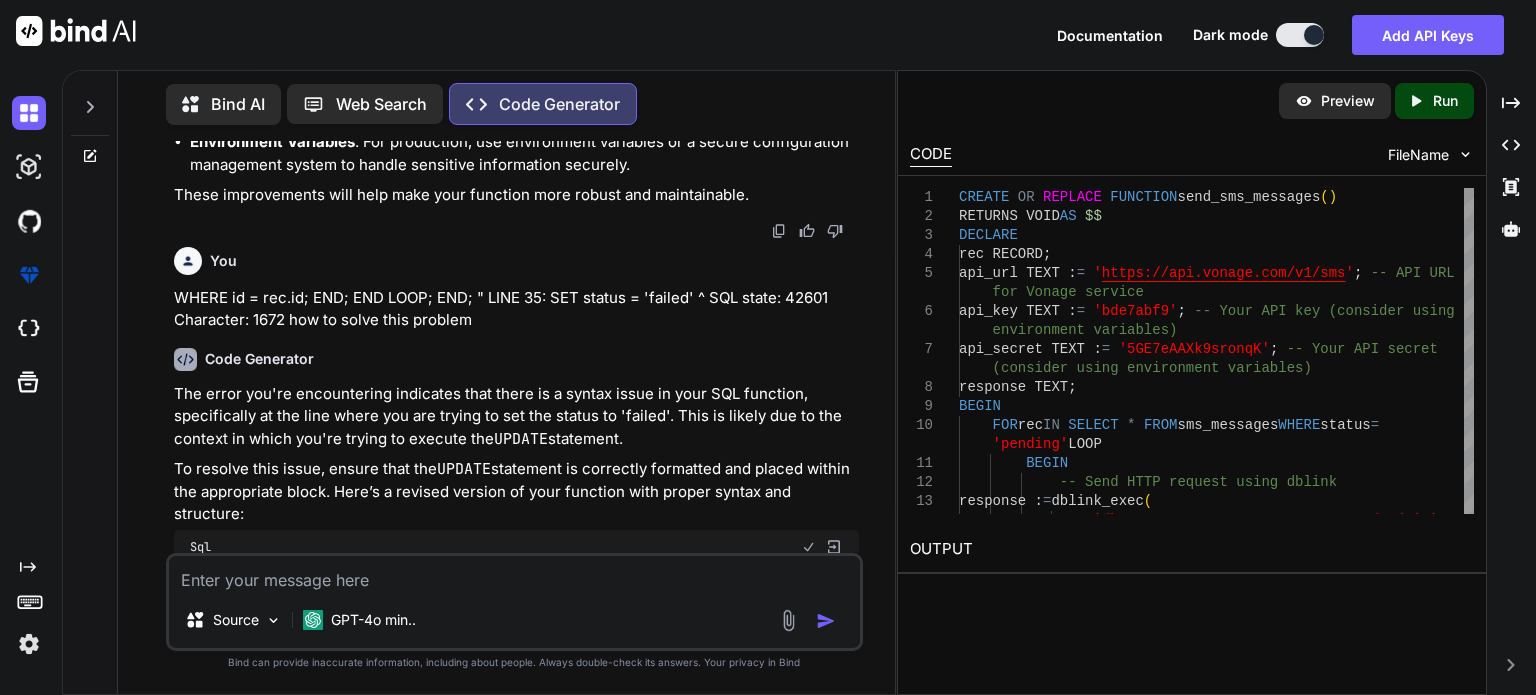 type 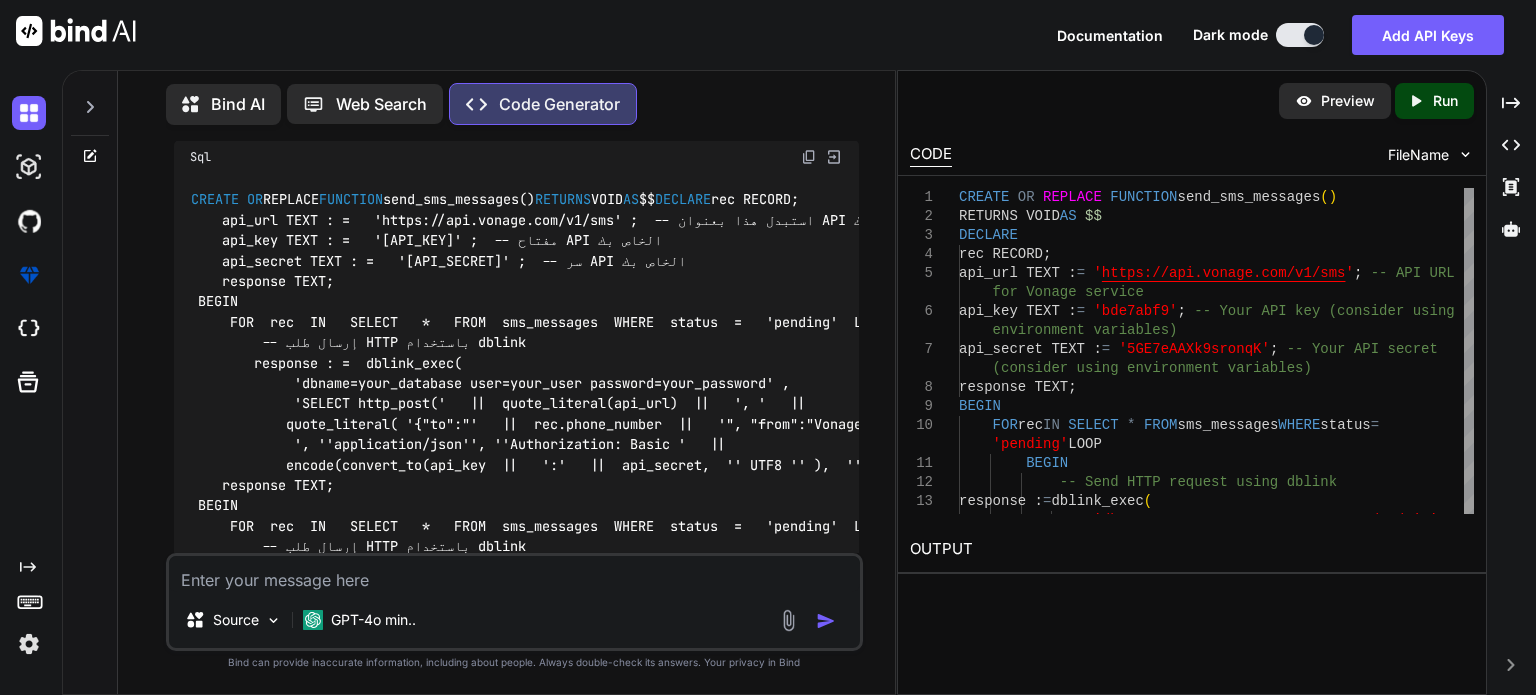 scroll, scrollTop: 3975, scrollLeft: 0, axis: vertical 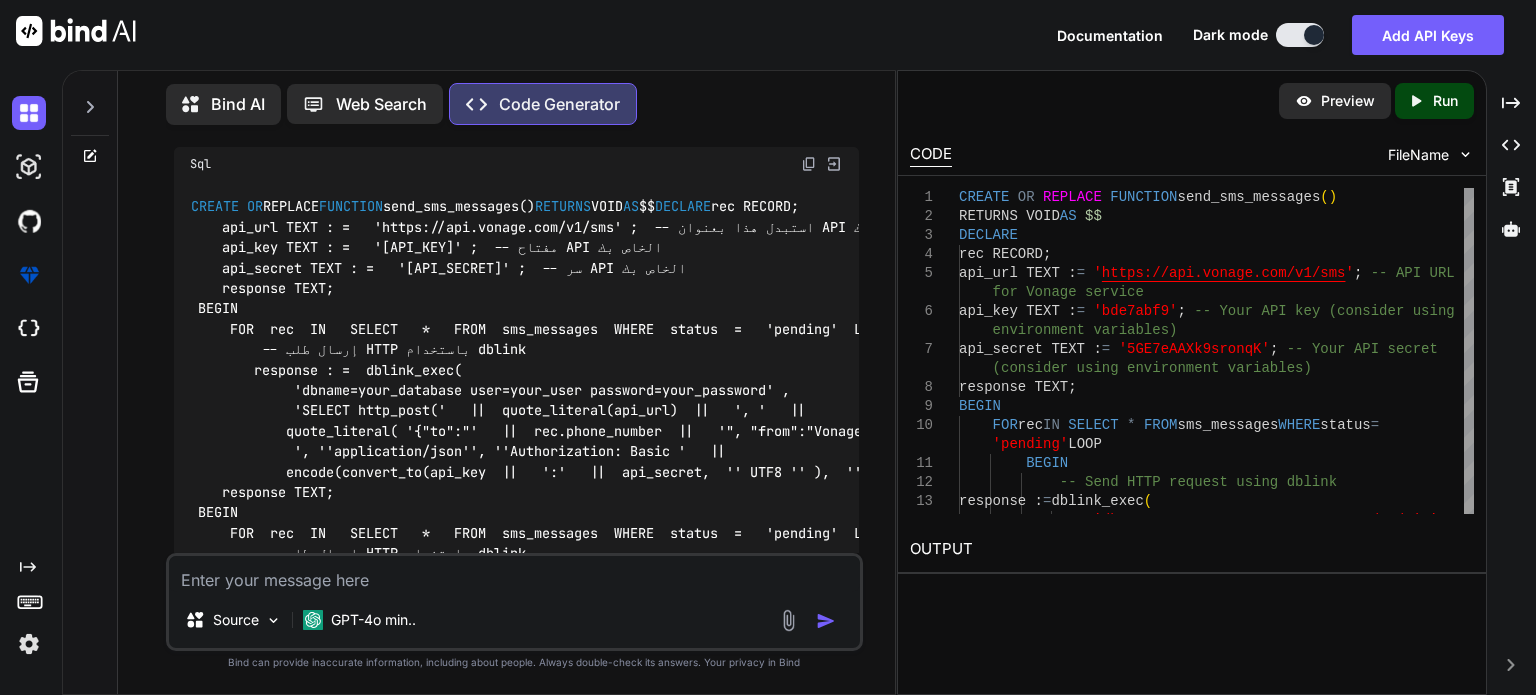click on "Created with Pixso. Run" at bounding box center [1434, 101] 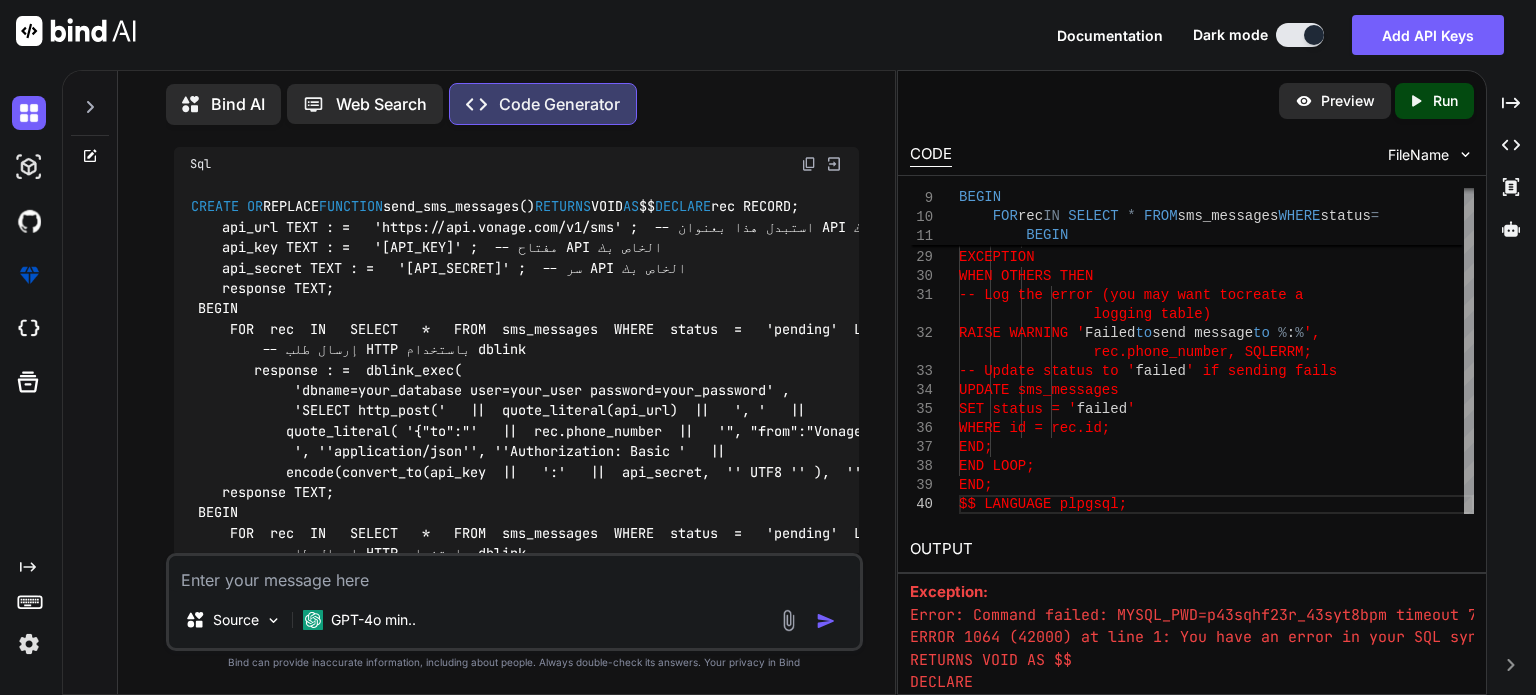 scroll, scrollTop: 118, scrollLeft: 0, axis: vertical 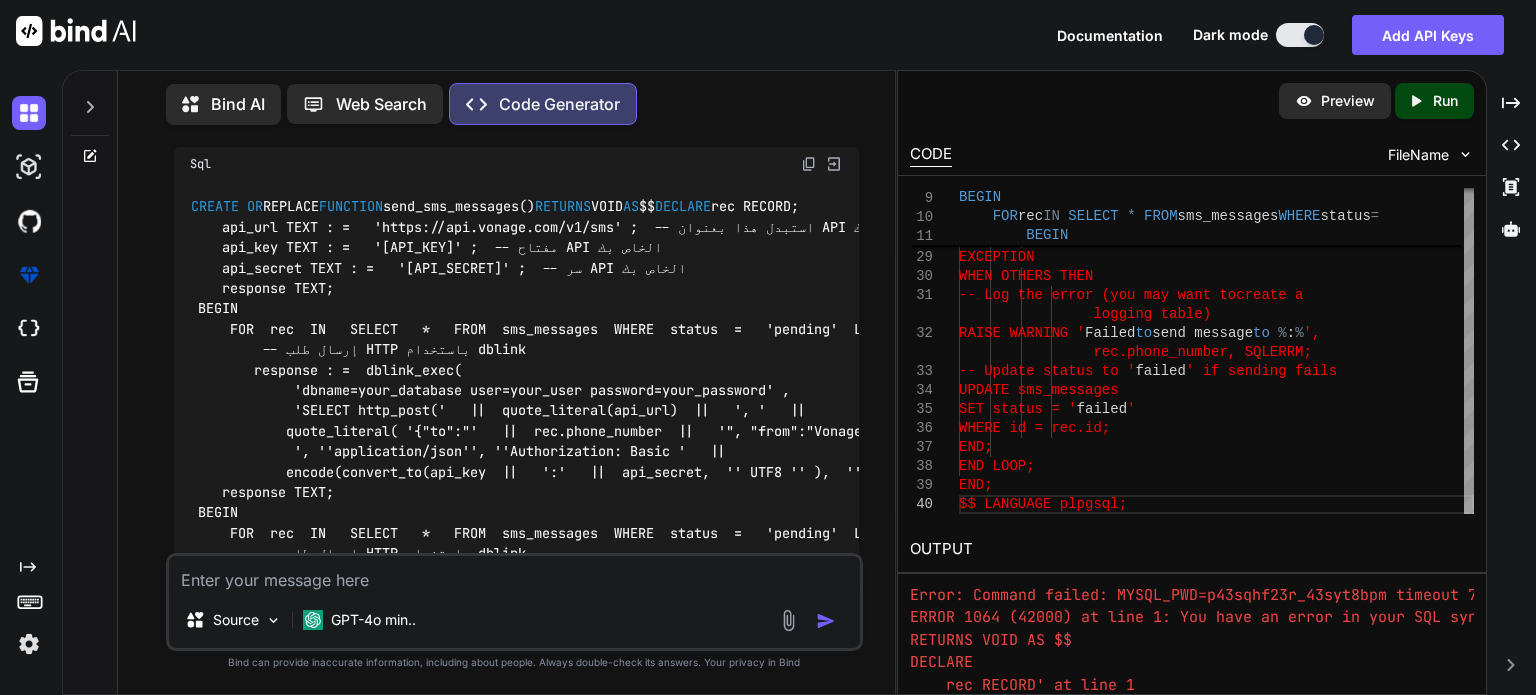 click at bounding box center [1304, 101] 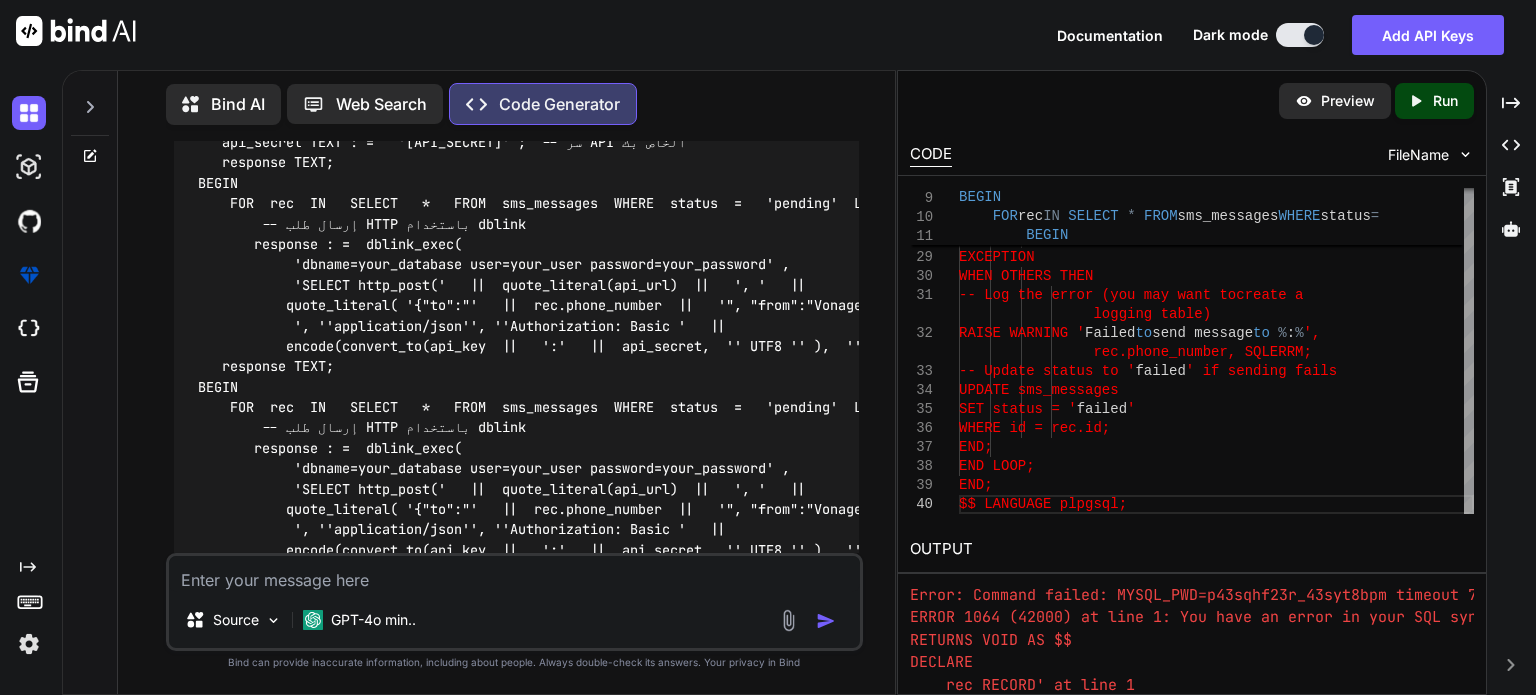 scroll, scrollTop: 2275, scrollLeft: 0, axis: vertical 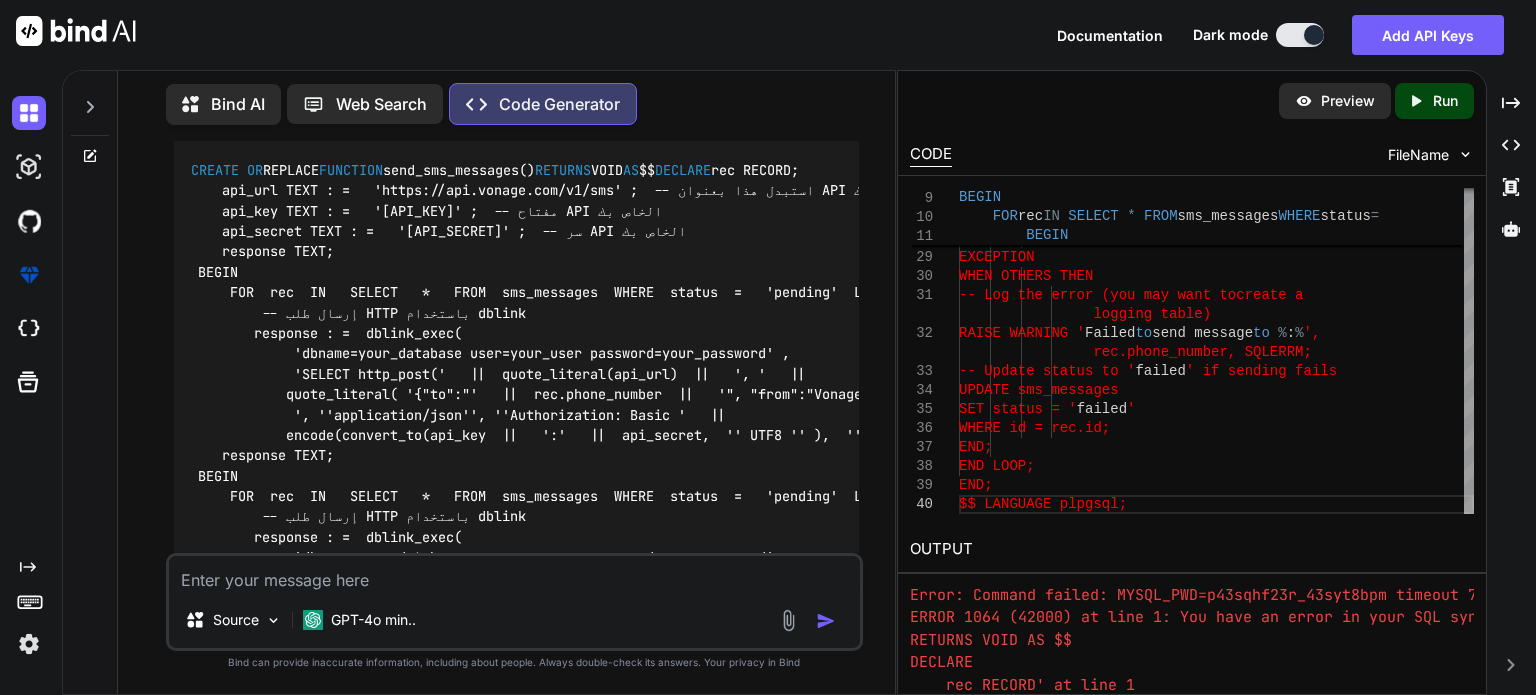 click on "Source   GPT-4o min.." at bounding box center (514, 602) 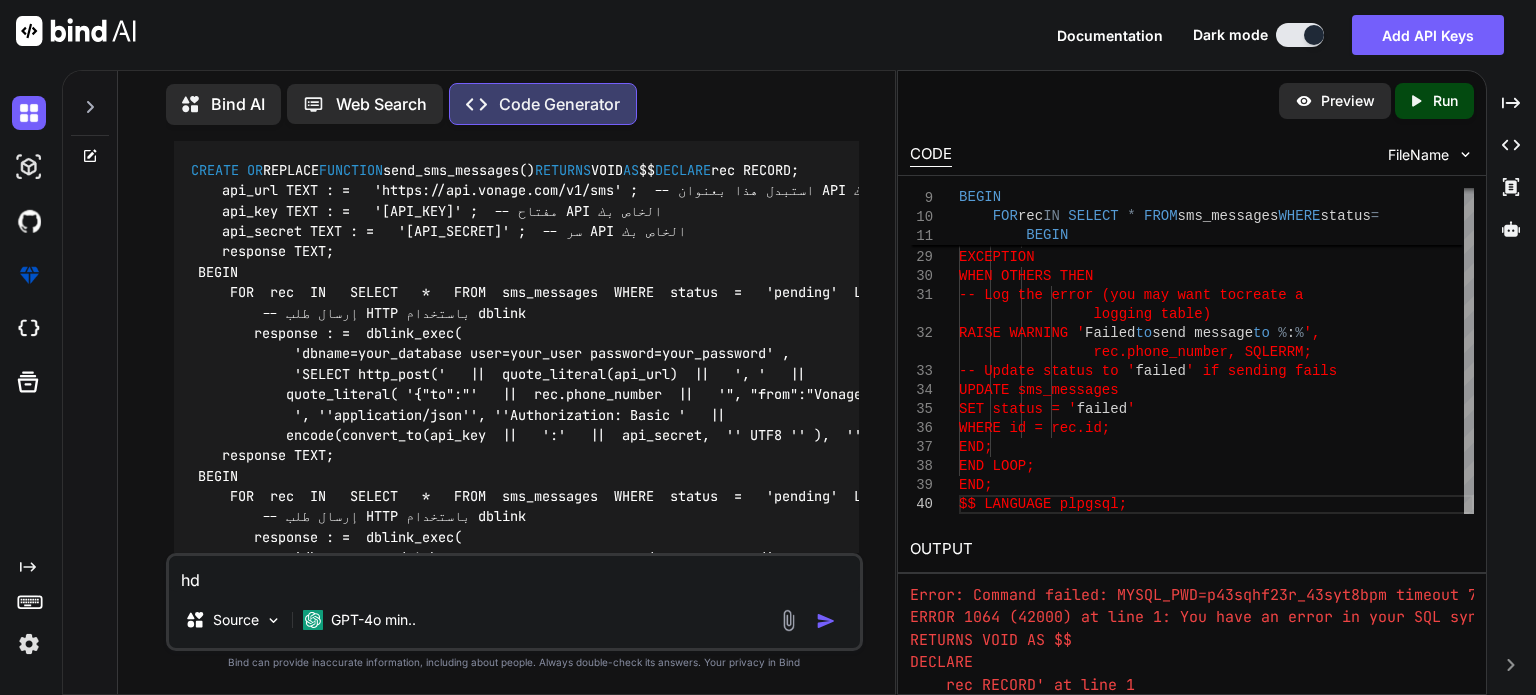 type on "h" 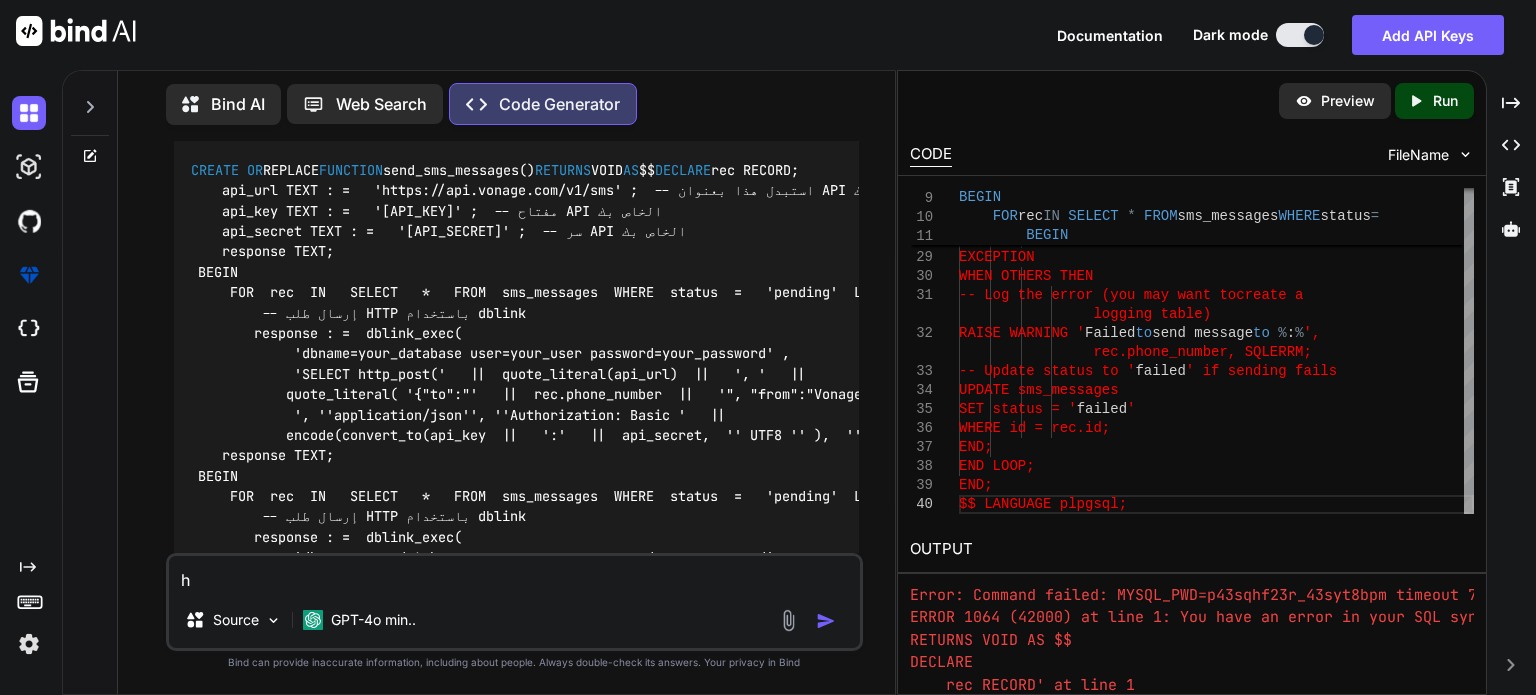 type 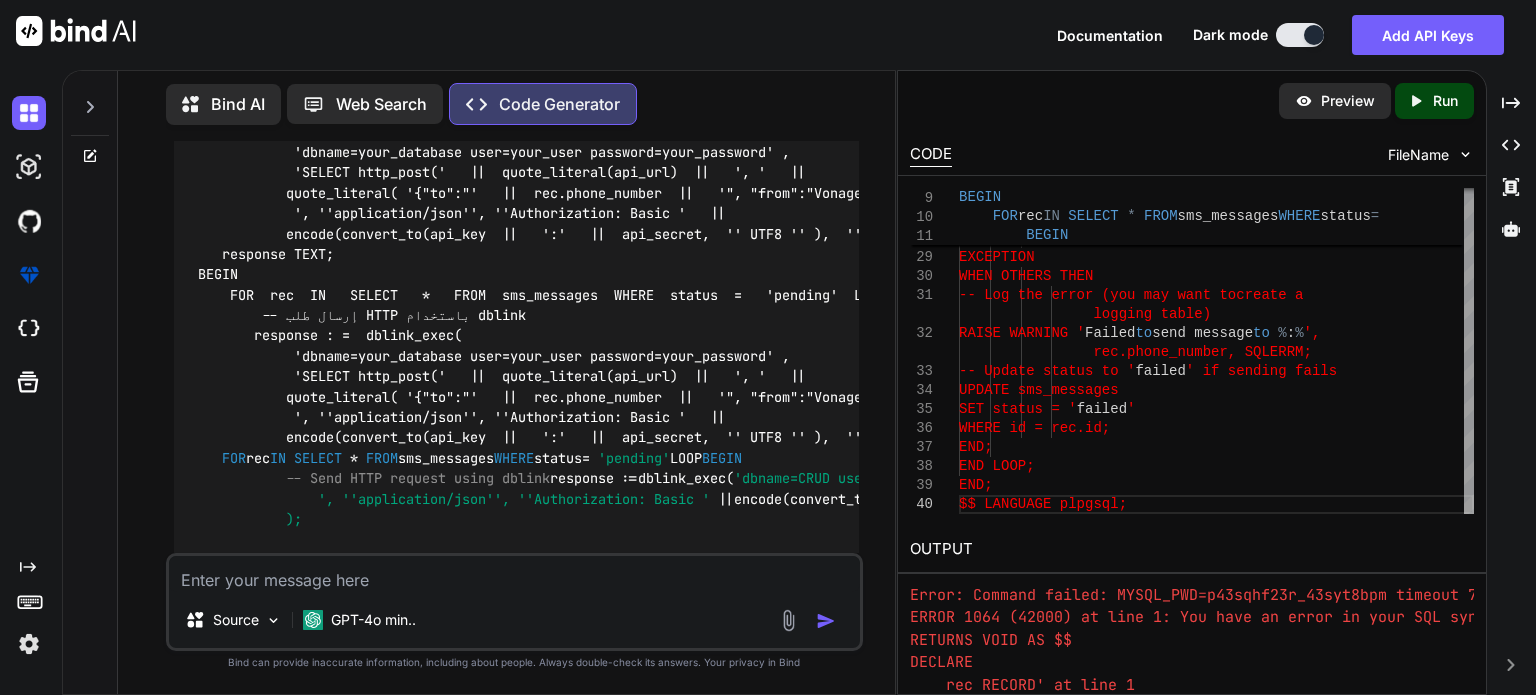 scroll, scrollTop: 4475, scrollLeft: 0, axis: vertical 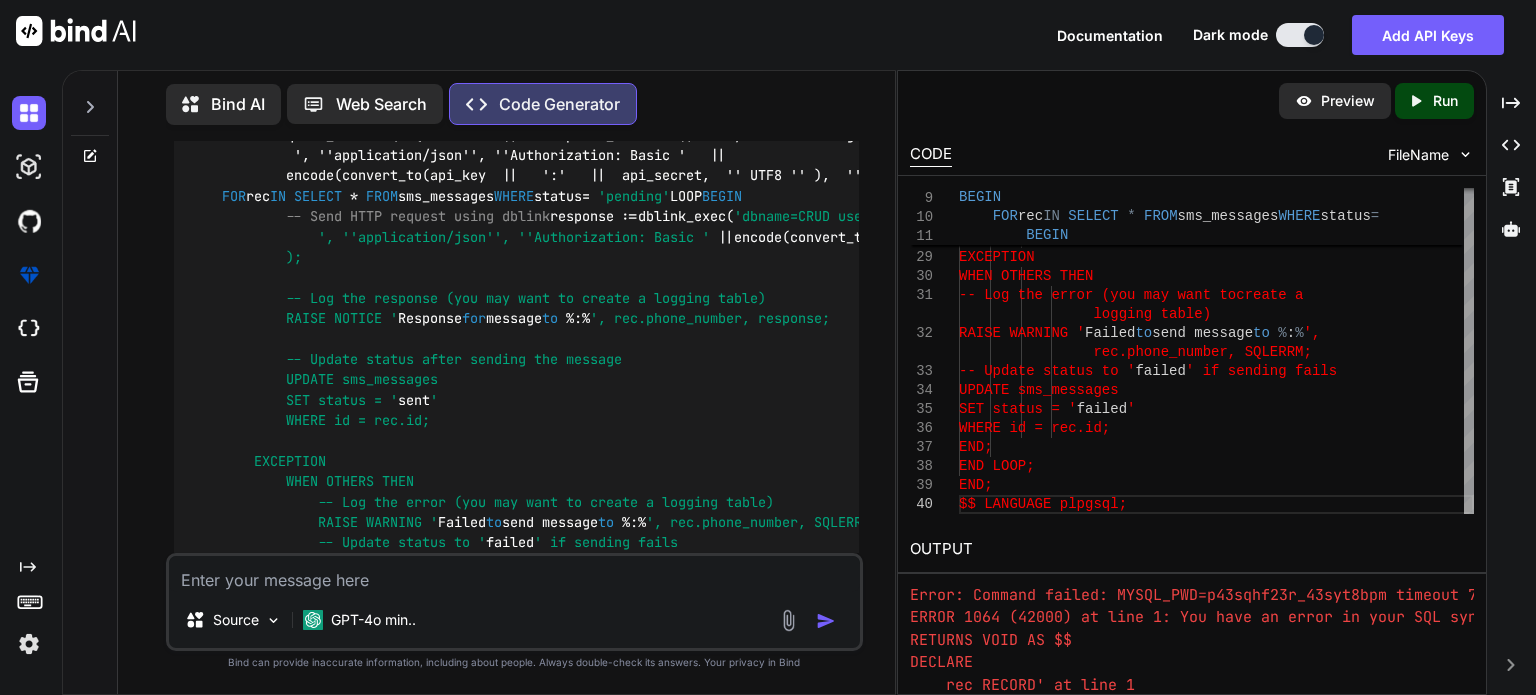 click on "Bind AI" at bounding box center [238, 104] 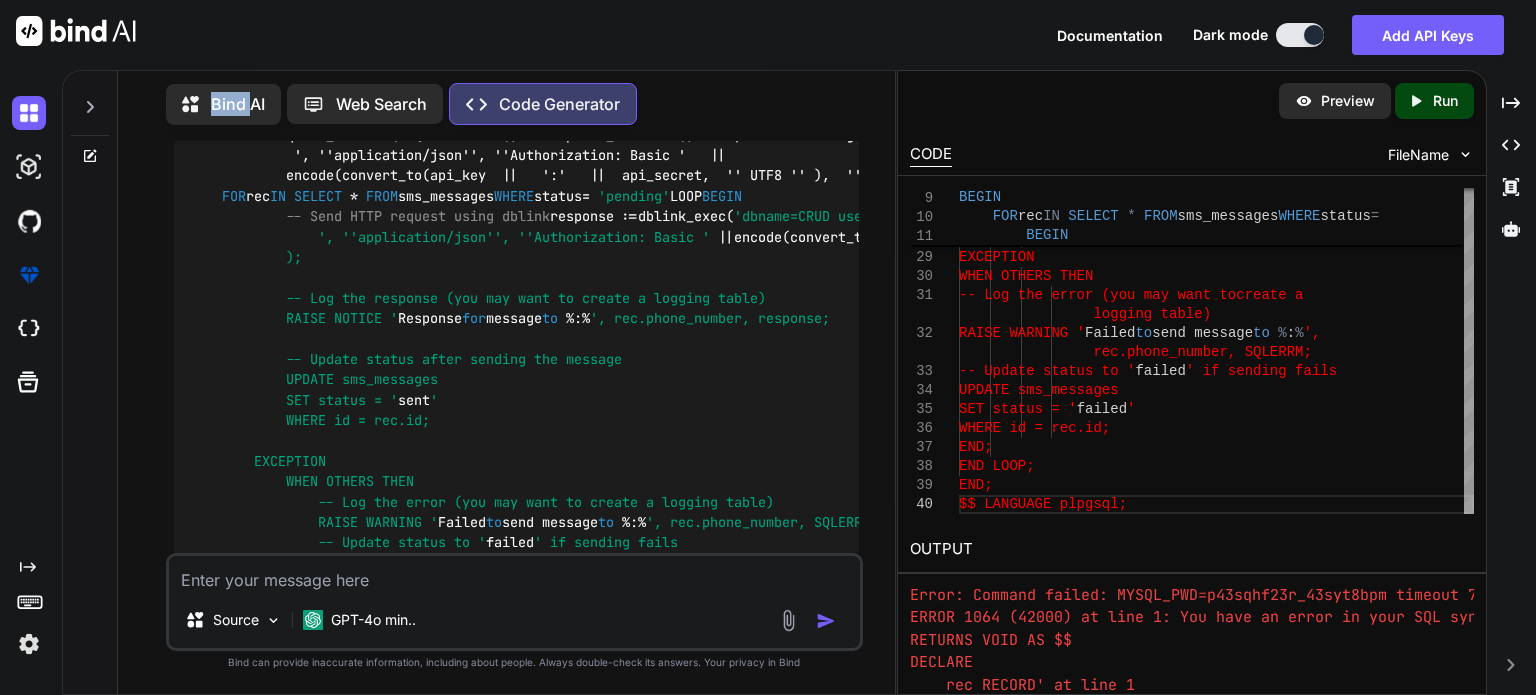 click on "Bind AI" at bounding box center [238, 104] 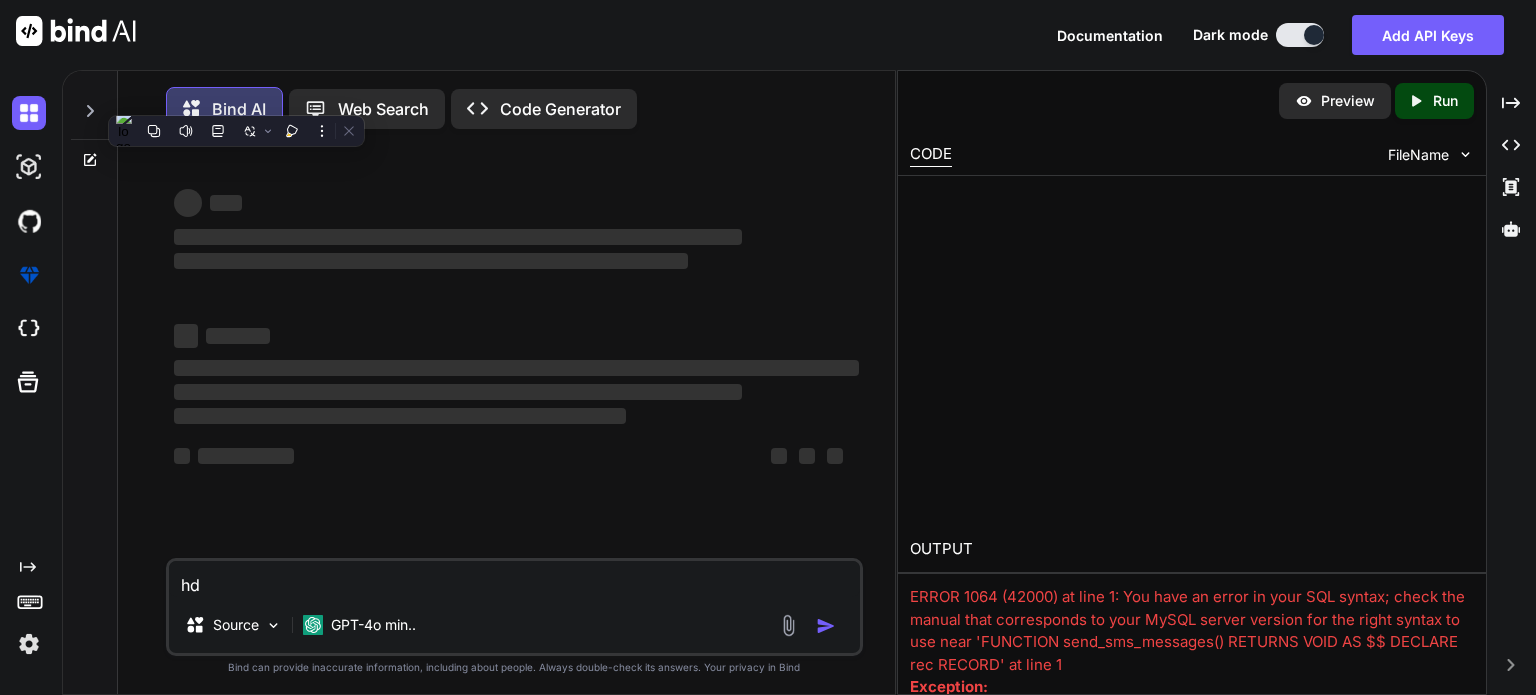 click on "Bind AI" at bounding box center [239, 109] 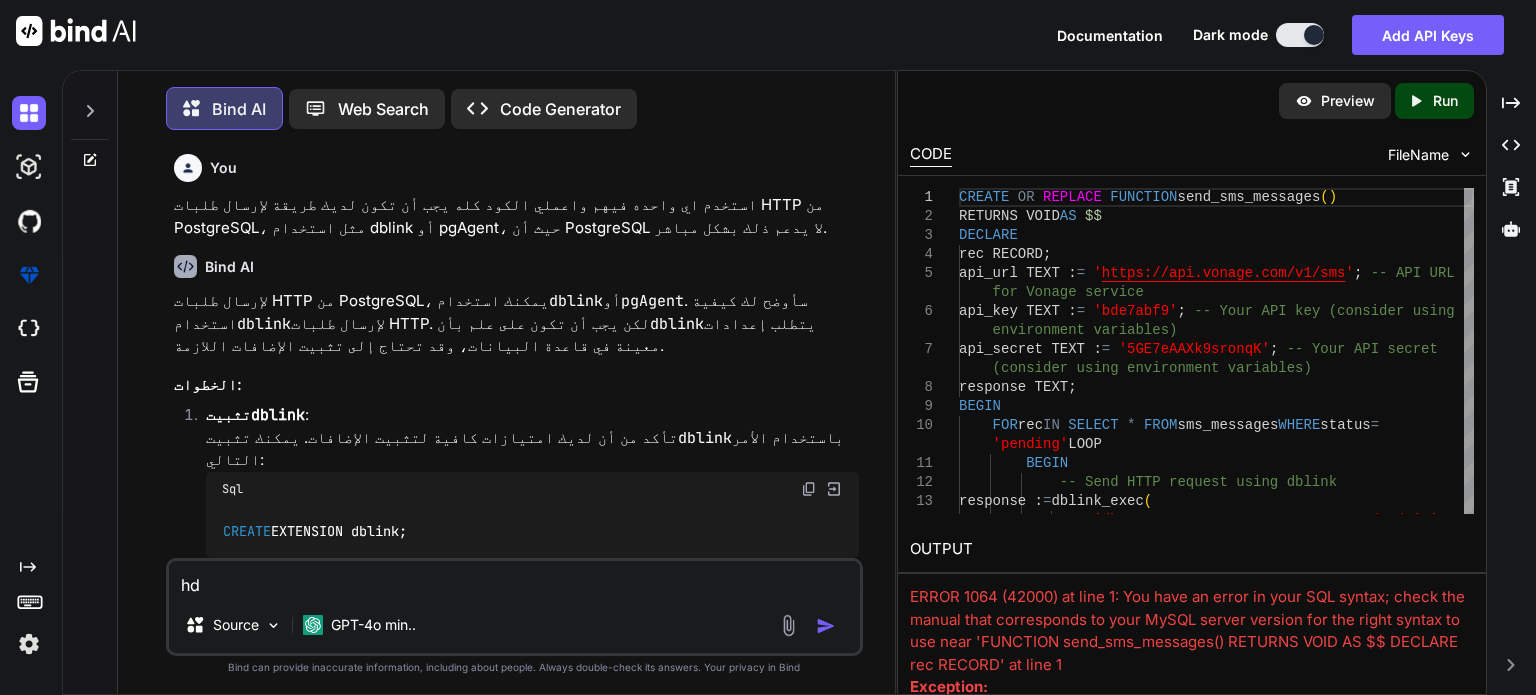 scroll, scrollTop: 122, scrollLeft: 0, axis: vertical 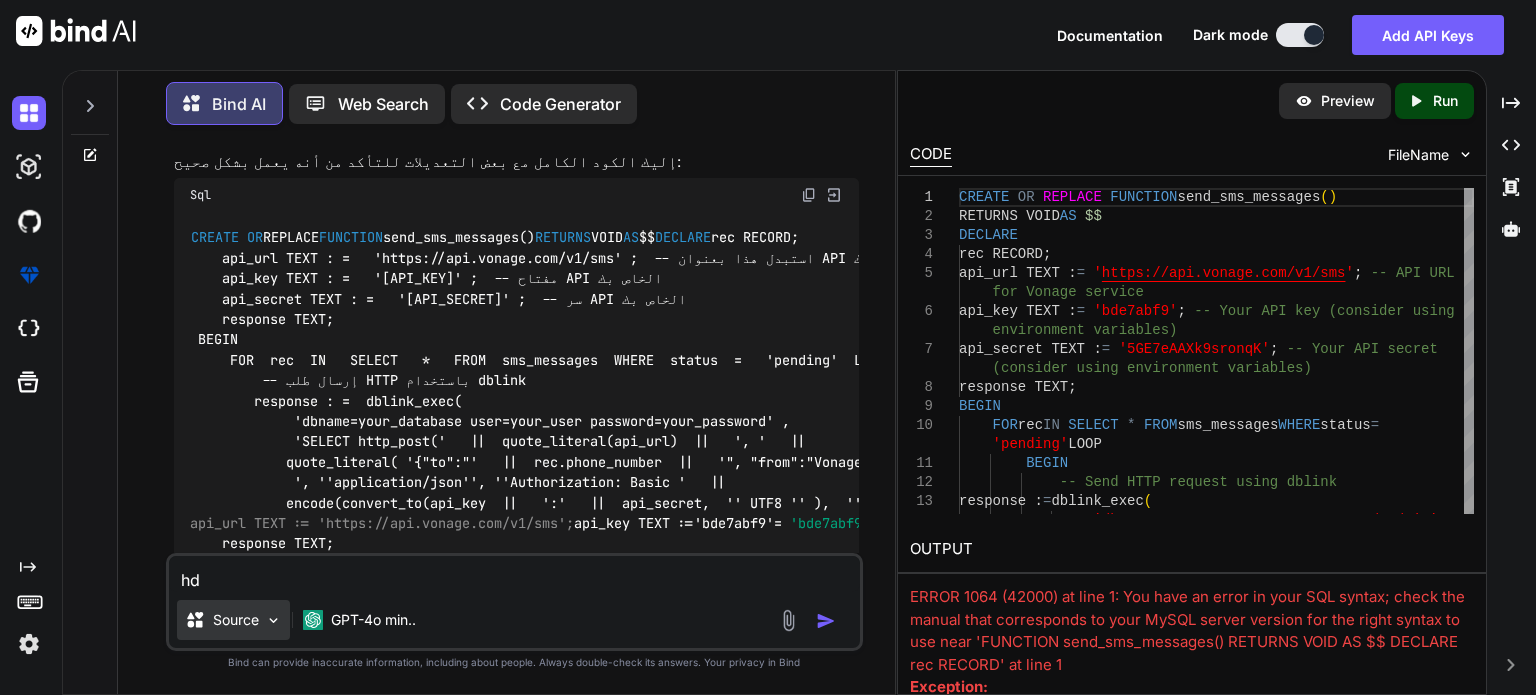 click at bounding box center (273, 620) 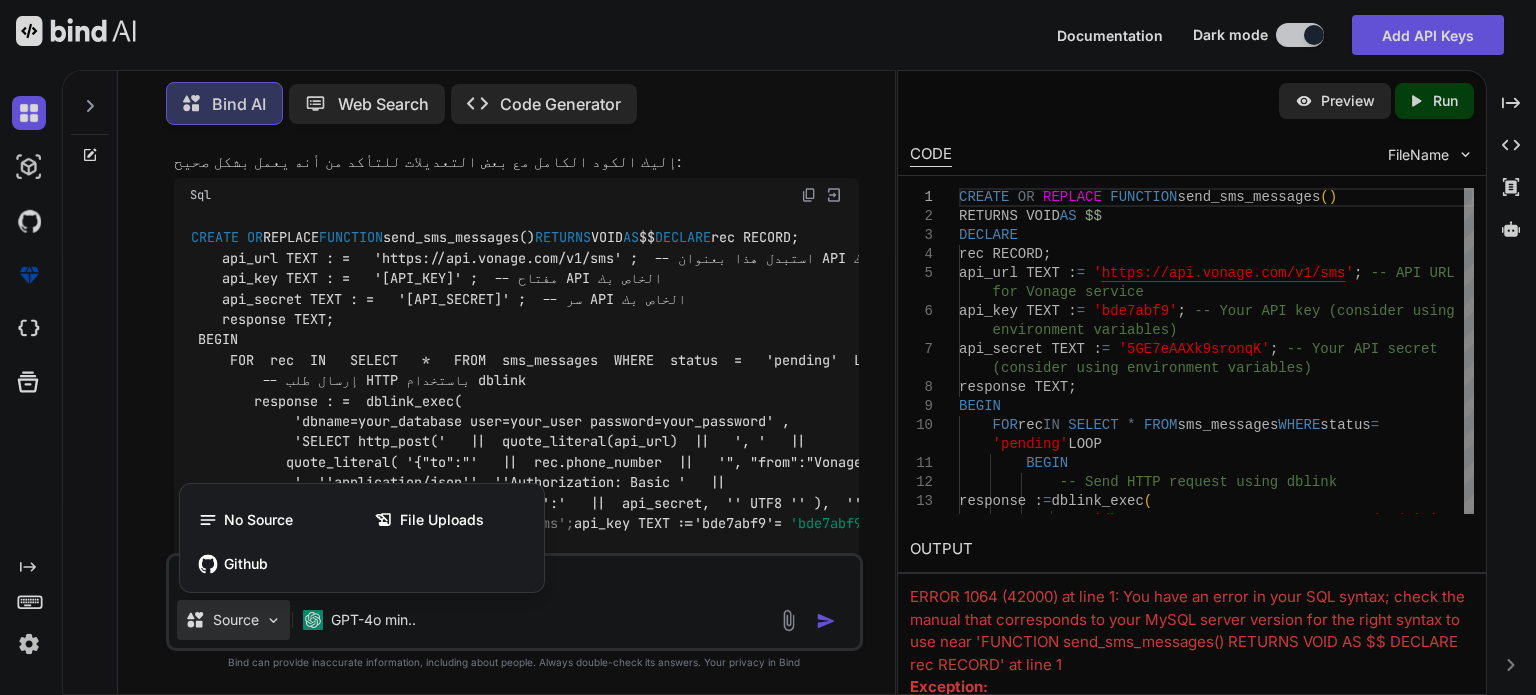 click at bounding box center [768, 347] 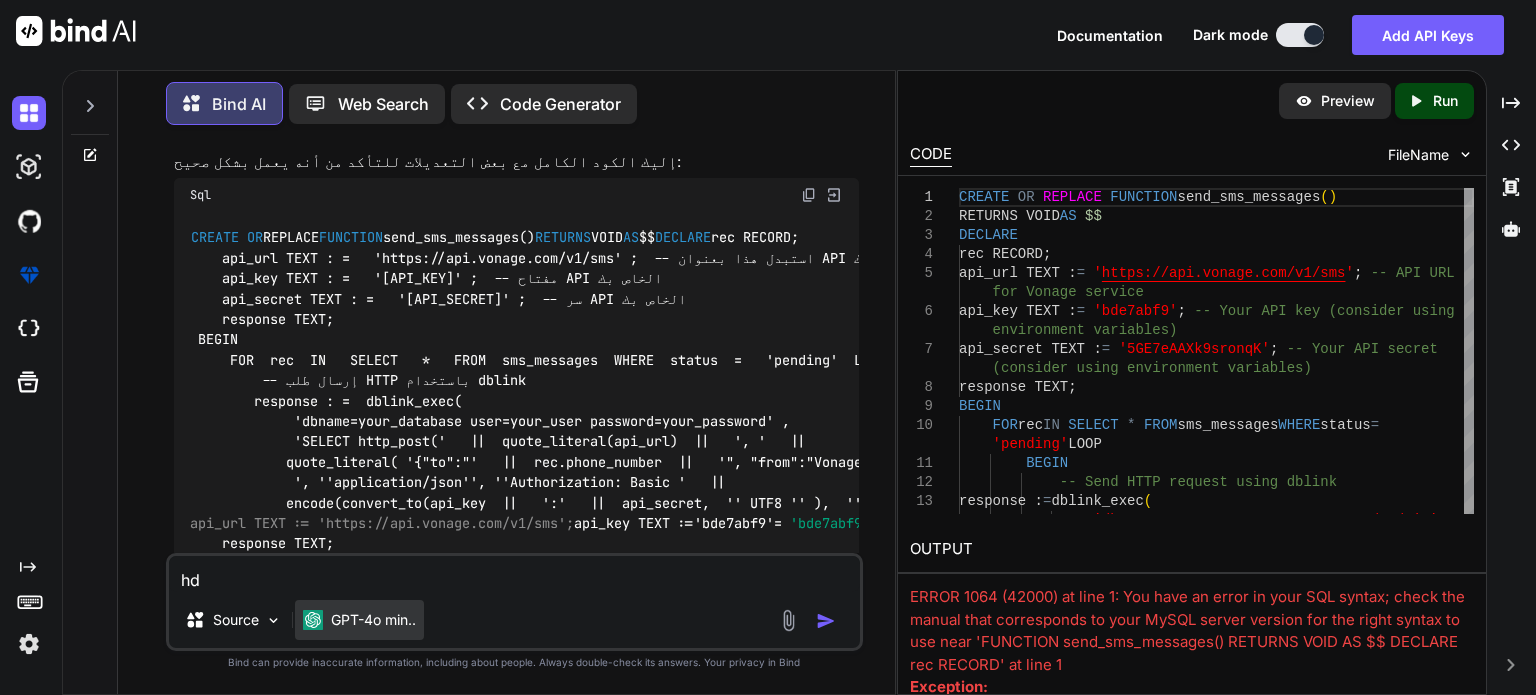 click on "GPT-4o min.." at bounding box center [373, 620] 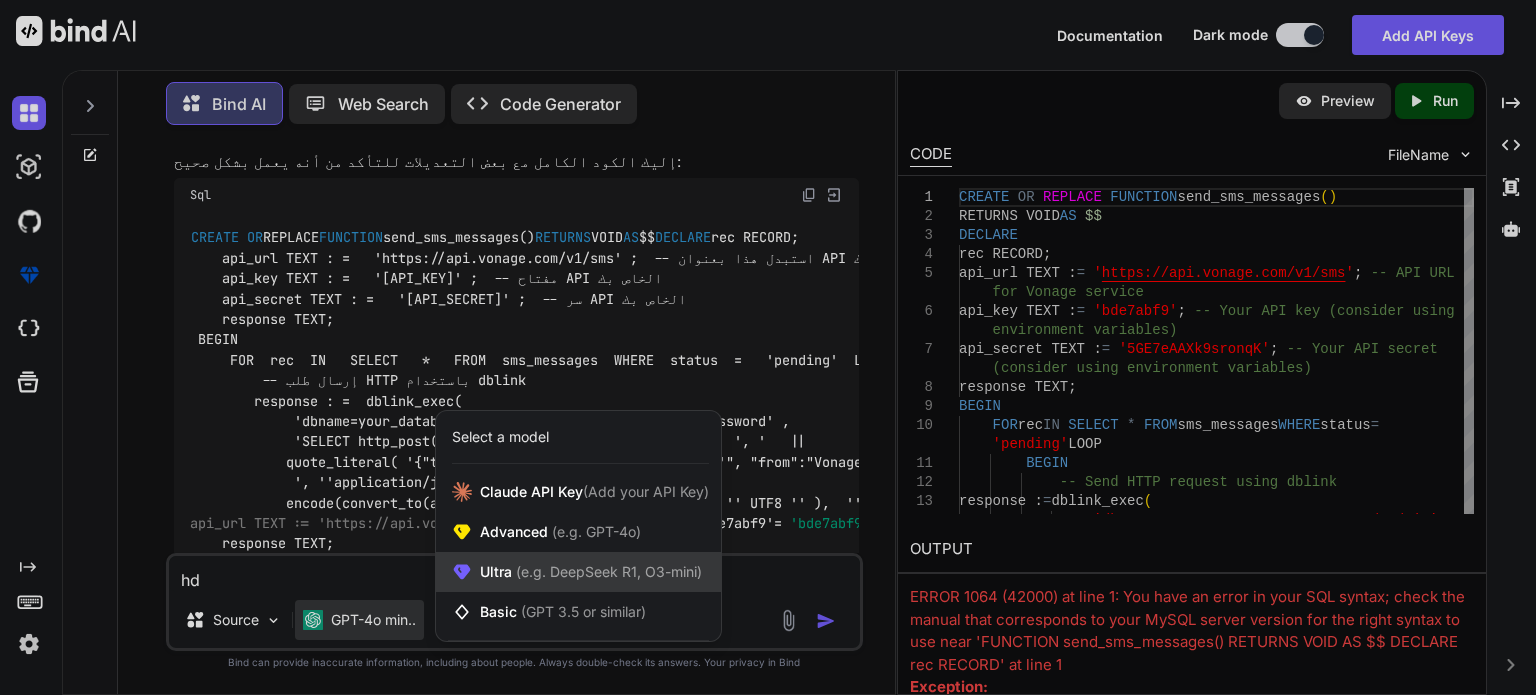 click on "(e.g. DeepSeek R1, O3-mini)" at bounding box center [607, 571] 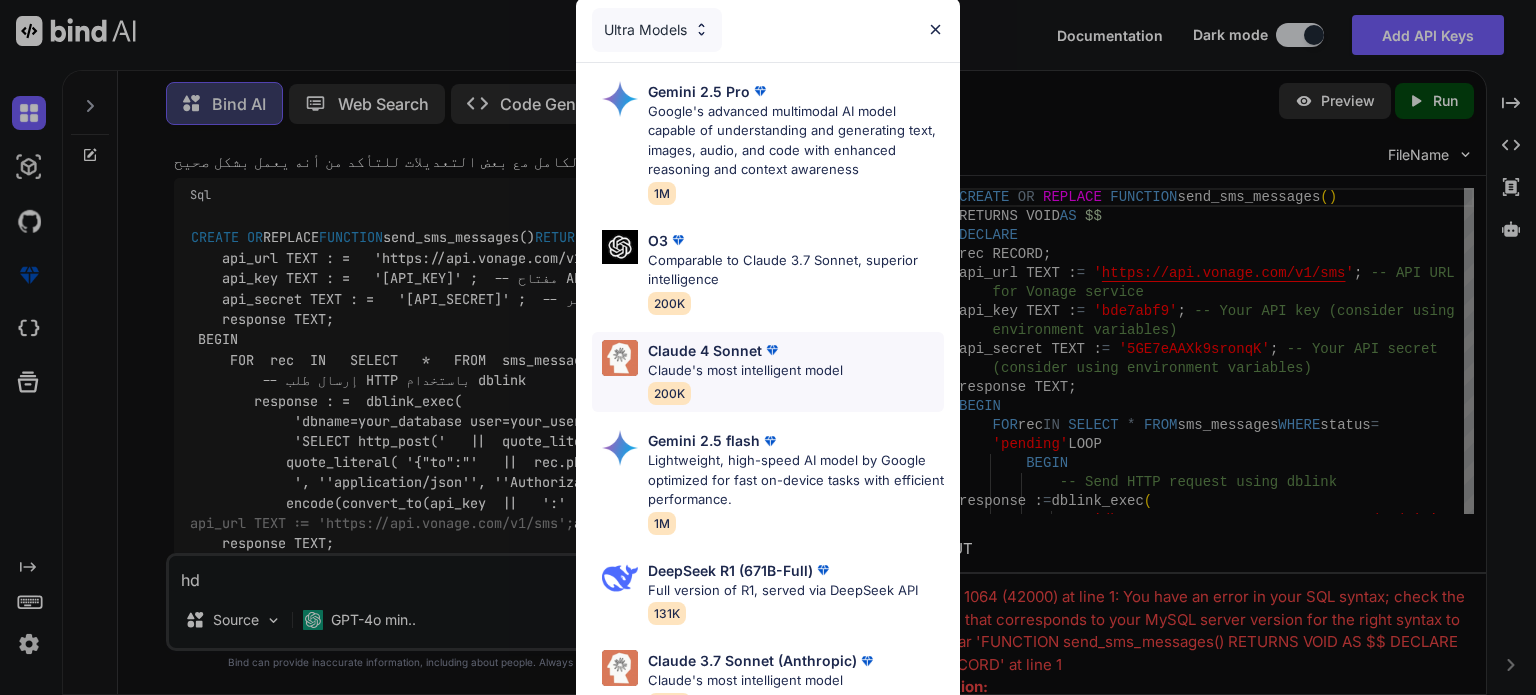 click on "Claude's most intelligent model" at bounding box center [745, 371] 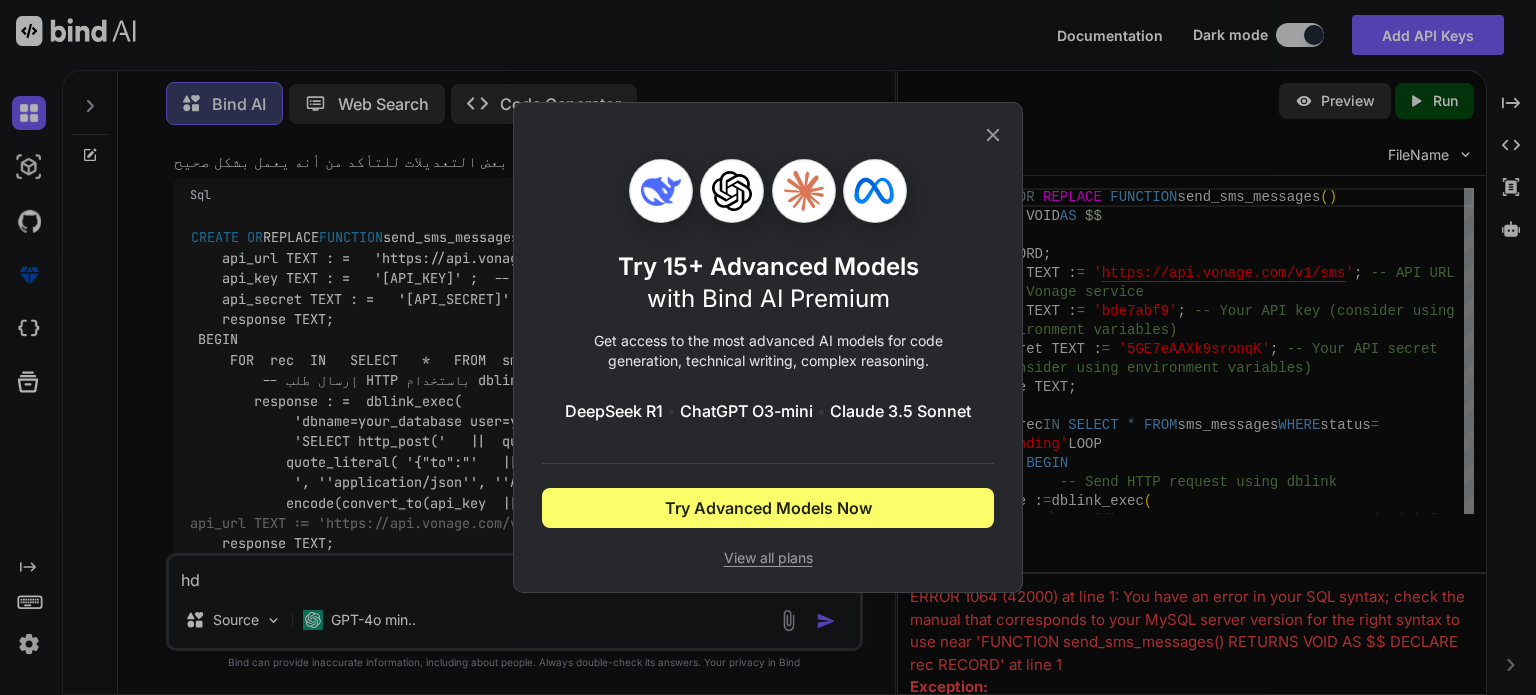 click on "View all plans" at bounding box center [768, 558] 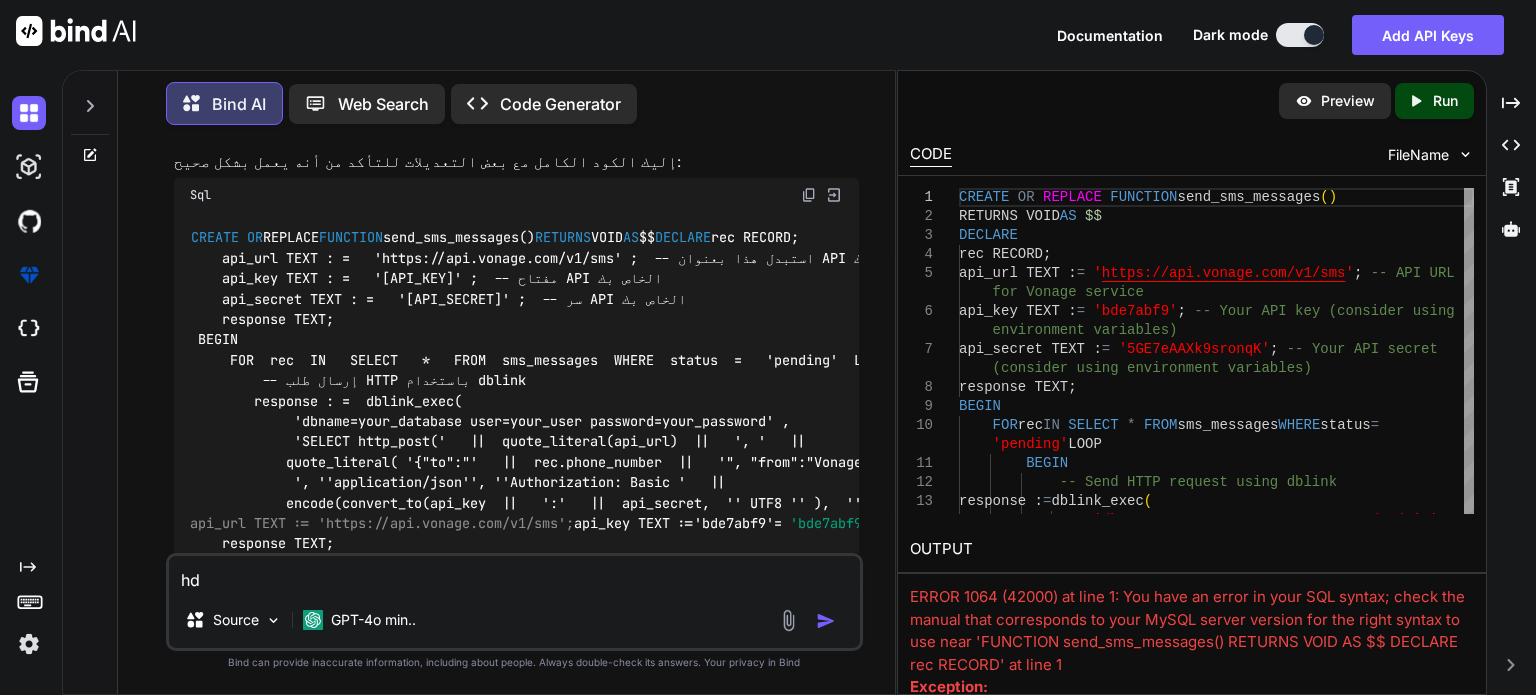 click on "hd" at bounding box center [514, 574] 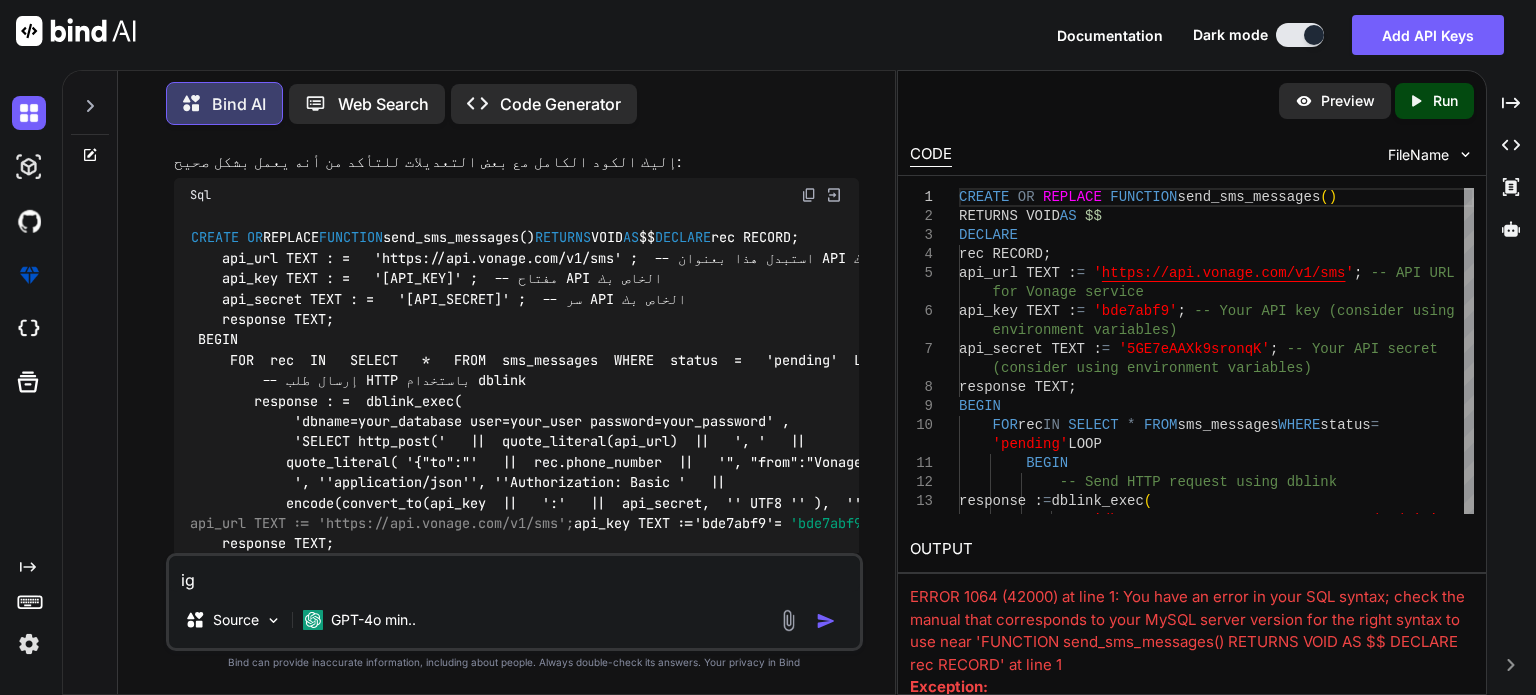 type on "i" 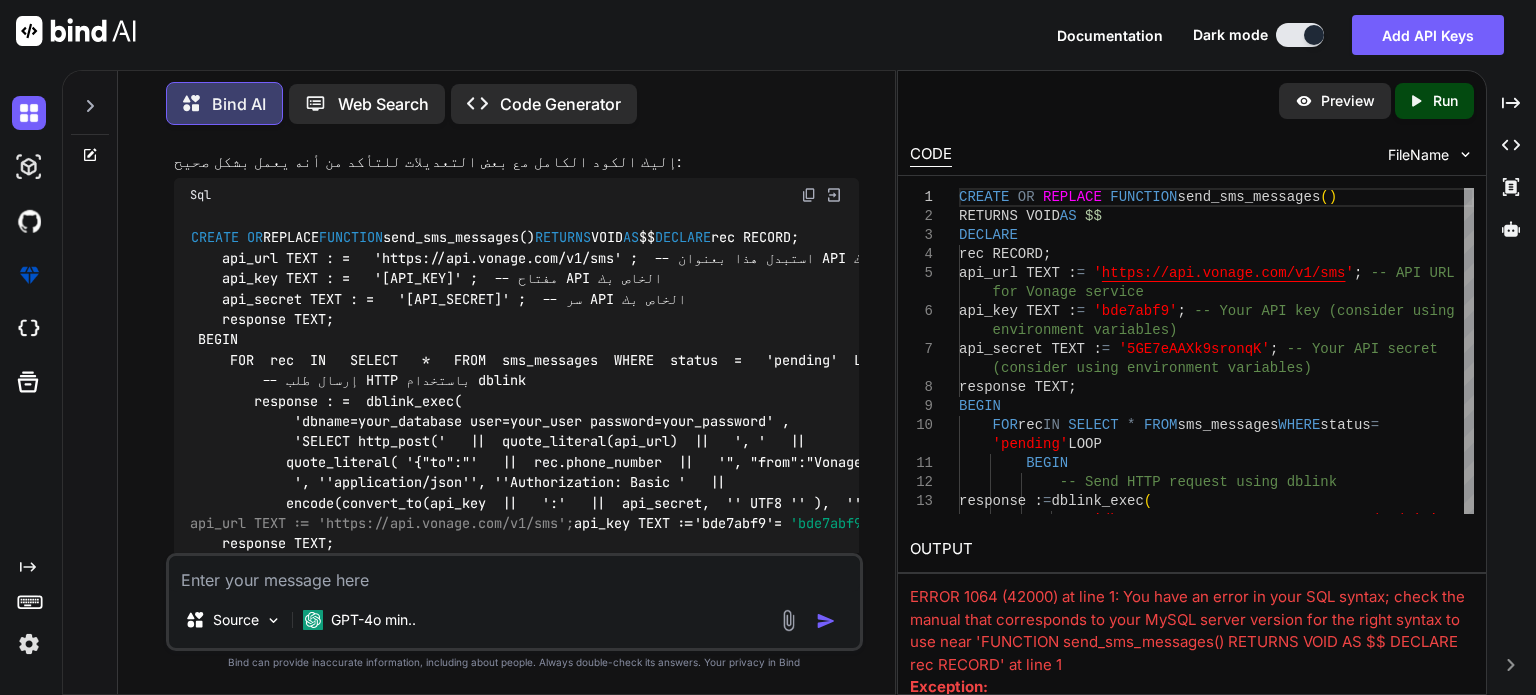 type on "i" 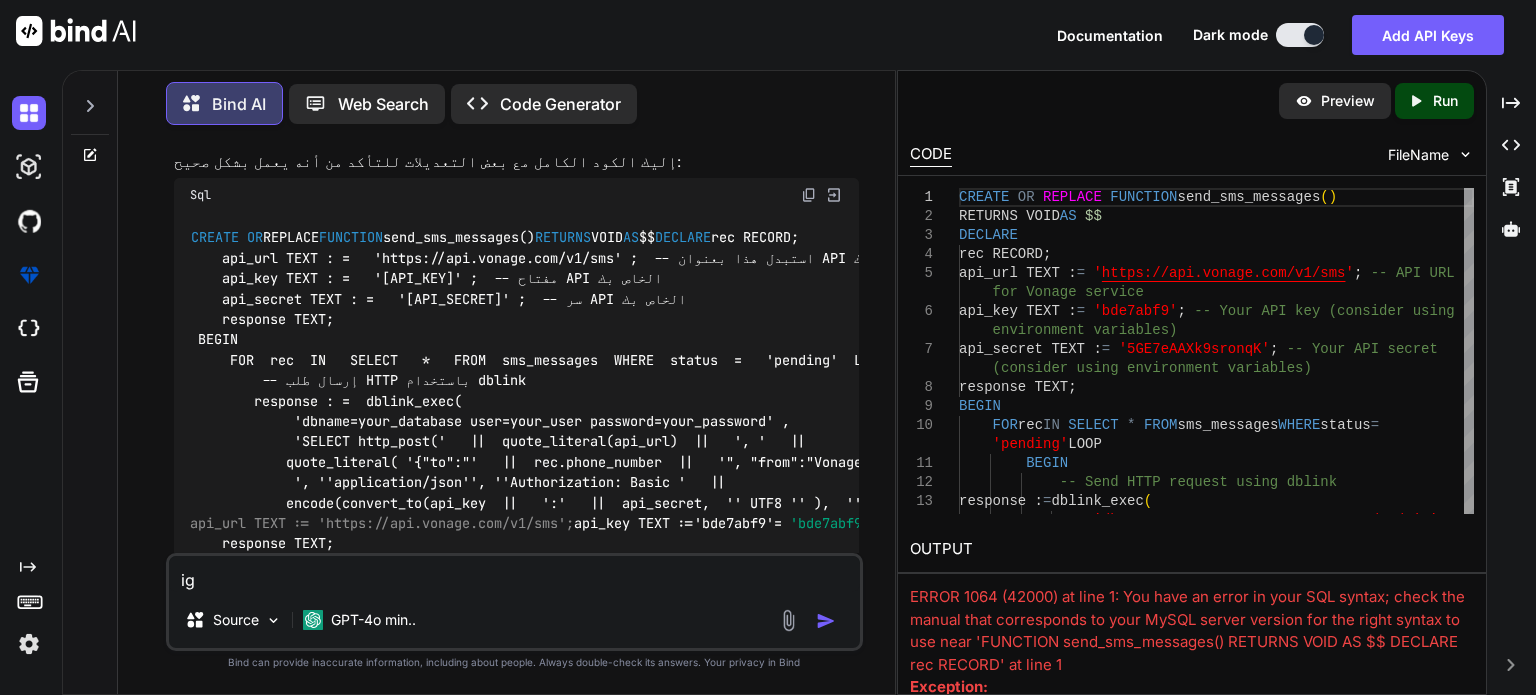type on "i" 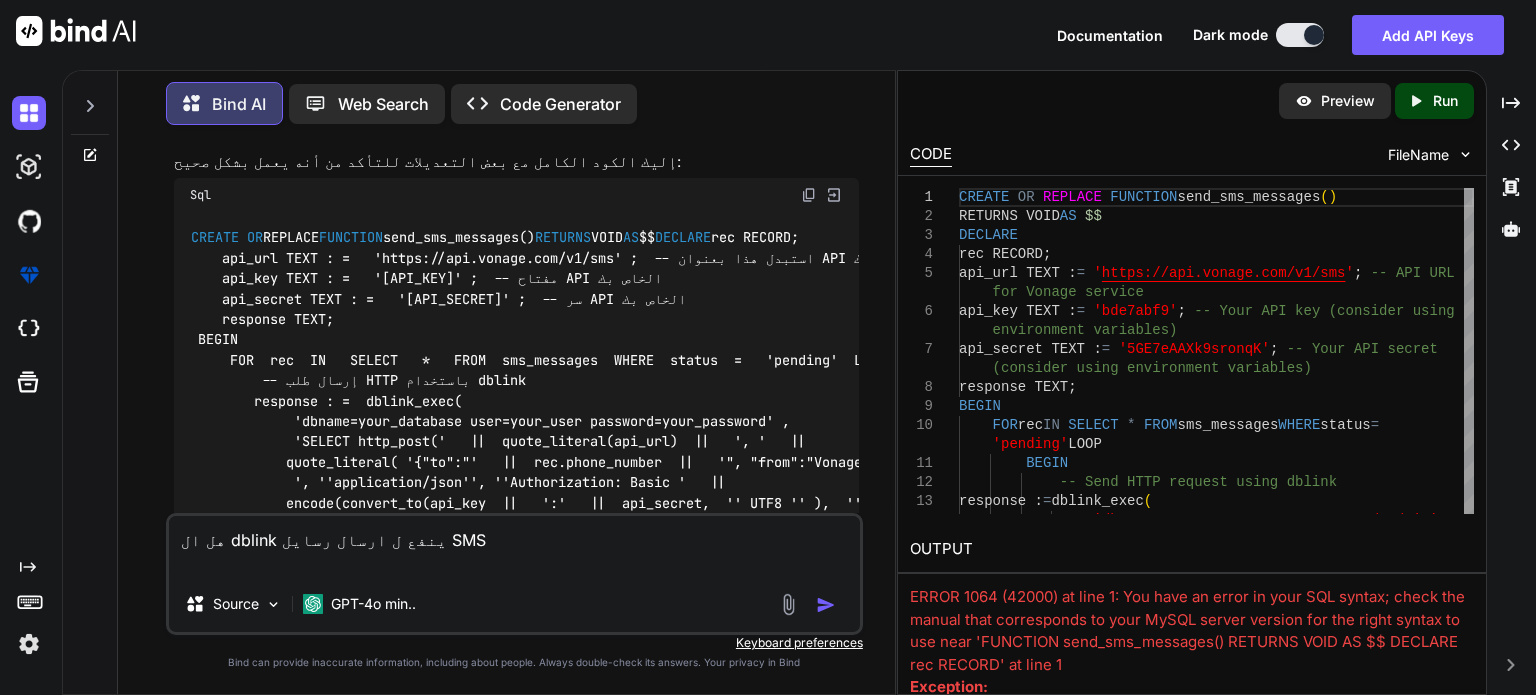 type on "هل ال dblink ينفع ل ارسال رسايل SMS" 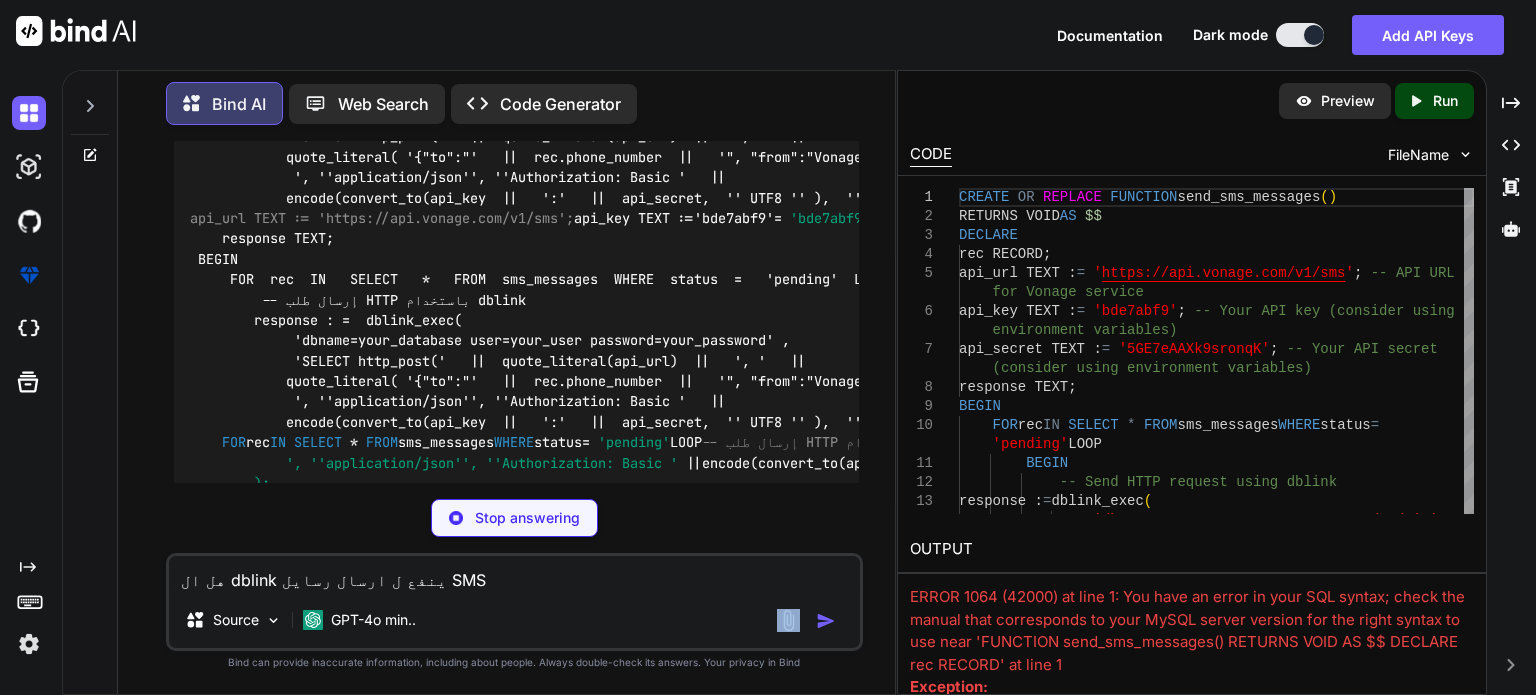 scroll, scrollTop: 6393, scrollLeft: 0, axis: vertical 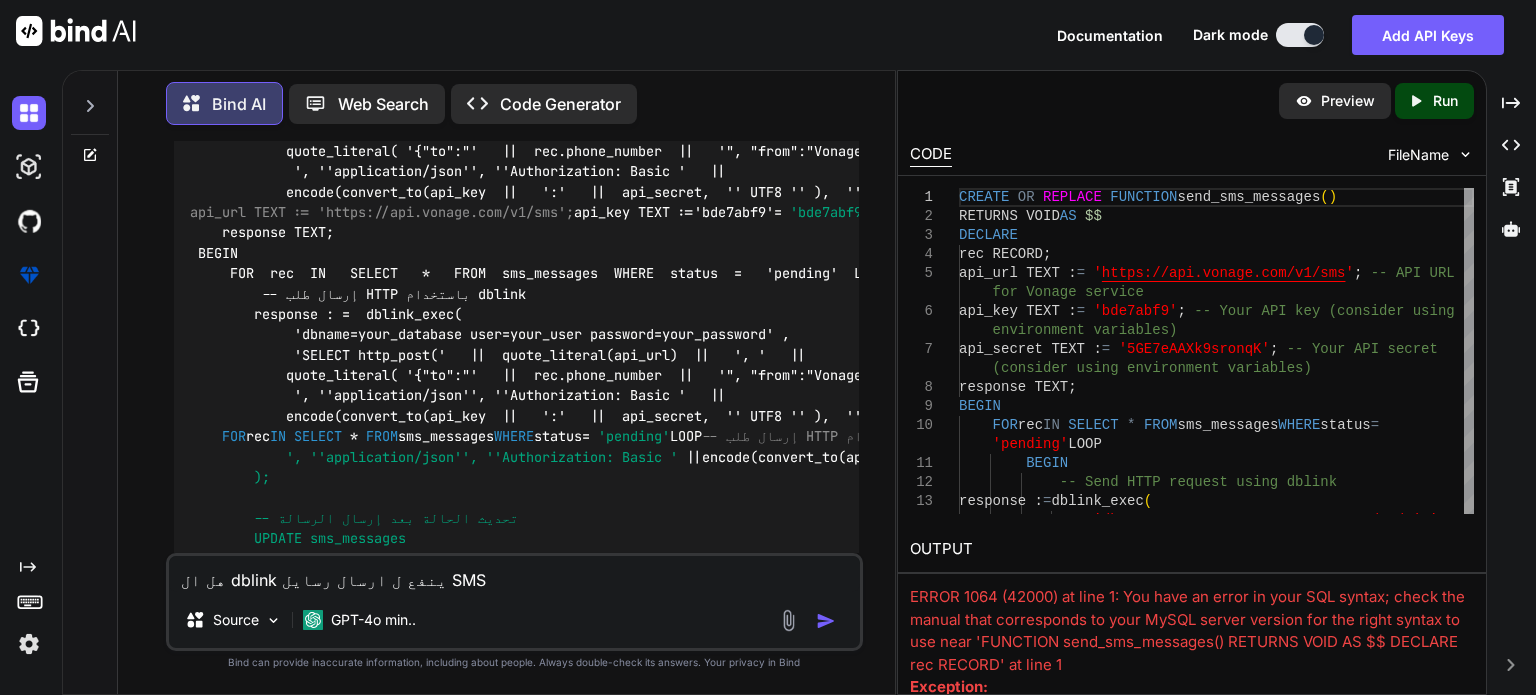 drag, startPoint x: 356, startPoint y: 398, endPoint x: 292, endPoint y: 398, distance: 64 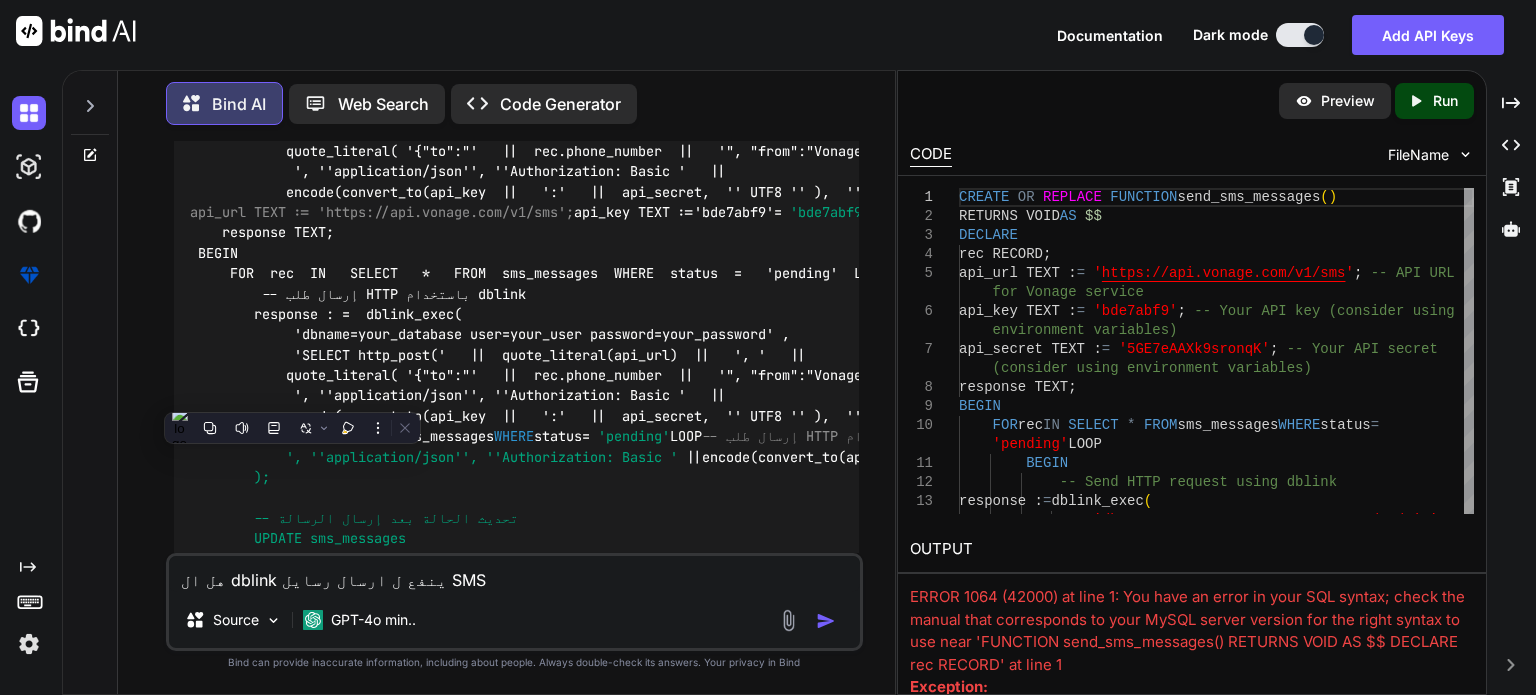 click on "dblink  في PostgreSQL يُستخدم بشكل أساسي لإنشاء اتصالات بين قواعد بيانات PostgreSQL مختلفة، مما يسمح لك بتنفيذ استعلامات على قواعد بيانات أخرى. ومع ذلك،  dblink  لا يُستخدم مباشرة لإرسال رسائل SMS." at bounding box center [516, 1066] 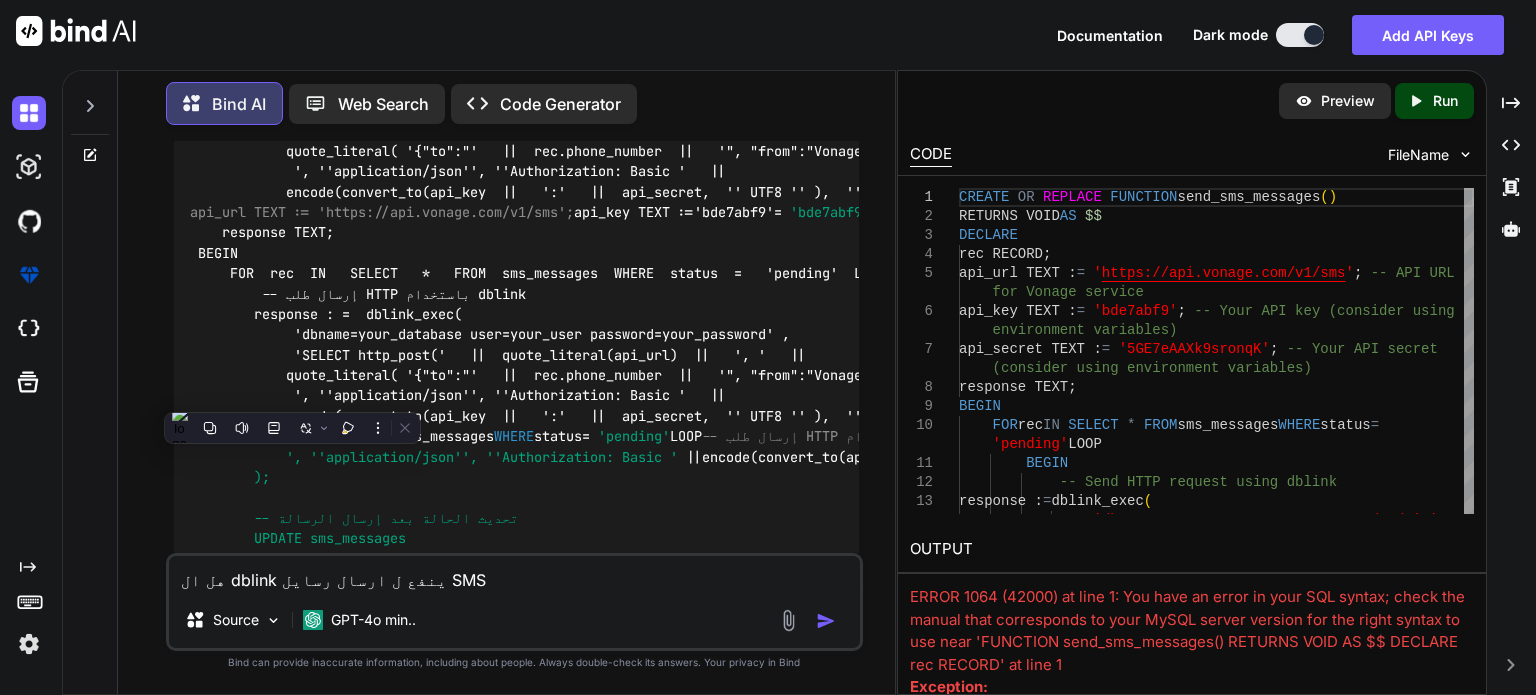 click on "dblink  في PostgreSQL يُستخدم بشكل أساسي لإنشاء اتصالات بين قواعد بيانات PostgreSQL مختلفة، مما يسمح لك بتنفيذ استعلامات على قواعد بيانات أخرى. ومع ذلك،  dblink  لا يُستخدم مباشرة لإرسال رسائل SMS." at bounding box center [516, 1066] 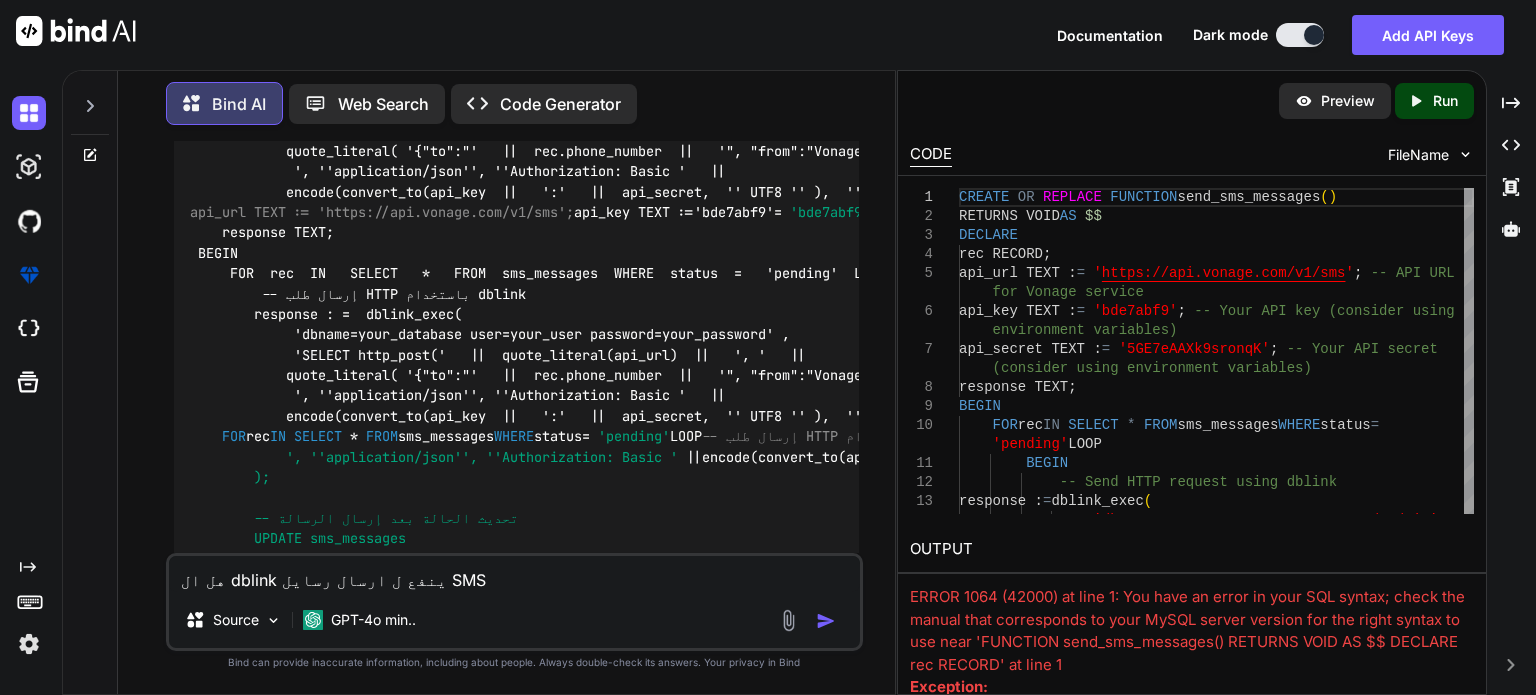 click on "dblink  في PostgreSQL يُستخدم بشكل أساسي لإنشاء اتصالات بين قواعد بيانات PostgreSQL مختلفة، مما يسمح لك بتنفيذ استعلامات على قواعد بيانات أخرى. ومع ذلك،  dblink  لا يُستخدم مباشرة لإرسال رسائل SMS." at bounding box center [516, 1066] 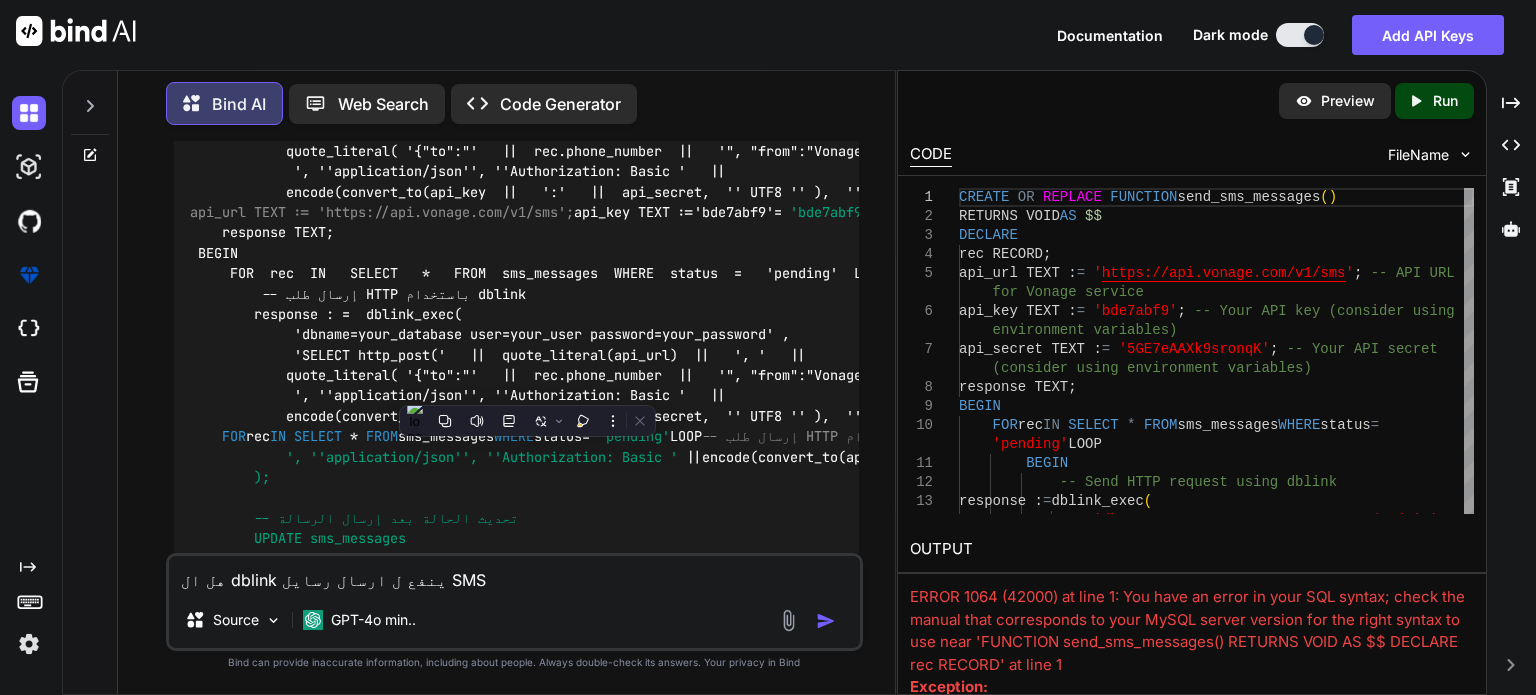 click on "dblink  في PostgreSQL يُستخدم بشكل أساسي لإنشاء اتصالات بين قواعد بيانات PostgreSQL مختلفة، مما يسمح لك بتنفيذ استعلامات على قواعد بيانات أخرى. ومع ذلك،  dblink  لا يُستخدم مباشرة لإرسال رسائل SMS." at bounding box center (516, 1066) 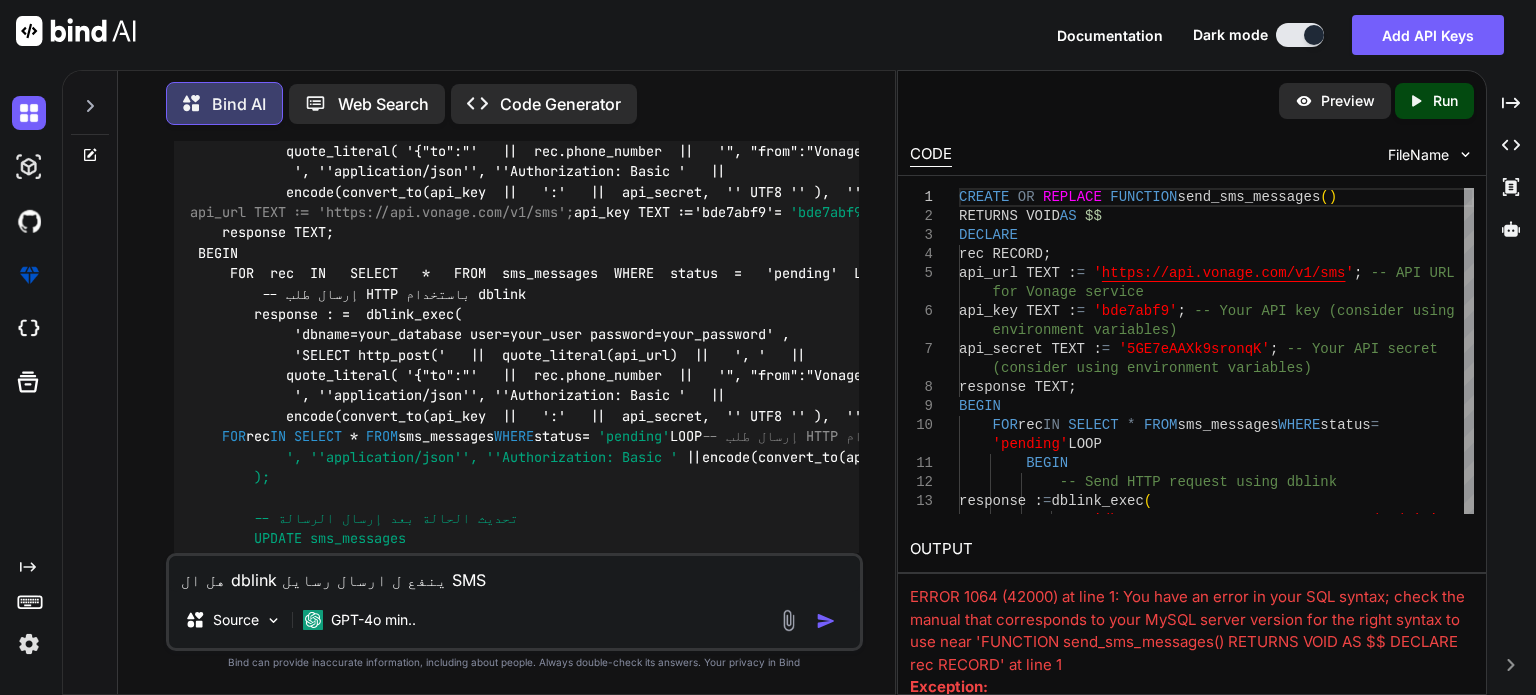 click on "dblink  في PostgreSQL يُستخدم بشكل أساسي لإنشاء اتصالات بين قواعد بيانات PostgreSQL مختلفة، مما يسمح لك بتنفيذ استعلامات على قواعد بيانات أخرى. ومع ذلك،  dblink  لا يُستخدم مباشرة لإرسال رسائل SMS." at bounding box center (516, 1066) 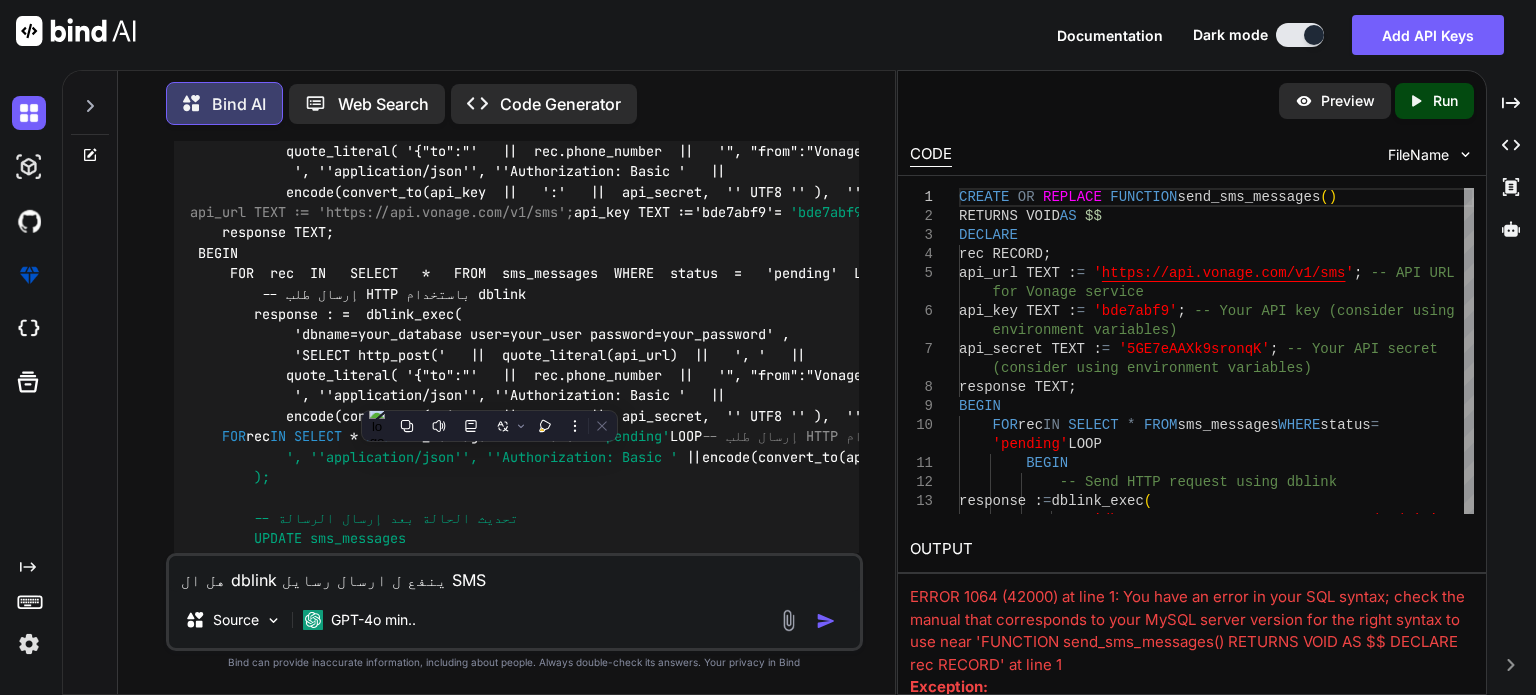 click on "لإرسال رسائل SMS، تحتاج إلى استخدام واجهة برمجة التطبيقات (API) الخاصة بخدمة SMS مثل Vonage أو Twilio. يمكنك استخدام  dblink  لاستدعاء دوال أو إجراء استعلامات على قاعدة البيانات، ولكن لإرسال الرسائل، ستحتاج إلى استخدام دالة مثل  http_post  (إذا كانت متاحة في قاعدة البيانات الخاصة بك) أو استخدام مكتبات خارجية أو أدوات مثل  pgAgent  أو  cron jobs  لتنفيذ طلبات HTTP." at bounding box center (516, 1164) 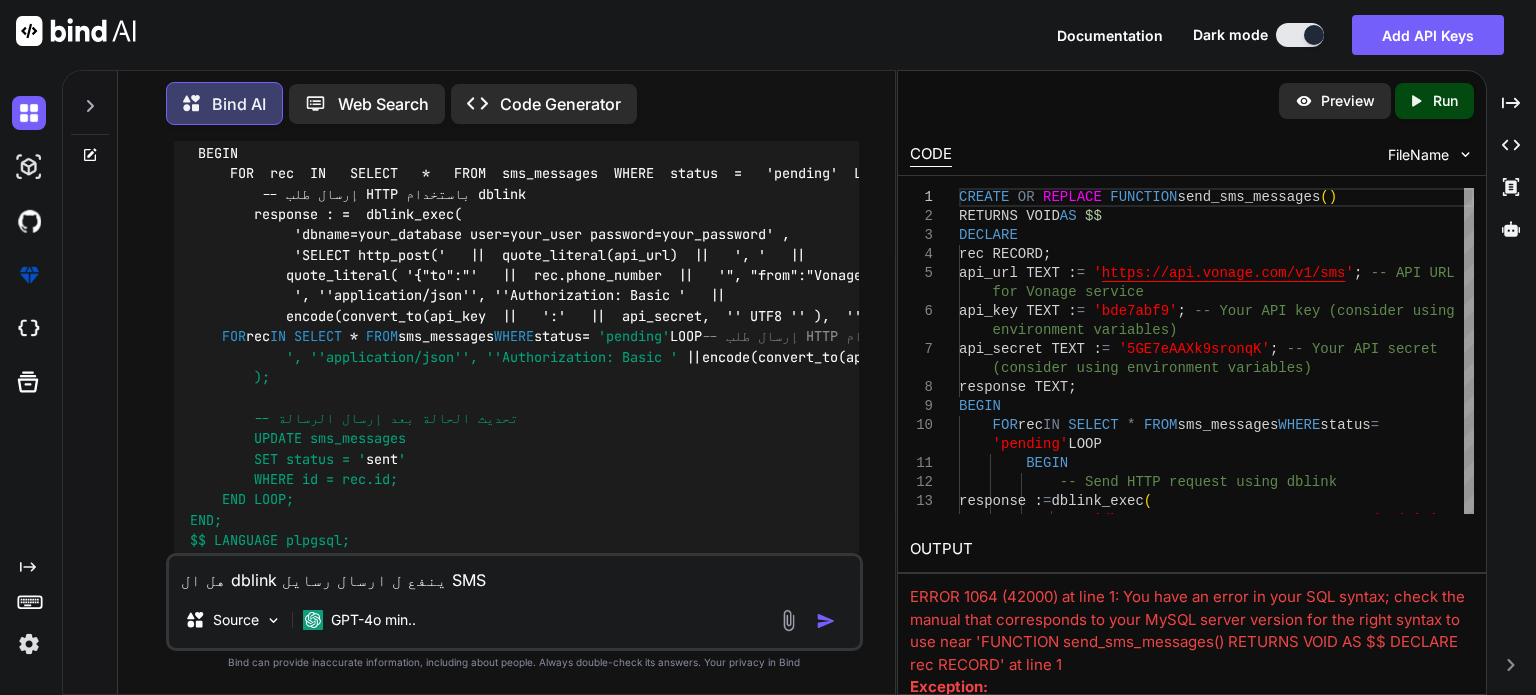 scroll, scrollTop: 6508, scrollLeft: 0, axis: vertical 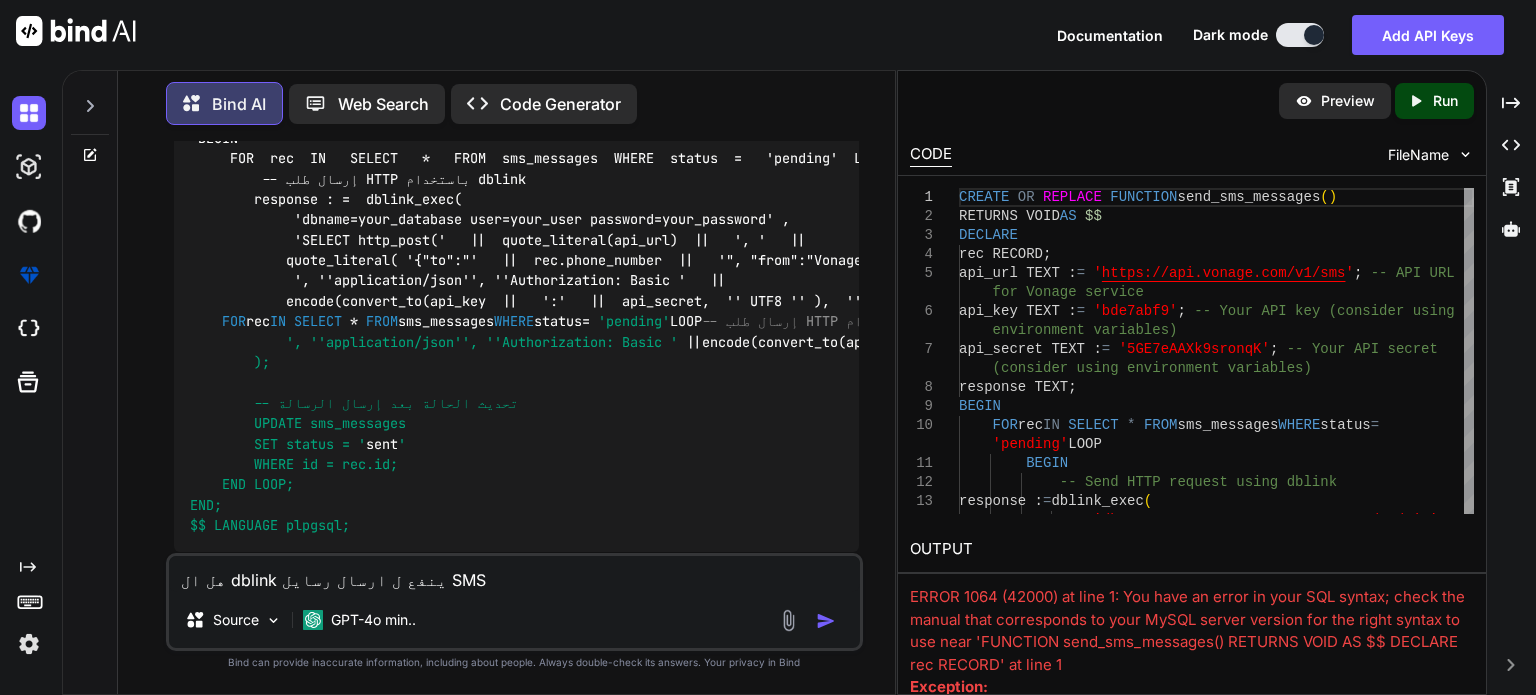 click on "هل ال dblink ينفع ل ارسال رسايل SMS" at bounding box center [514, 574] 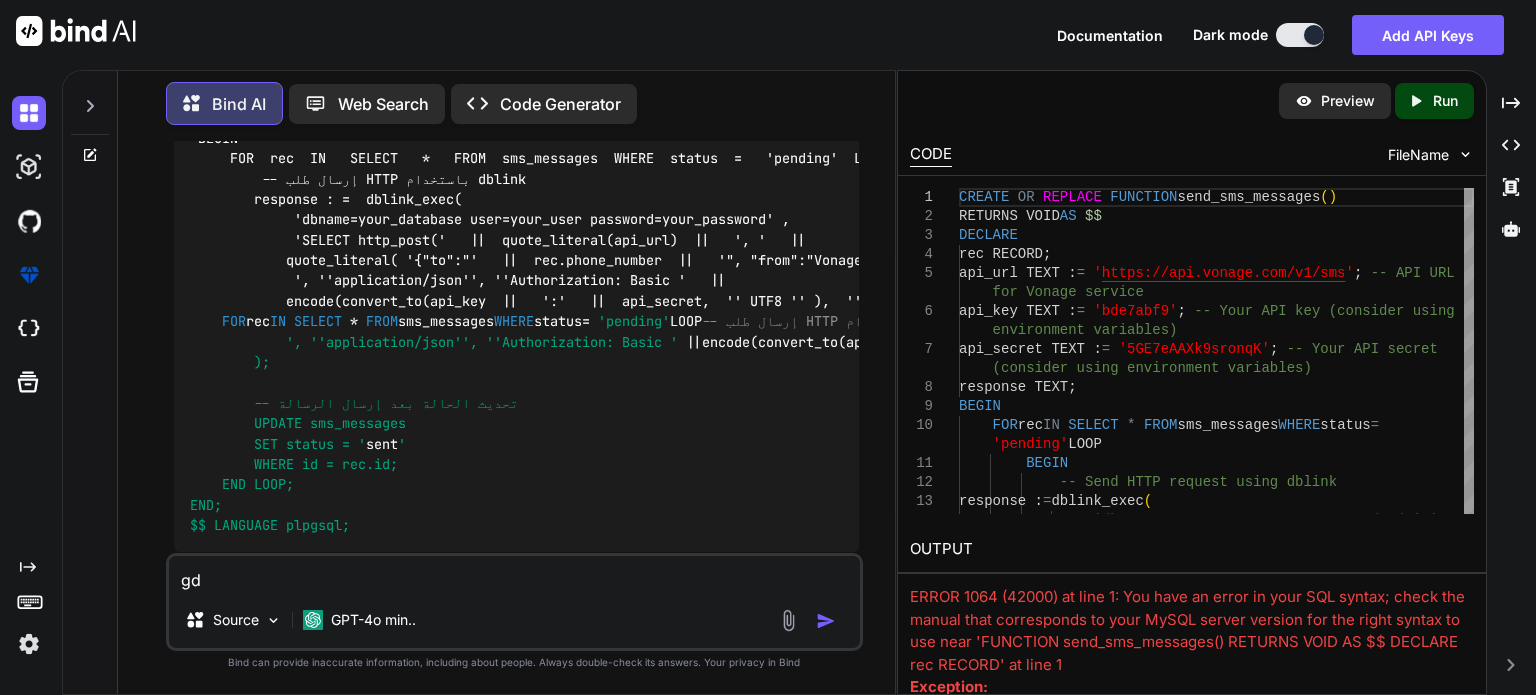 type on "g" 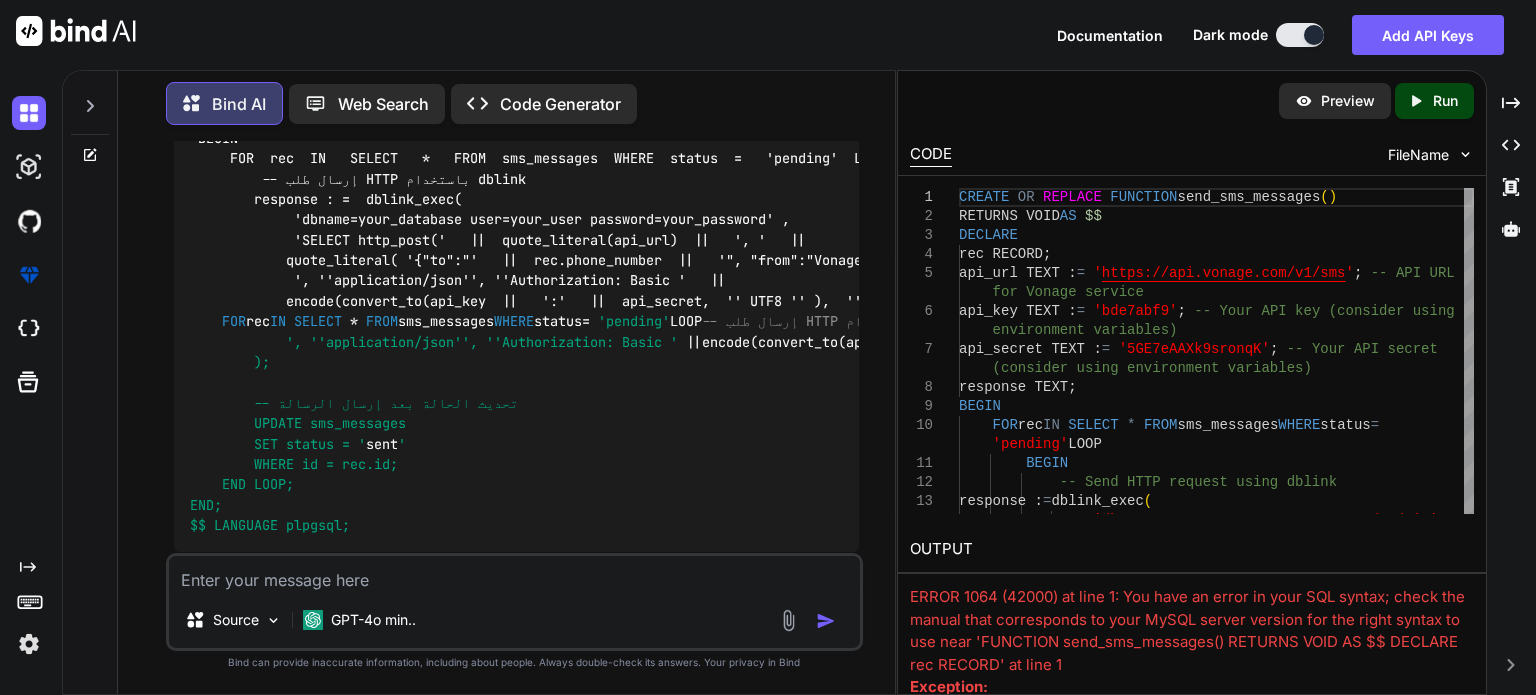 type on "g" 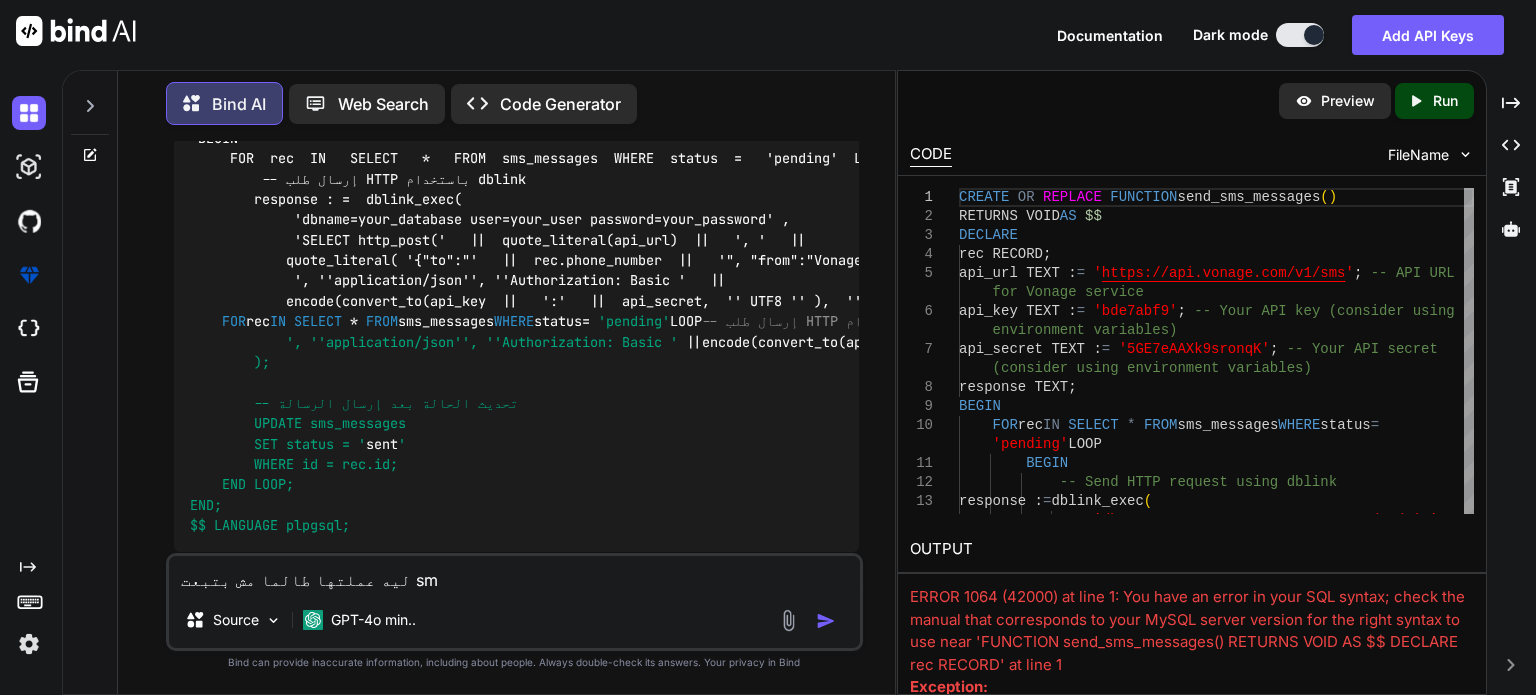 type on "ليه عملتها طالما مش بتبعت sms" 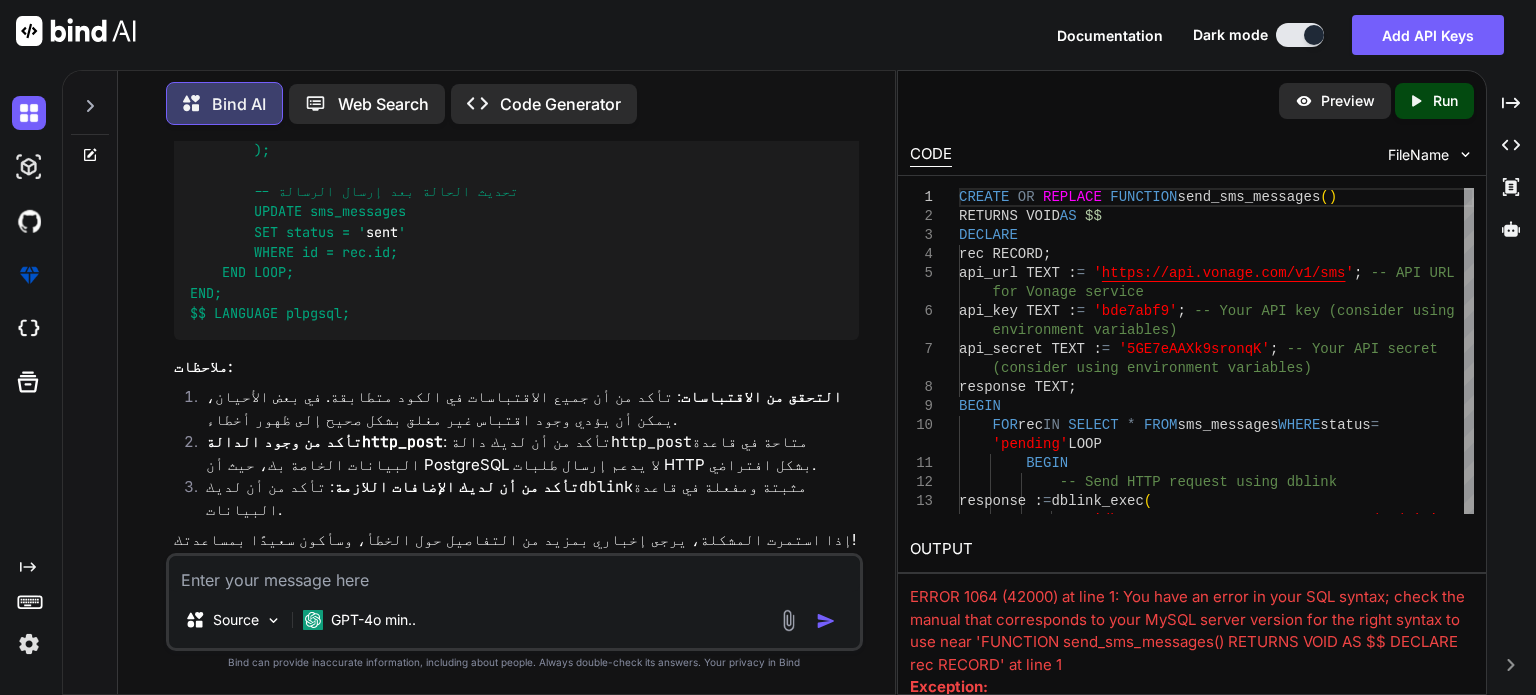 scroll, scrollTop: 6720, scrollLeft: 0, axis: vertical 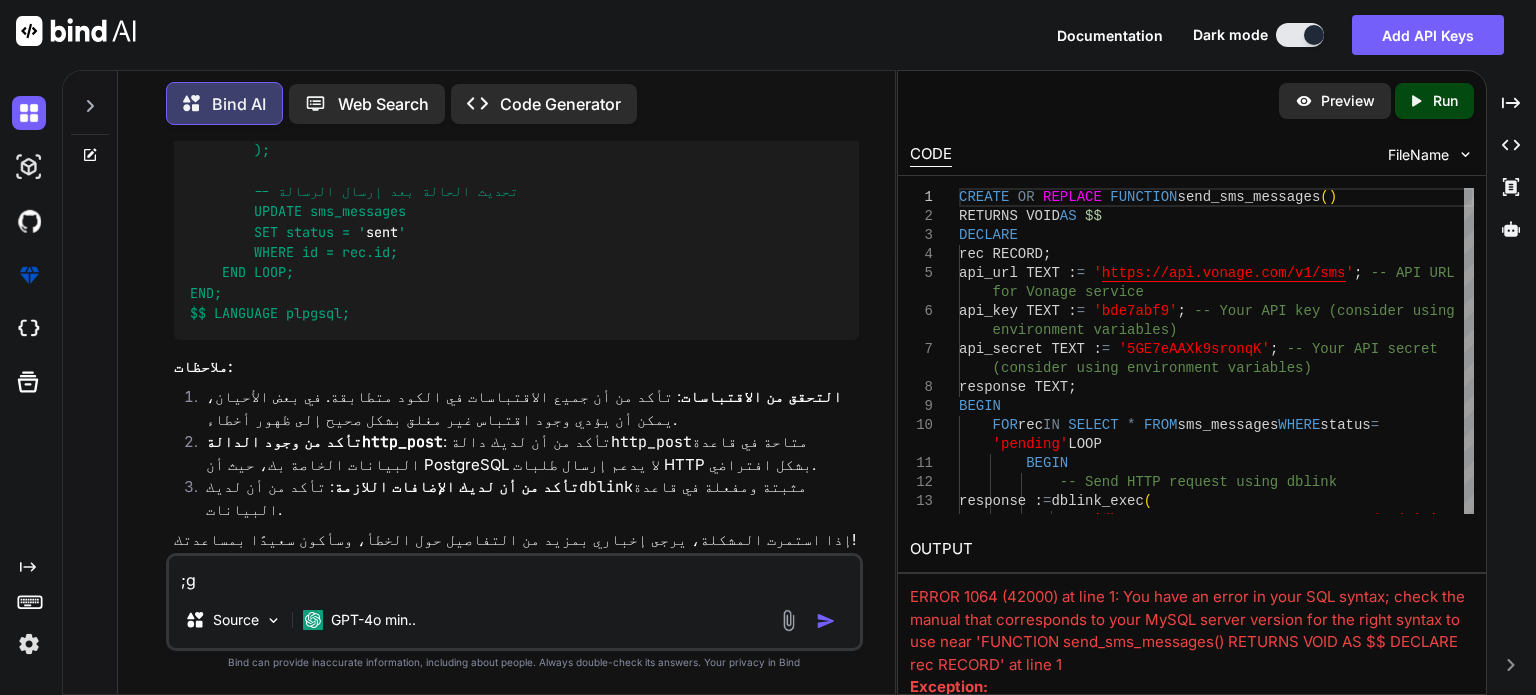 type on ";" 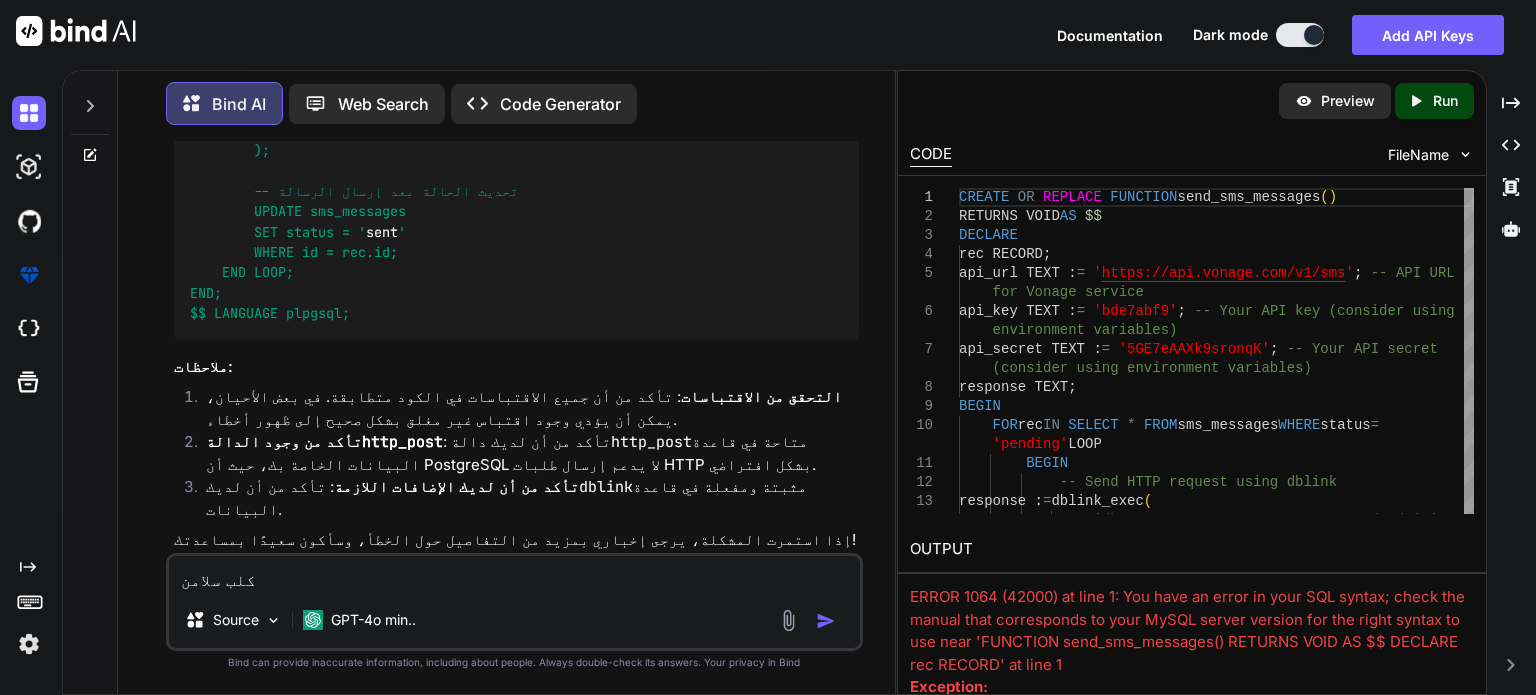 type on "كلب سلام" 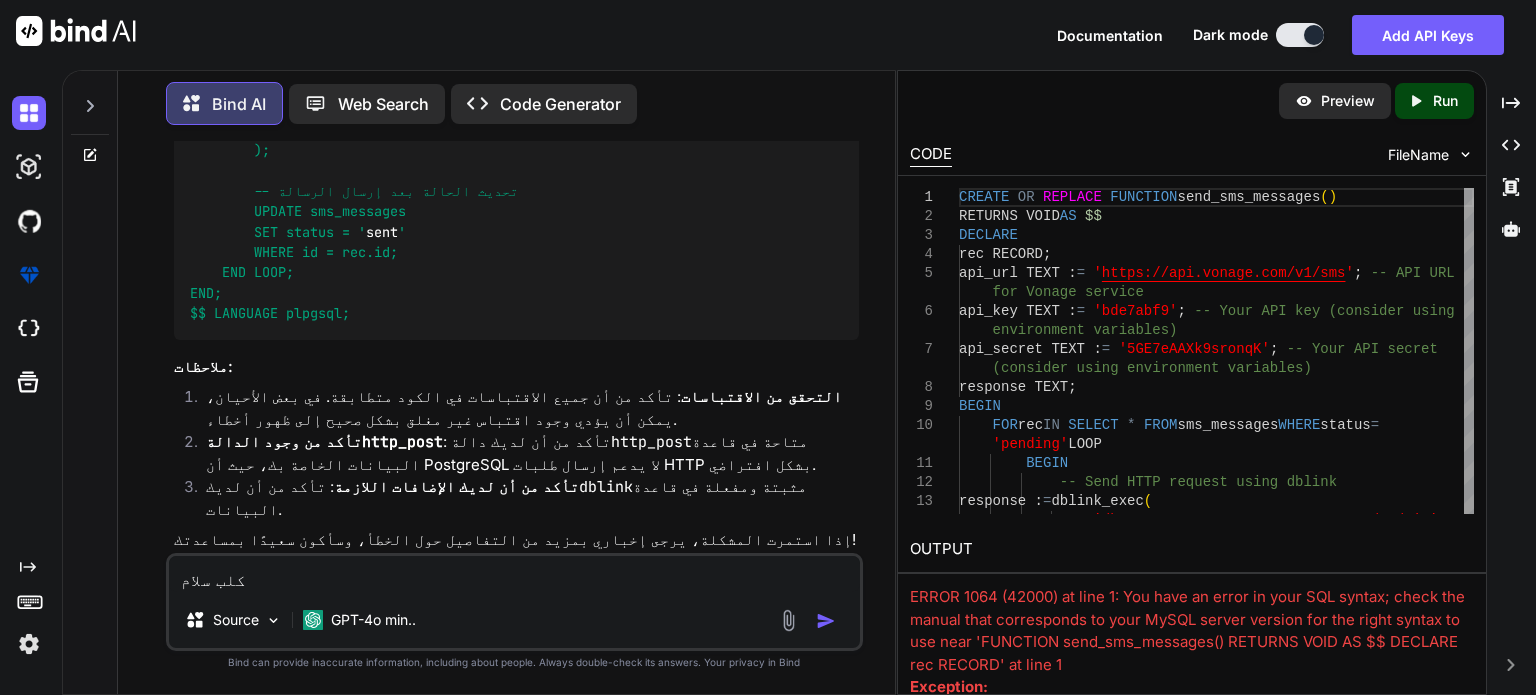 type 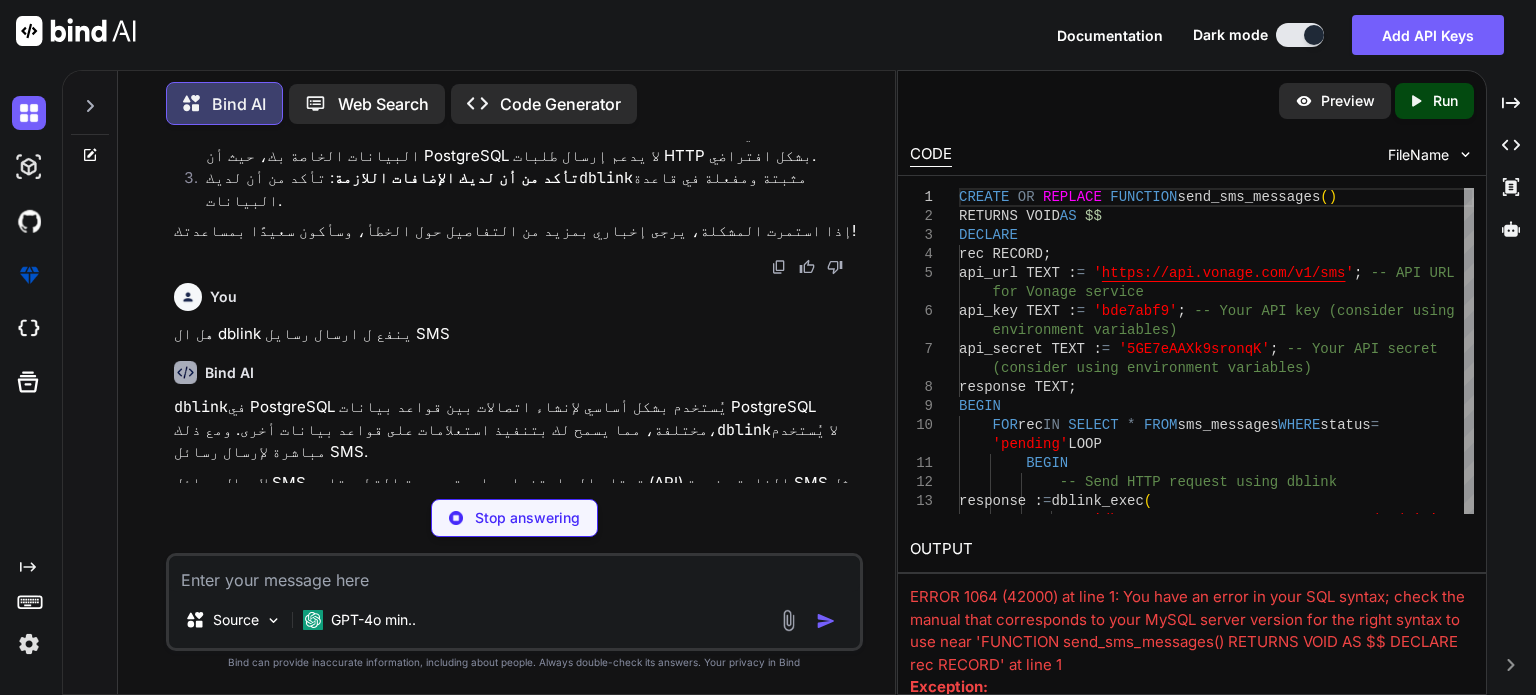 scroll, scrollTop: 7020, scrollLeft: 0, axis: vertical 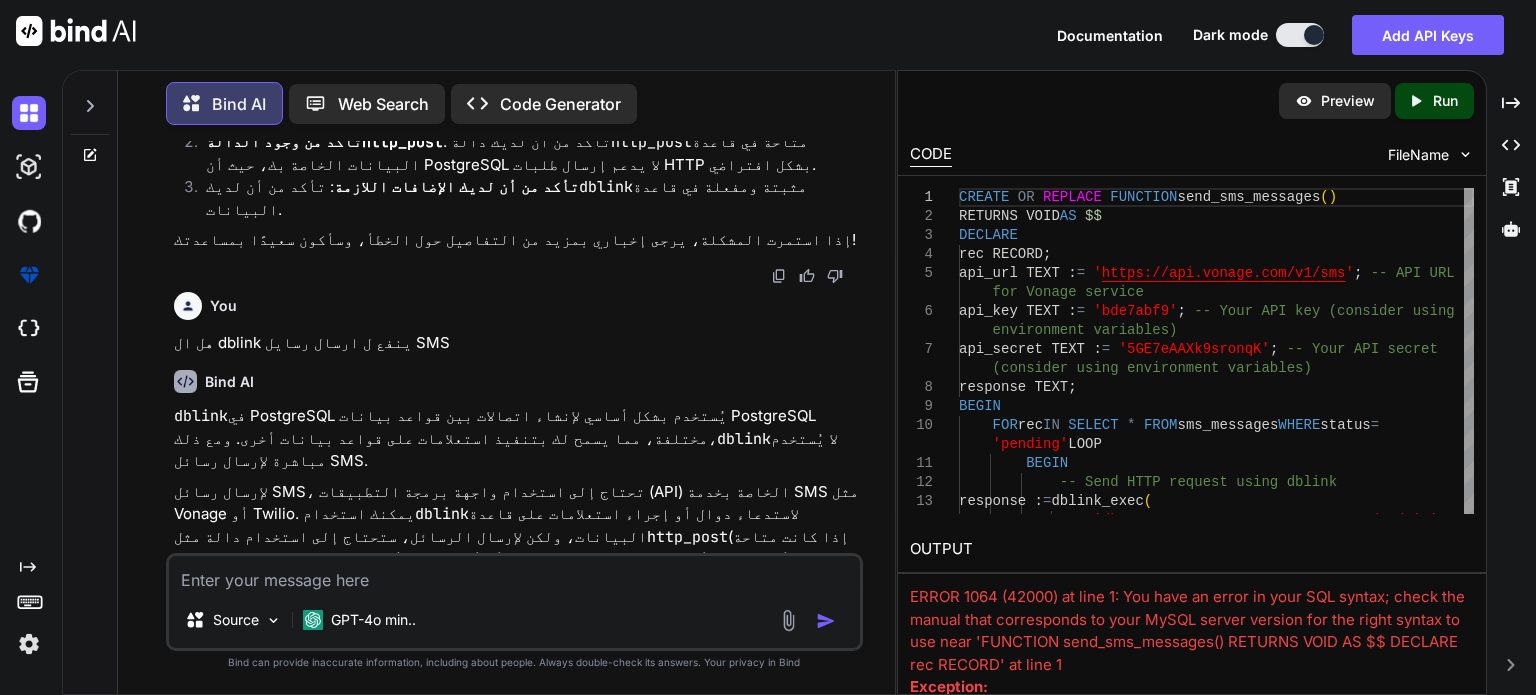 click at bounding box center [29, 644] 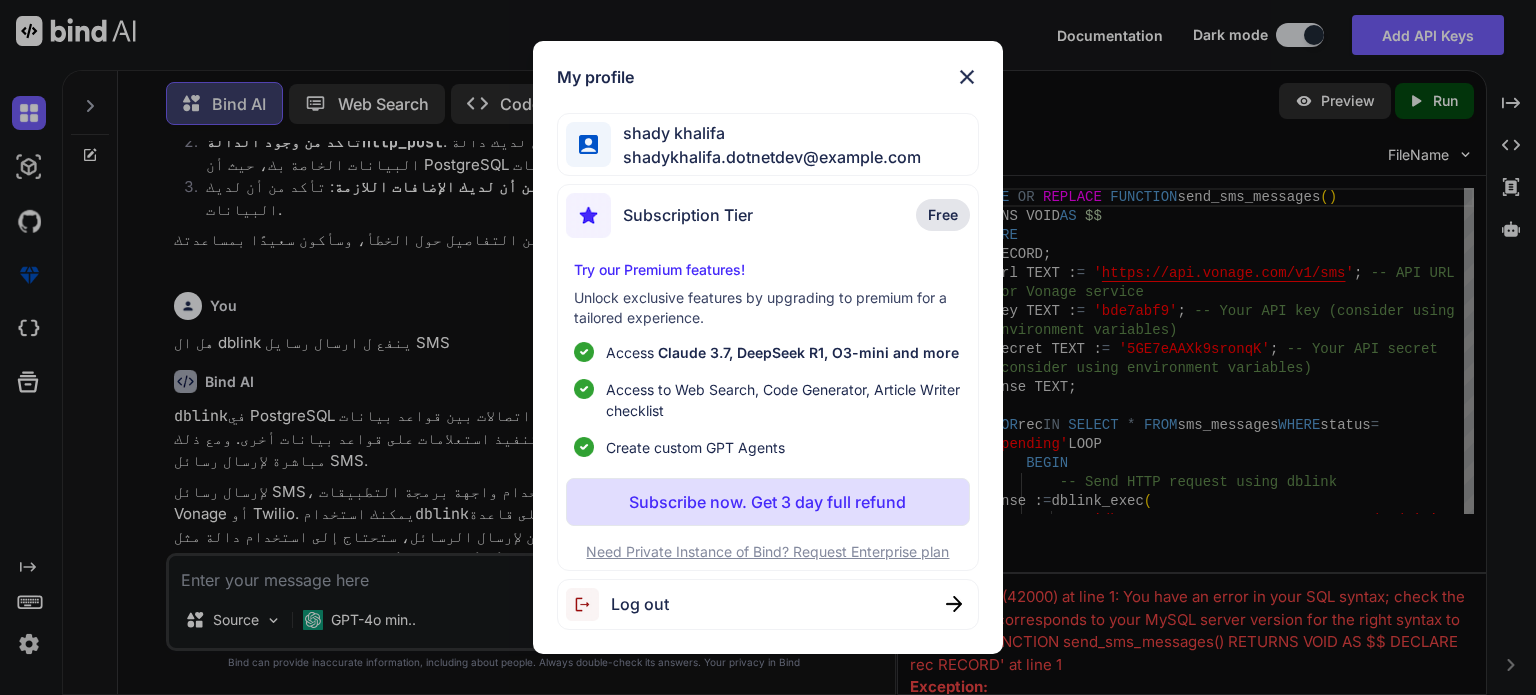 click on "Log out" at bounding box center [640, 604] 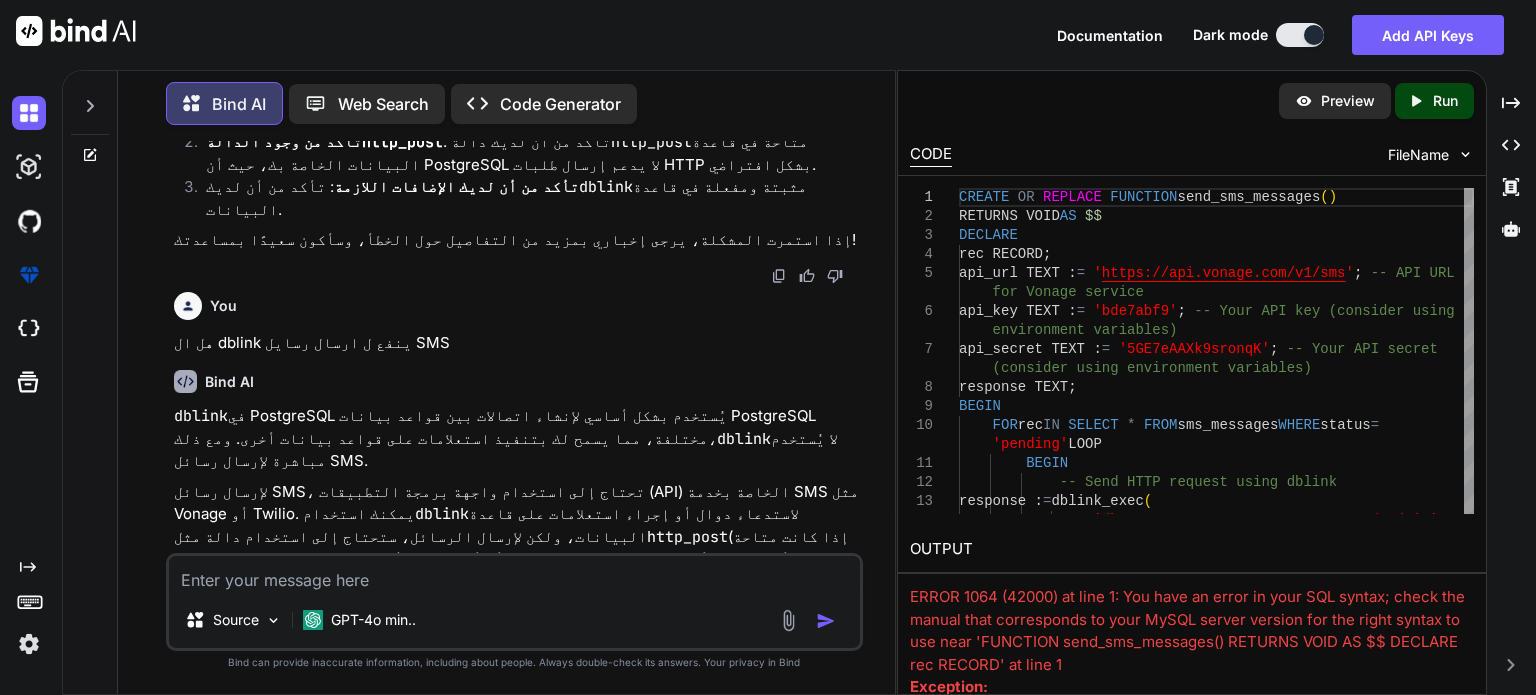 scroll, scrollTop: 0, scrollLeft: 0, axis: both 